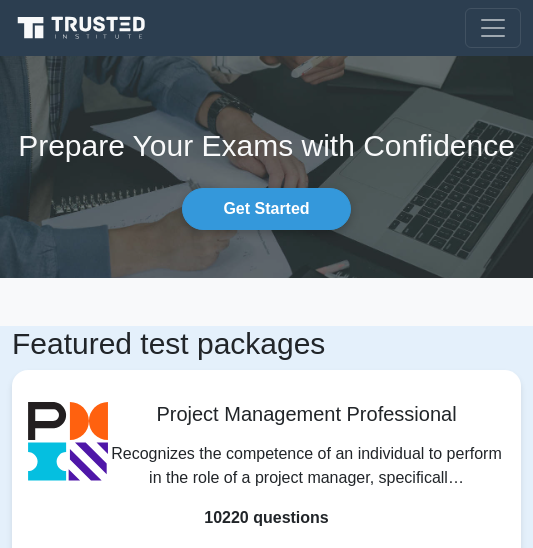 scroll, scrollTop: 0, scrollLeft: 0, axis: both 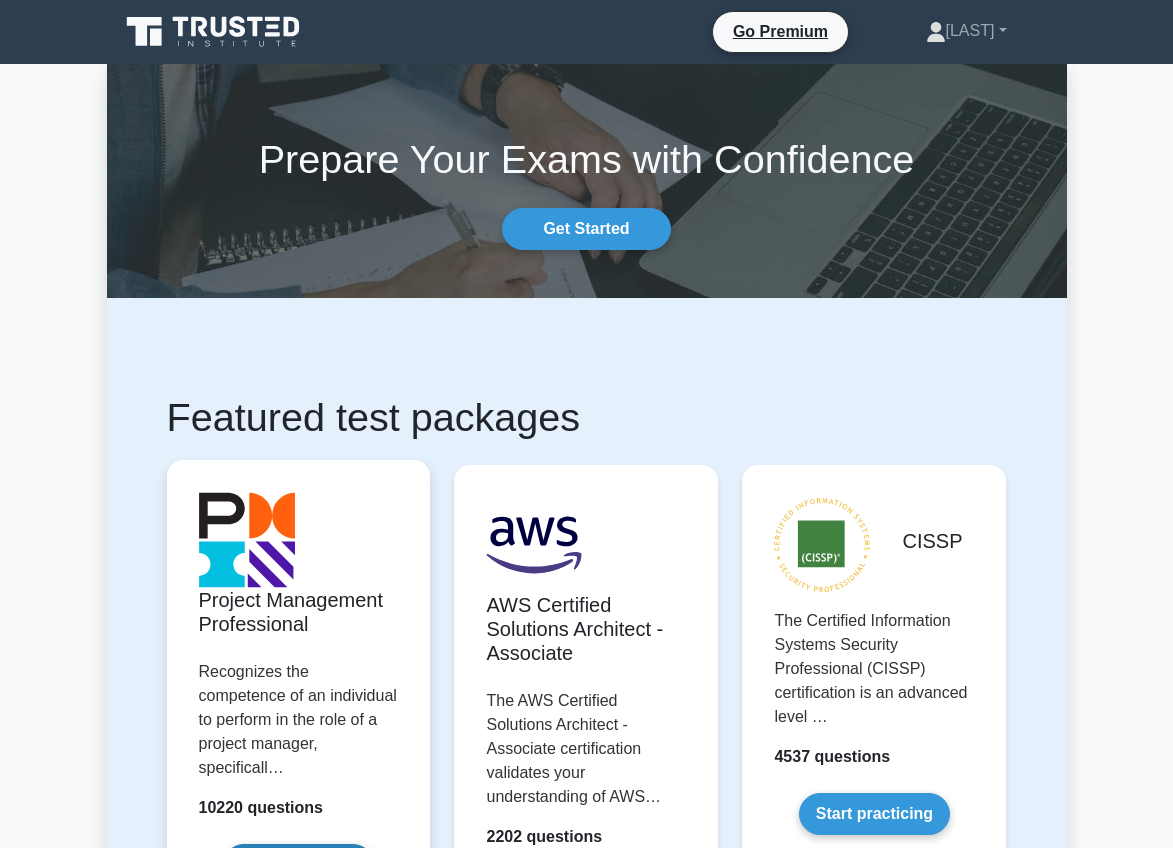 click on "Start practicing" at bounding box center [298, 865] 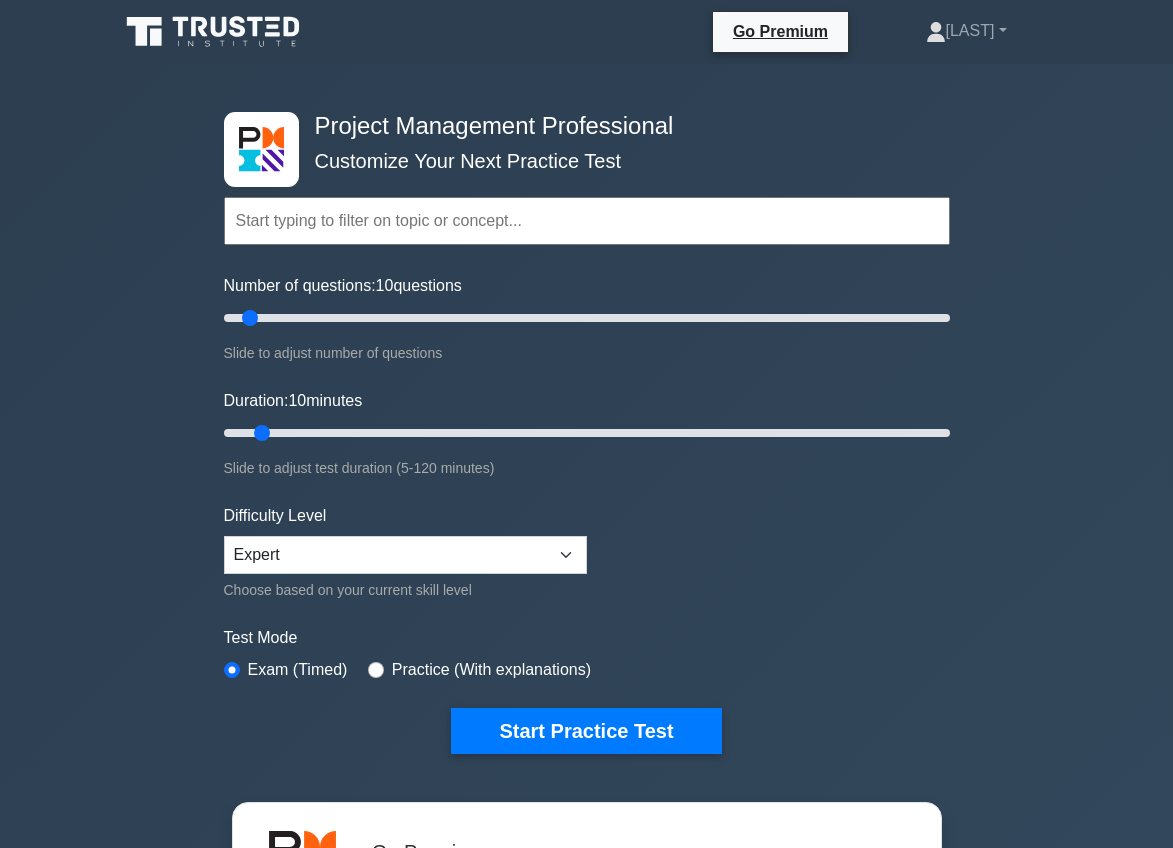 scroll, scrollTop: 0, scrollLeft: 0, axis: both 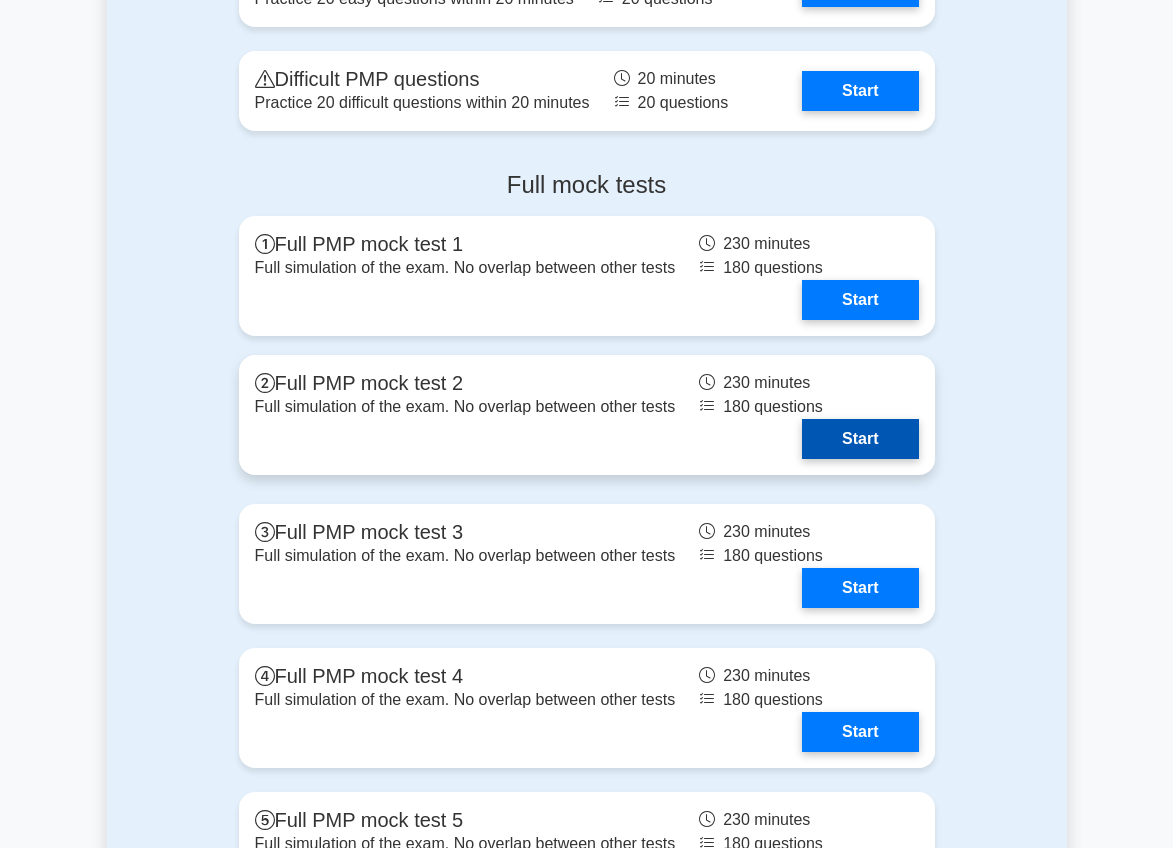 click on "Start" at bounding box center [860, 439] 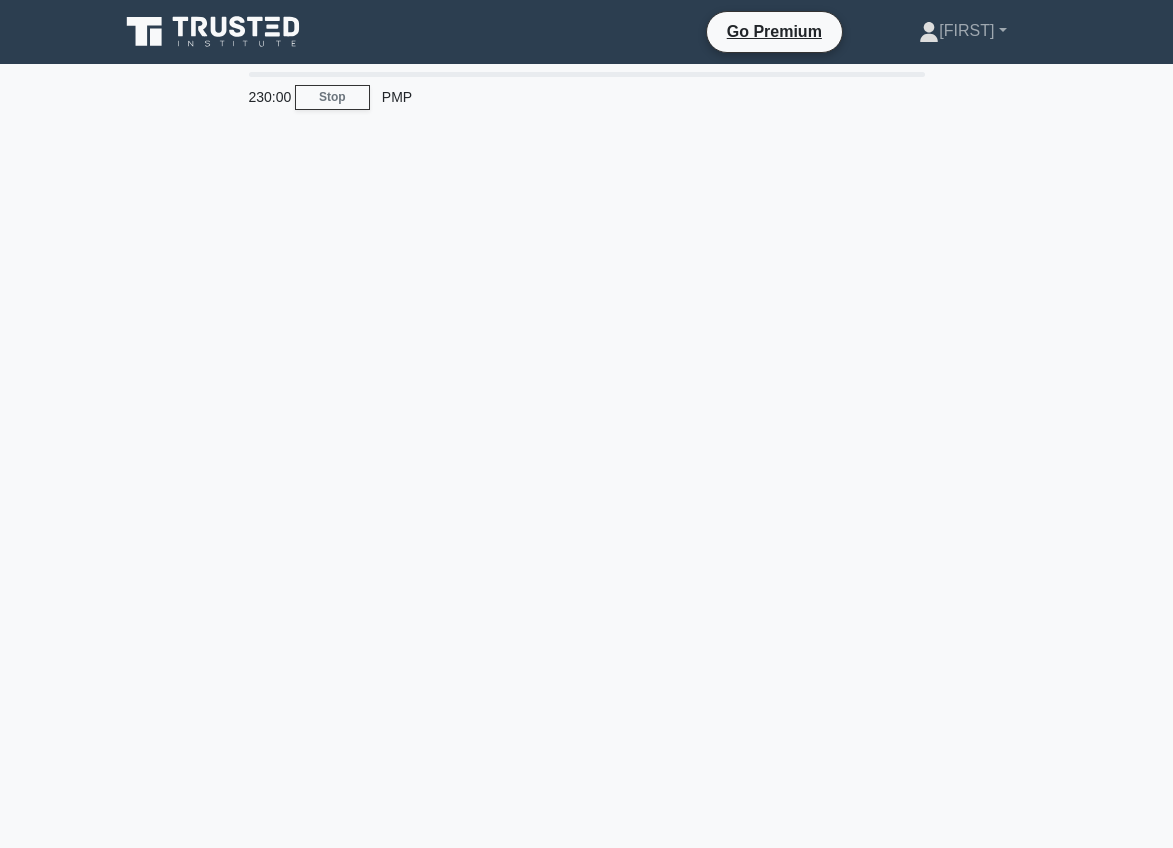 scroll, scrollTop: 0, scrollLeft: 0, axis: both 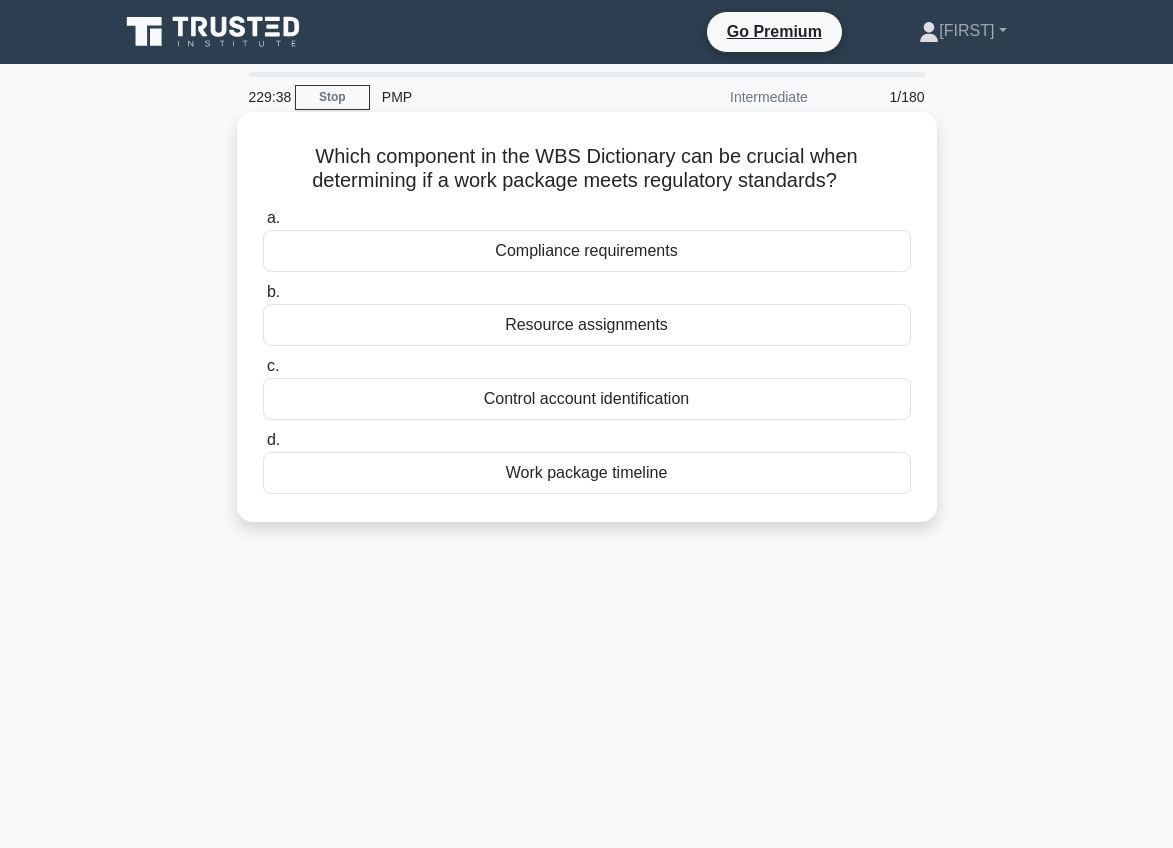 click on "Compliance requirements" at bounding box center [587, 251] 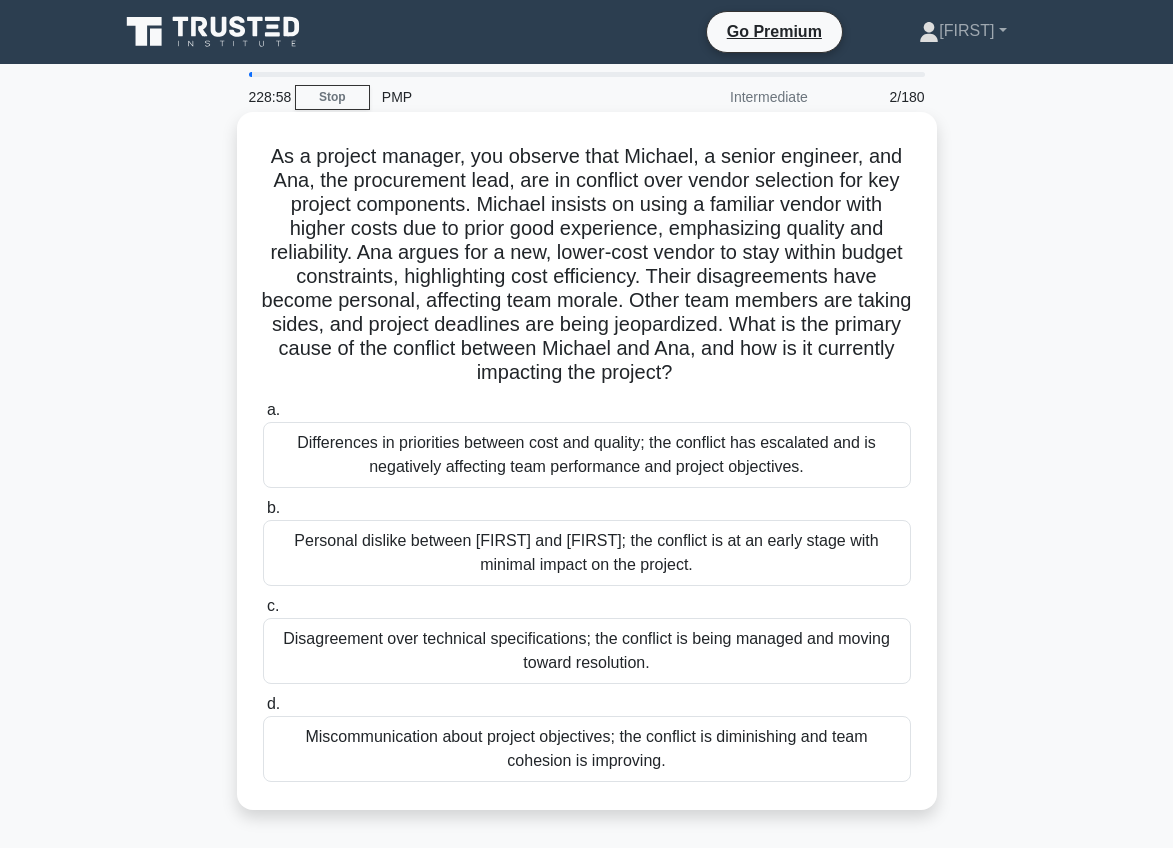 click on "Differences in priorities between cost and quality; the conflict has escalated and is negatively affecting team performance and project objectives." at bounding box center (587, 455) 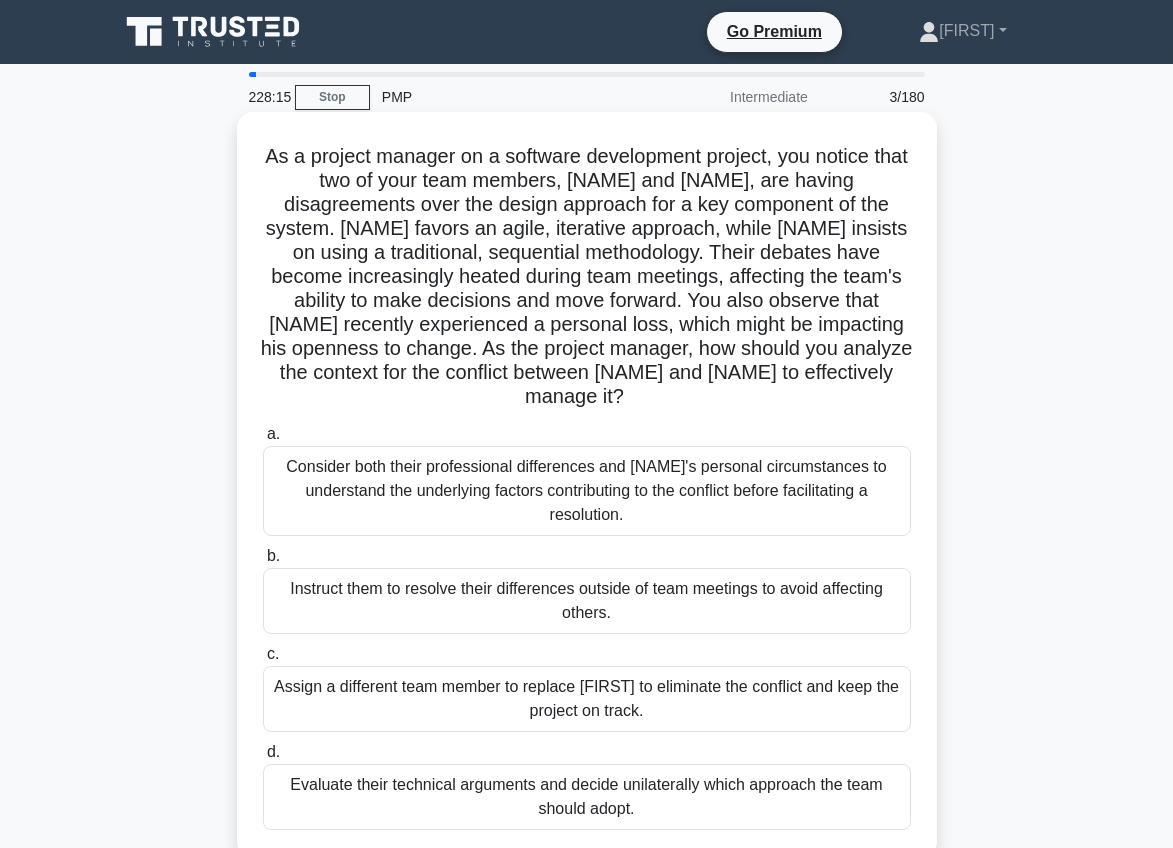 click on "Consider both their professional differences and [NAME]'s personal circumstances to understand the underlying factors contributing to the conflict before facilitating a resolution." at bounding box center [587, 491] 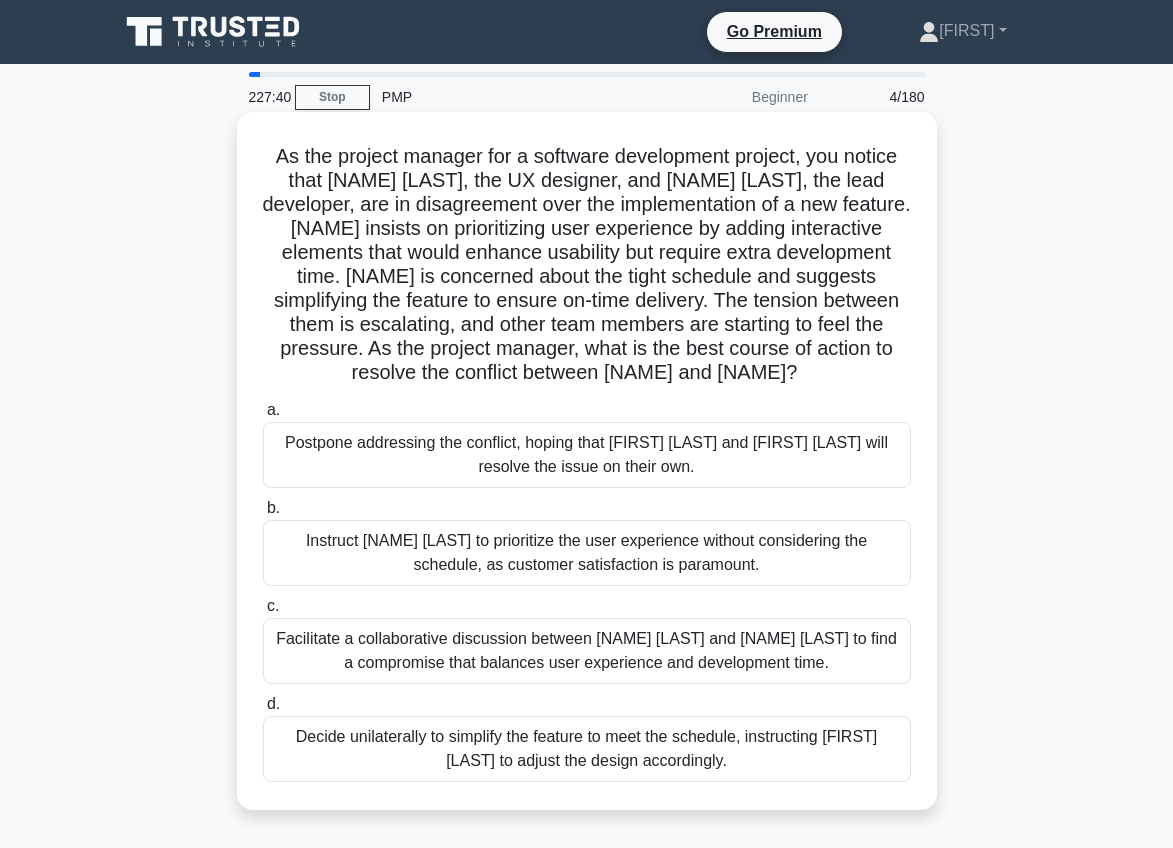click on "Facilitate a collaborative discussion between [NAME] [LAST] and [NAME] [LAST] to find a compromise that balances user experience and development time." at bounding box center [587, 651] 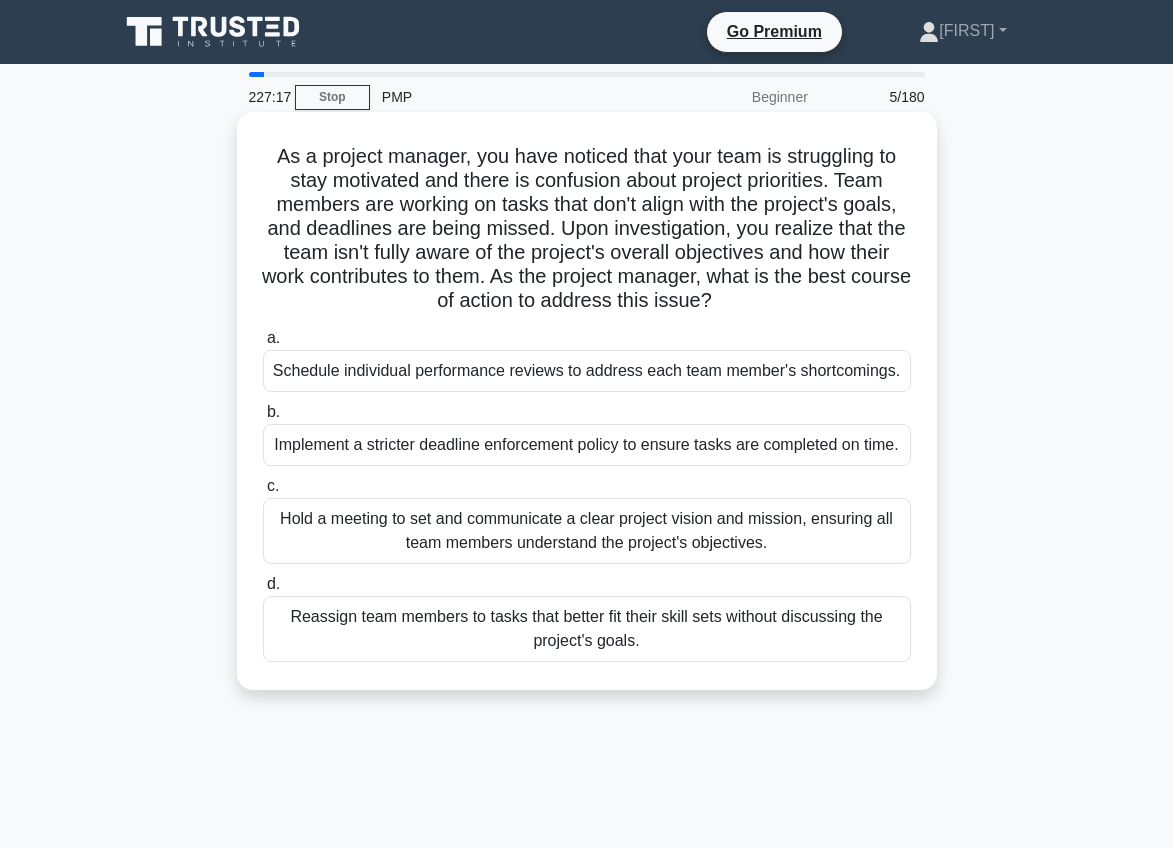 click on "Hold a meeting to set and communicate a clear project vision and mission, ensuring all team members understand the project's objectives." at bounding box center [587, 531] 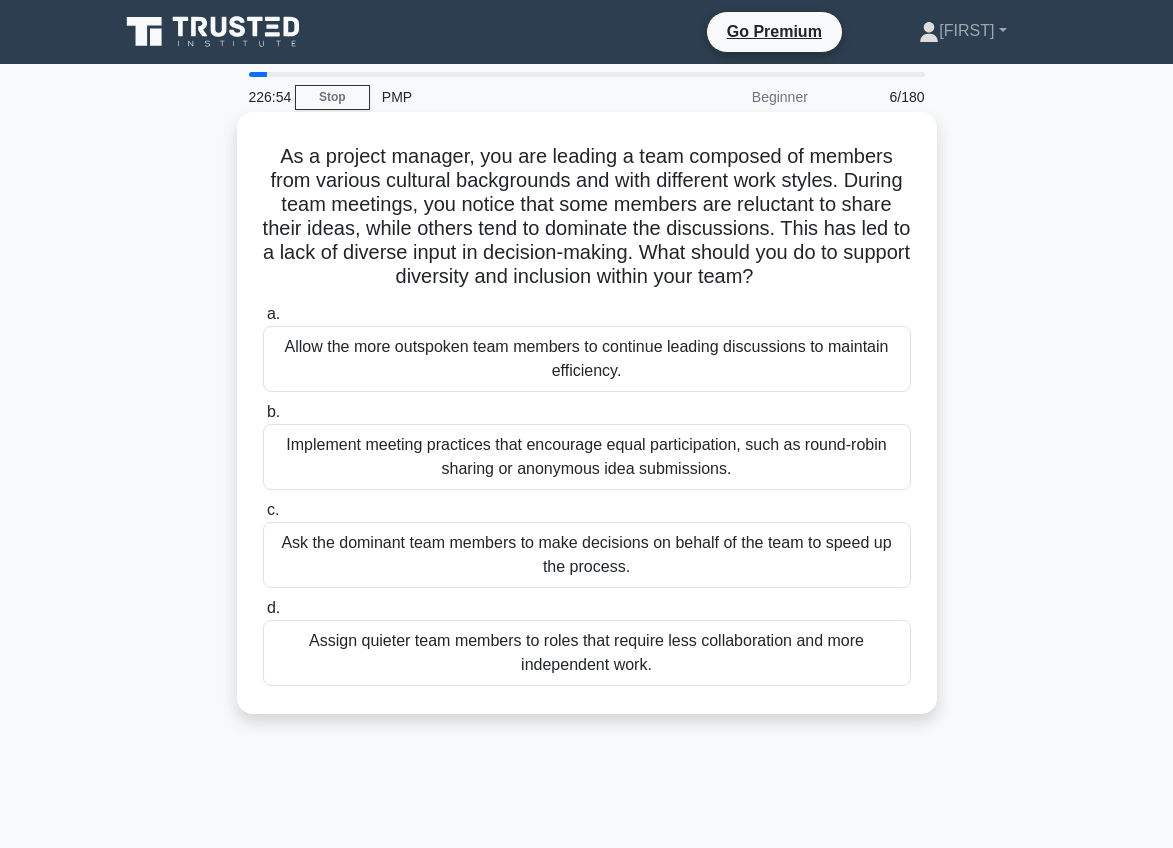 click on "Implement meeting practices that encourage equal participation, such as round-robin sharing or anonymous idea submissions." at bounding box center [587, 457] 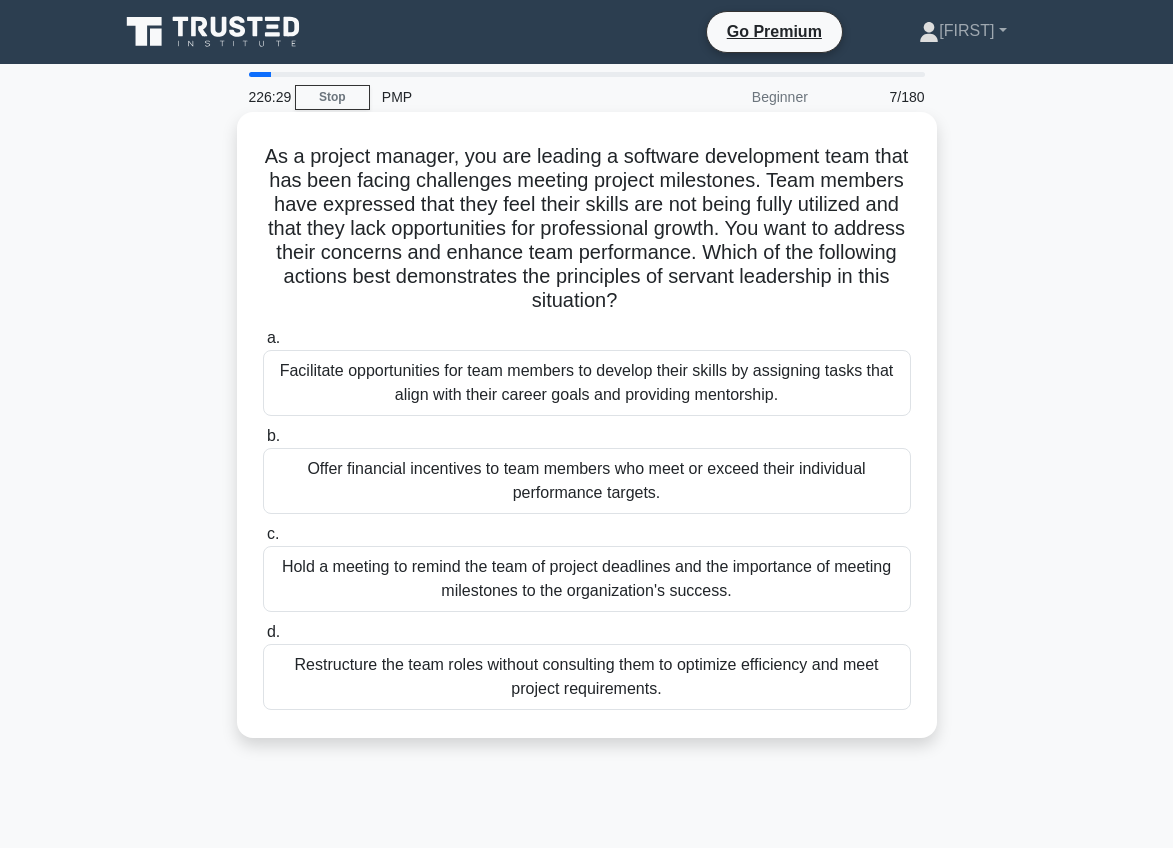 click on "Facilitate opportunities for team members to develop their skills by assigning tasks that align with their career goals and providing mentorship." at bounding box center [587, 383] 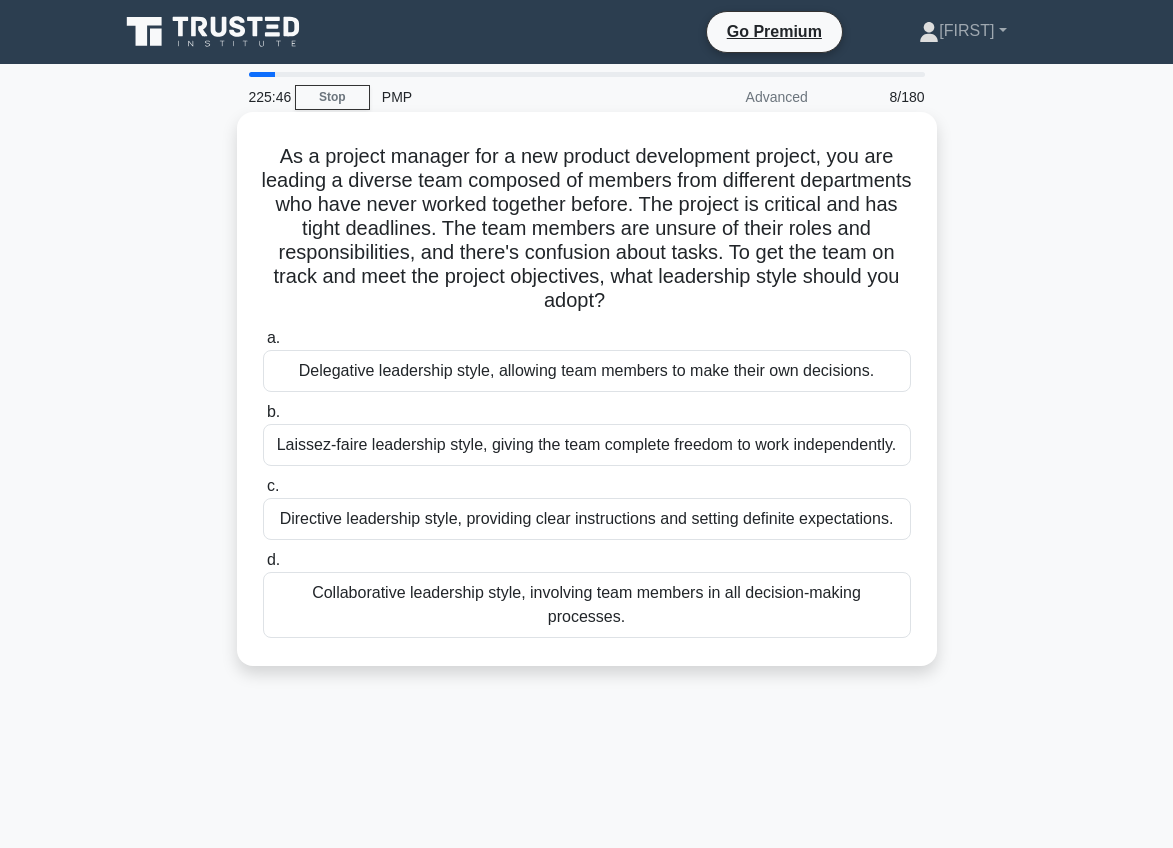 click on "Directive leadership style, providing clear instructions and setting definite expectations." at bounding box center [587, 519] 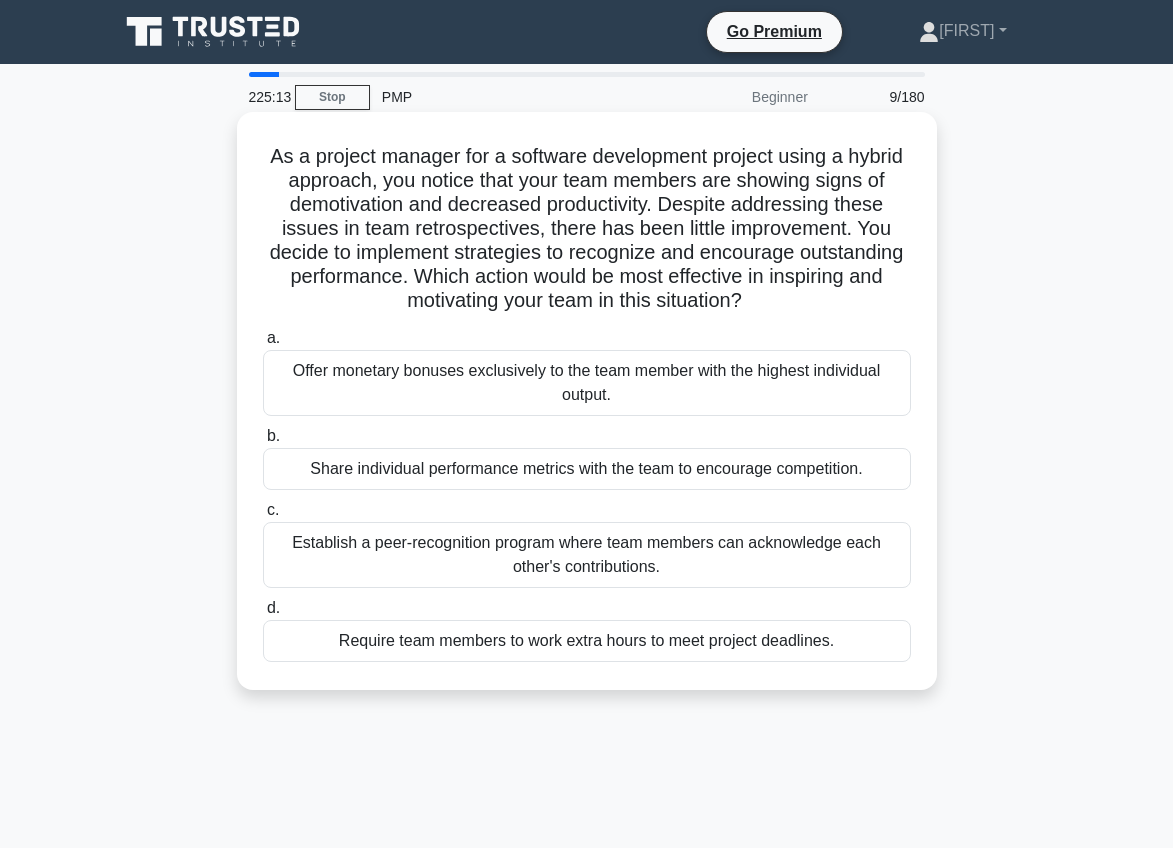 click on "Establish a peer-recognition program where team members can acknowledge each other's contributions." at bounding box center [587, 555] 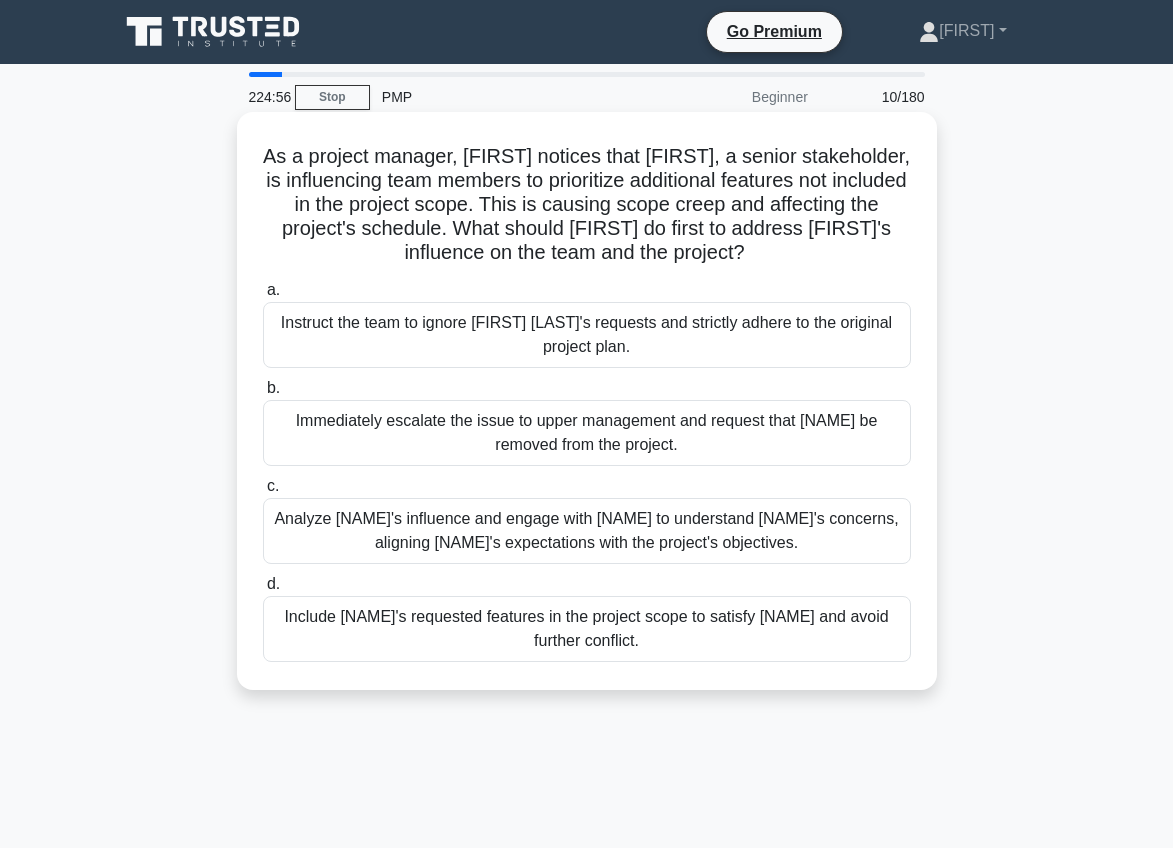 click on "Analyze [NAME]'s influence and engage with [NAME] to understand [NAME]'s concerns, aligning [NAME]'s expectations with the project's objectives." at bounding box center [587, 531] 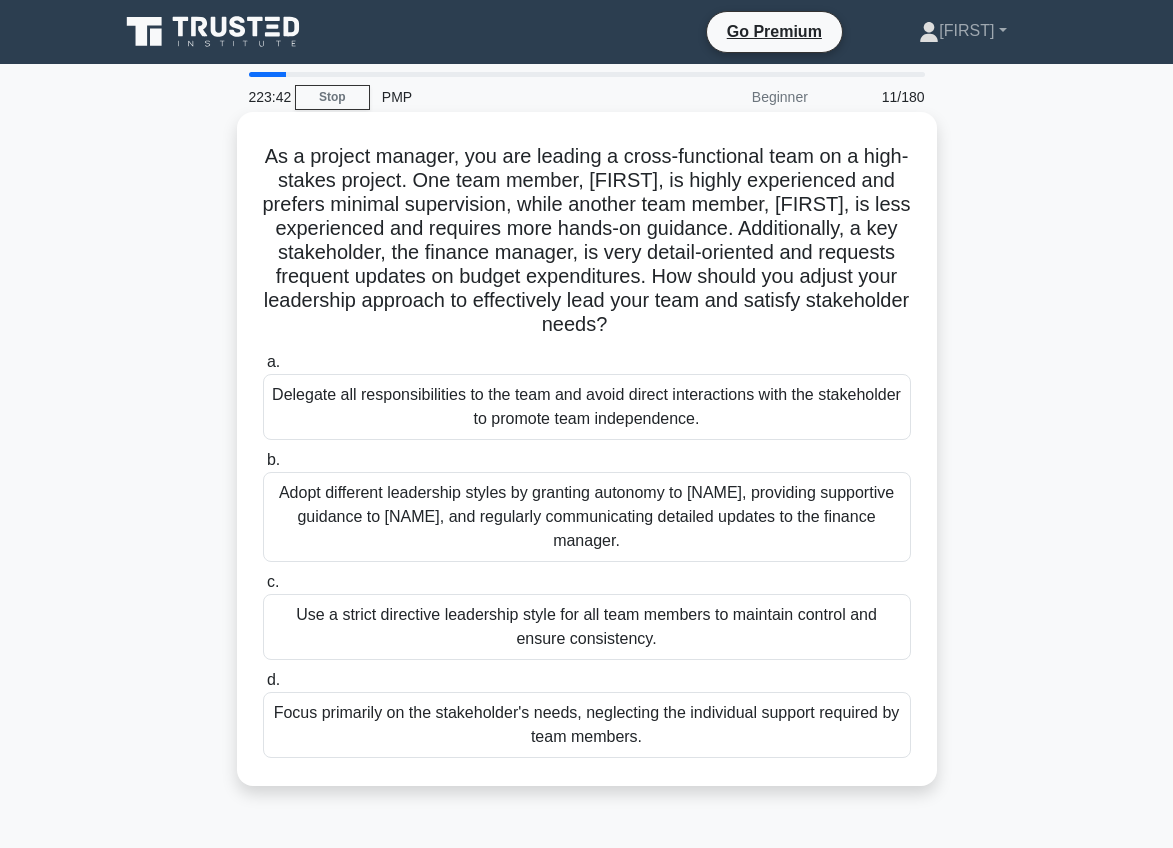 click on "Adopt different leadership styles by granting autonomy to [NAME], providing supportive guidance to [NAME], and regularly communicating detailed updates to the finance manager." at bounding box center [587, 517] 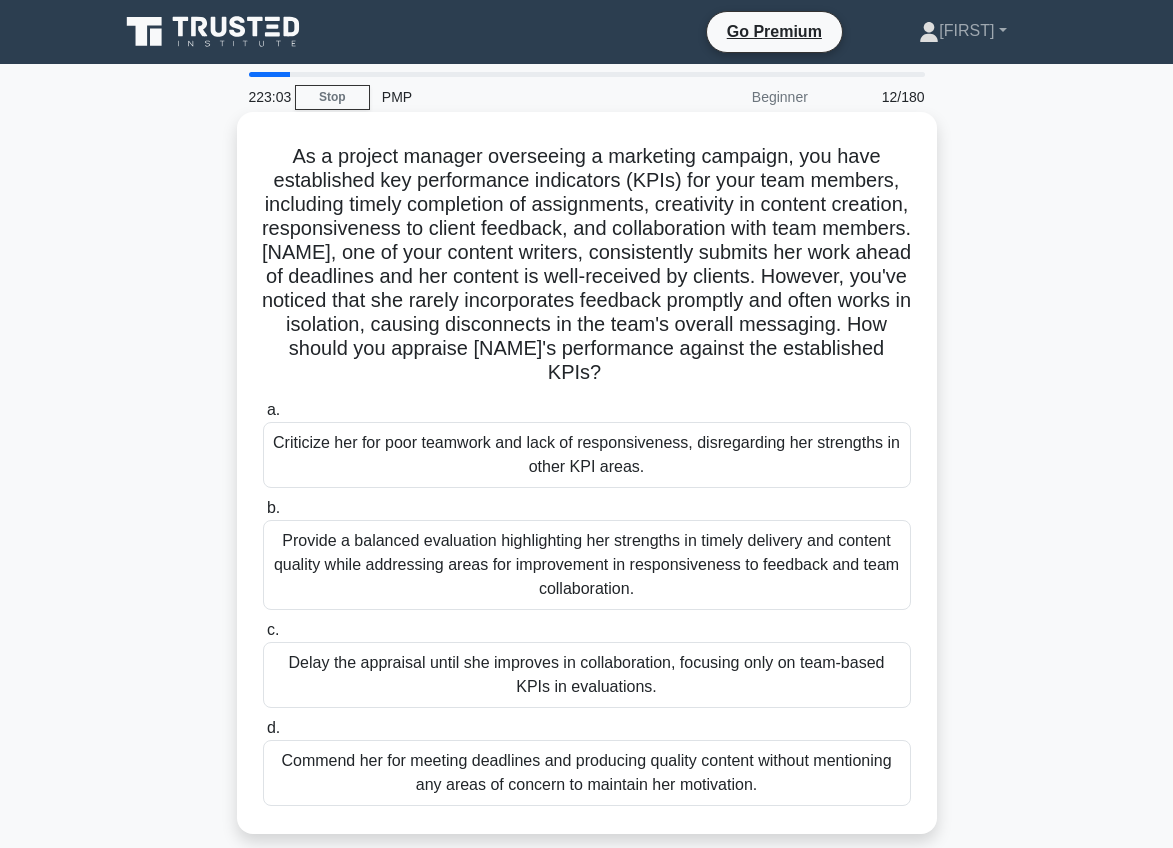 click on "Provide a balanced evaluation highlighting her strengths in timely delivery and content quality while addressing areas for improvement in responsiveness to feedback and team collaboration." at bounding box center (587, 565) 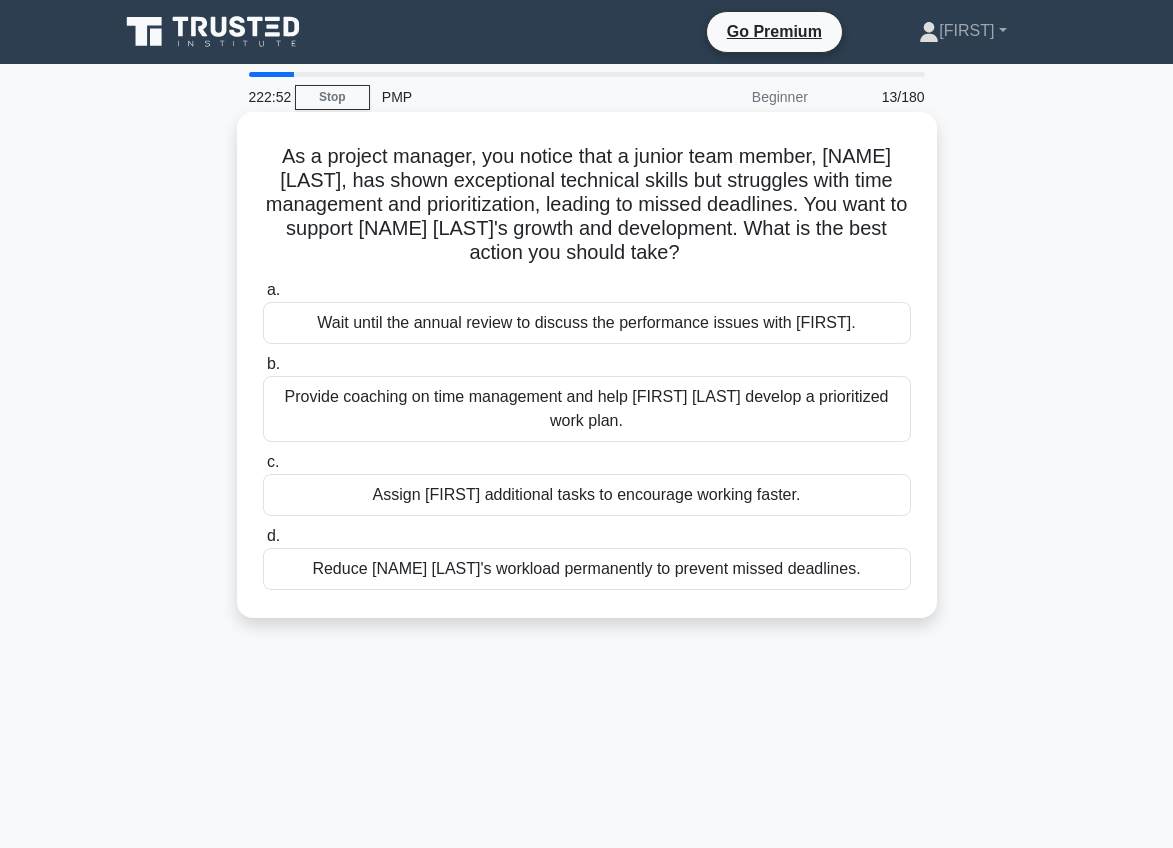 click on "Provide coaching on time management and help [FIRST] [LAST] develop a prioritized work plan." at bounding box center (587, 409) 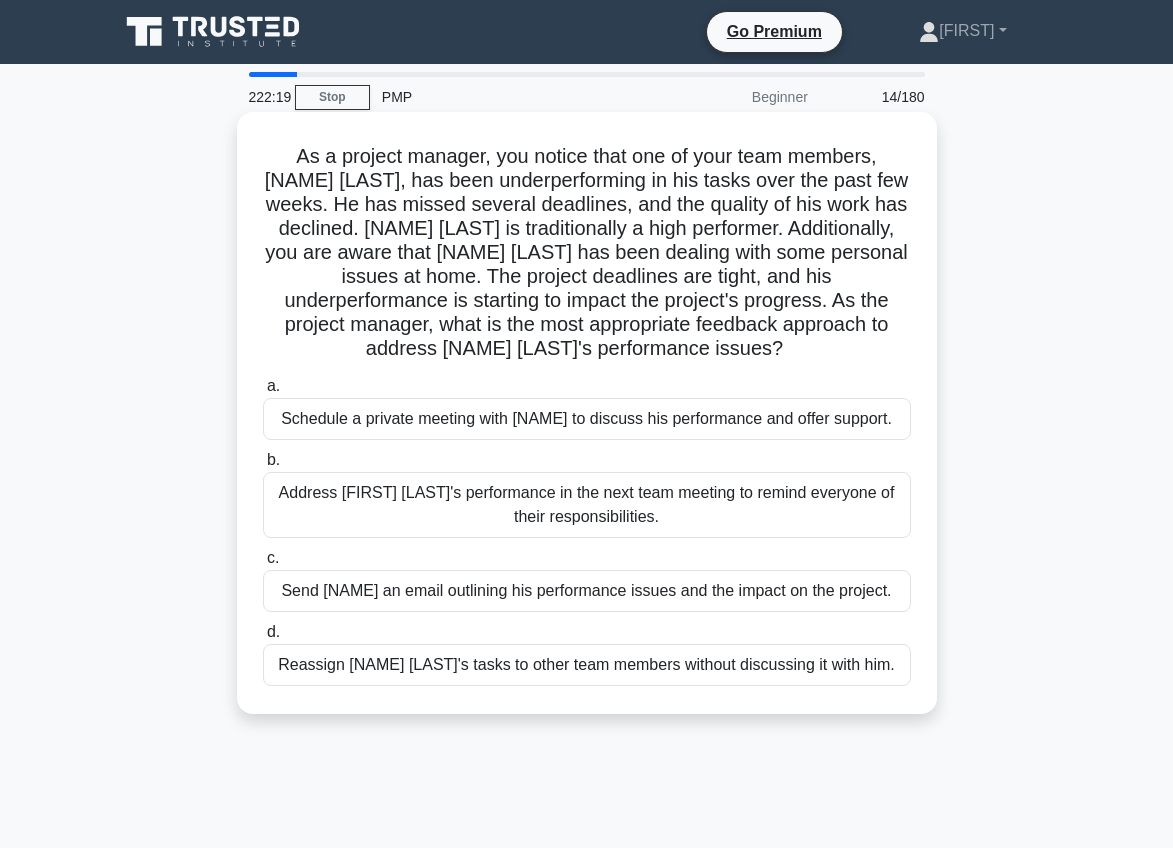 click on "Schedule a private meeting with [NAME] to discuss his performance and offer support." at bounding box center [587, 419] 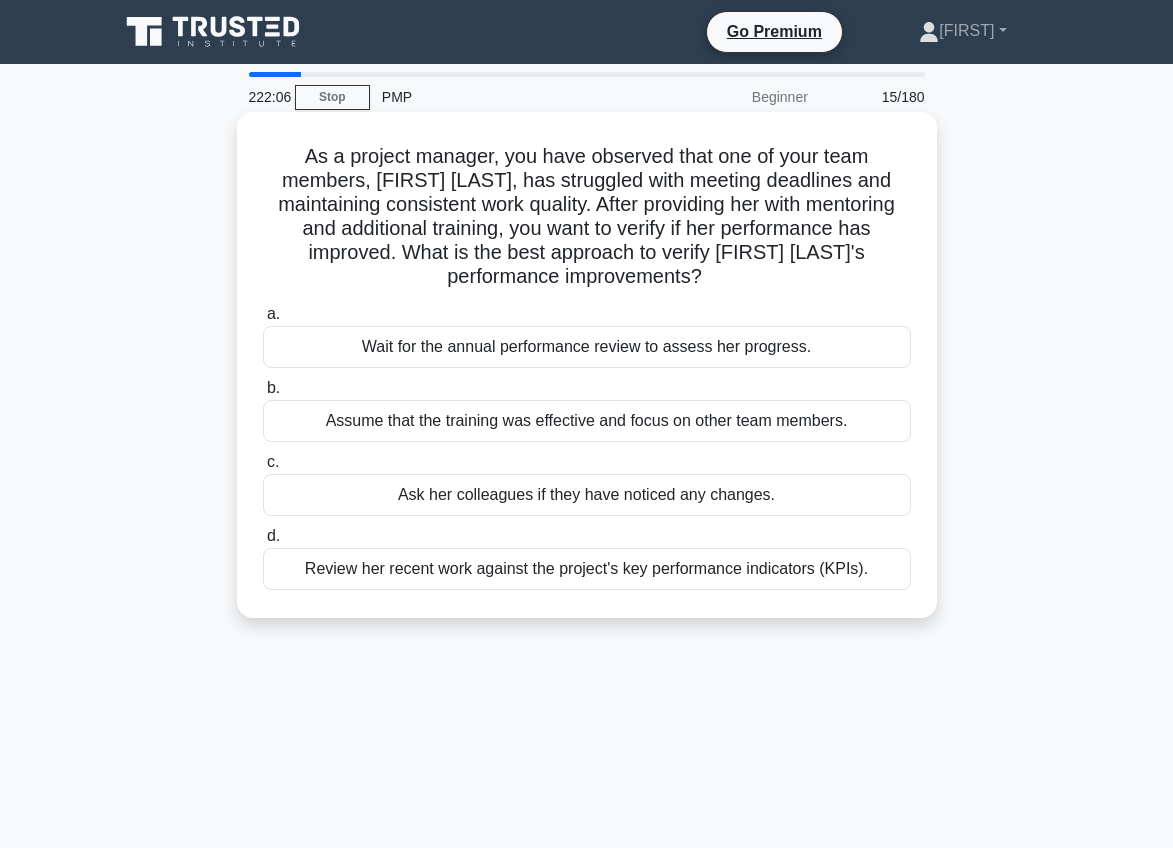 click on "Review her recent work against the project's key performance indicators (KPIs)." at bounding box center [587, 569] 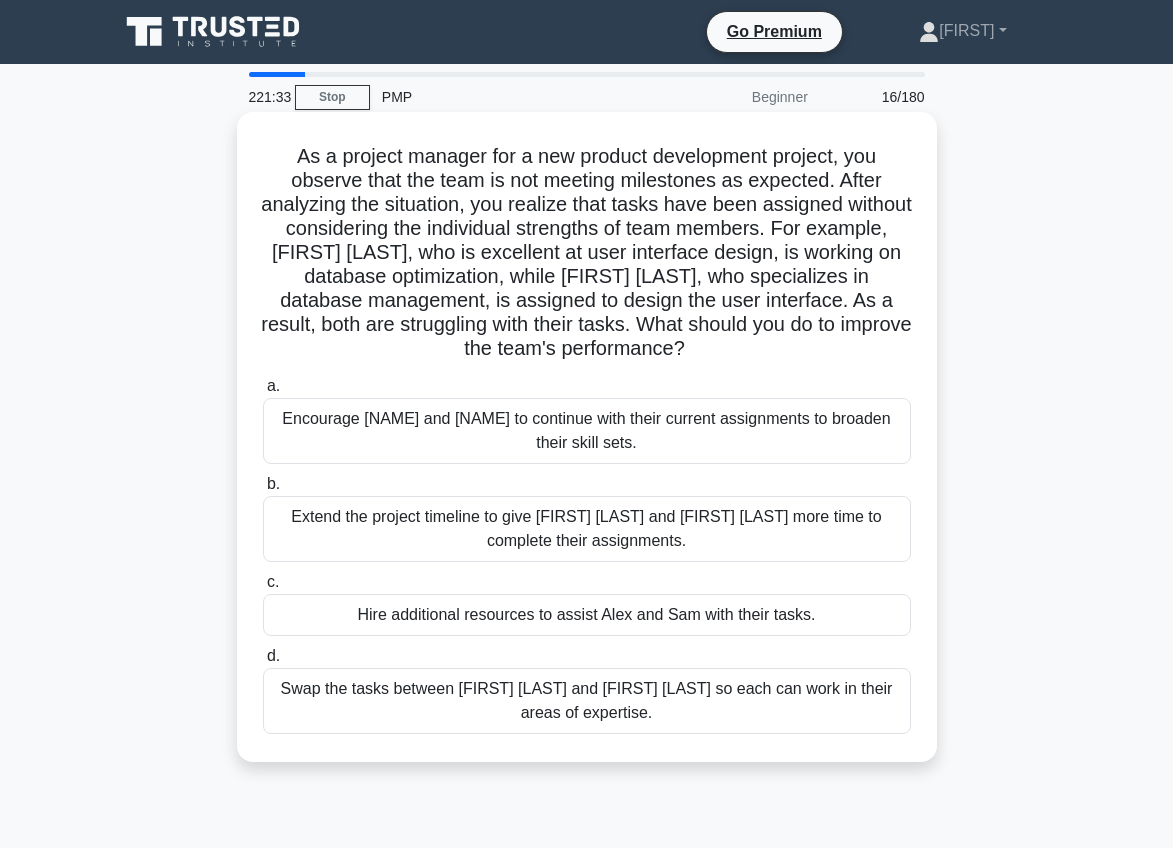 click on "Swap the tasks between [FIRST] [LAST] and [FIRST] [LAST] so each can work in their areas of expertise." at bounding box center [587, 701] 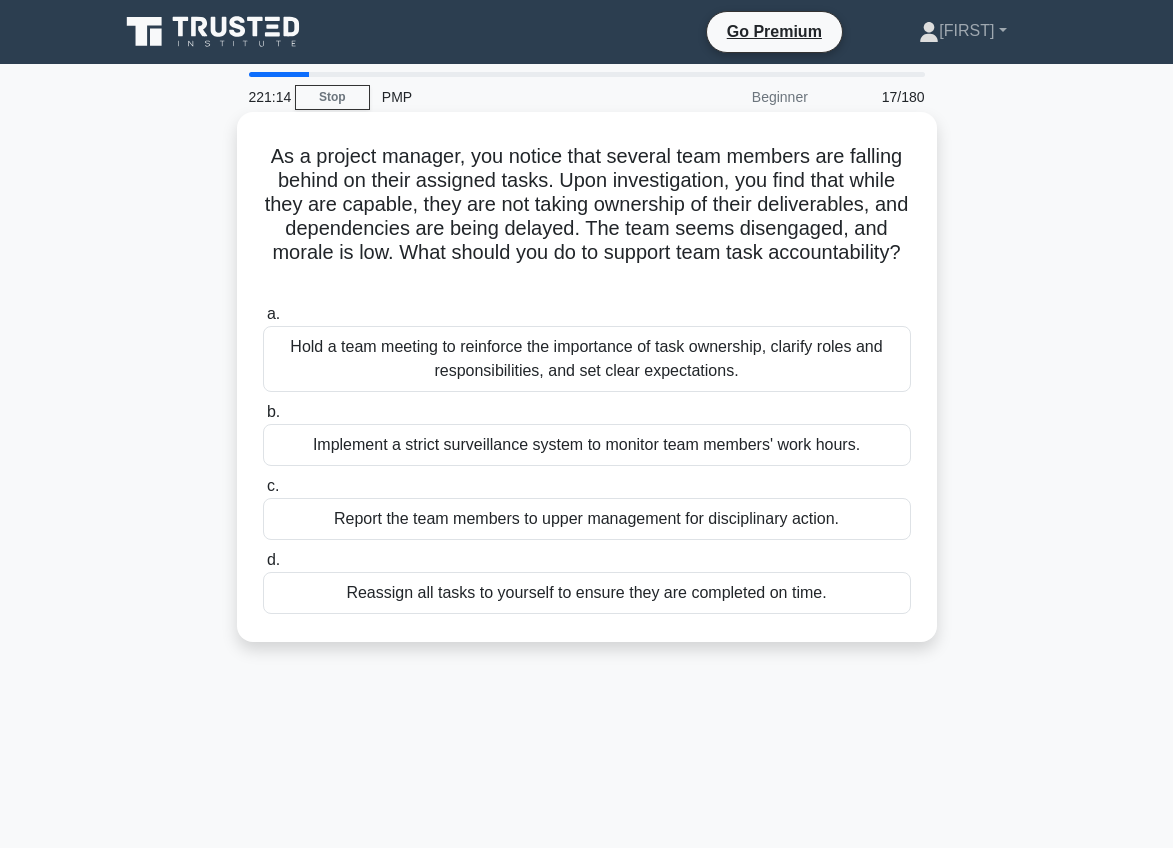 click on "a.
Hold a team meeting to reinforce the importance of task ownership, clarify roles and responsibilities, and set clear expectations." at bounding box center (587, 347) 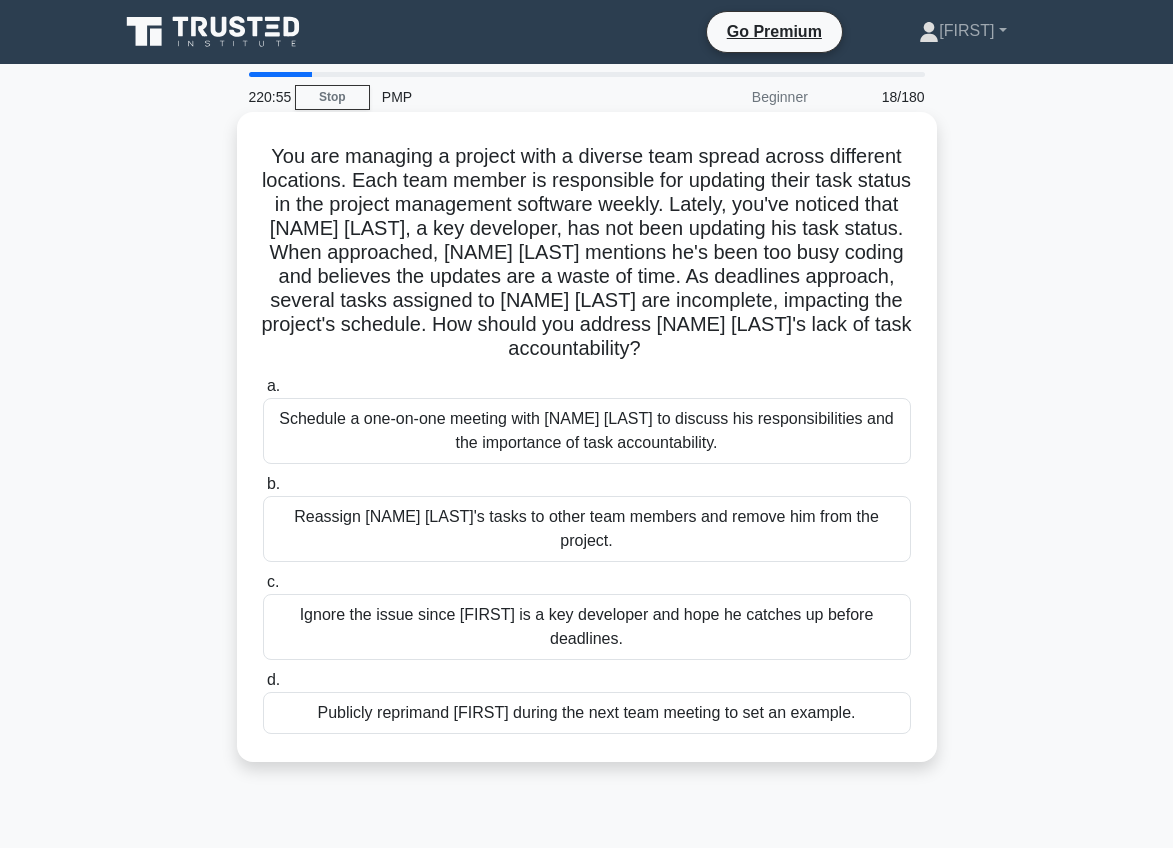 click on "Schedule a one-on-one meeting with [NAME] [LAST] to discuss his responsibilities and the importance of task accountability." at bounding box center (587, 431) 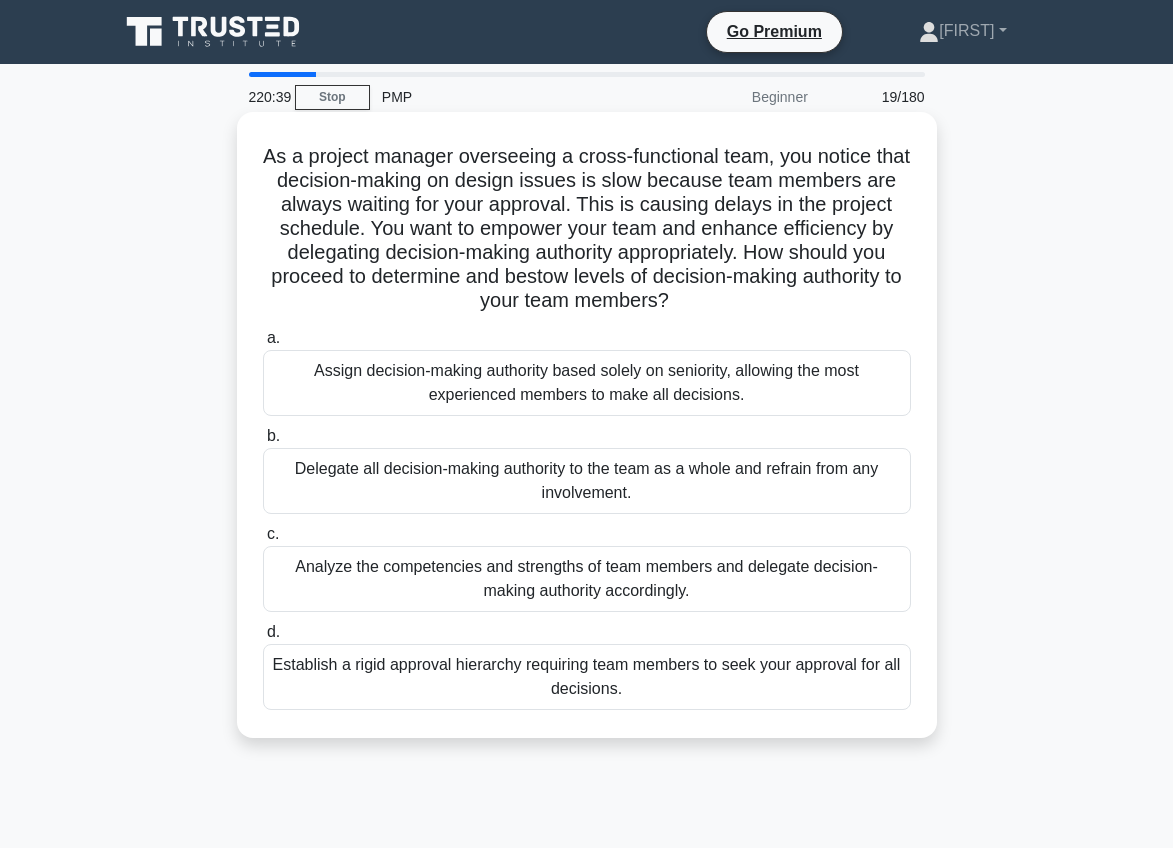 click on "Analyze the competencies and strengths of team members and delegate decision-making authority accordingly." at bounding box center (587, 579) 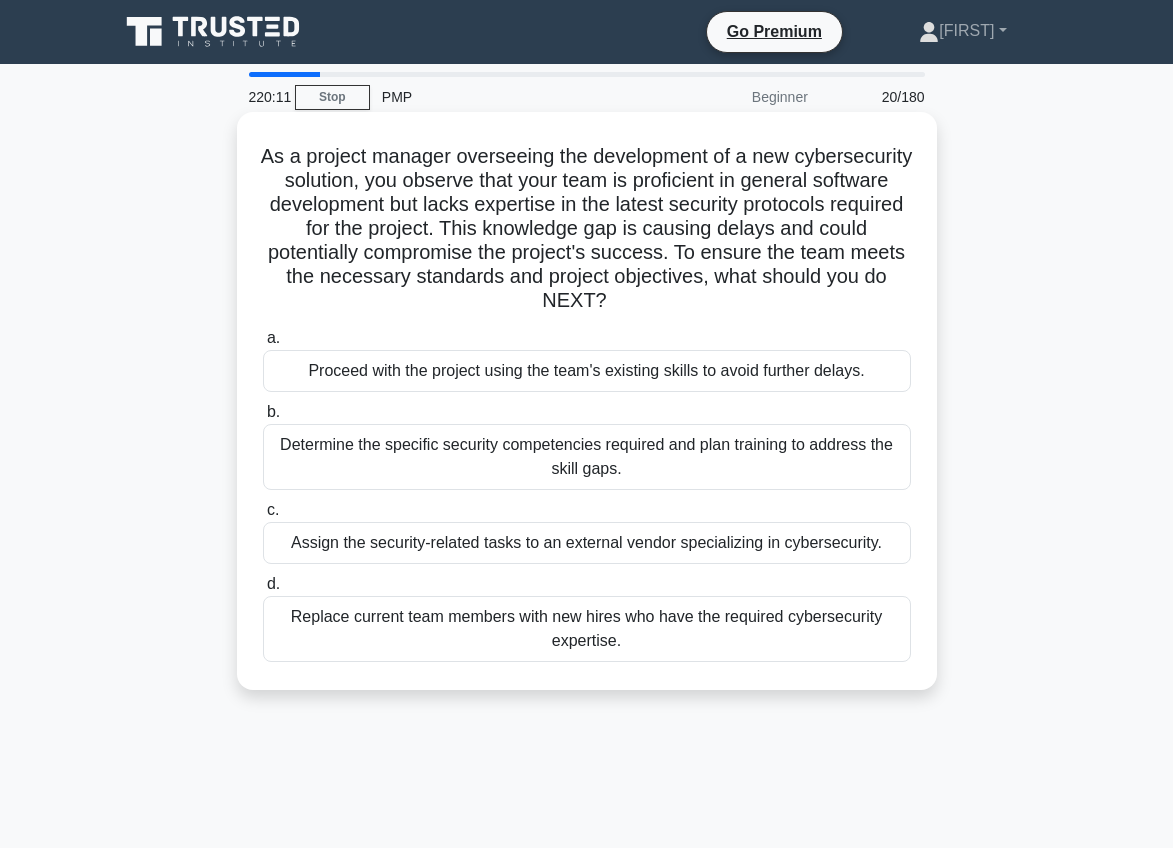 click on "Determine the specific security competencies required and plan training to address the skill gaps." at bounding box center (587, 457) 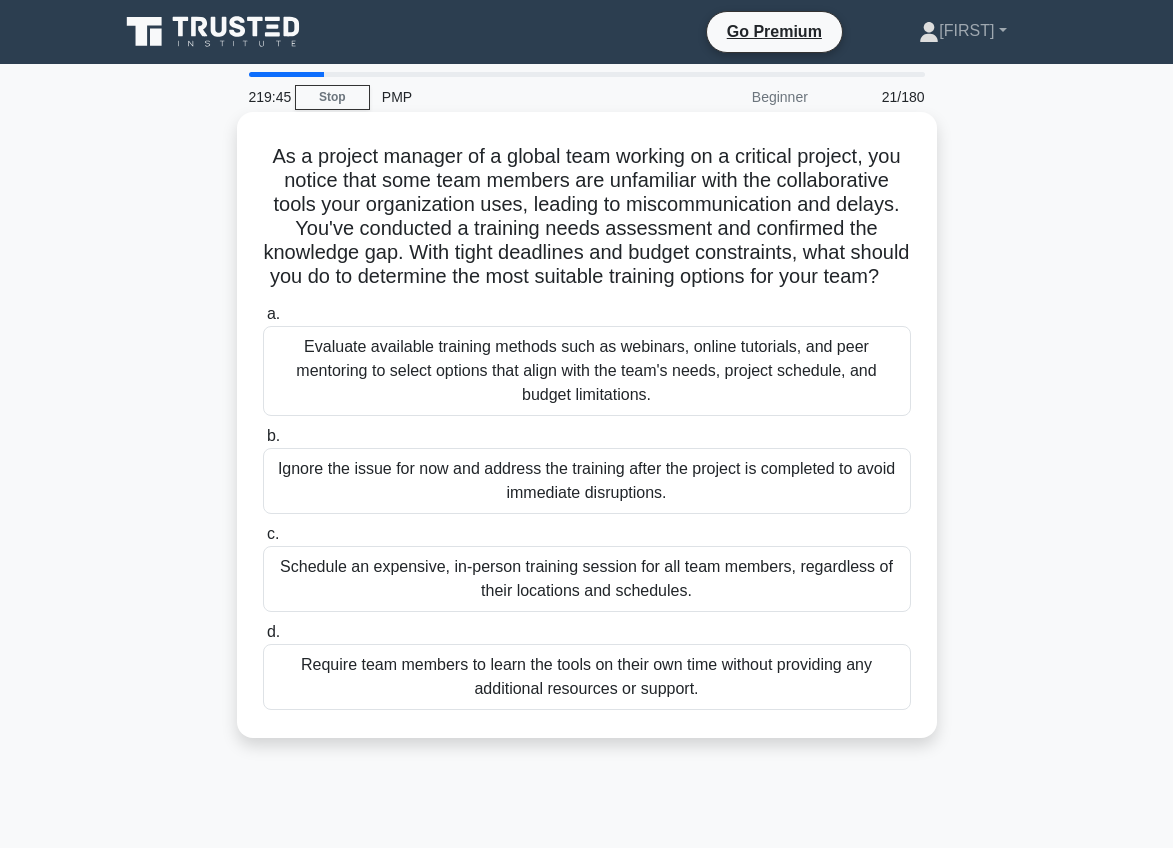 click on "Evaluate available training methods such as webinars, online tutorials, and peer mentoring to select options that align with the team's needs, project schedule, and budget limitations." at bounding box center (587, 371) 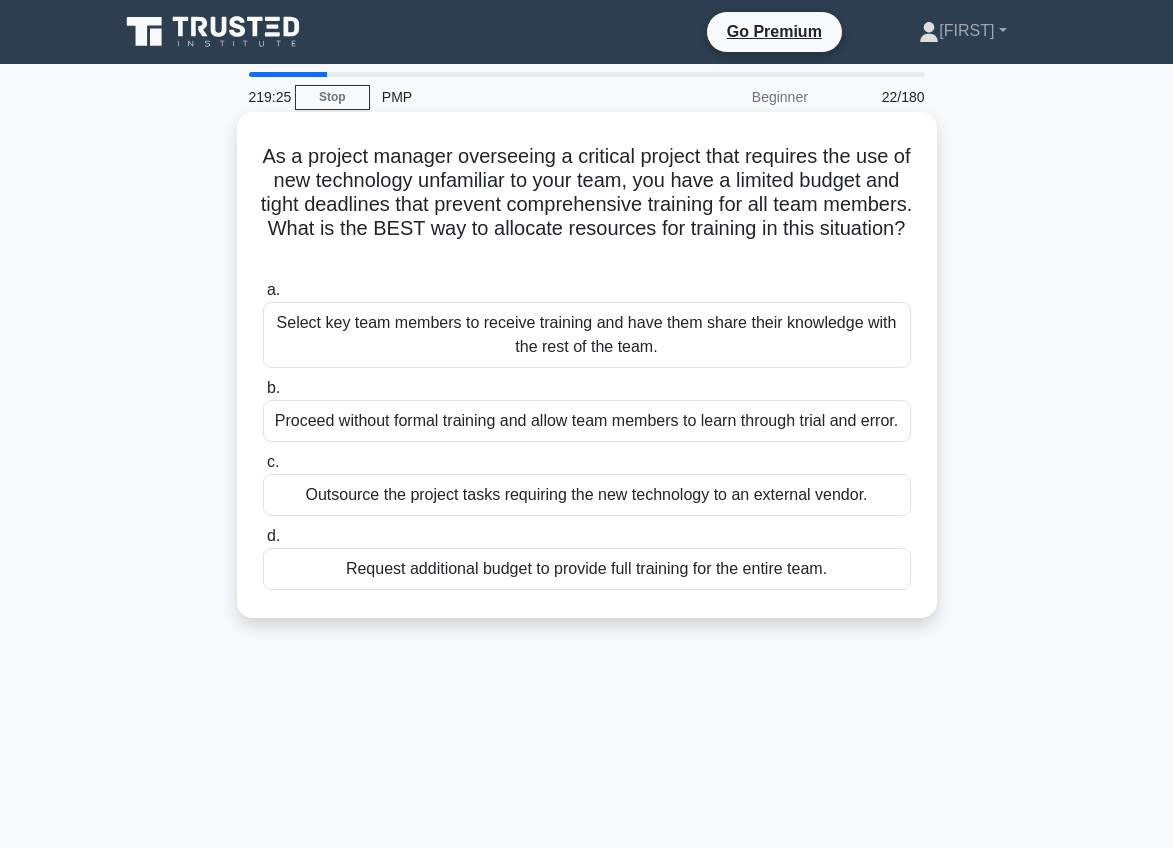 click on "Select key team members to receive training and have them share their knowledge with the rest of the team." at bounding box center (587, 335) 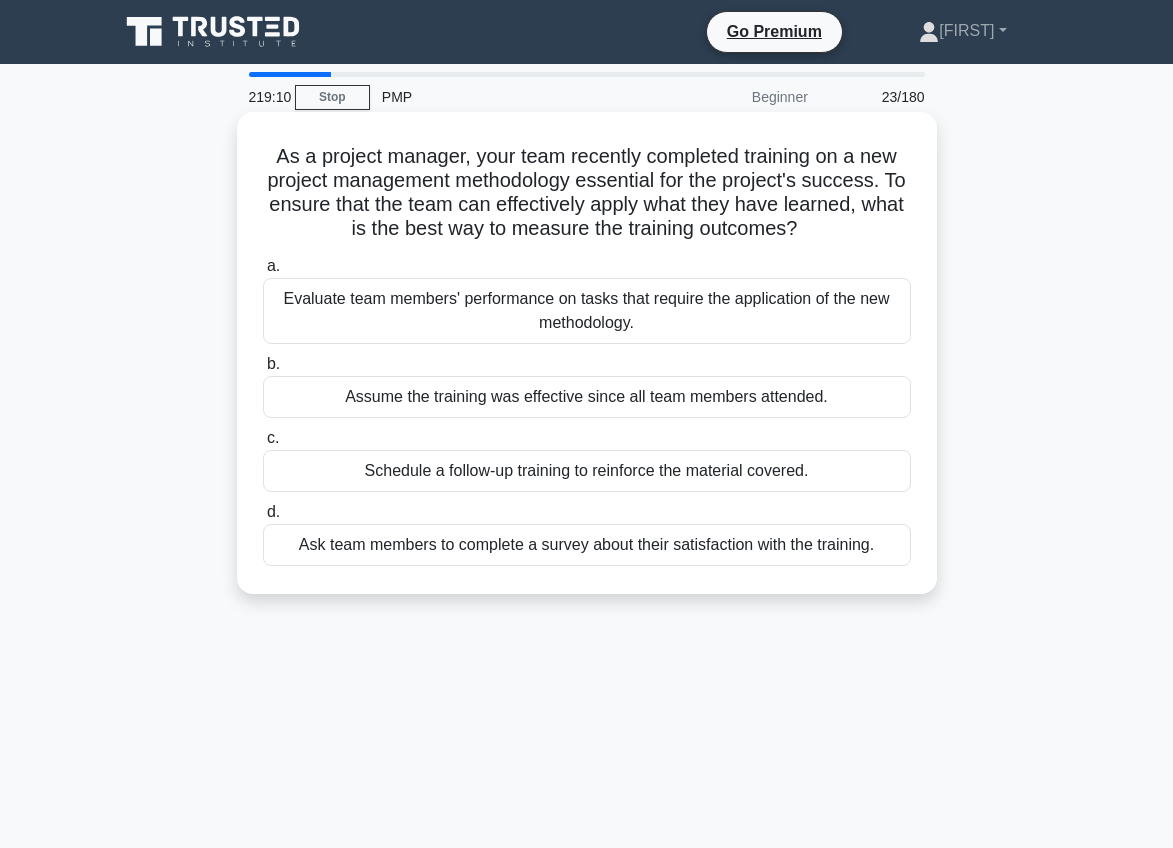 click on "Evaluate team members' performance on tasks that require the application of the new methodology." at bounding box center [587, 311] 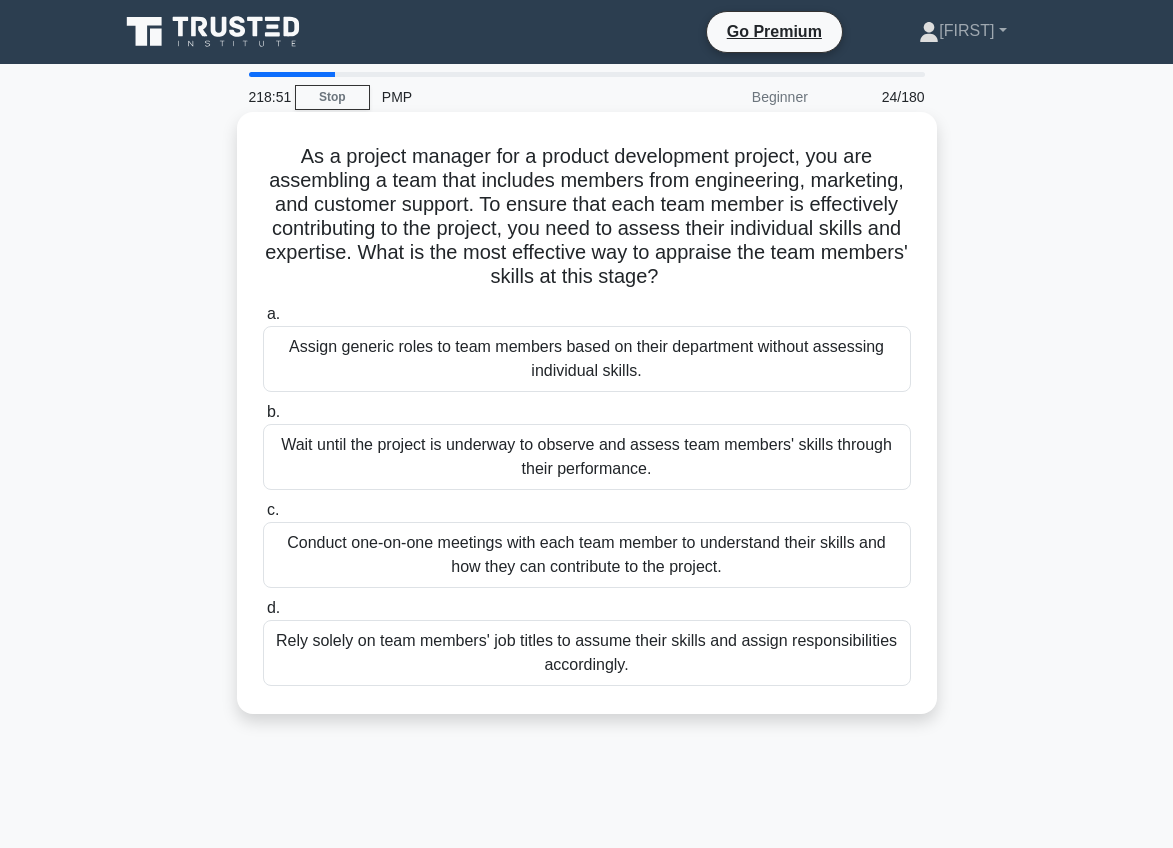 click on "Conduct one-on-one meetings with each team member to understand their skills and how they can contribute to the project." at bounding box center (587, 555) 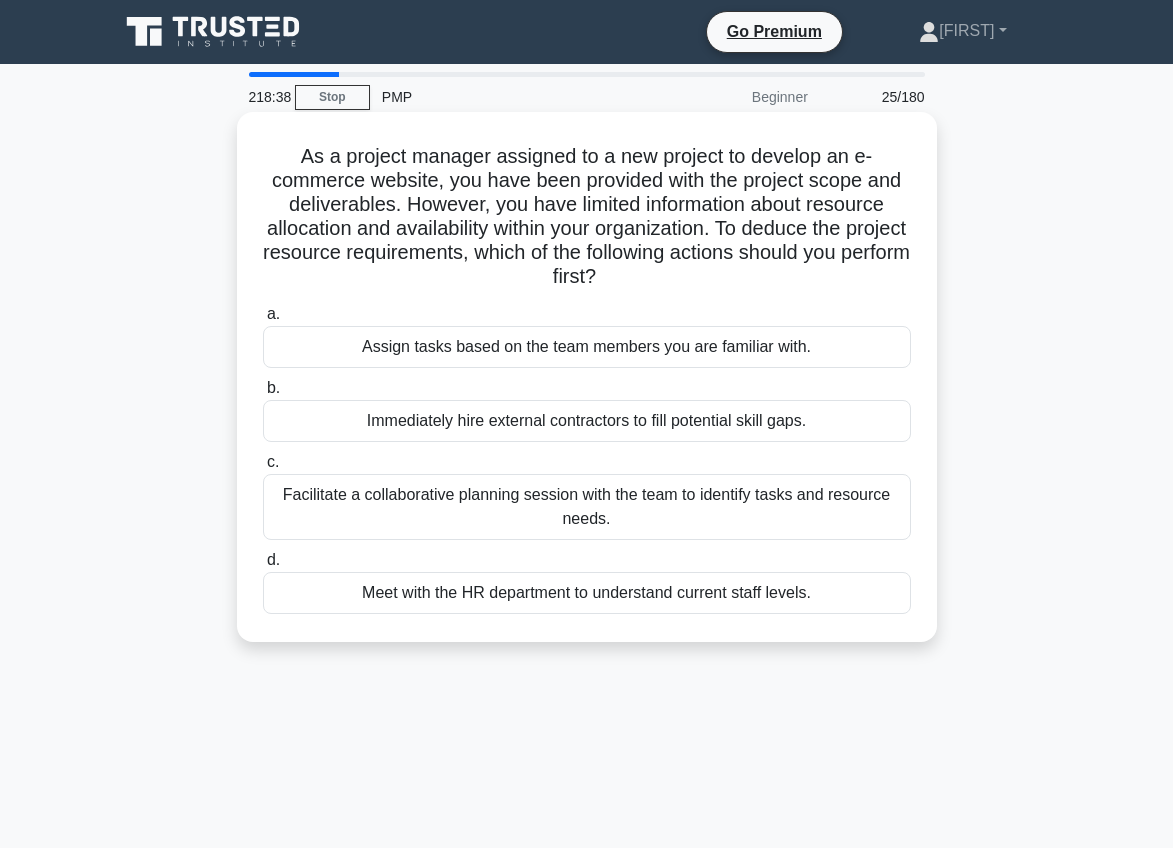 click on "Facilitate a collaborative planning session with the team to identify tasks and resource needs." at bounding box center [587, 507] 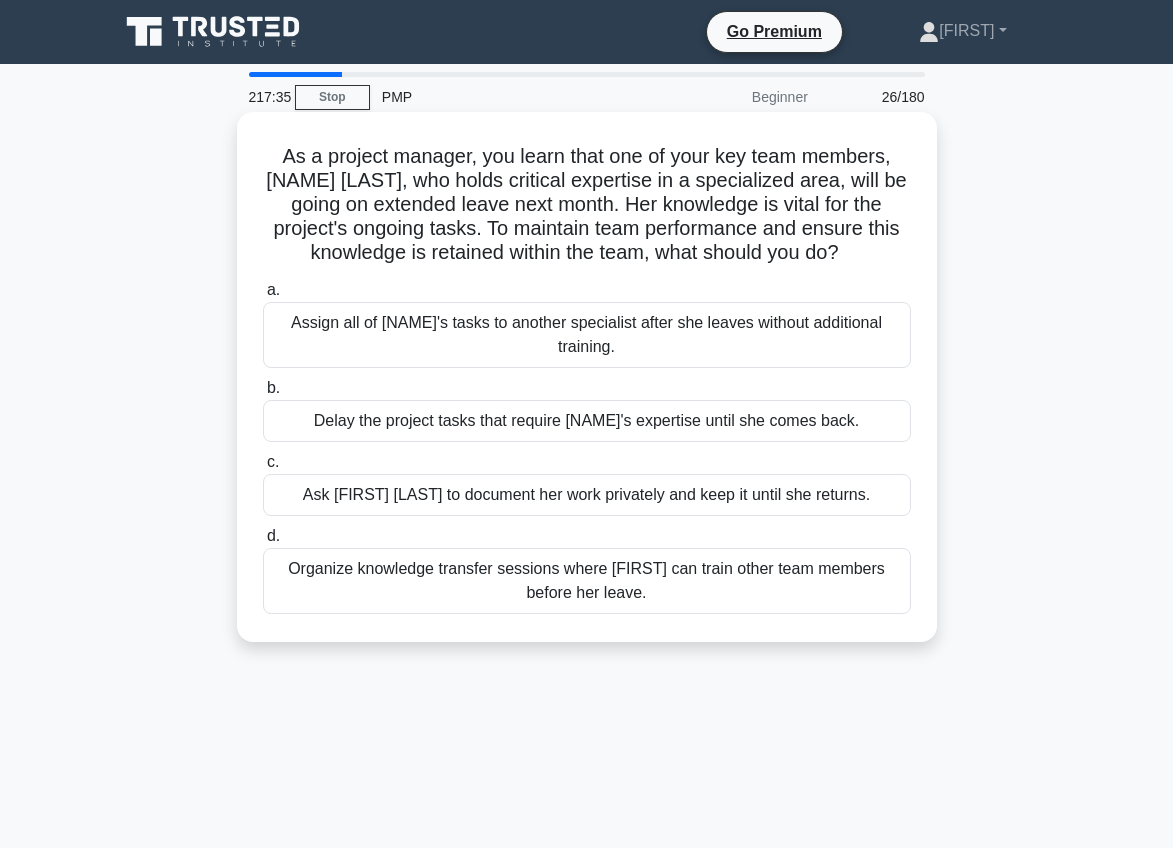 click on "Organize knowledge transfer sessions where [FIRST] can train other team members before her leave." at bounding box center (587, 581) 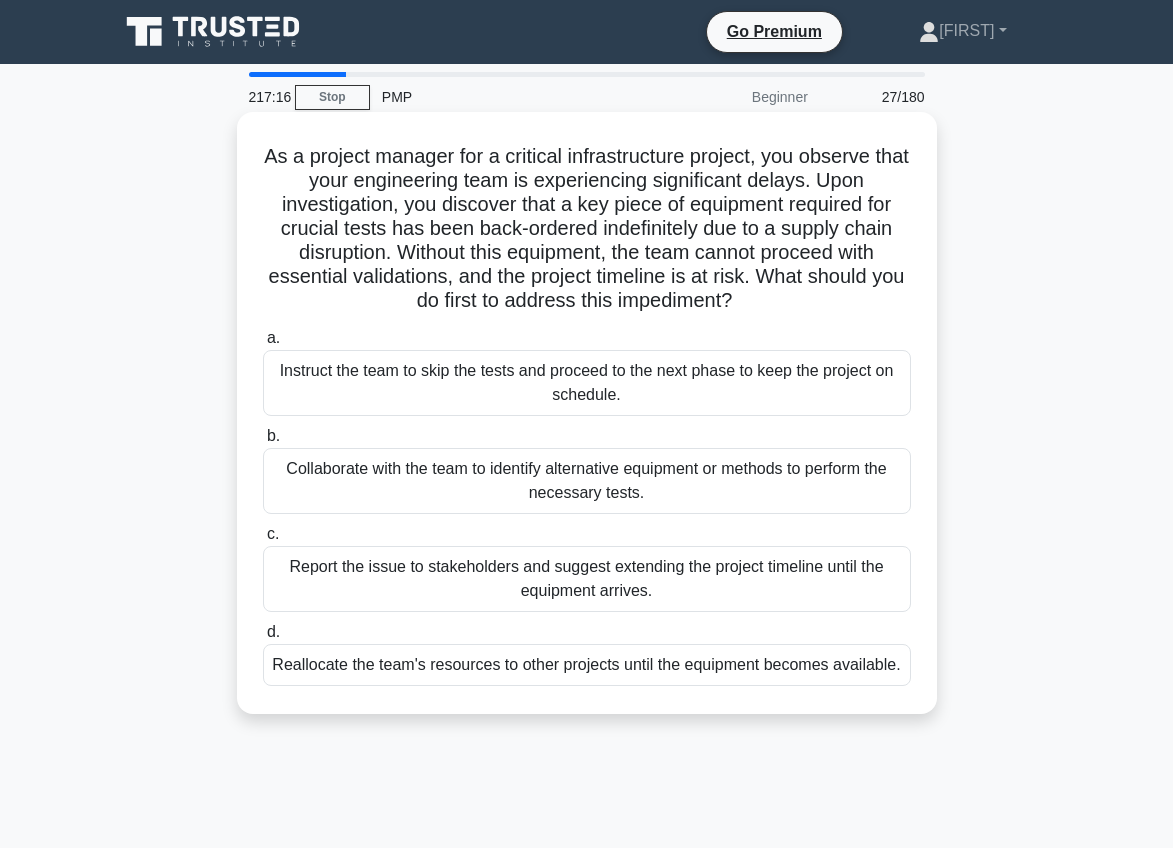 click on "Collaborate with the team to identify alternative equipment or methods to perform the necessary tests." at bounding box center (587, 481) 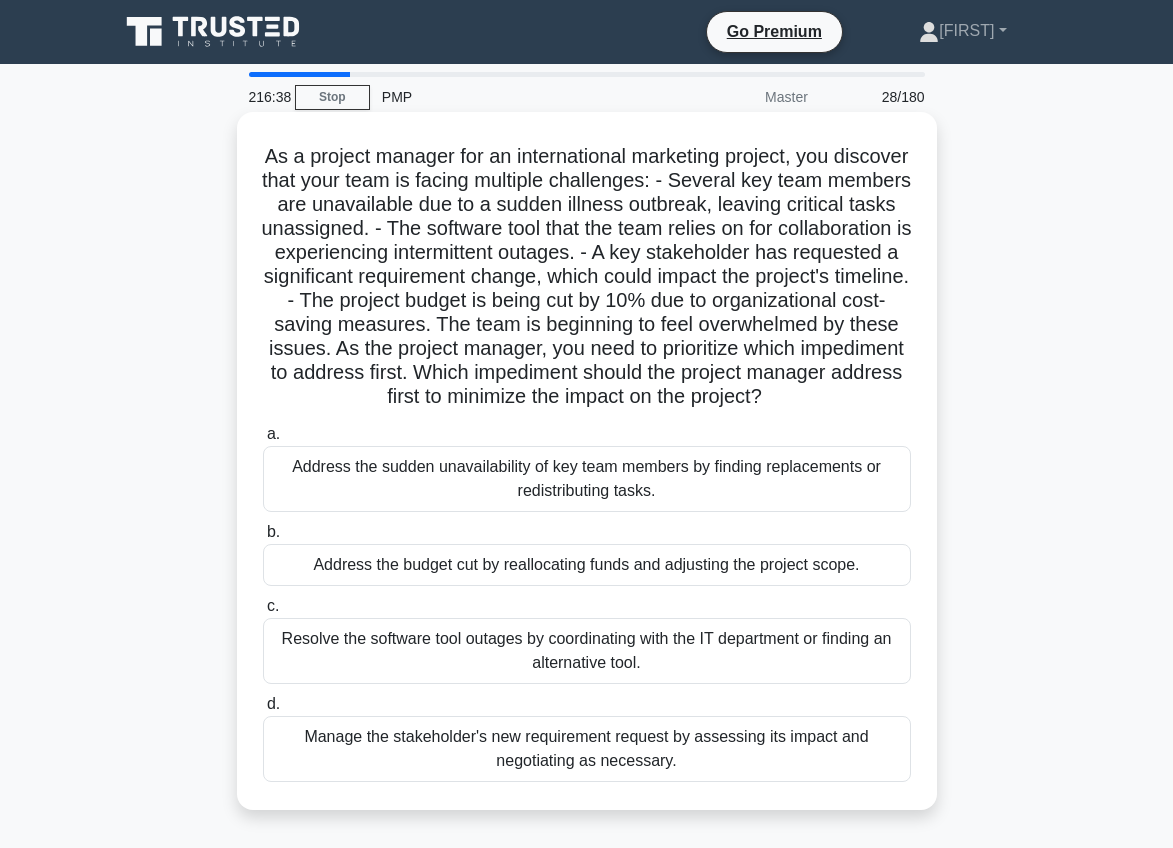 click on "Address the sudden unavailability of key team members by finding replacements or redistributing tasks." at bounding box center [587, 479] 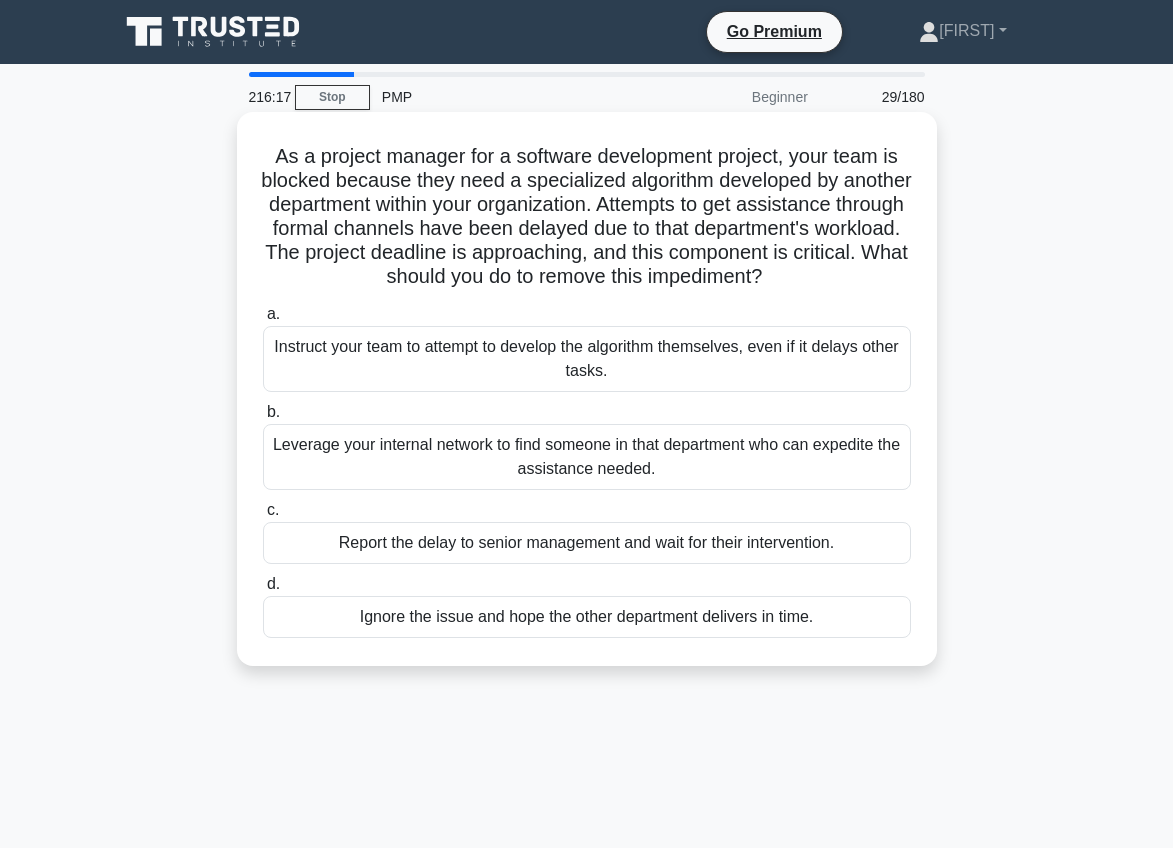 click on "Leverage your internal network to find someone in that department who can expedite the assistance needed." at bounding box center [587, 457] 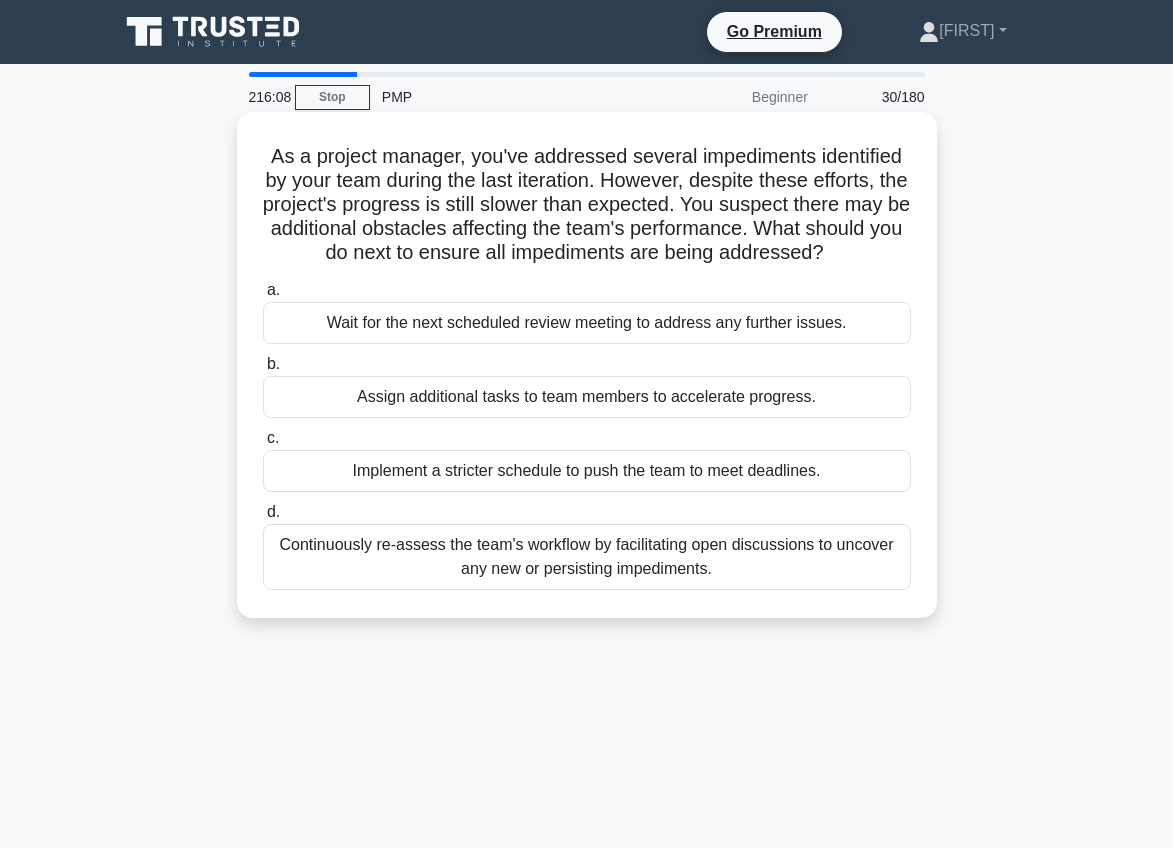 click on "Continuously re-assess the team's workflow by facilitating open discussions to uncover any new or persisting impediments." at bounding box center (587, 557) 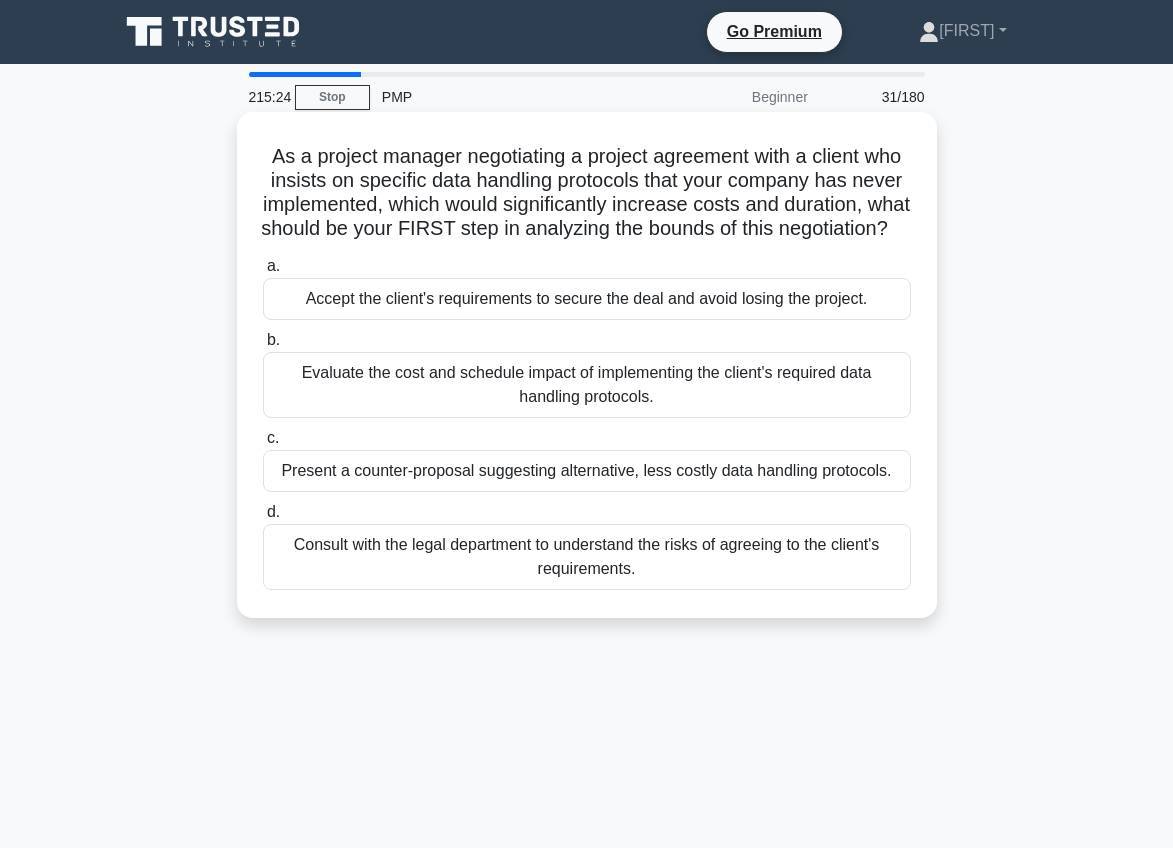 click on "Evaluate the cost and schedule impact of implementing the client's required data handling protocols." at bounding box center (587, 385) 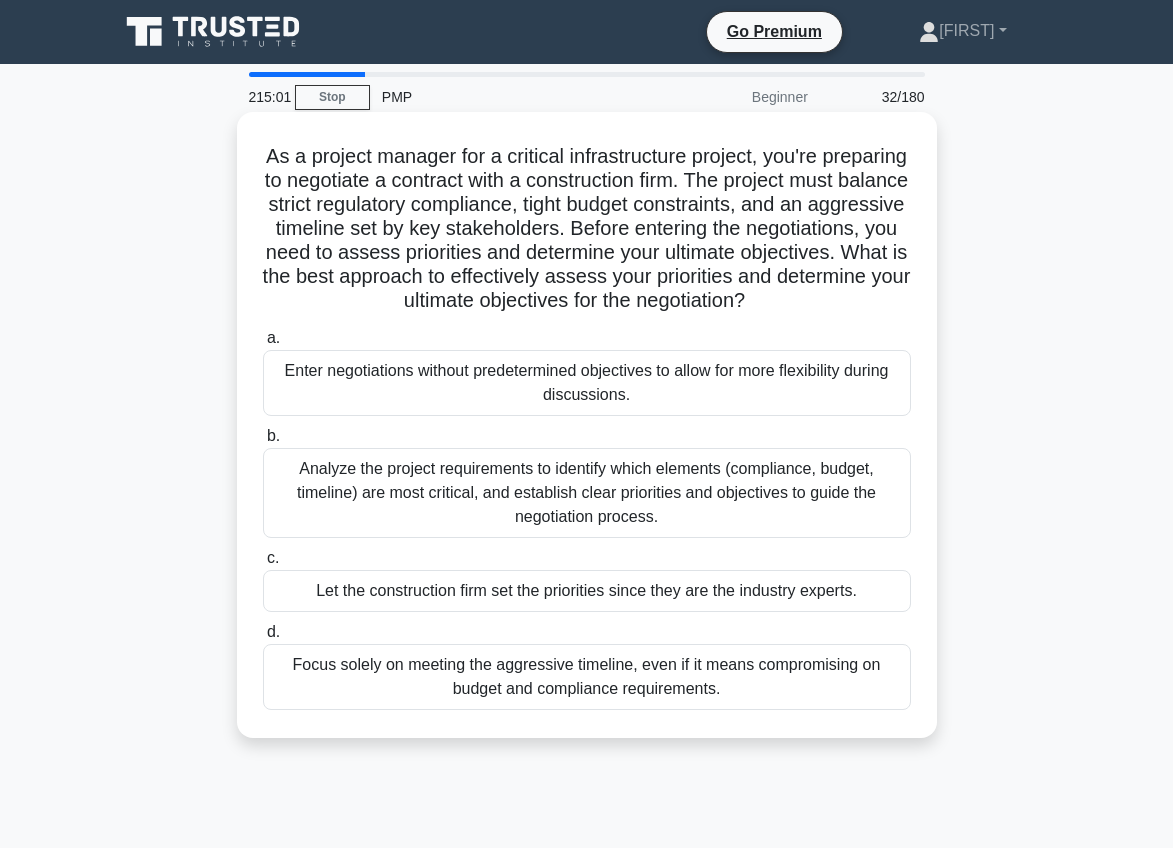 click on "Analyze the project requirements to identify which elements (compliance, budget, timeline) are most critical, and establish clear priorities and objectives to guide the negotiation process." at bounding box center [587, 493] 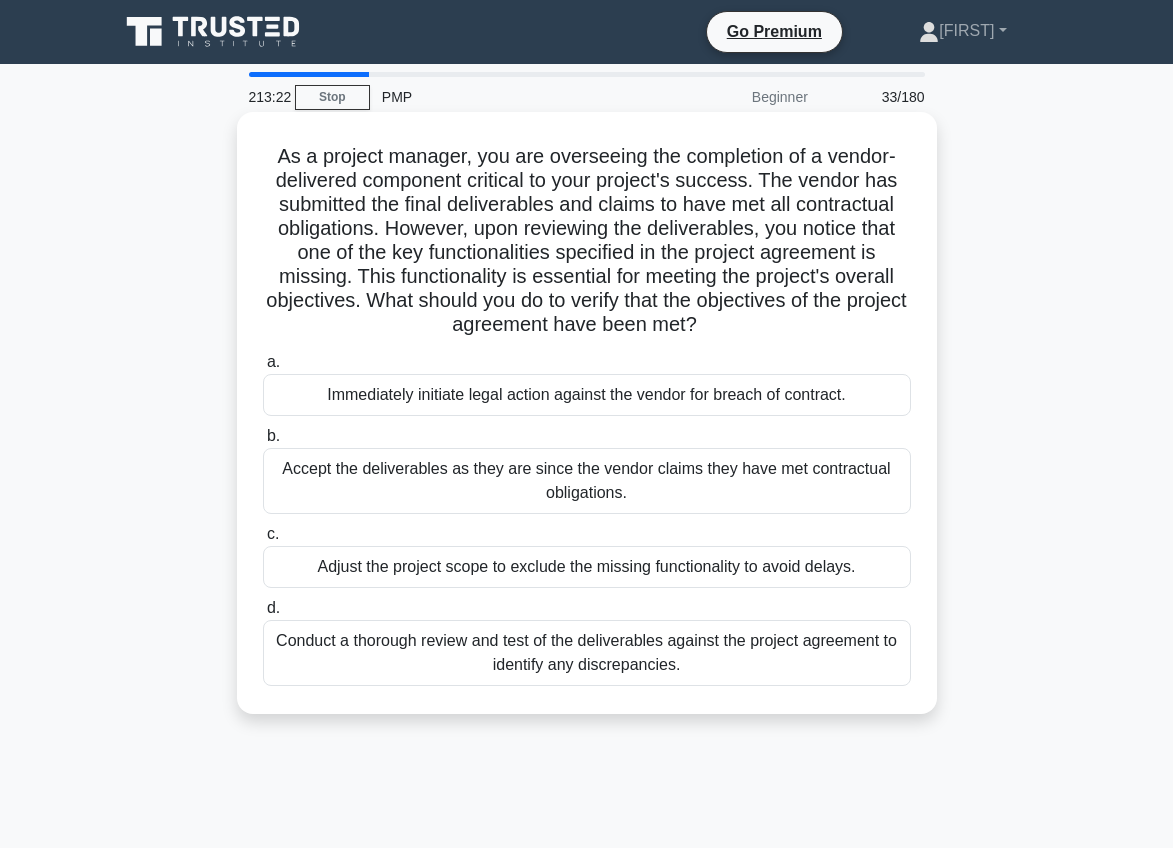 click on "Conduct a thorough review and test of the deliverables against the project agreement to identify any discrepancies." at bounding box center (587, 653) 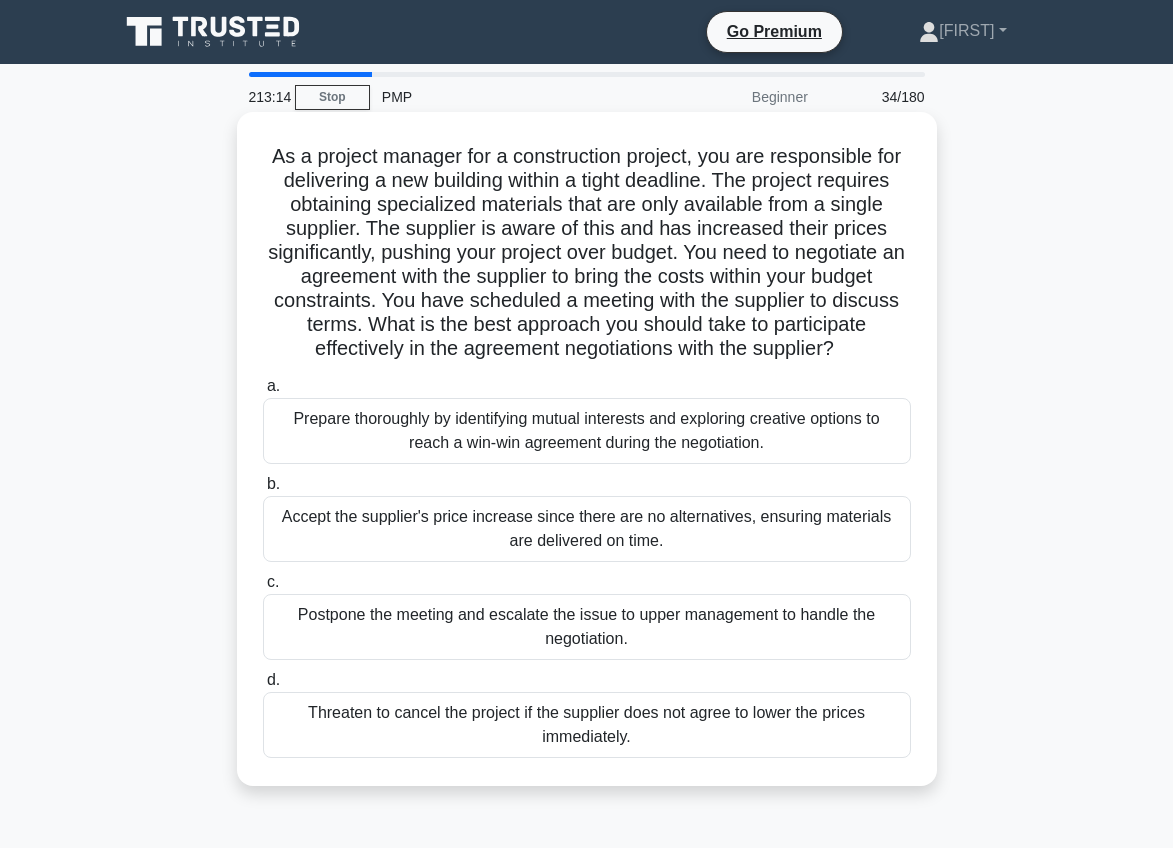 click on "Prepare thoroughly by identifying mutual interests and exploring creative options to reach a win-win agreement during the negotiation." at bounding box center [587, 431] 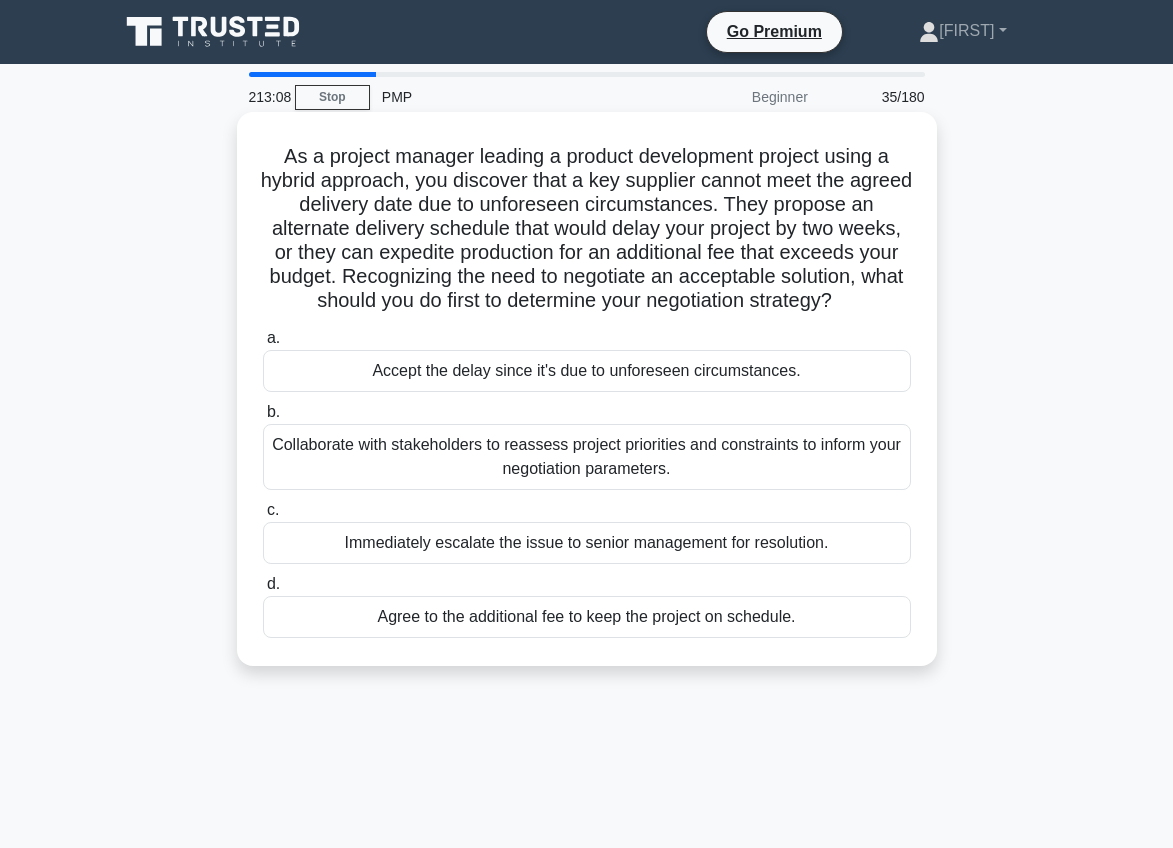 click on "Collaborate with stakeholders to reassess project priorities and constraints to inform your negotiation parameters." at bounding box center [587, 457] 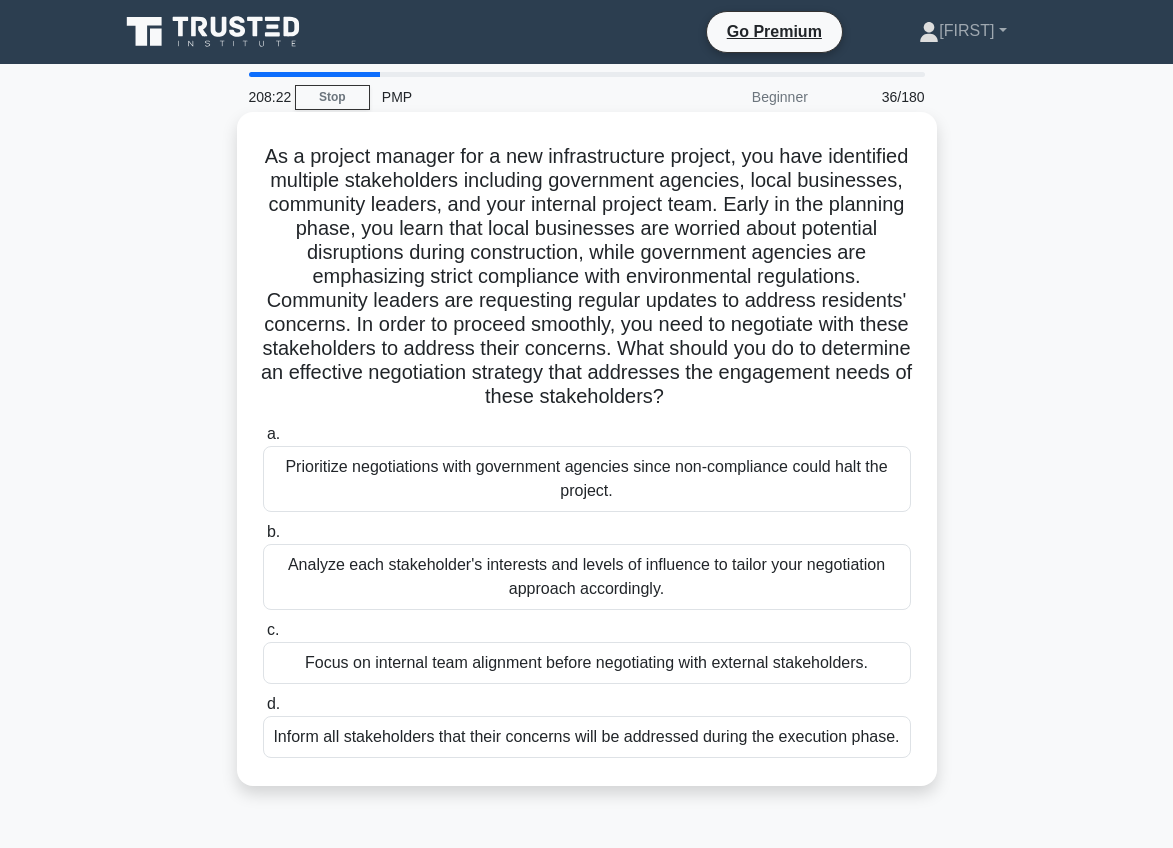 click on "Analyze each stakeholder's interests and levels of influence to tailor your negotiation approach accordingly." at bounding box center [587, 577] 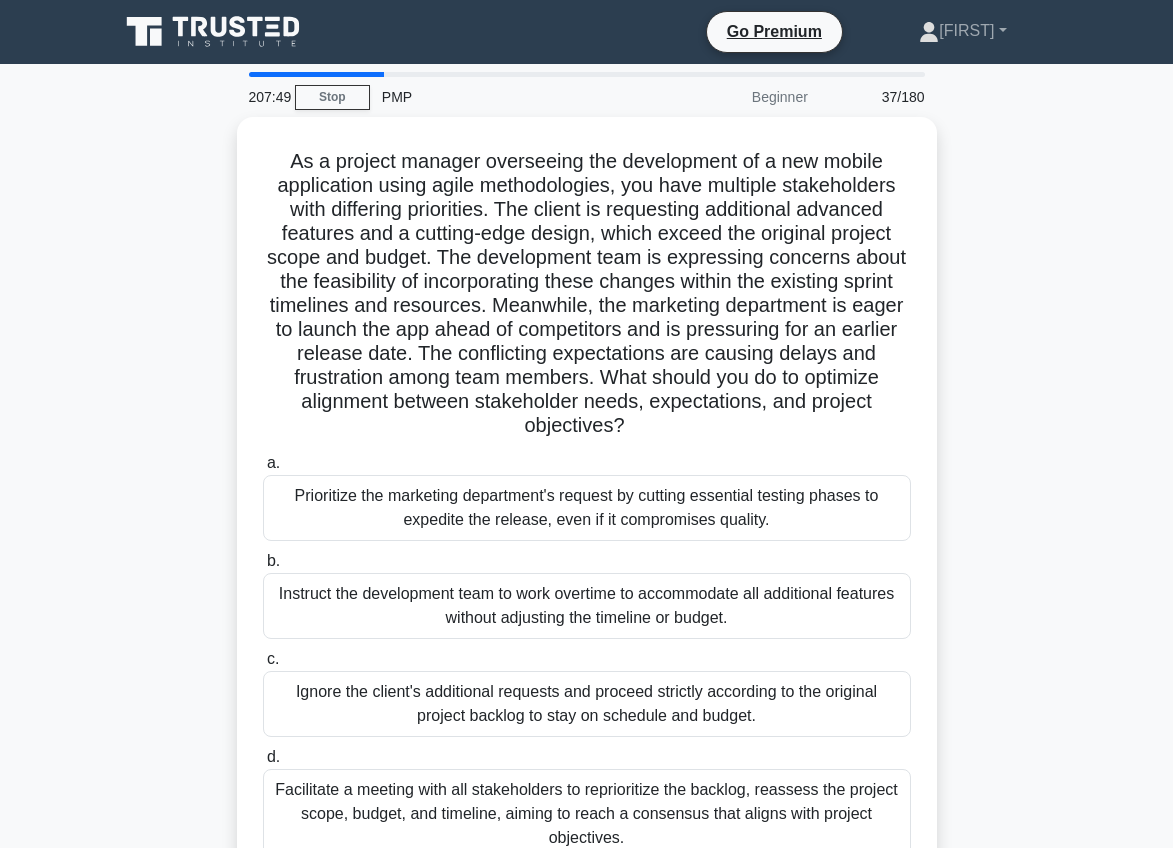 click on "Facilitate a meeting with all stakeholders to reprioritize the backlog, reassess the project scope, budget, and timeline, aiming to reach a consensus that aligns with project objectives." at bounding box center [587, 814] 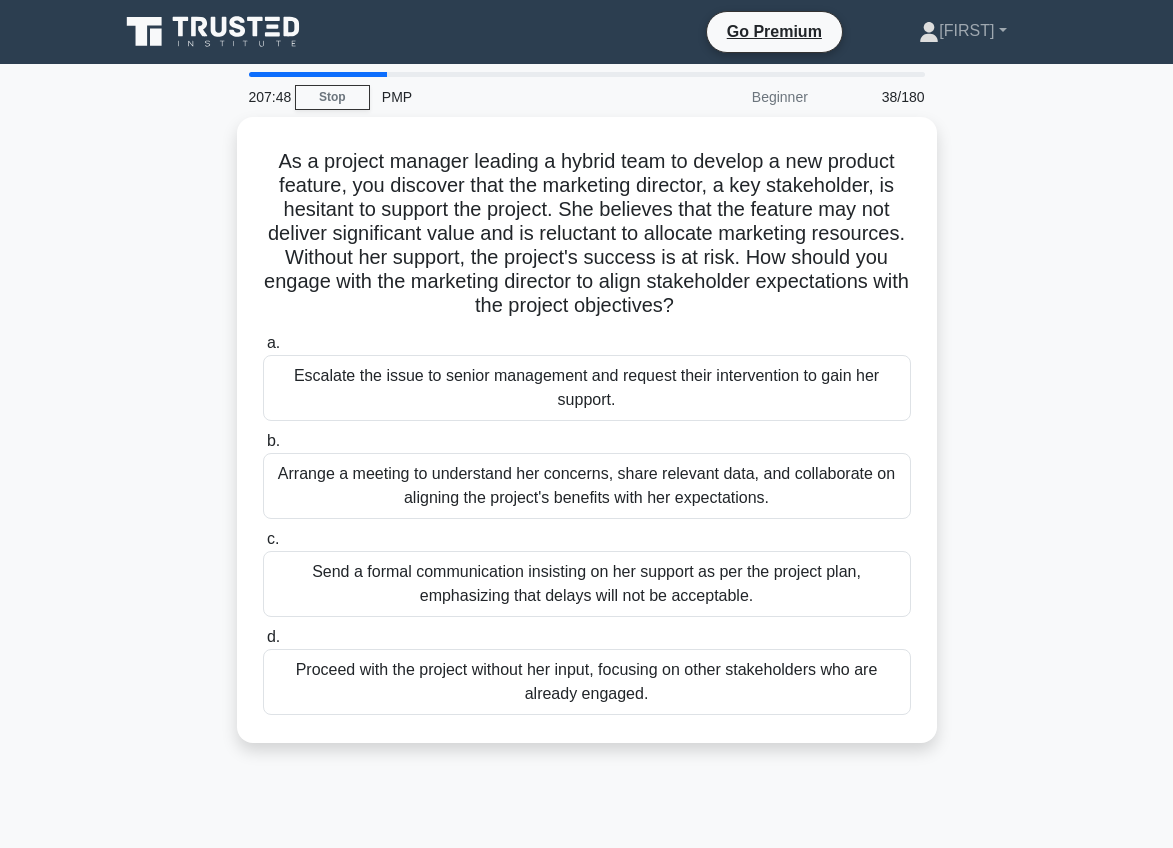 click on "As a project manager leading a hybrid team to develop a new product feature, you discover that the marketing director, a key stakeholder, is hesitant to support the project. She believes that the feature may not deliver significant value and is reluctant to allocate marketing resources. Without her support, the project's success is at risk. How should you engage with the marketing director to align stakeholder expectations with the project objectives?
.spinner_0XTQ{transform-origin:center;animation:spinner_y6GP .75s linear infinite}@keyframes spinner_y6GP{100%{transform:rotate(360deg)}}
a. b. c. d." at bounding box center (587, 442) 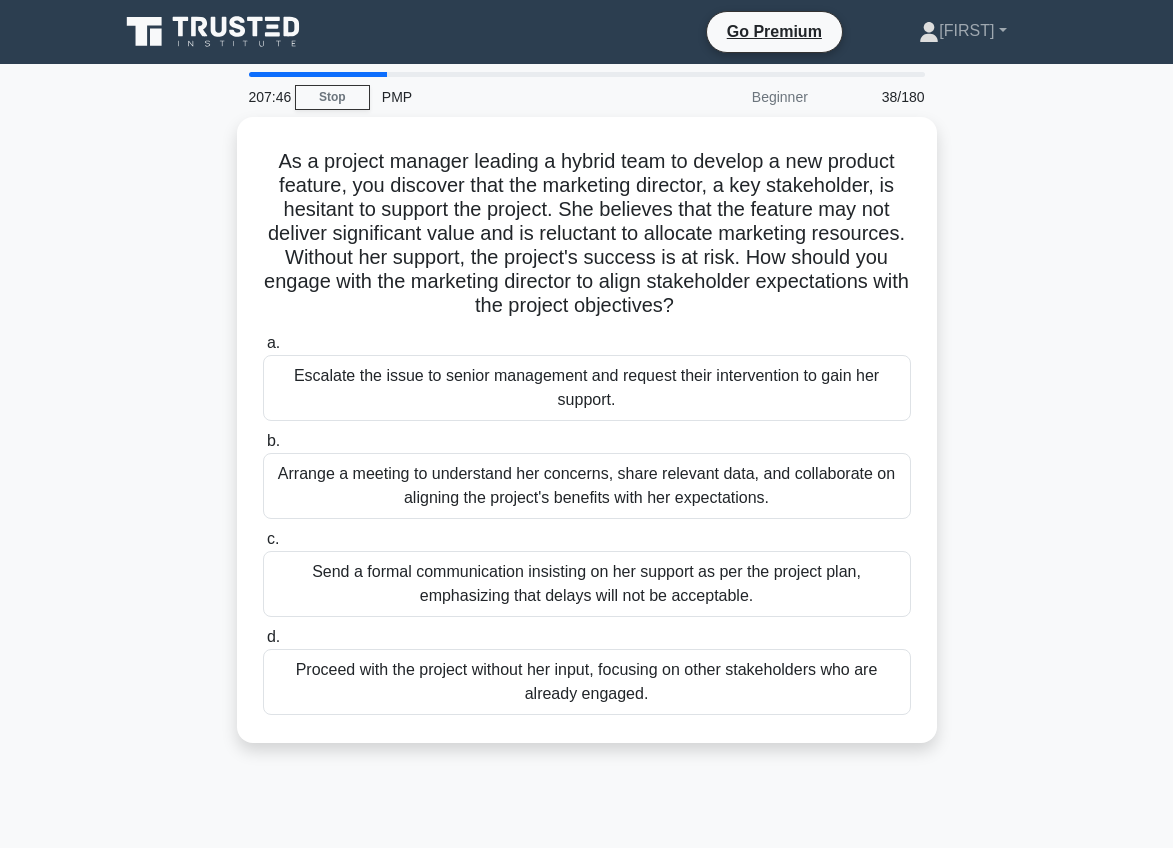 scroll, scrollTop: 40, scrollLeft: 0, axis: vertical 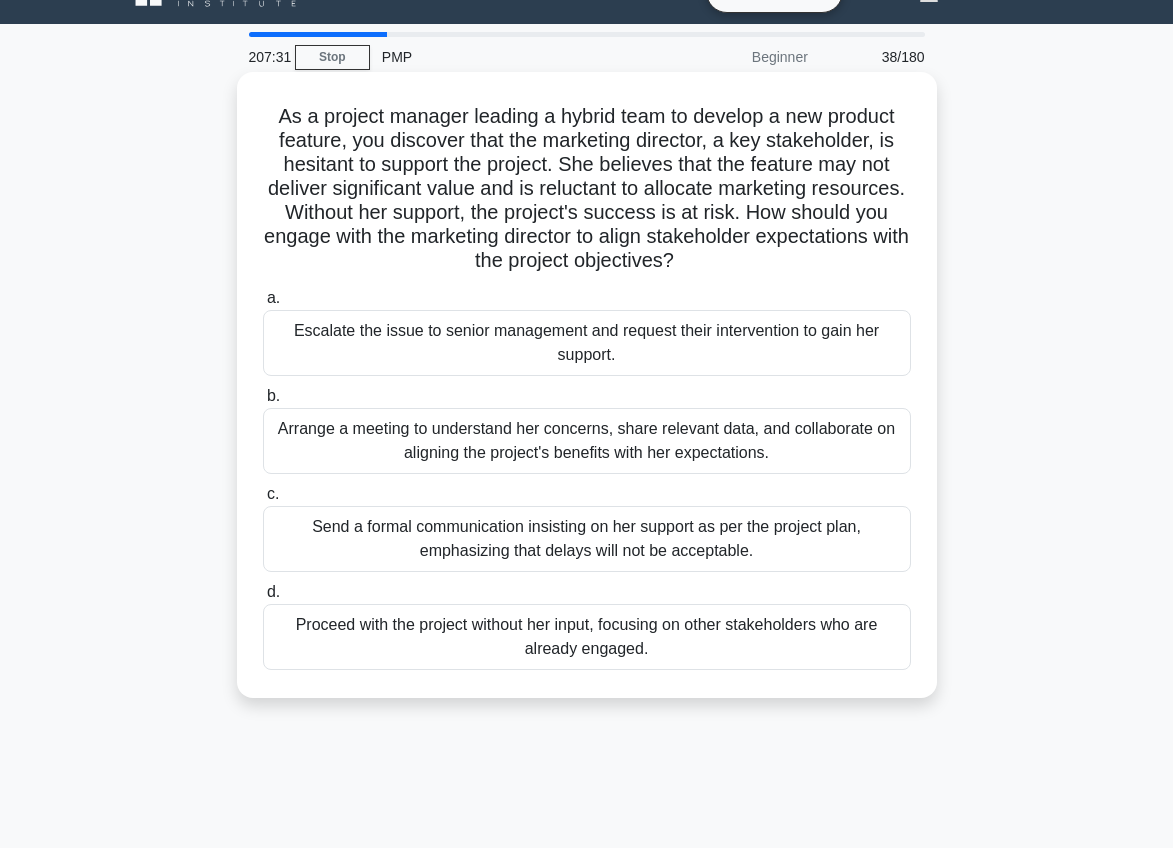 click on "Arrange a meeting to understand her concerns, share relevant data, and collaborate on aligning the project's benefits with her expectations." at bounding box center (587, 441) 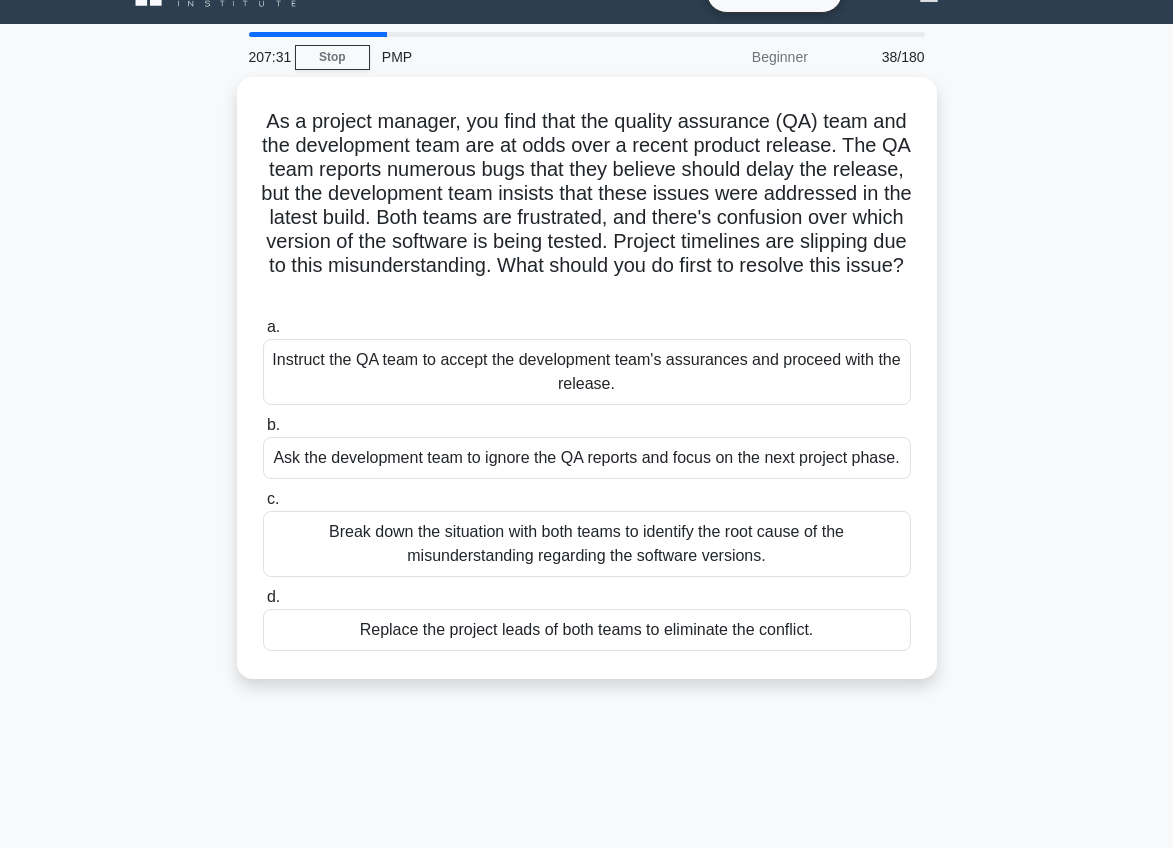 scroll, scrollTop: 0, scrollLeft: 0, axis: both 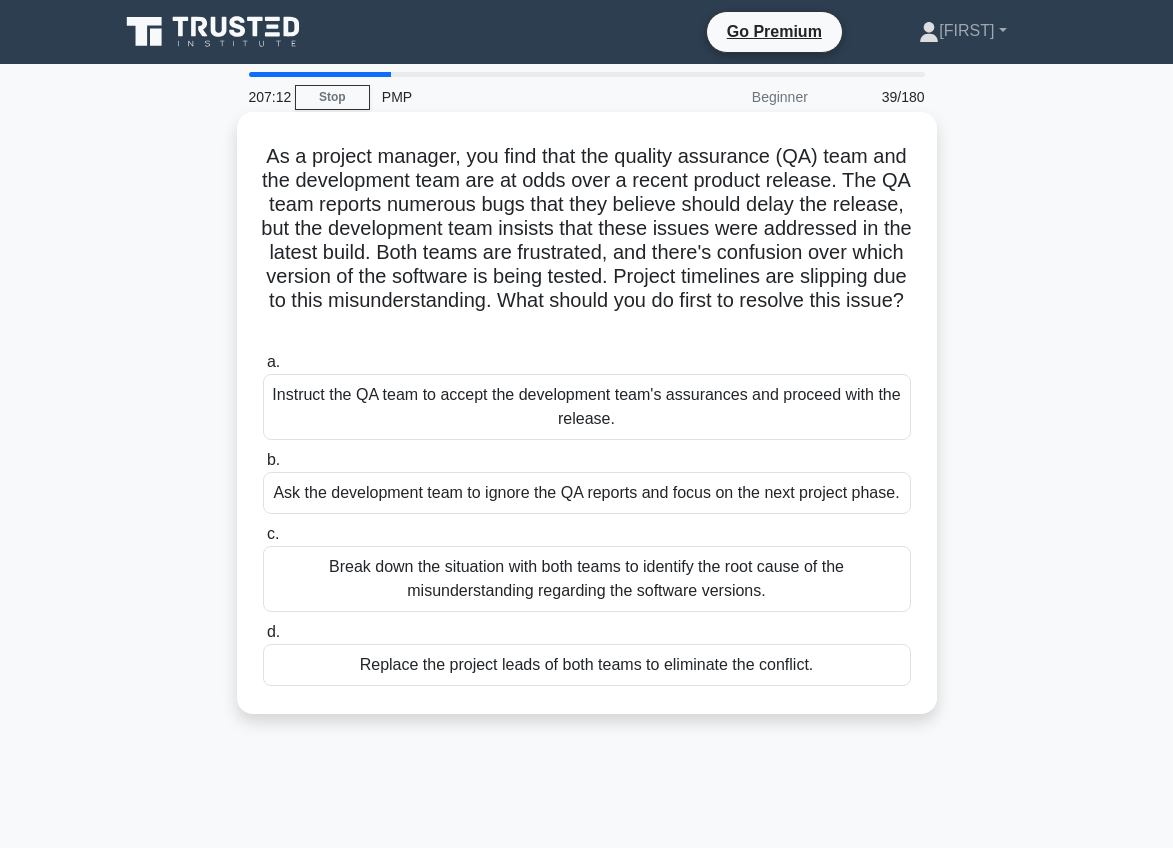 click on "Break down the situation with both teams to identify the root cause of the misunderstanding regarding the software versions." at bounding box center [587, 579] 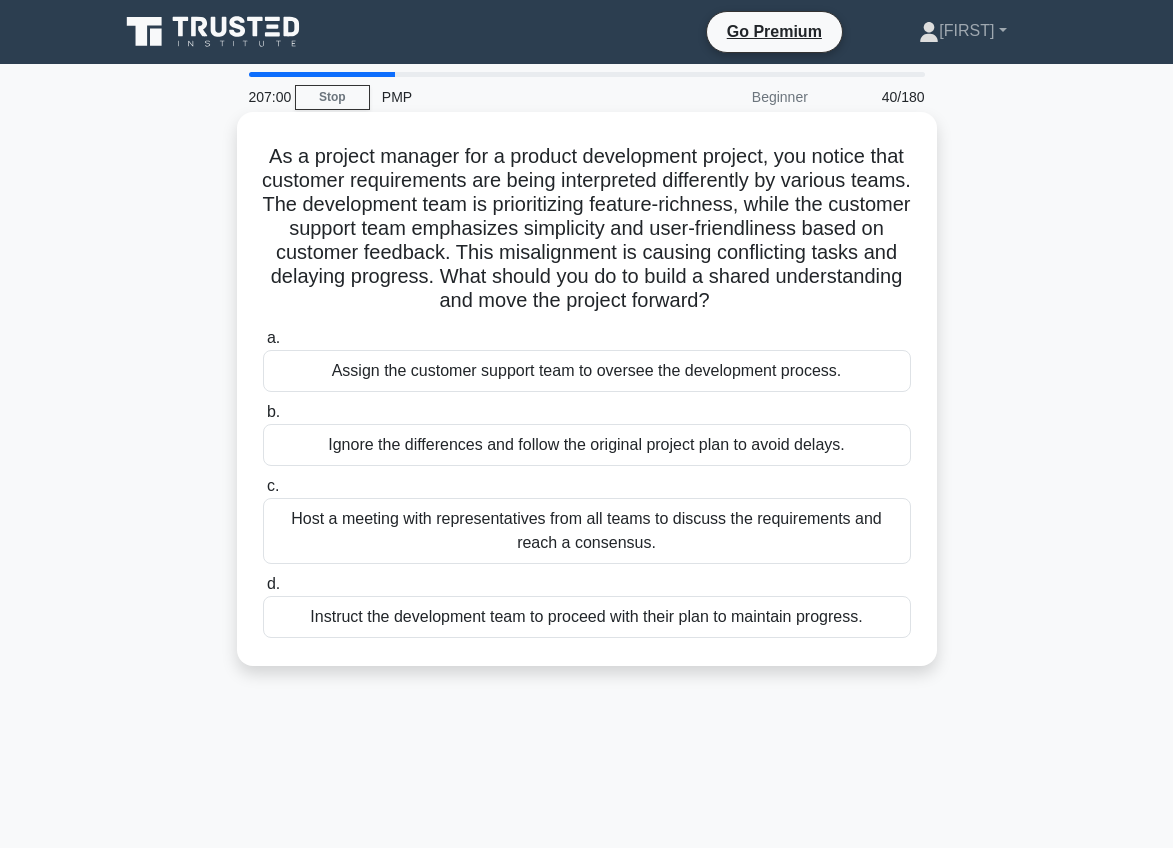click on "Host a meeting with representatives from all teams to discuss the requirements and reach a consensus." at bounding box center [587, 531] 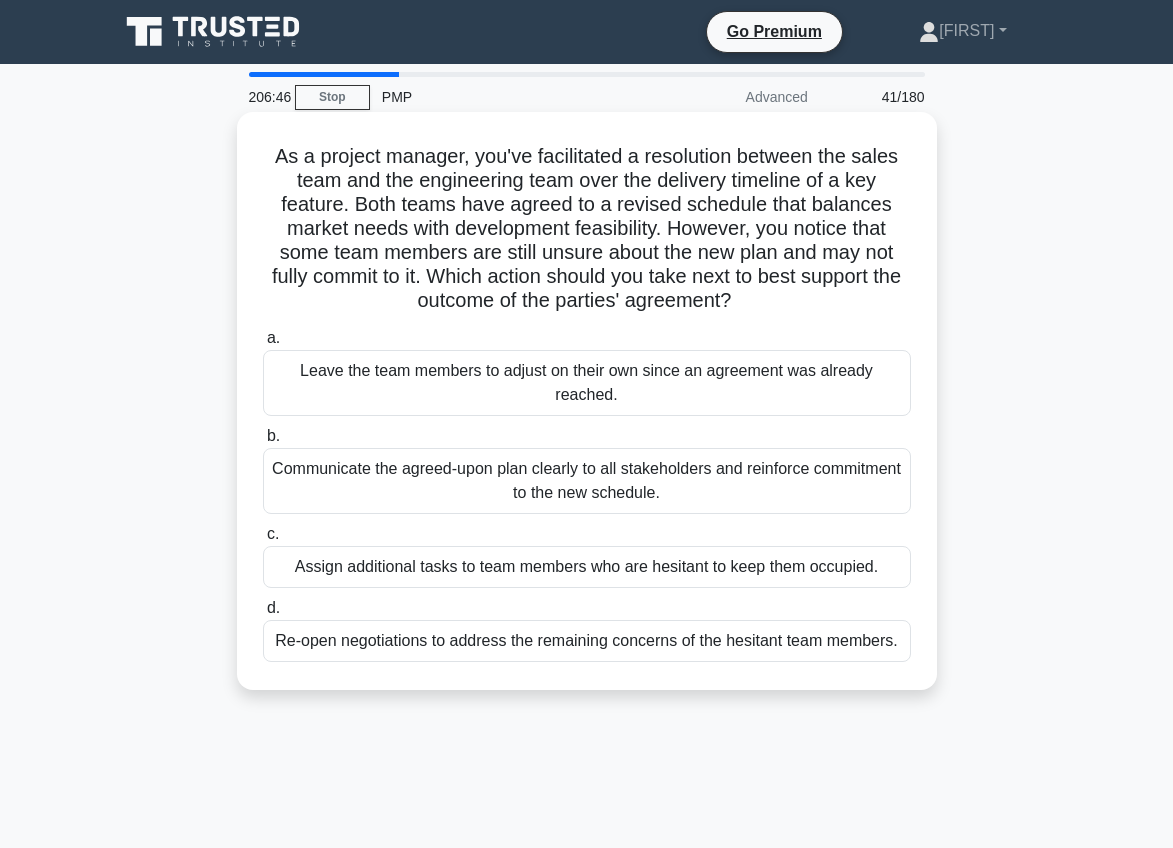 click on "Communicate the agreed-upon plan clearly to all stakeholders and reinforce commitment to the new schedule." at bounding box center [587, 481] 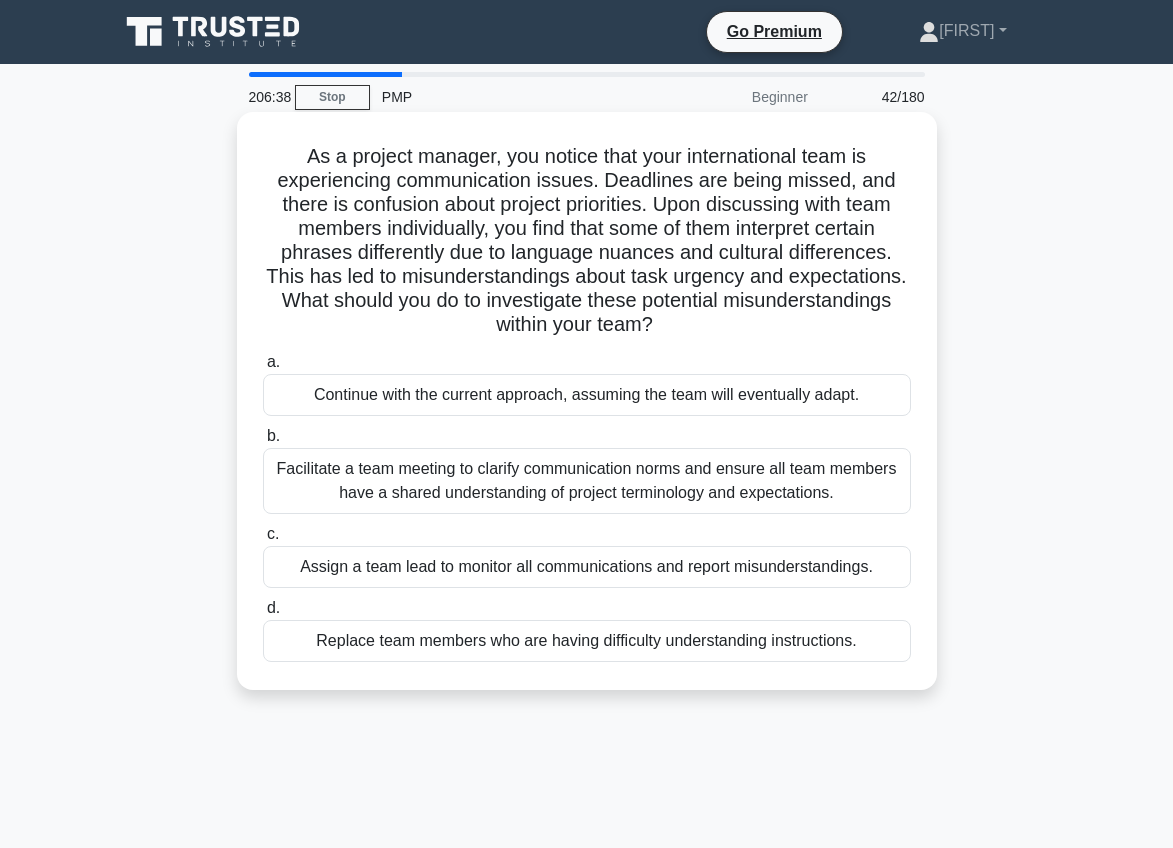 click on "Facilitate a team meeting to clarify communication norms and ensure all team members have a shared understanding of project terminology and expectations." at bounding box center [587, 481] 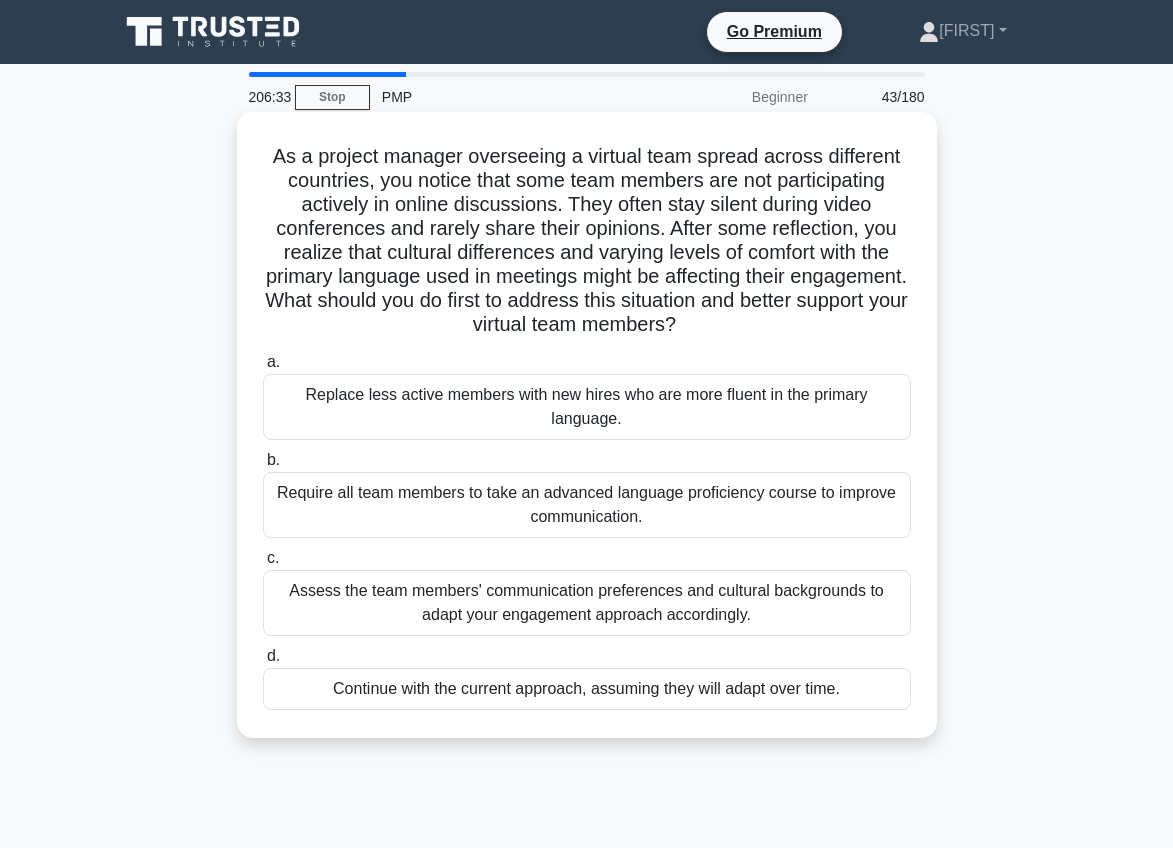 click on "Assess the team members' communication preferences and cultural backgrounds to adapt your engagement approach accordingly." at bounding box center (587, 603) 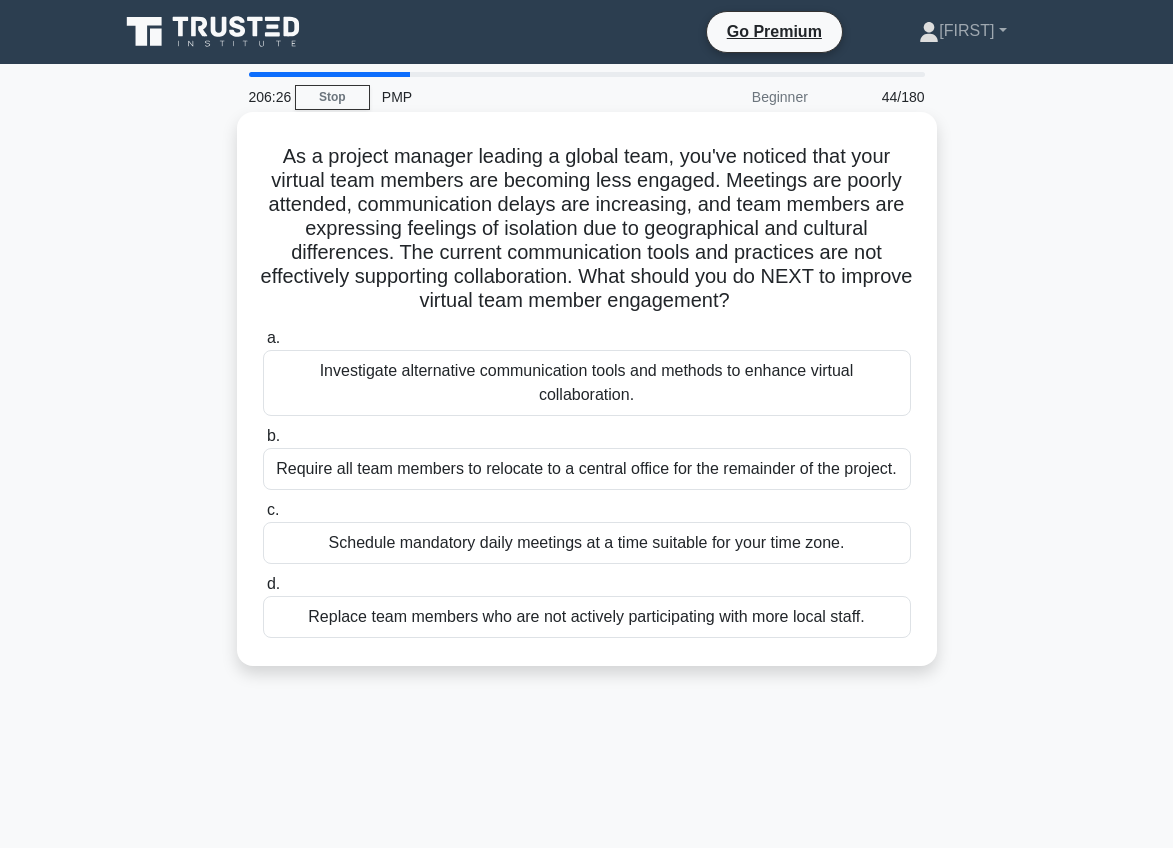 click on "Investigate alternative communication tools and methods to enhance virtual collaboration." at bounding box center (587, 383) 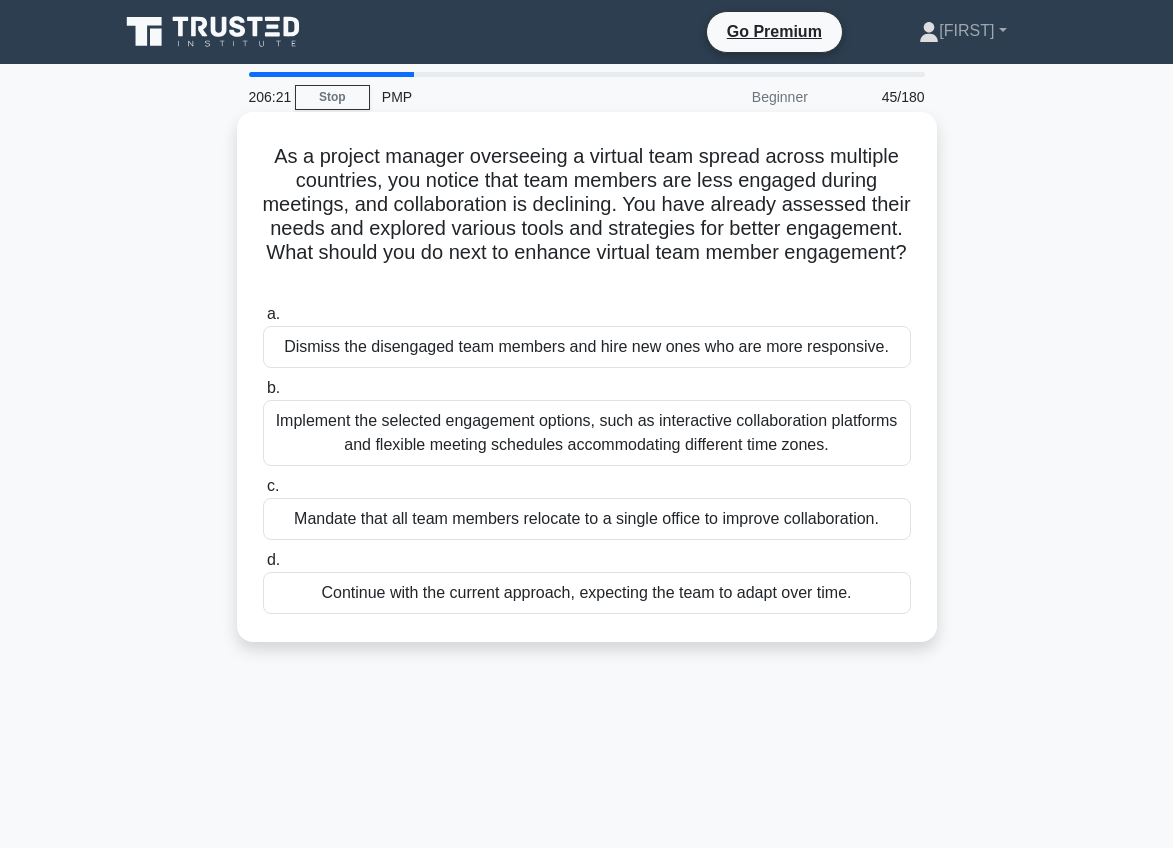 click on "Implement the selected engagement options, such as interactive collaboration platforms and flexible meeting schedules accommodating different time zones." at bounding box center (587, 433) 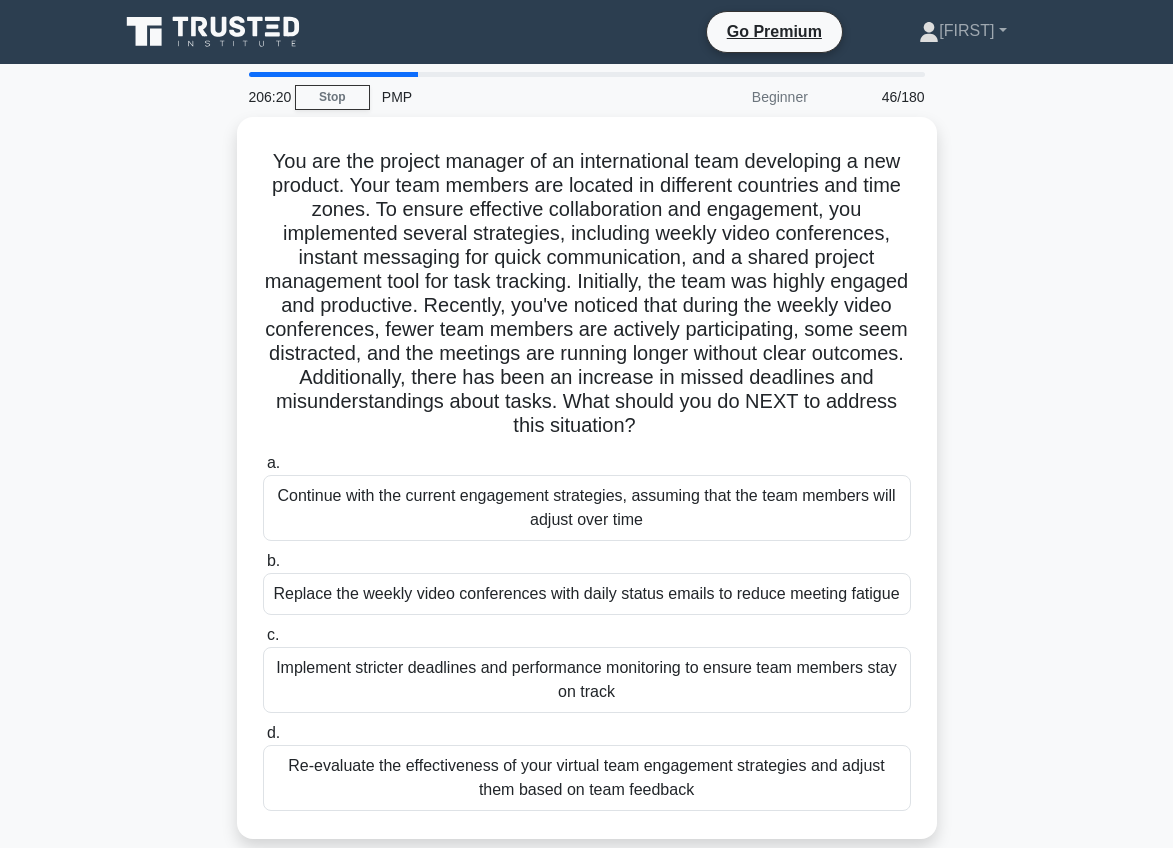 click on "206:20
Stop
PMP
Beginner
46/180
.spinner_0XTQ{transform-origin:center;animation:spinner_y6GP .75s linear infinite}@keyframes spinner_y6GP{100%{transform:rotate(360deg)}}
a.
b.
c. d." at bounding box center (586, 572) 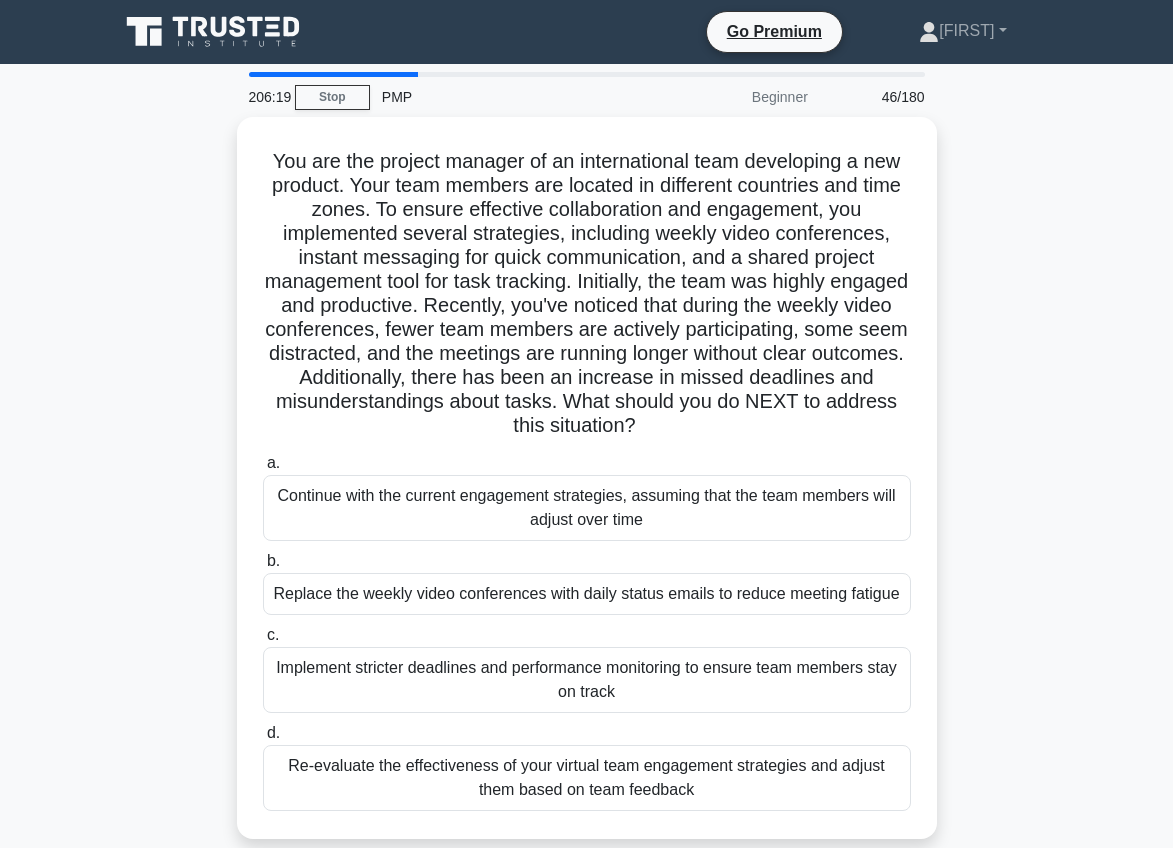 scroll, scrollTop: 40, scrollLeft: 0, axis: vertical 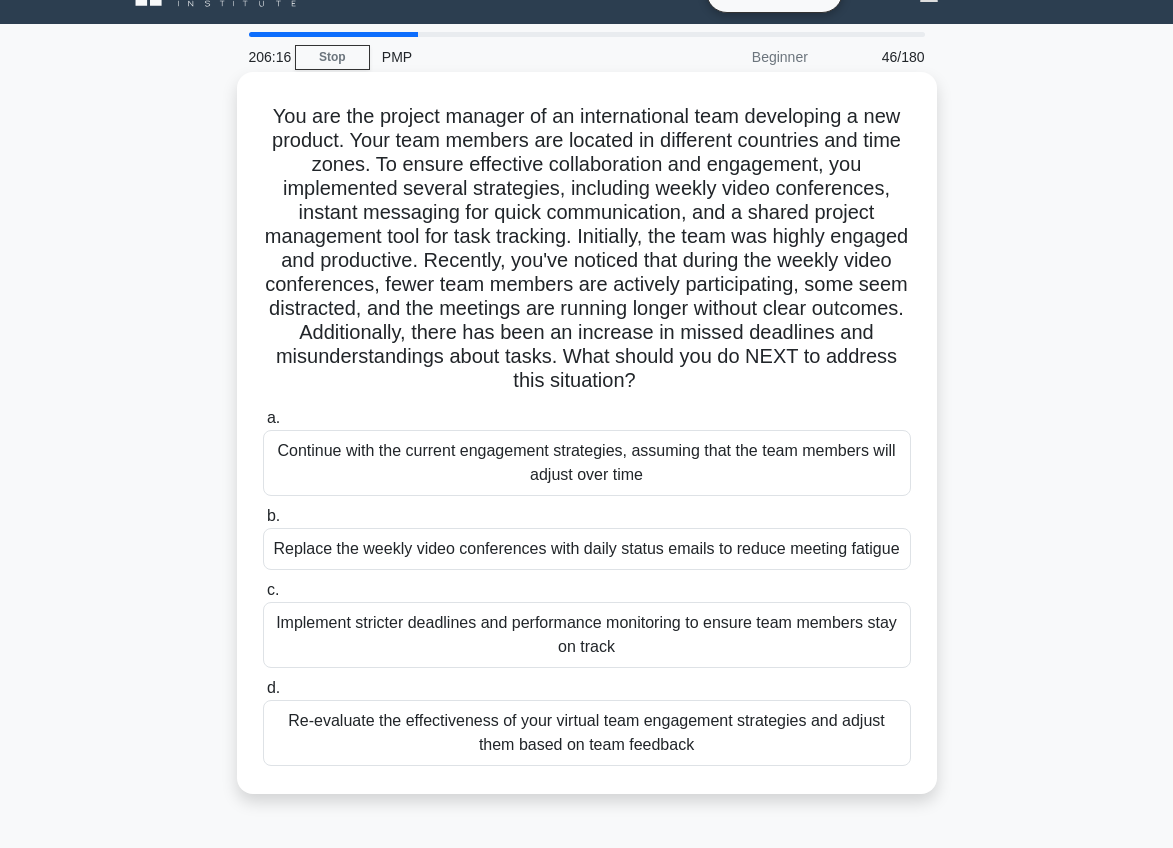 click on "Re-evaluate the effectiveness of your virtual team engagement strategies and adjust them based on team feedback" at bounding box center (587, 733) 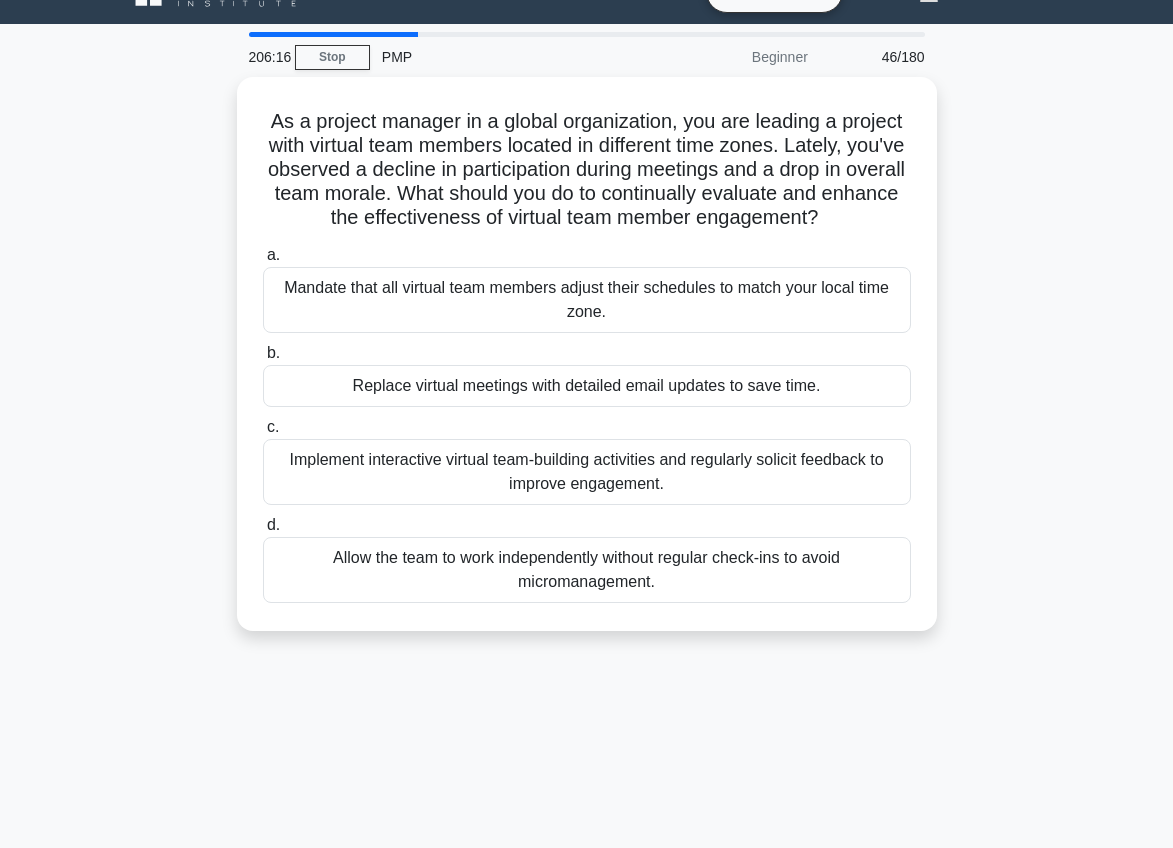 scroll, scrollTop: 0, scrollLeft: 0, axis: both 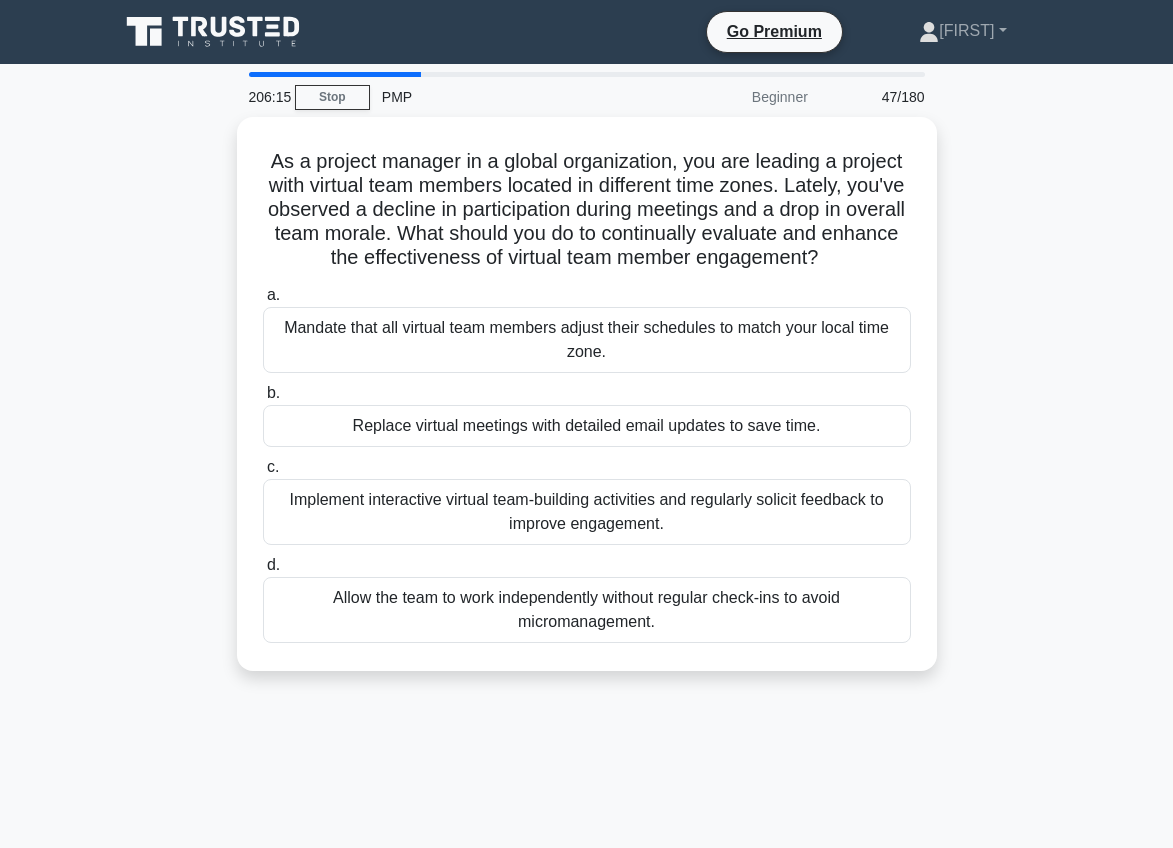 click on "206:15
Stop
PMP
Beginner
47/180
As a project manager in a global organization, you are leading a project with virtual team members located in different time zones. Lately, you've observed a decline in participation during meetings and a drop in overall team morale. What should you do to continually evaluate and enhance the effectiveness of virtual team member engagement?
.spinner_0XTQ{transform-origin:center;animation:spinner_y6GP .75s linear infinite}@keyframes spinner_y6GP{100%{transform:rotate(360deg)}}
a. b." at bounding box center [586, 572] 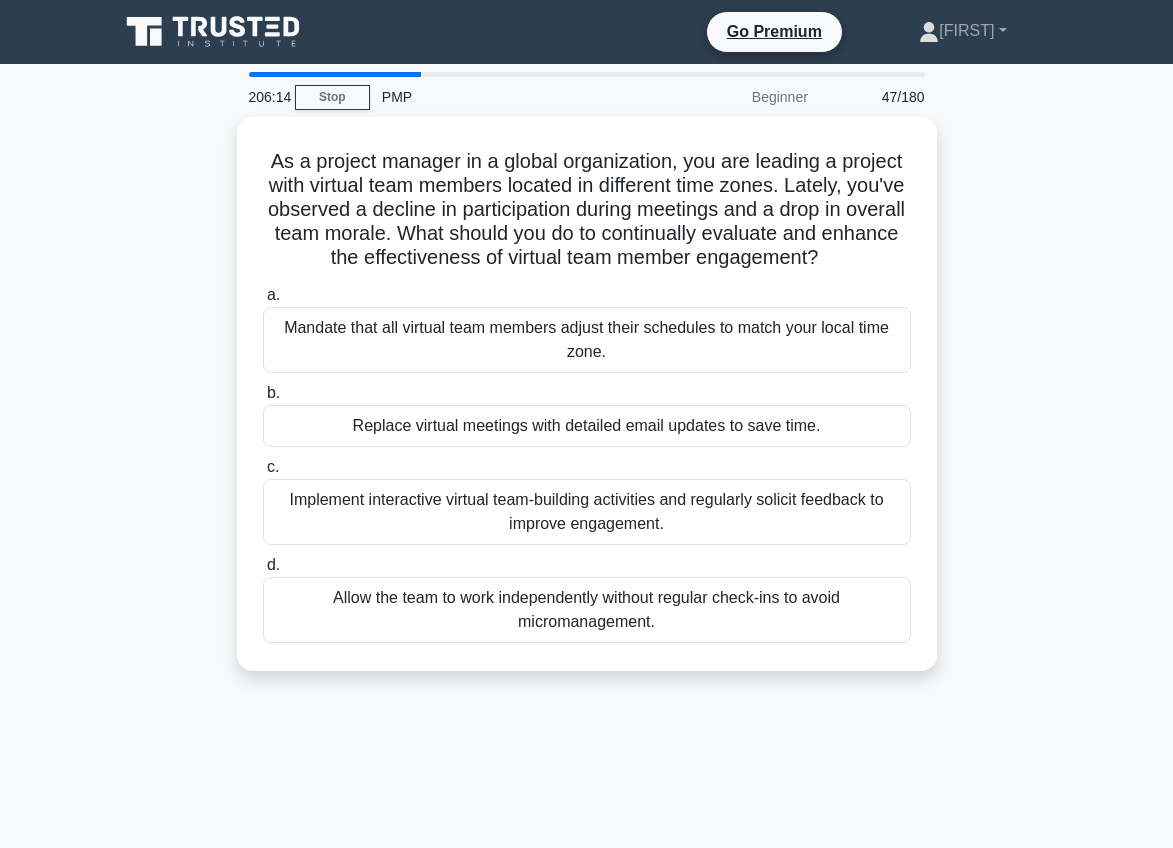 scroll, scrollTop: 40, scrollLeft: 0, axis: vertical 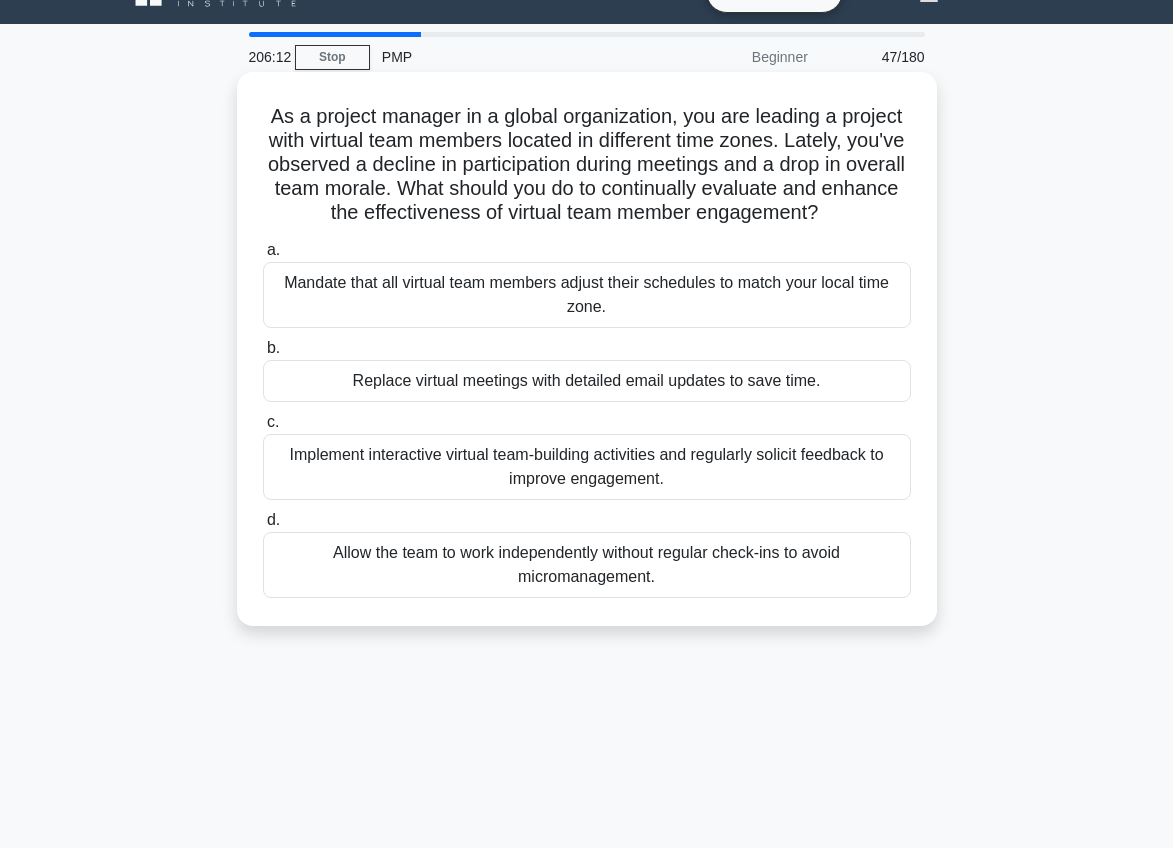 click on "Implement interactive virtual team-building activities and regularly solicit feedback to improve engagement." at bounding box center (587, 467) 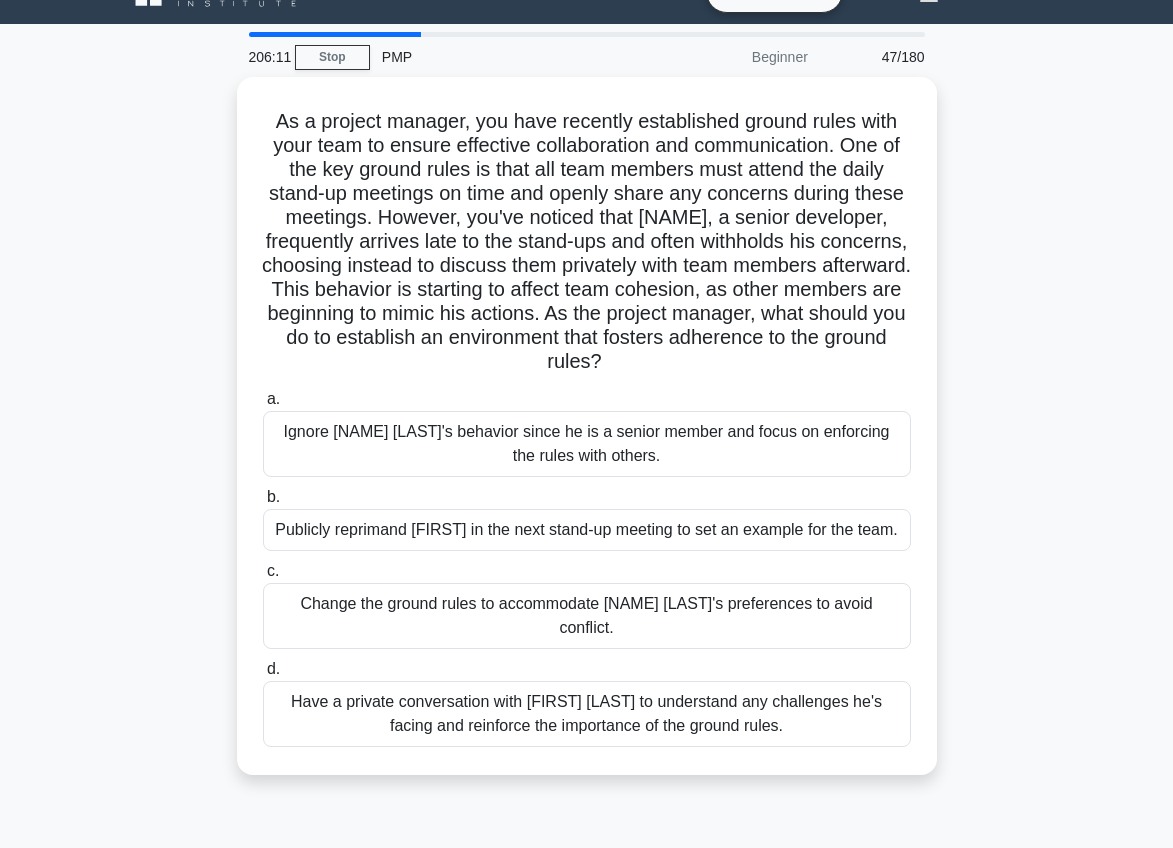 scroll, scrollTop: 0, scrollLeft: 0, axis: both 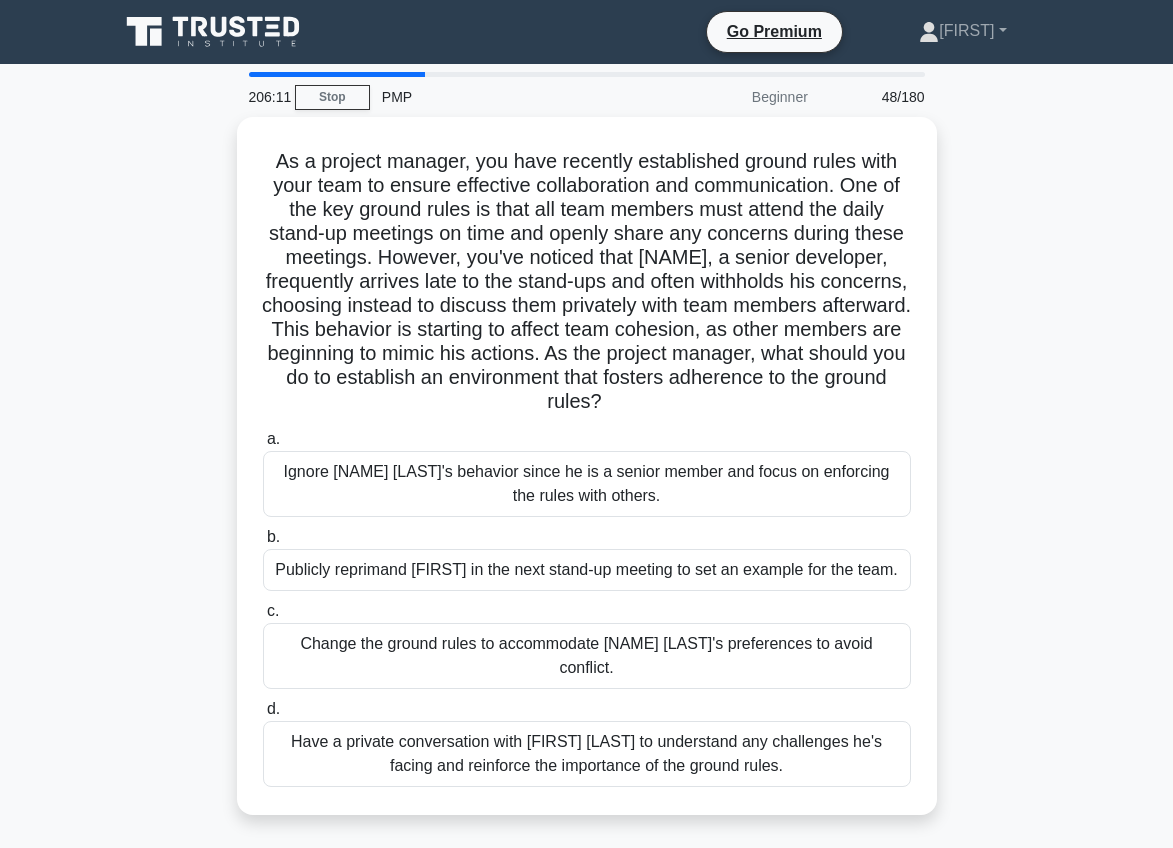 click on "As a project manager, you have recently established ground rules with your team to ensure effective collaboration and communication. One of the key ground rules is that all team members must attend the daily stand-up meetings on time and openly share any concerns during these meetings. However, you've noticed that [NAME] [LAST], a senior developer, frequently arrives late to the stand-ups and often withholds his concerns, choosing instead to discuss them privately with team members afterward. This behavior is starting to affect team cohesion, as other members are beginning to mimic his actions.
As the project manager, what should you do to establish an environment that fosters adherence to the ground rules?" at bounding box center (587, 478) 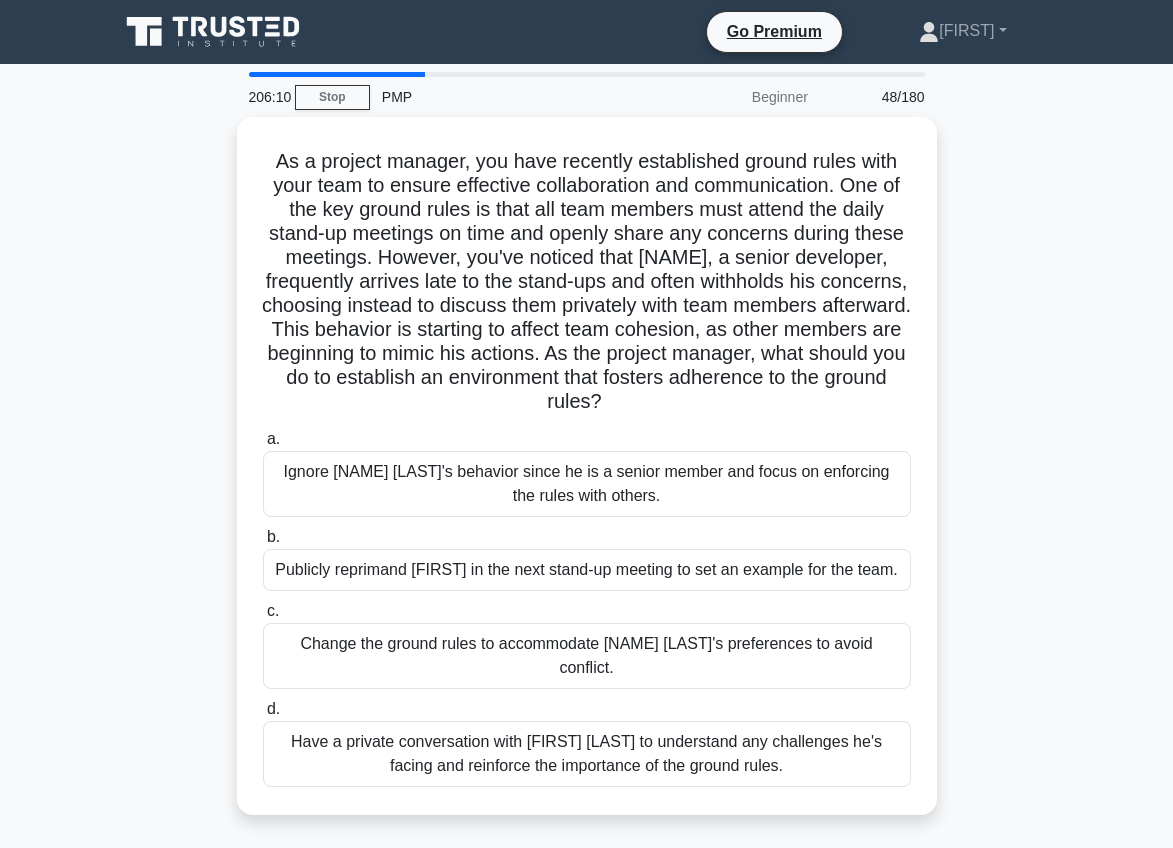 scroll, scrollTop: 40, scrollLeft: 0, axis: vertical 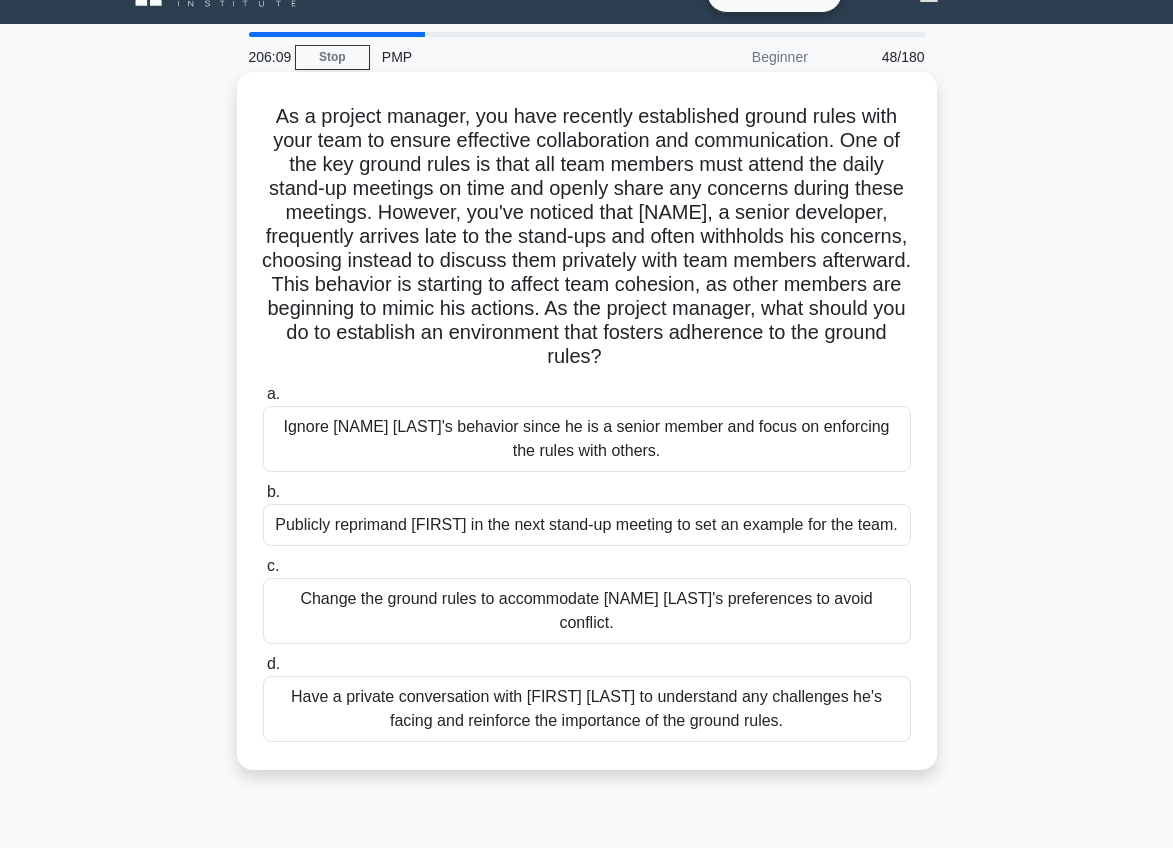 click on "Have a private conversation with [FIRST] [LAST] to understand any challenges he's facing and reinforce the importance of the ground rules." at bounding box center (587, 709) 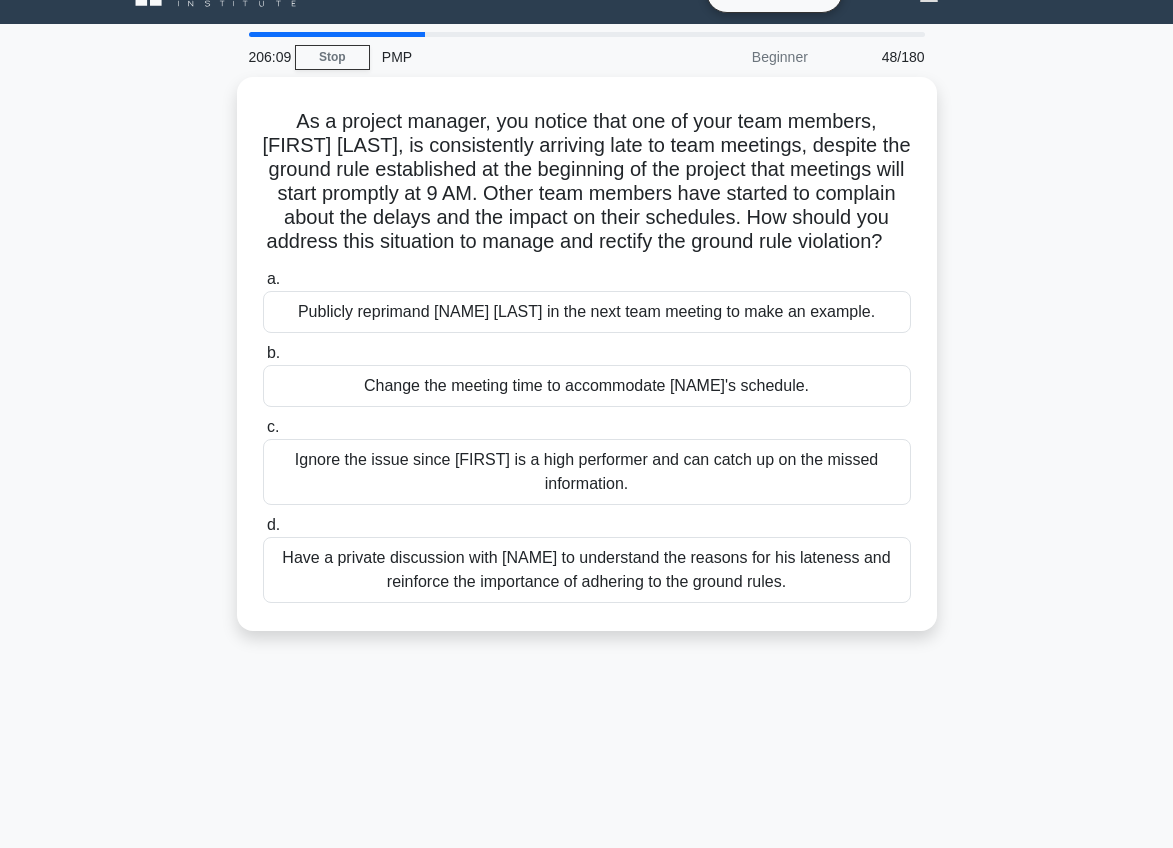 scroll, scrollTop: 0, scrollLeft: 0, axis: both 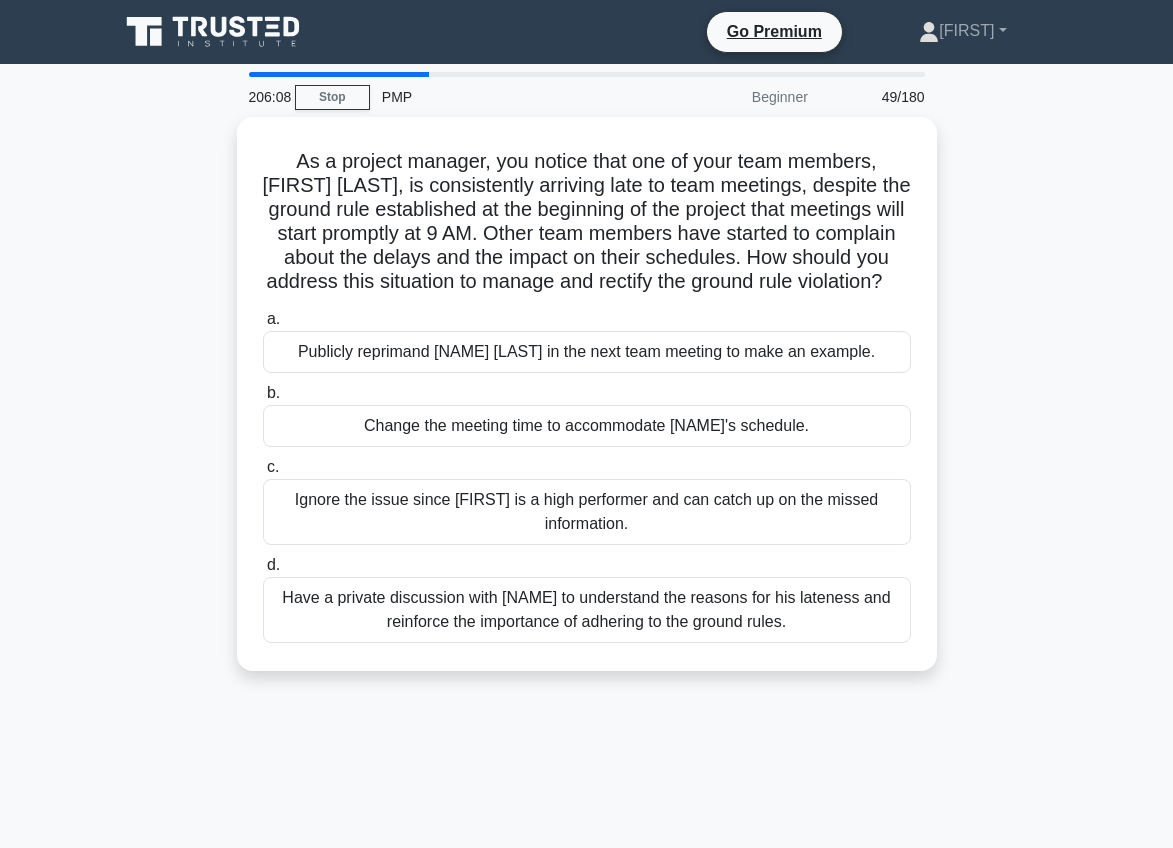 click on "As a project manager, you notice that one of your team members, [FIRST], is consistently arriving late to team meetings, despite the ground rule established at the beginning of the project that meetings will start promptly at 9 AM. Other team members have started to complain about the delays and the impact on their schedules. How should you address this situation to manage and rectify the ground rule violation?
.spinner_0XTQ{transform-origin:center;animation:spinner_0XTQ .75s linear infinite}@keyframes spinner_0XTQ{100%{transform:rotate(360deg)}}
a." at bounding box center [587, 406] 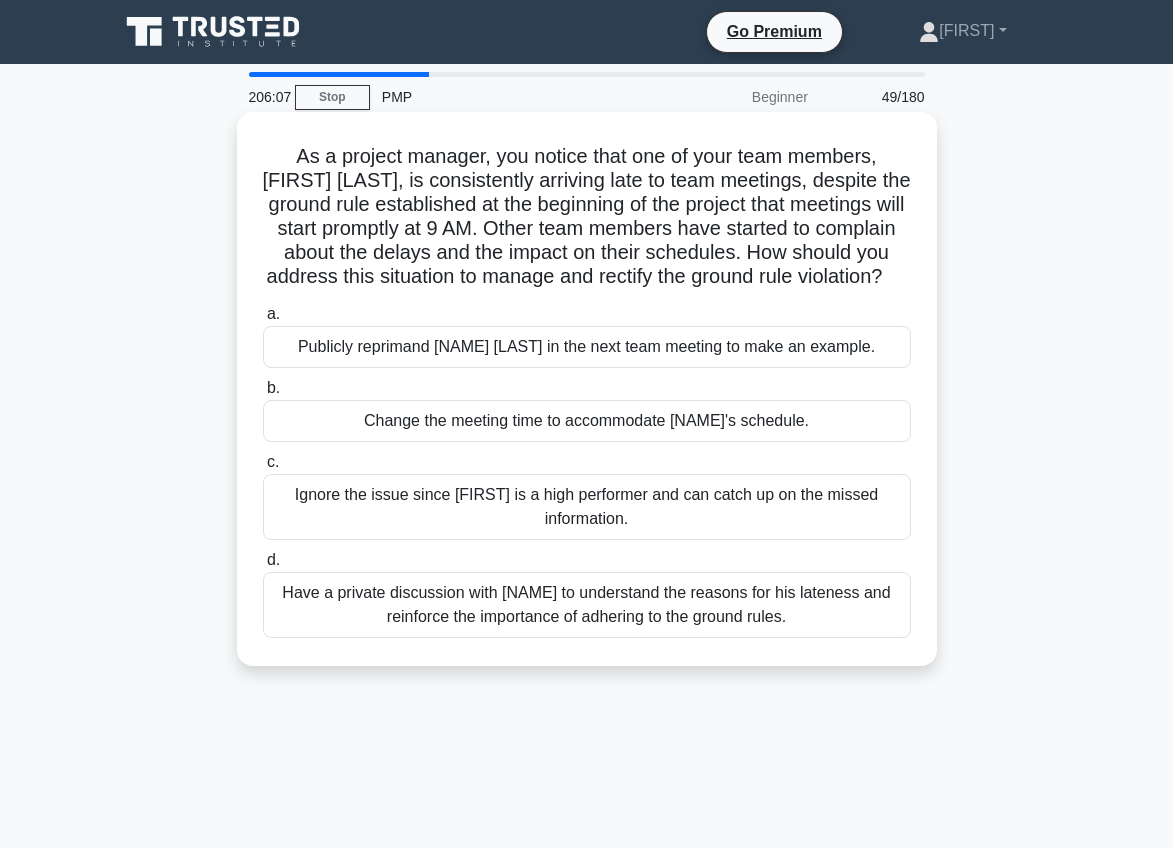 click on "Have a private discussion with [NAME] to understand the reasons for his lateness and reinforce the importance of adhering to the ground rules." at bounding box center (587, 605) 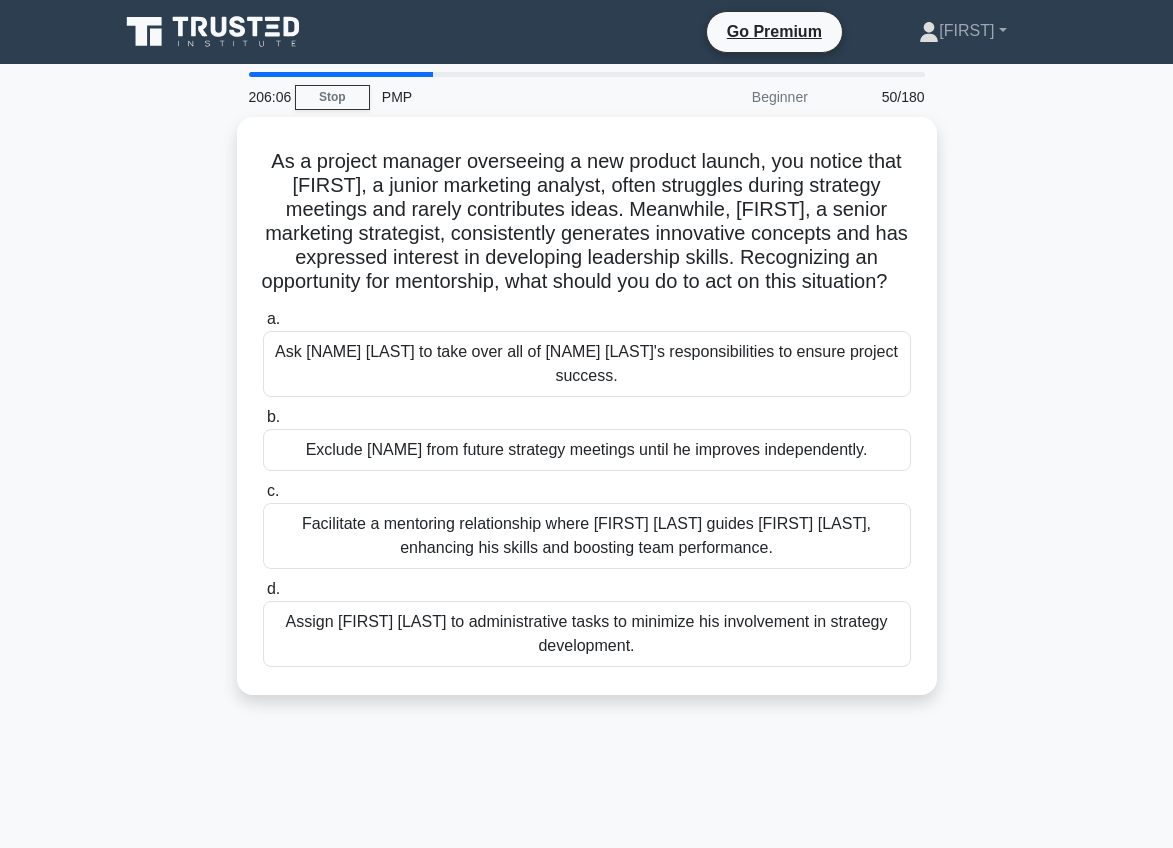 click on "206:06
Stop
PMP
Beginner
50/180
.spinner_0XTQ{transform-origin:center;animation:spinner_0XTQ .75s linear infinite}@keyframes spinner_0XTQ{100%{transform:rotate(360deg)}}
a. b." at bounding box center [586, 572] 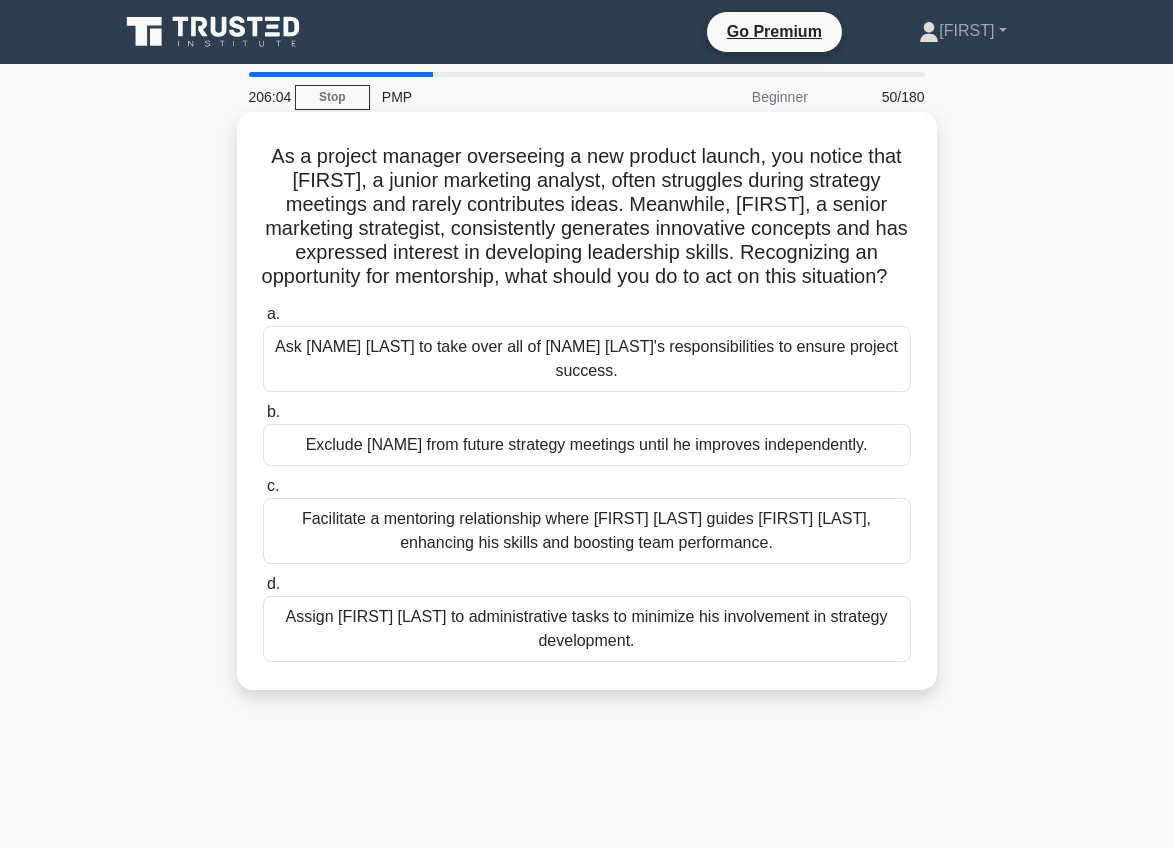 click on "Facilitate a mentoring relationship where [FIRST] [LAST] guides [FIRST] [LAST], enhancing his skills and boosting team performance." at bounding box center (587, 531) 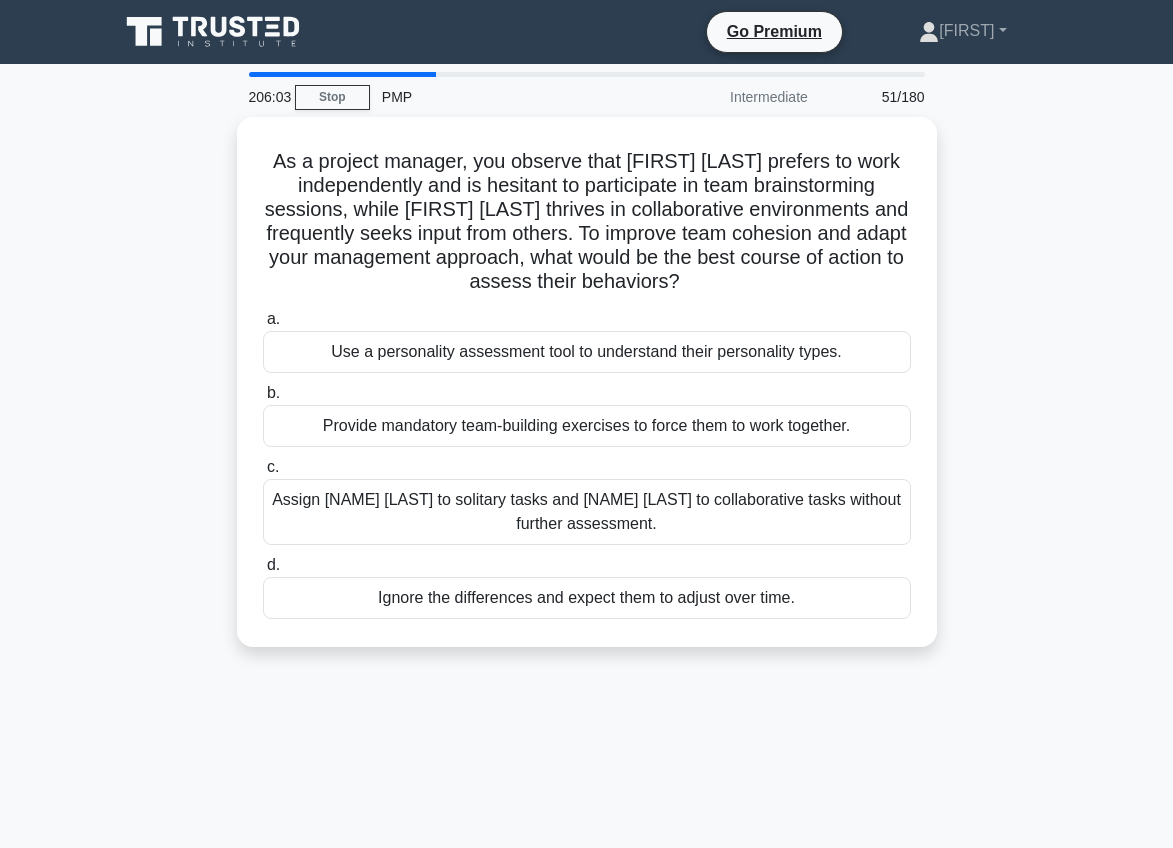 click on "As a project manager, you observe that [FIRST] [LAST] prefers to work independently and is hesitant to participate in team brainstorming sessions, while [FIRST] thrives in collaborative environments and frequently seeks input from others. To improve team cohesion and adapt your management approach, what would be the best course of action to assess their behaviors?
.spinner_0XTQ{transform-origin:center;animation:spinner_0XTQ .75s linear infinite}@keyframes spinner_0XTQ{100%{transform:rotate(360deg)}}
a.
b. c. d." at bounding box center [587, 394] 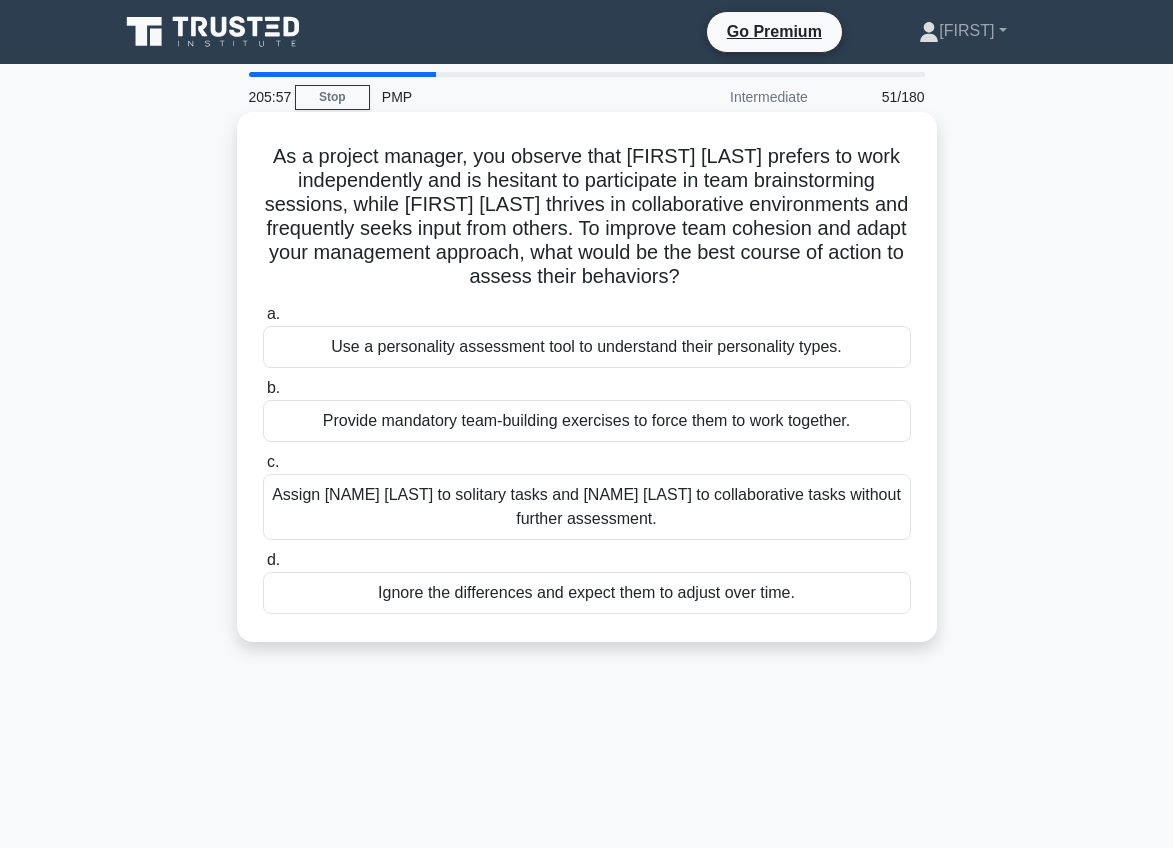 click on "Use a personality assessment tool to understand their personality types." at bounding box center [587, 347] 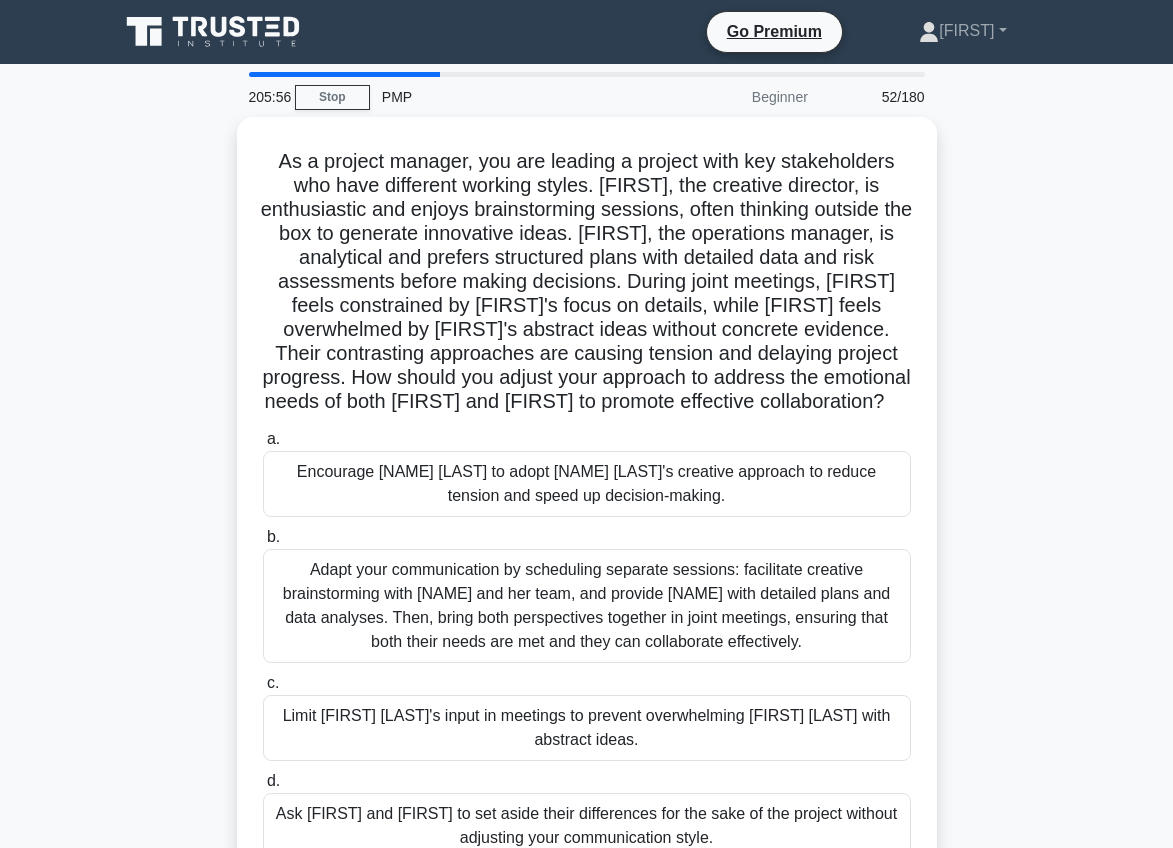 click on "205:56
Stop
PMP
Beginner
52/180
.spinner_0XTQ{transform-origin:center;animation:spinner_y6GP .75s linear infinite}@keyframes spinner_y6GP{100%{transform:rotate(360deg)}}
a.
b.
c. d." at bounding box center (586, 572) 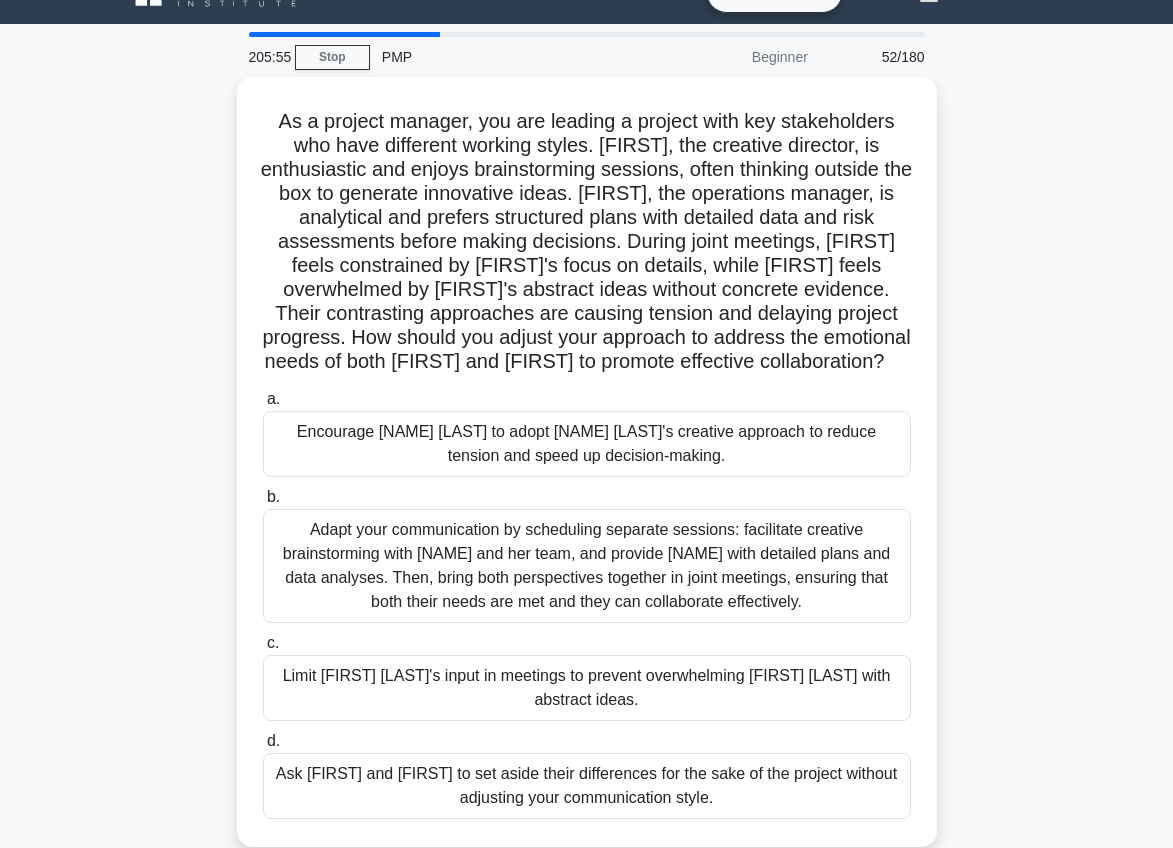 scroll, scrollTop: 80, scrollLeft: 0, axis: vertical 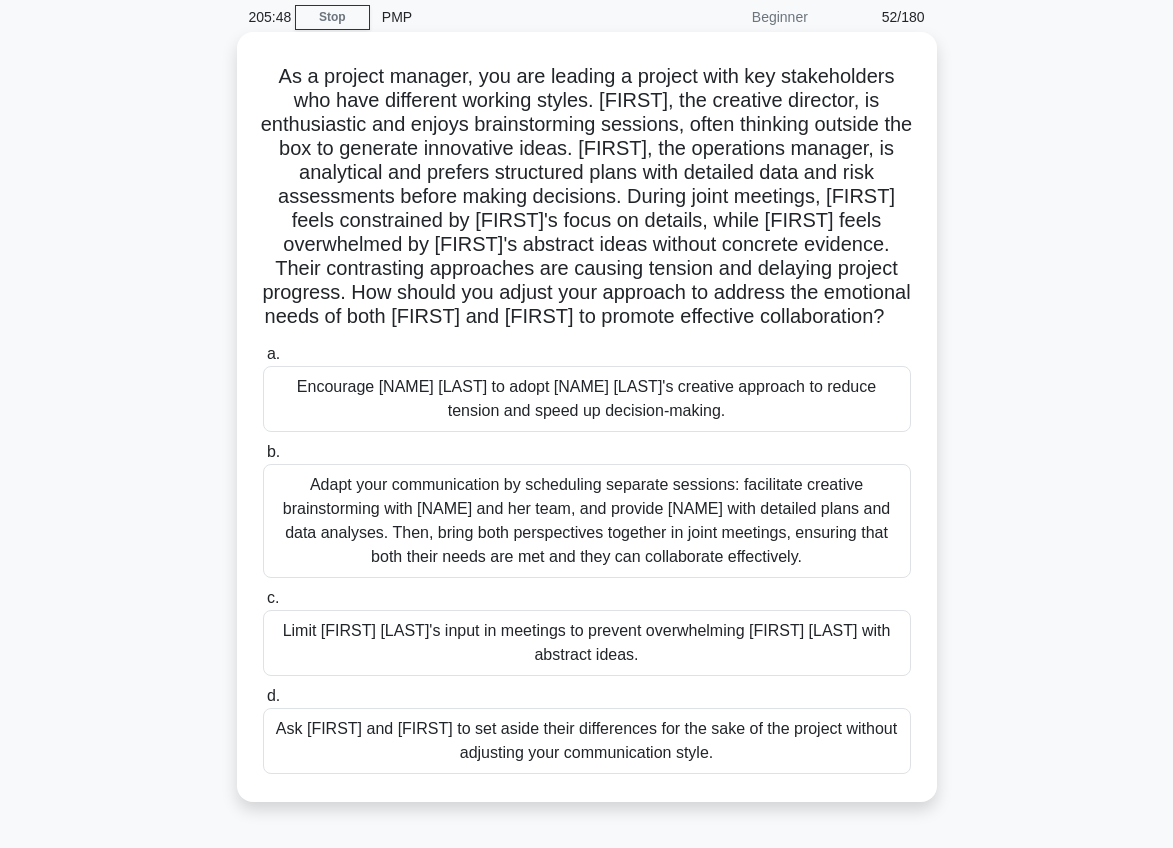 click on "Adapt your communication by scheduling separate sessions: facilitate creative brainstorming with [NAME] and her team, and provide [NAME] with detailed plans and data analyses. Then, bring both perspectives together in joint meetings, ensuring that both their needs are met and they can collaborate effectively." at bounding box center [587, 521] 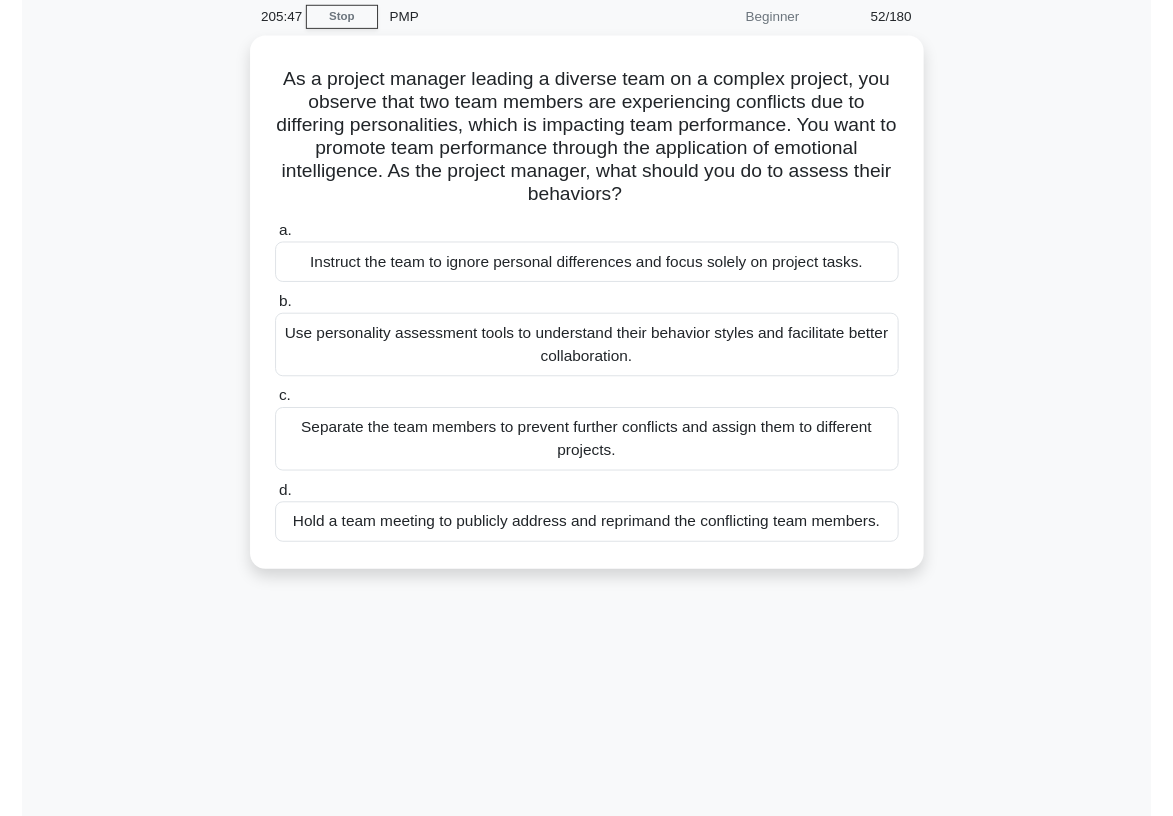 scroll, scrollTop: 0, scrollLeft: 0, axis: both 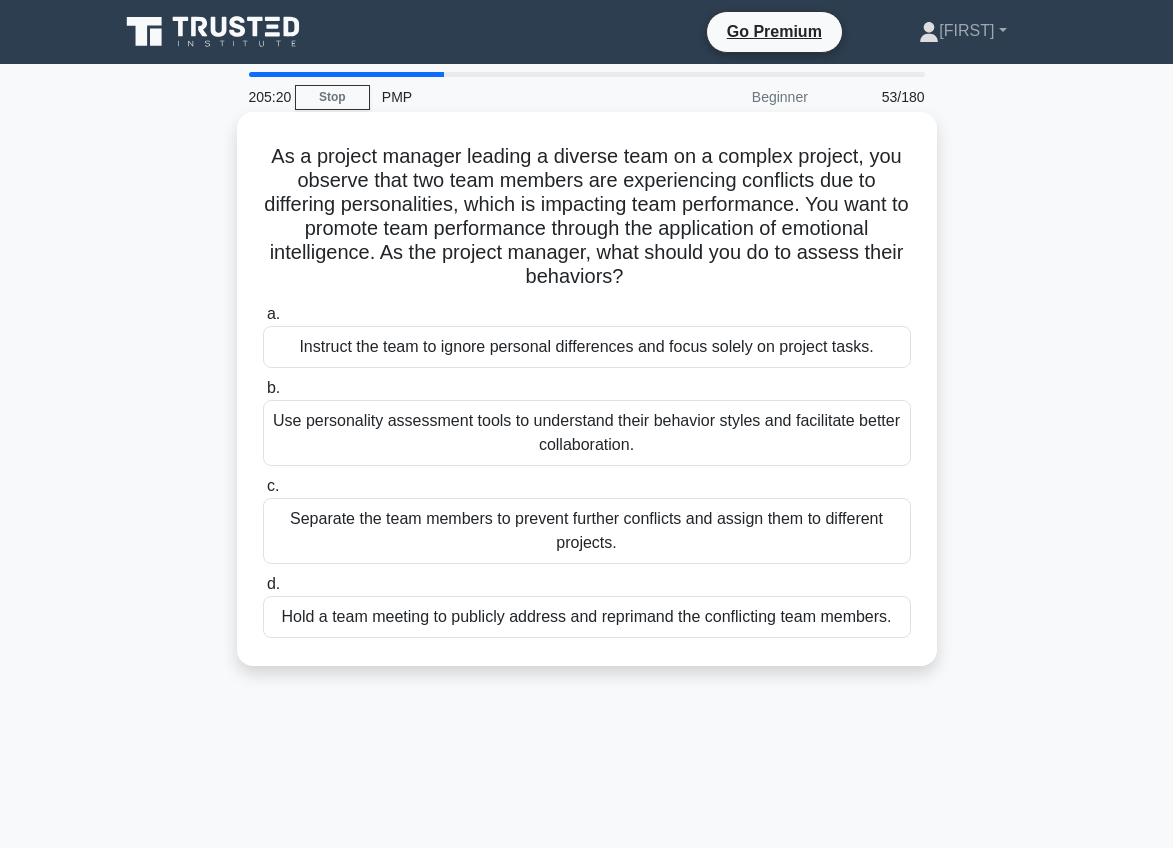 click on "Use personality assessment tools to understand their behavior styles and facilitate better collaboration." at bounding box center [587, 433] 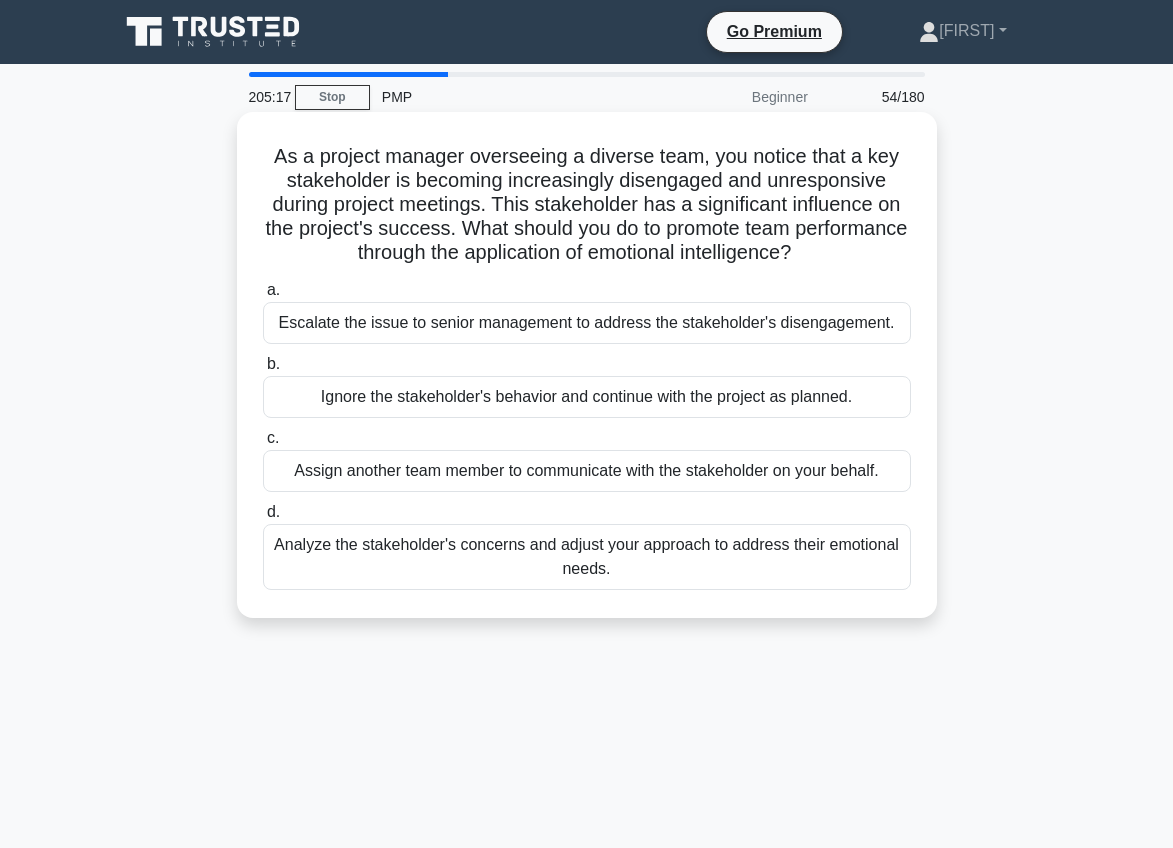 click on "Analyze the stakeholder's concerns and adjust your approach to address their emotional needs." at bounding box center [587, 557] 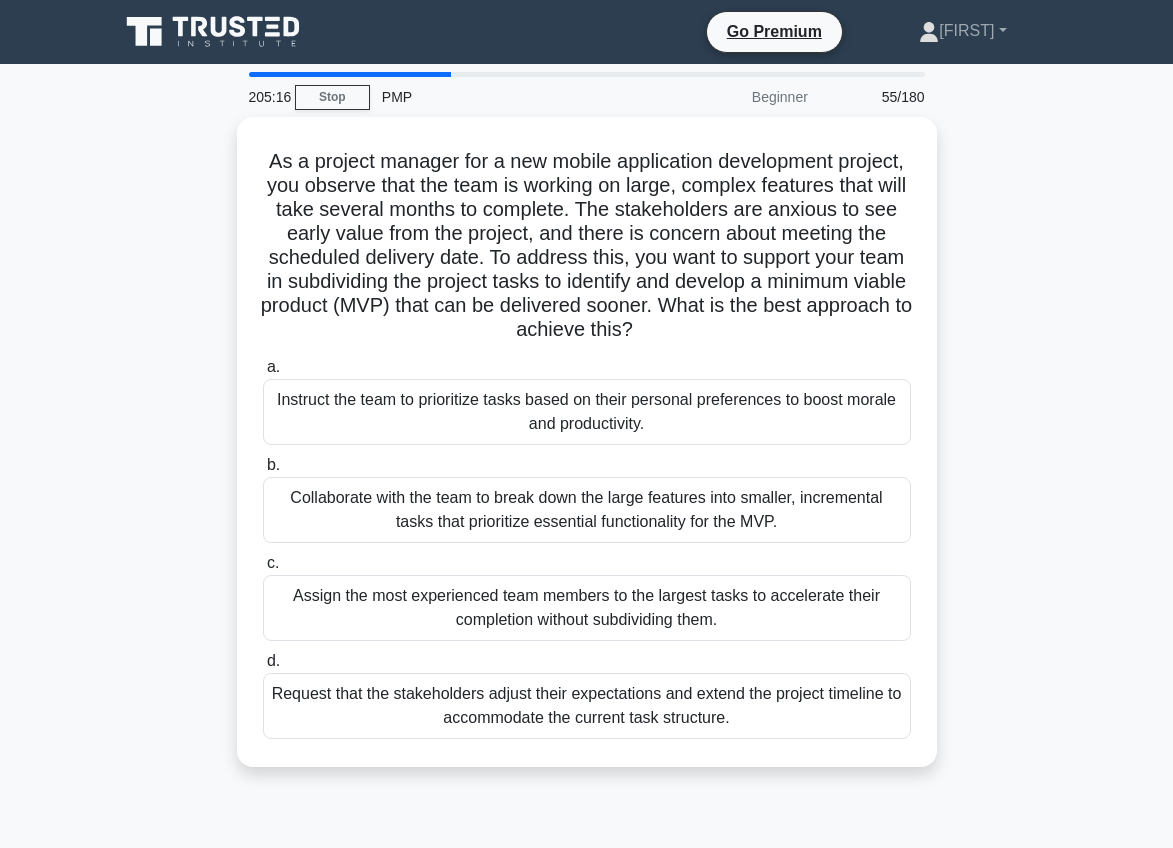 click on "As a project manager for a new mobile application development project, you observe that the team is working on large, complex features that will take several months to complete. The stakeholders are anxious to see early value from the project, and there is concern about meeting the scheduled delivery date. To address this, you want to support your team in subdividing the project tasks to identify and develop a minimum viable product (MVP) that can be delivered sooner. What is the best approach to achieve this?
.spinner_0XTQ{transform-origin:center;animation:spinner_y6GP .75s linear infinite}@keyframes spinner_y6GP{100%{transform:rotate(360deg)}}
a." at bounding box center (587, 454) 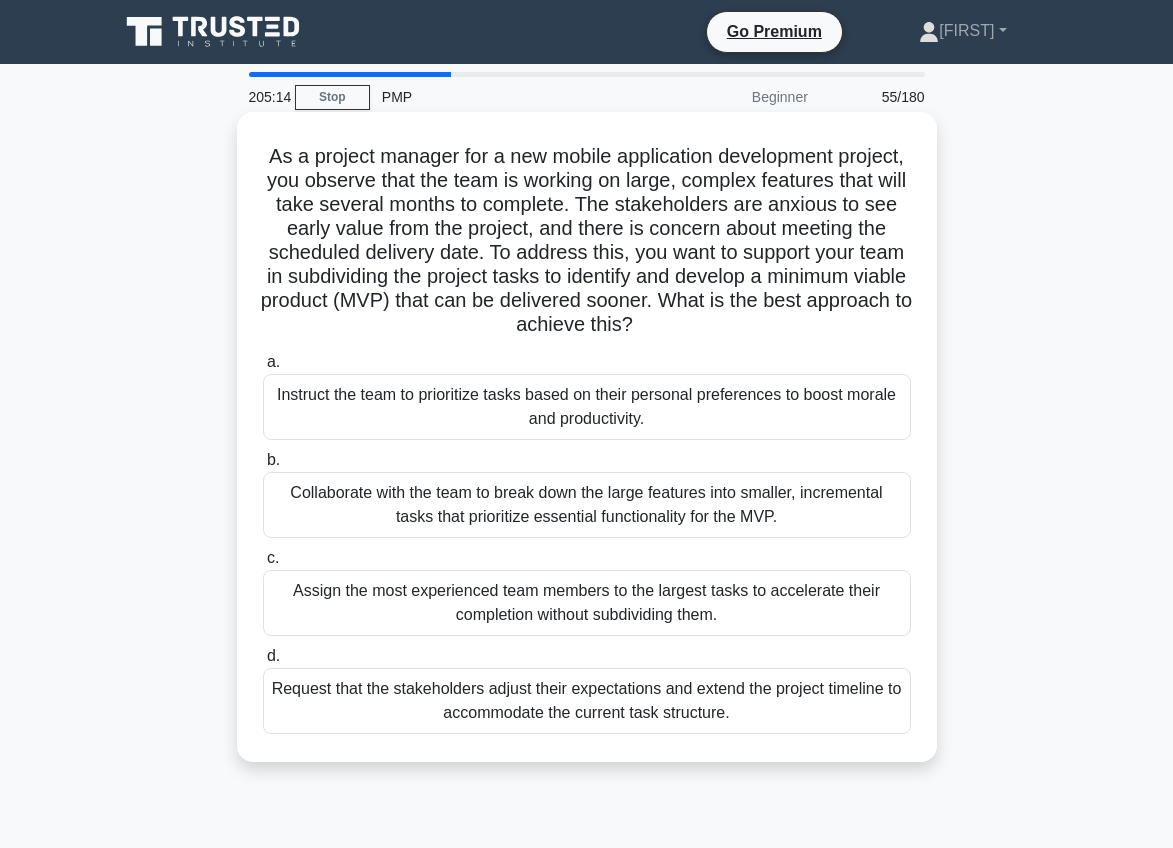 click on "Collaborate with the team to break down the large features into smaller, incremental tasks that prioritize essential functionality for the MVP." at bounding box center (587, 505) 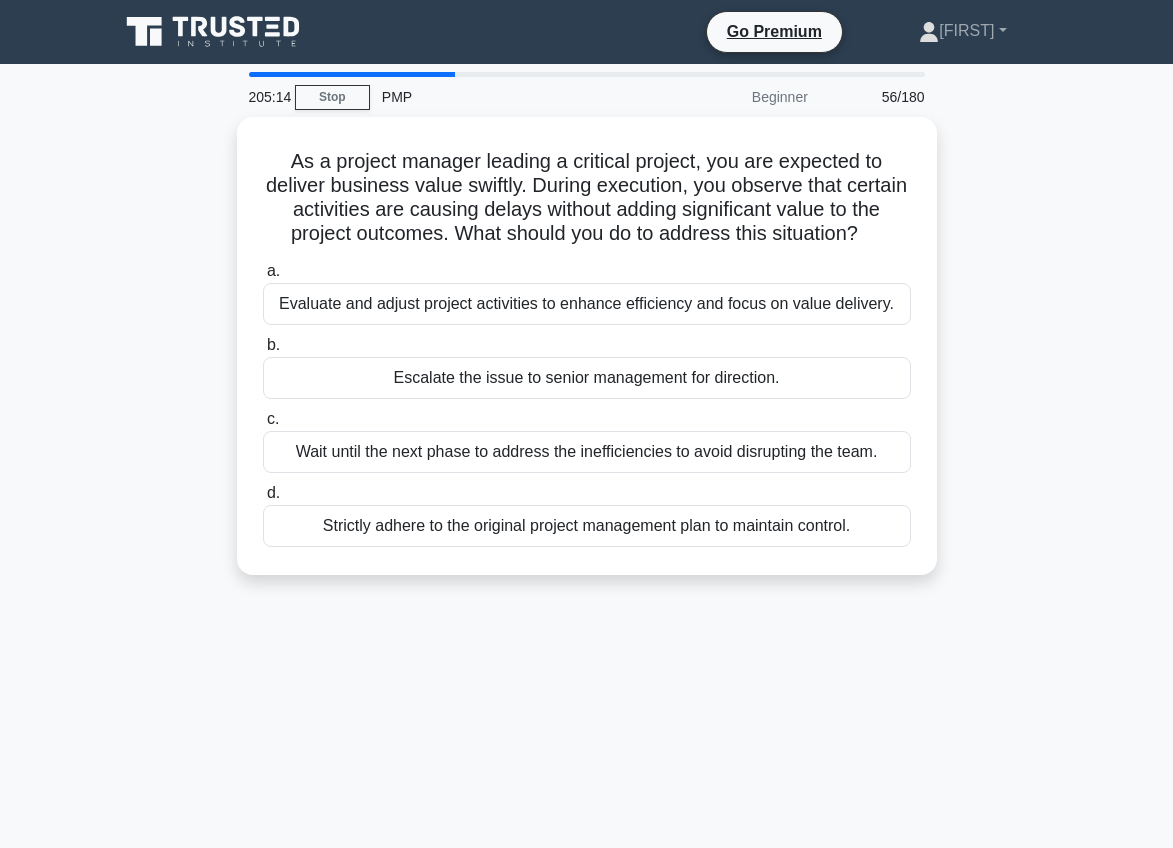 click on "205:14
Stop
PMP
Beginner
56/180
As a project manager leading a critical project, you are expected to deliver business value swiftly. During execution, you observe that certain activities are causing delays without adding significant value to the project outcomes. What should you do to address this situation?
.spinner_0XTQ{transform-origin:center;animation:spinner_y6GP .75s linear infinite}@keyframes spinner_y6GP{100%{transform:rotate(360deg)}}" at bounding box center (586, 572) 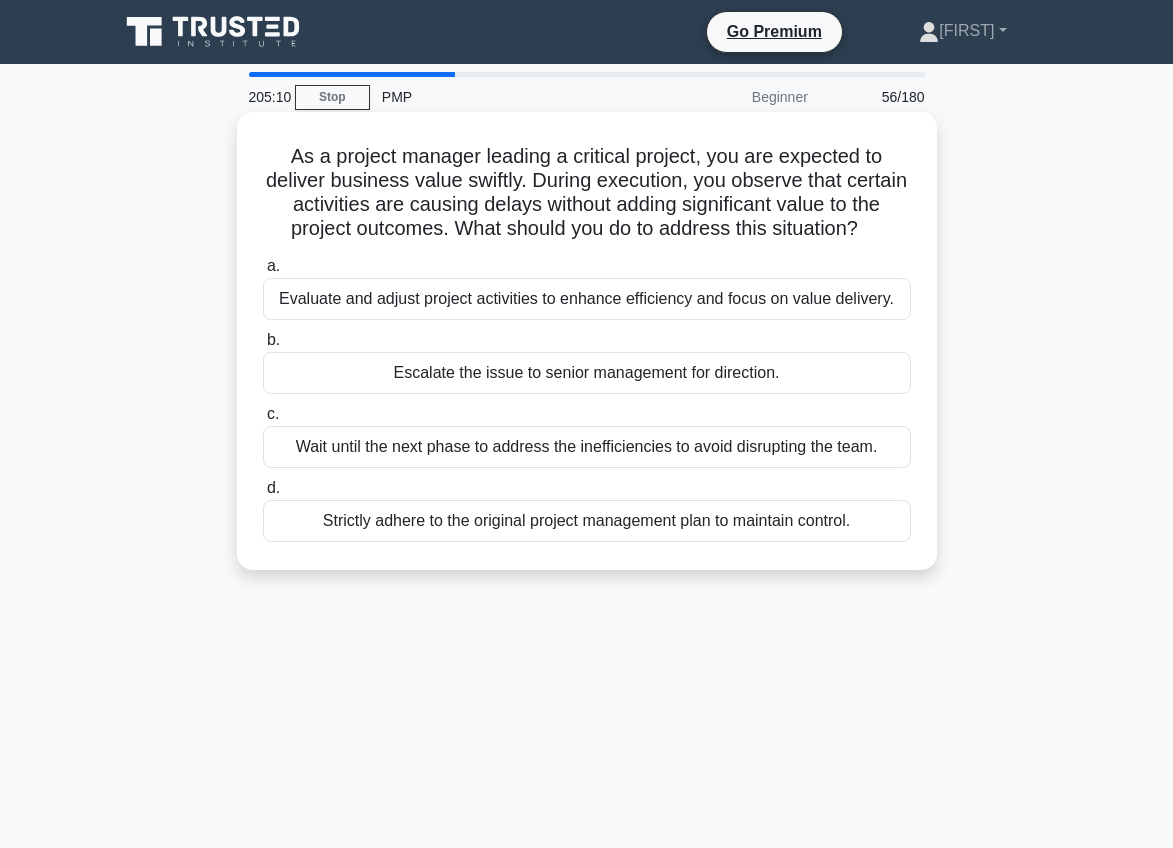 click on "Evaluate and adjust project activities to enhance efficiency and focus on value delivery." at bounding box center (587, 299) 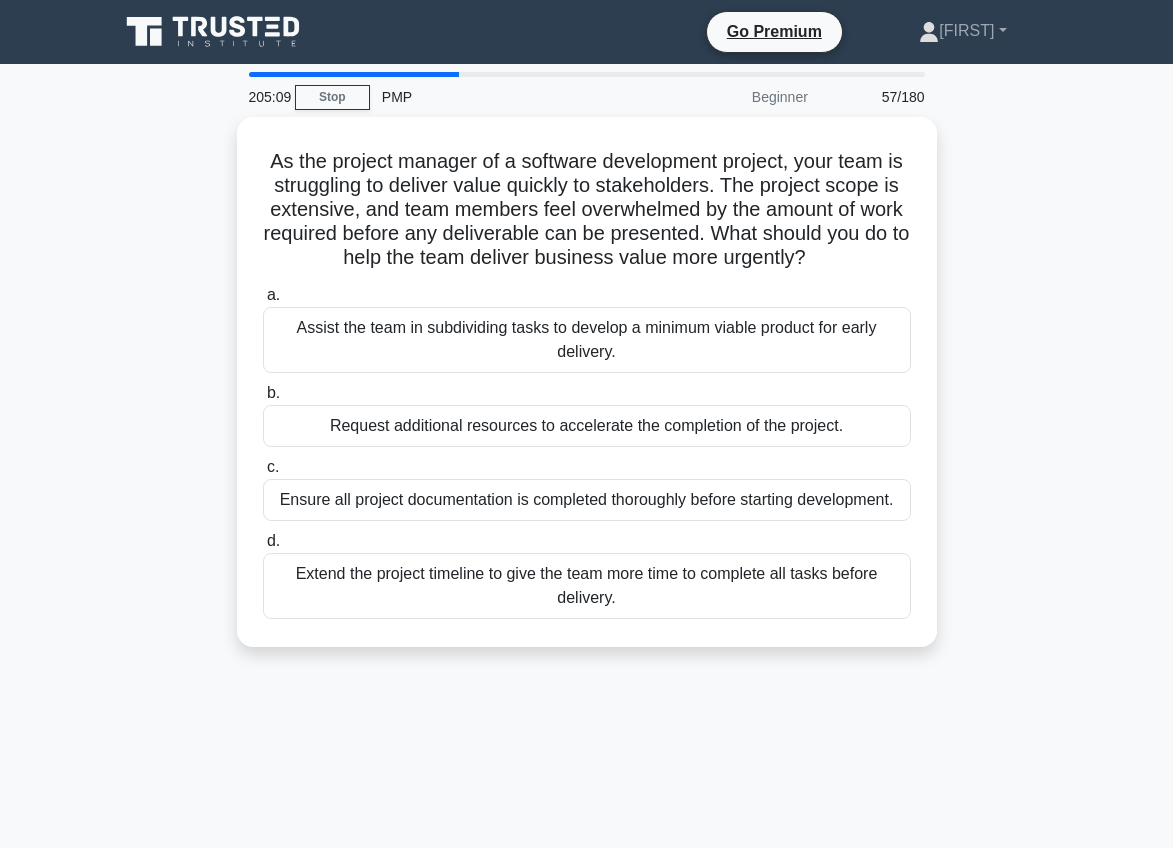 click on "As the project manager of a software development project, your team is struggling to deliver value quickly to stakeholders. The project scope is extensive, and team members feel overwhelmed by the amount of work required before any deliverable can be presented. What should you do to help the team deliver business value more urgently?
.spinner_0XTQ{transform-origin:center;animation:spinner_y6GP .75s linear infinite}@keyframes spinner_y6GP{100%{transform:rotate(360deg)}}
a.
b. c. d." at bounding box center (587, 394) 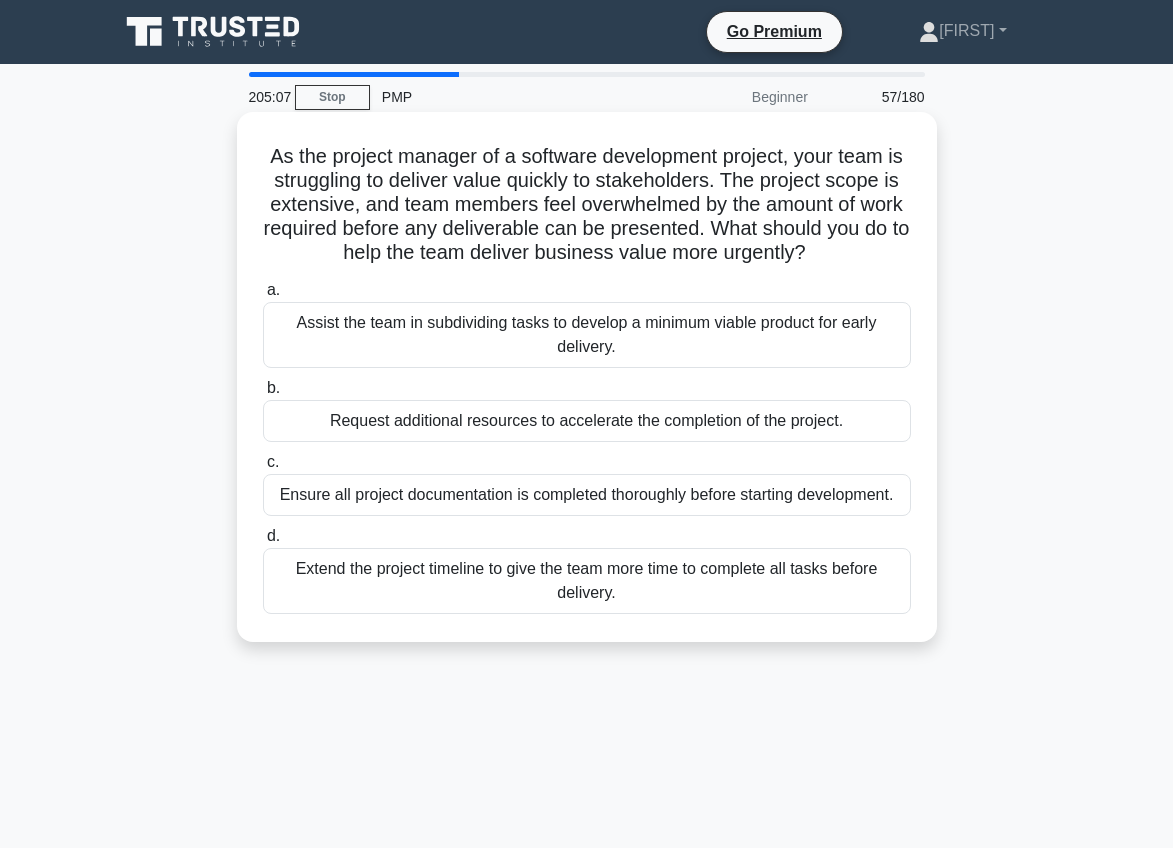click on "Assist the team in subdividing tasks to develop a minimum viable product for early delivery." at bounding box center [587, 335] 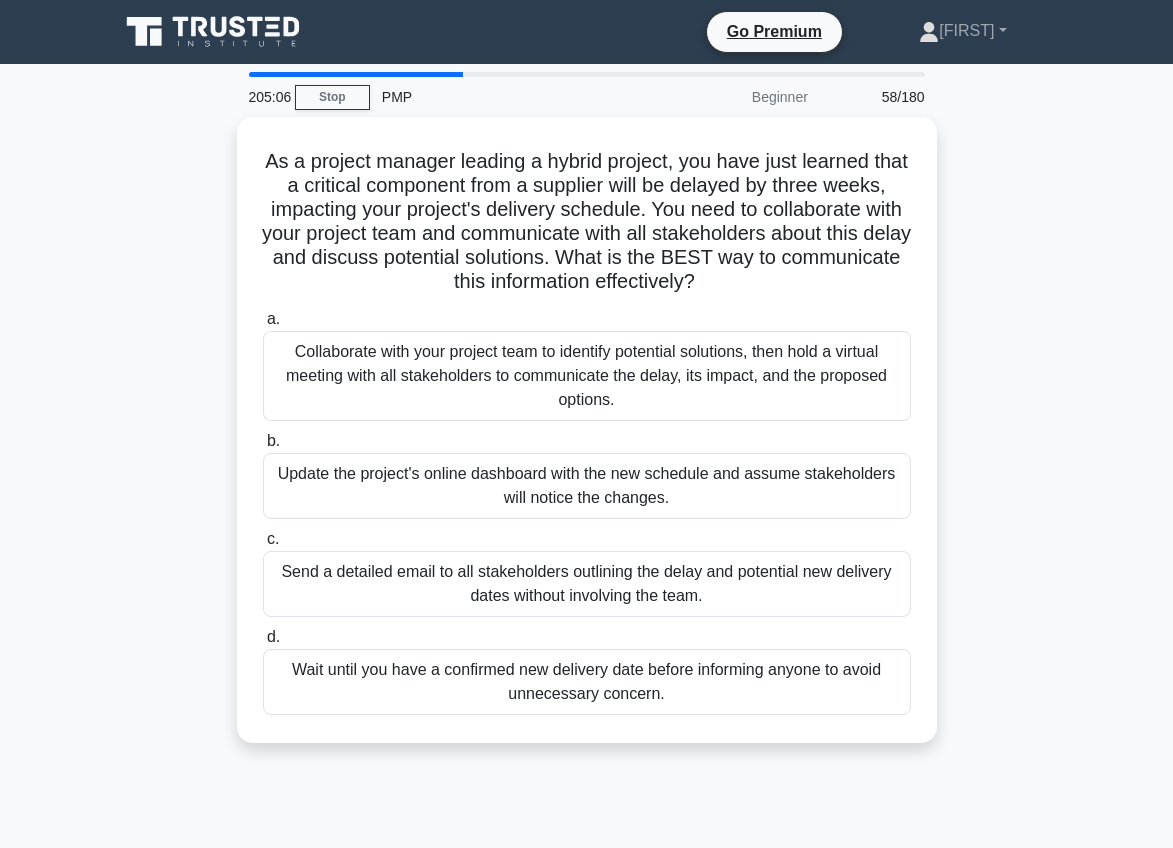 click on "As a project manager leading a hybrid project, you have just learned that a critical component from a supplier will be delayed by three weeks, impacting your project's delivery schedule. You need to collaborate with your project team and communicate with all stakeholders about this delay and discuss potential solutions. What is the BEST way to communicate this information effectively?
.spinner_0XTQ{transform-origin:center;animation:spinner_y6GP .75s linear infinite}@keyframes spinner_y6GP{100%{transform:rotate(360deg)}}
a.
b. c. d." at bounding box center [587, 442] 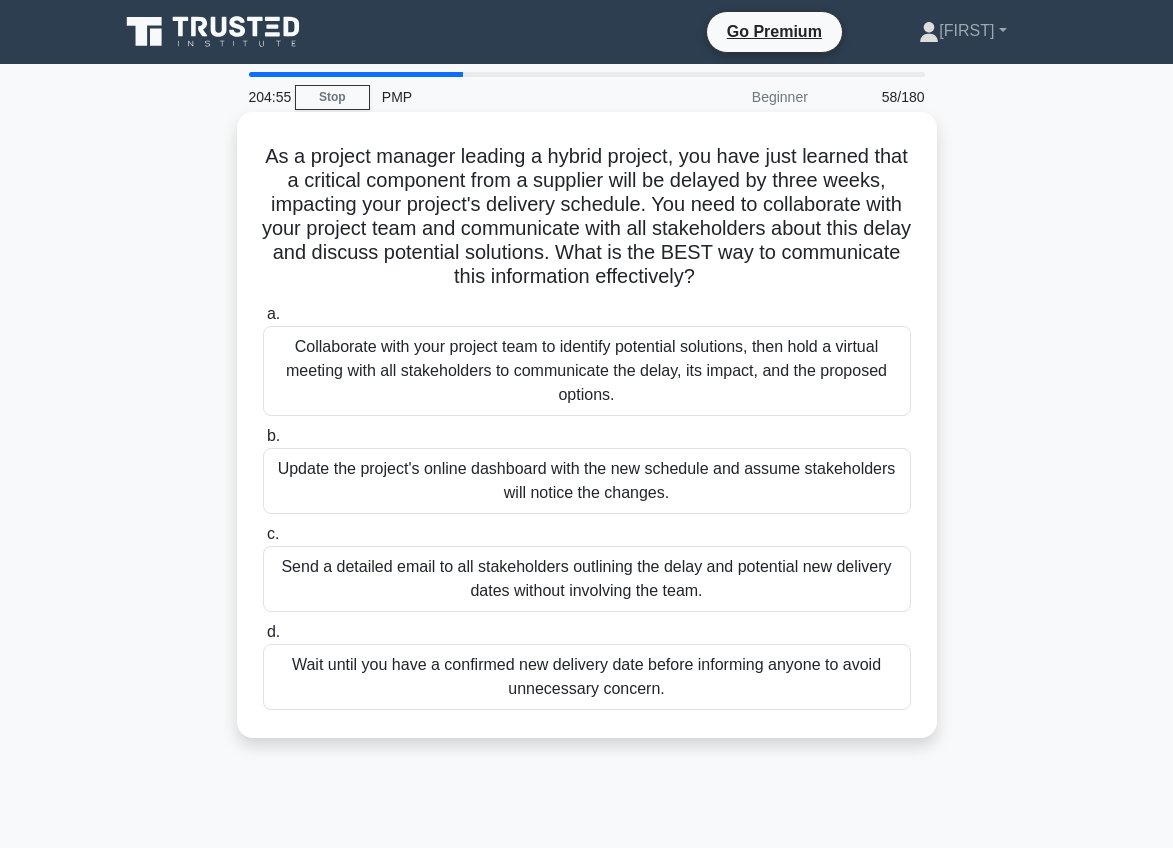 click on "Collaborate with your project team to identify potential solutions, then hold a virtual meeting with all stakeholders to communicate the delay, its impact, and the proposed options." at bounding box center (587, 371) 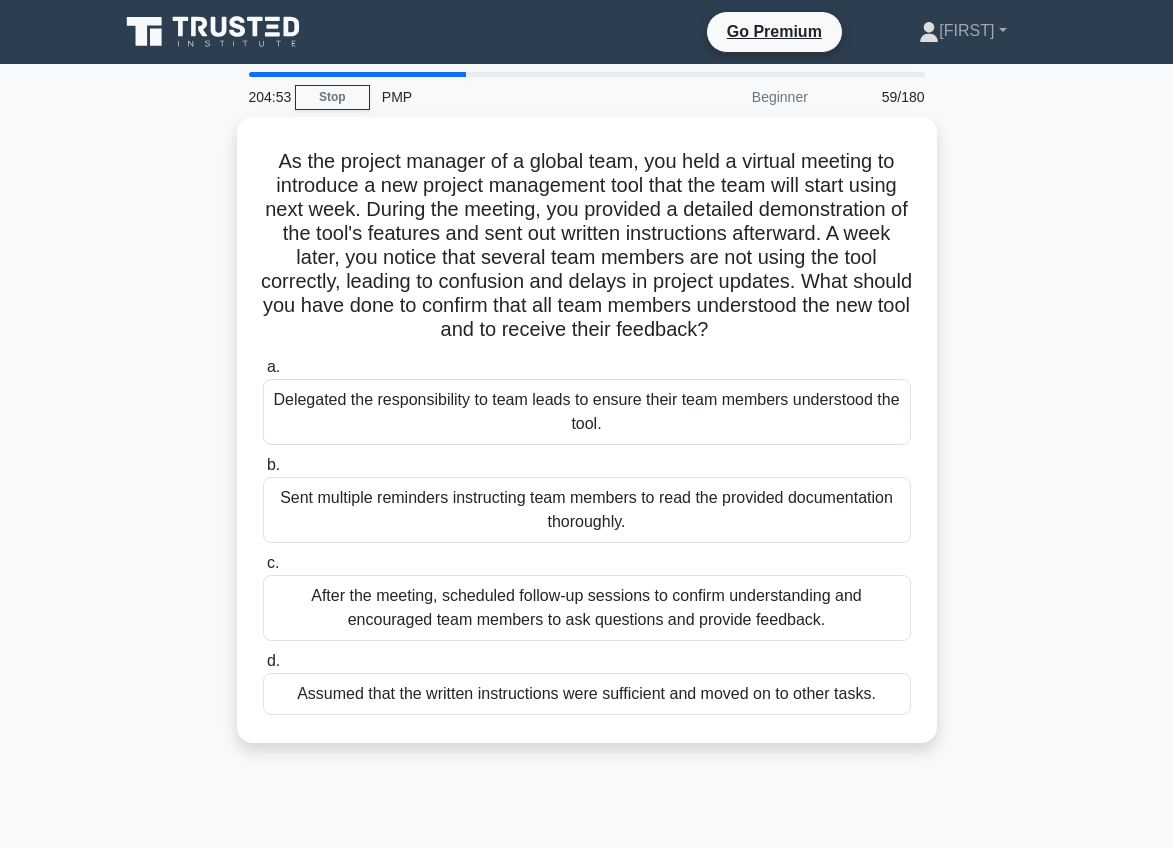 click on "As the project manager of a global team, you held a virtual meeting to introduce a new project management tool that the team will start using next week. During the meeting, you provided a detailed demonstration of the tool's features and sent out written instructions afterward. A week later, you notice that several team members are not using the tool correctly, leading to confusion and delays in project updates. What should you have done to confirm that all team members understood the new tool and to receive their feedback?" at bounding box center [587, 442] 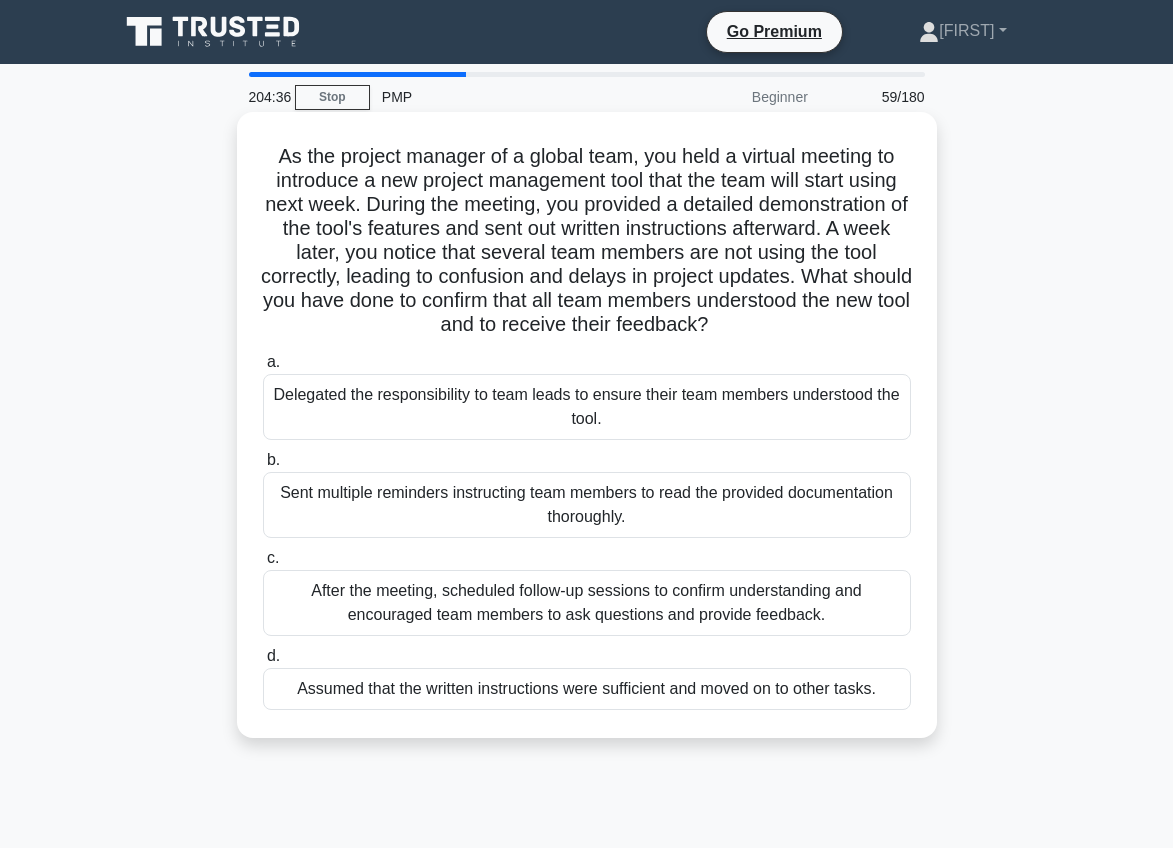 click on "After the meeting, scheduled follow-up sessions to confirm understanding and encouraged team members to ask questions and provide feedback." at bounding box center (587, 603) 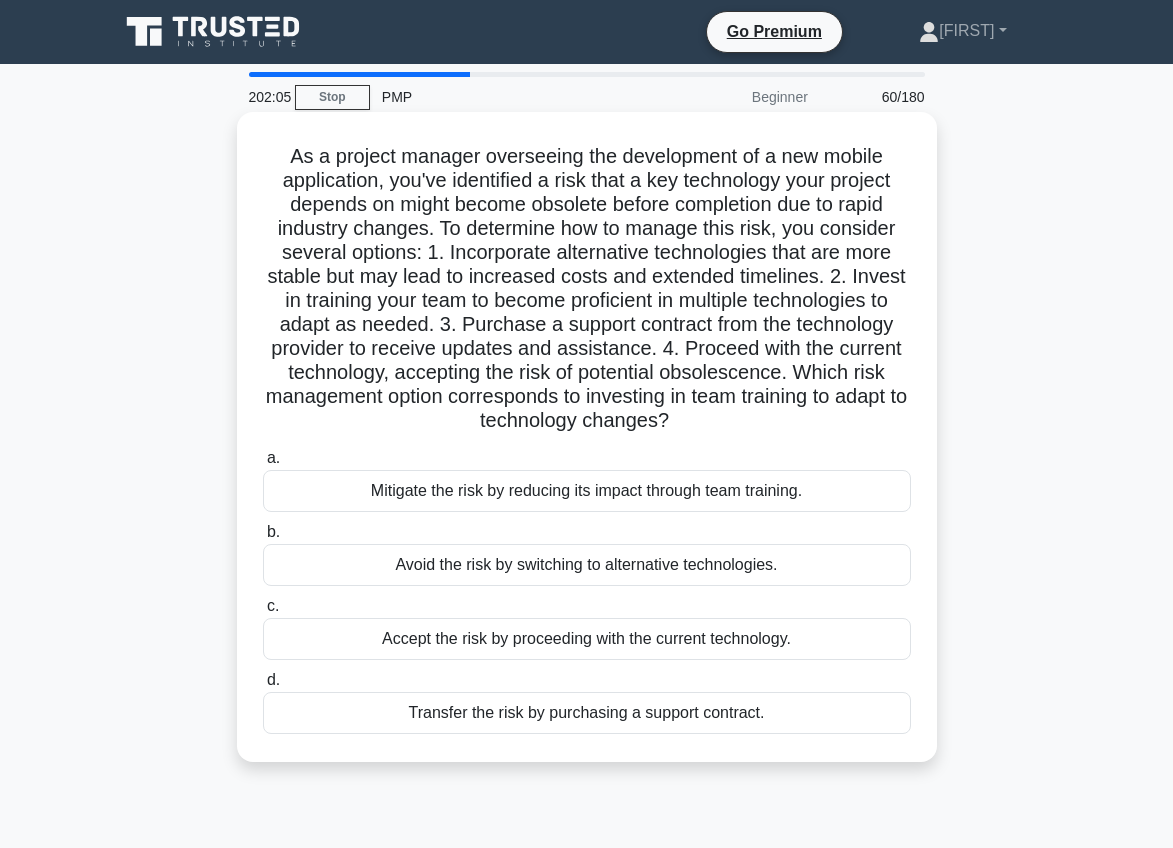 click on "Mitigate the risk by reducing its impact through team training." at bounding box center (587, 491) 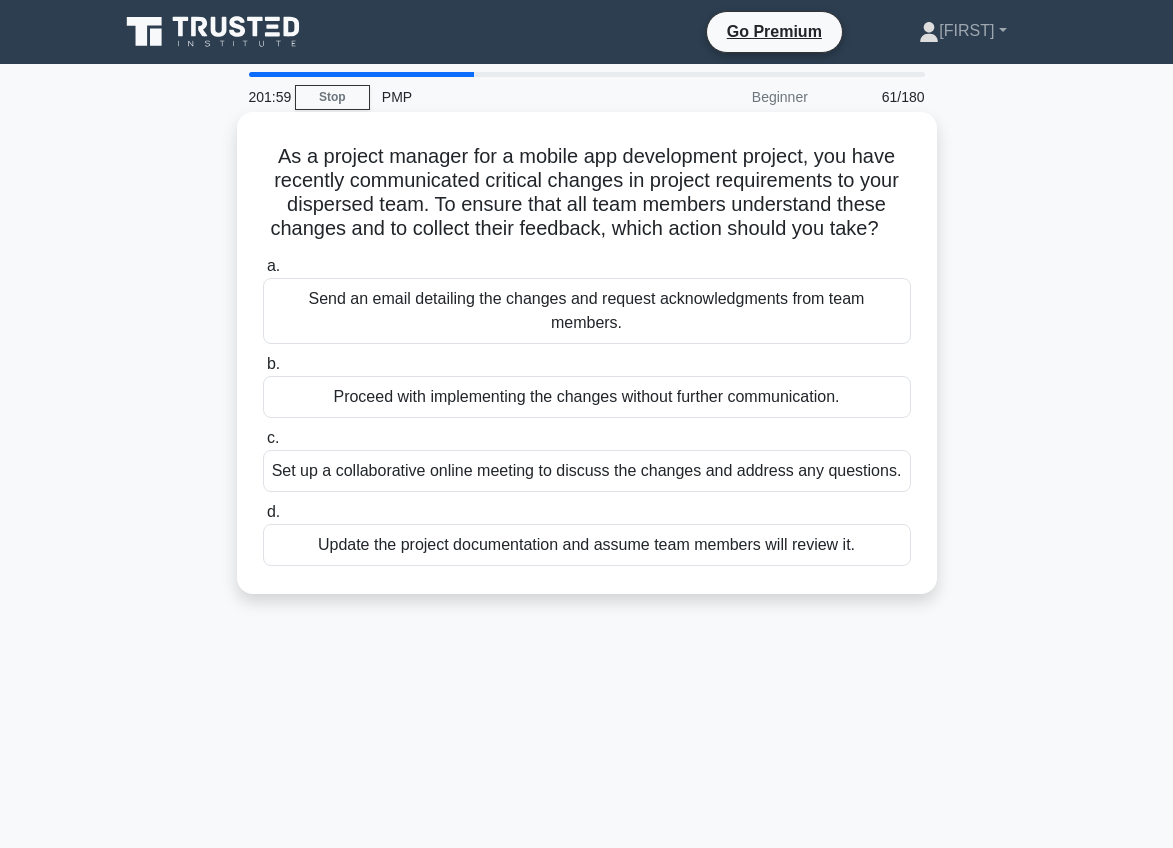 click on "Set up a collaborative online meeting to discuss the changes and address any questions." at bounding box center [587, 471] 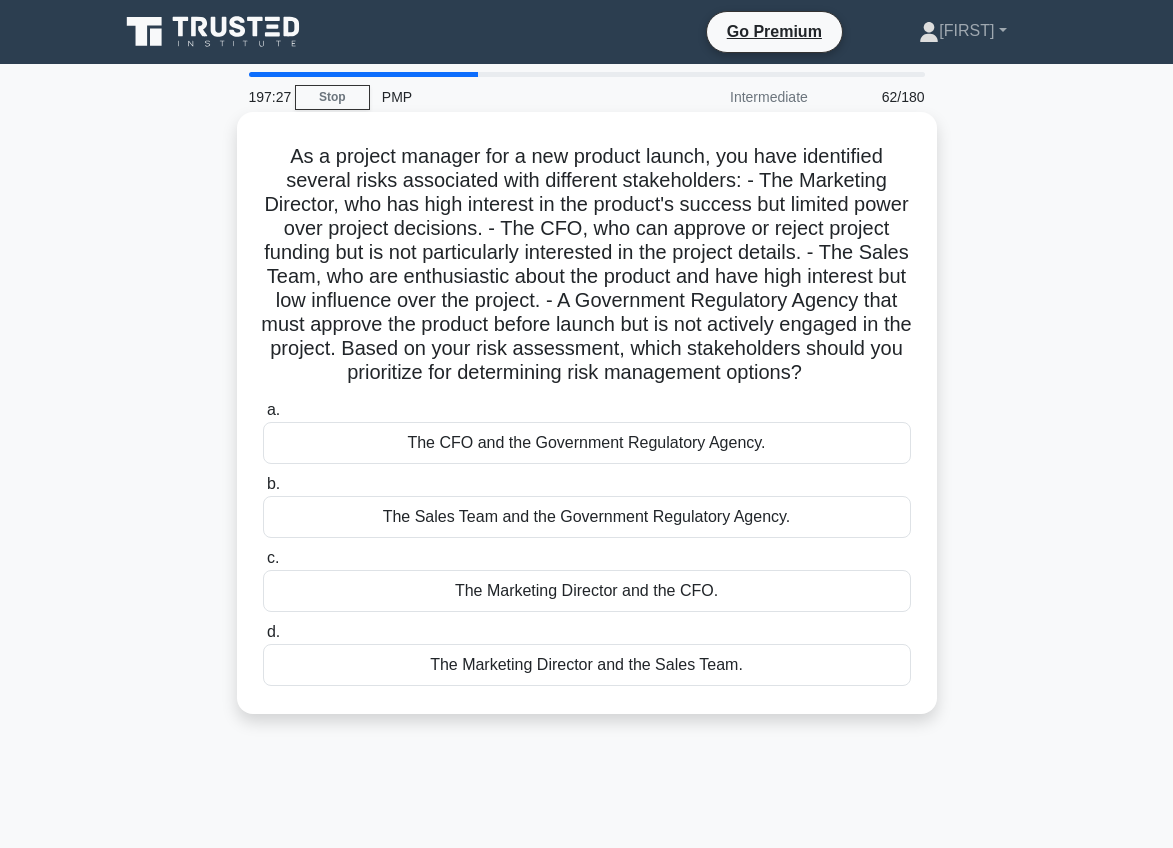 click on "The CFO and the Government Regulatory Agency." at bounding box center (587, 443) 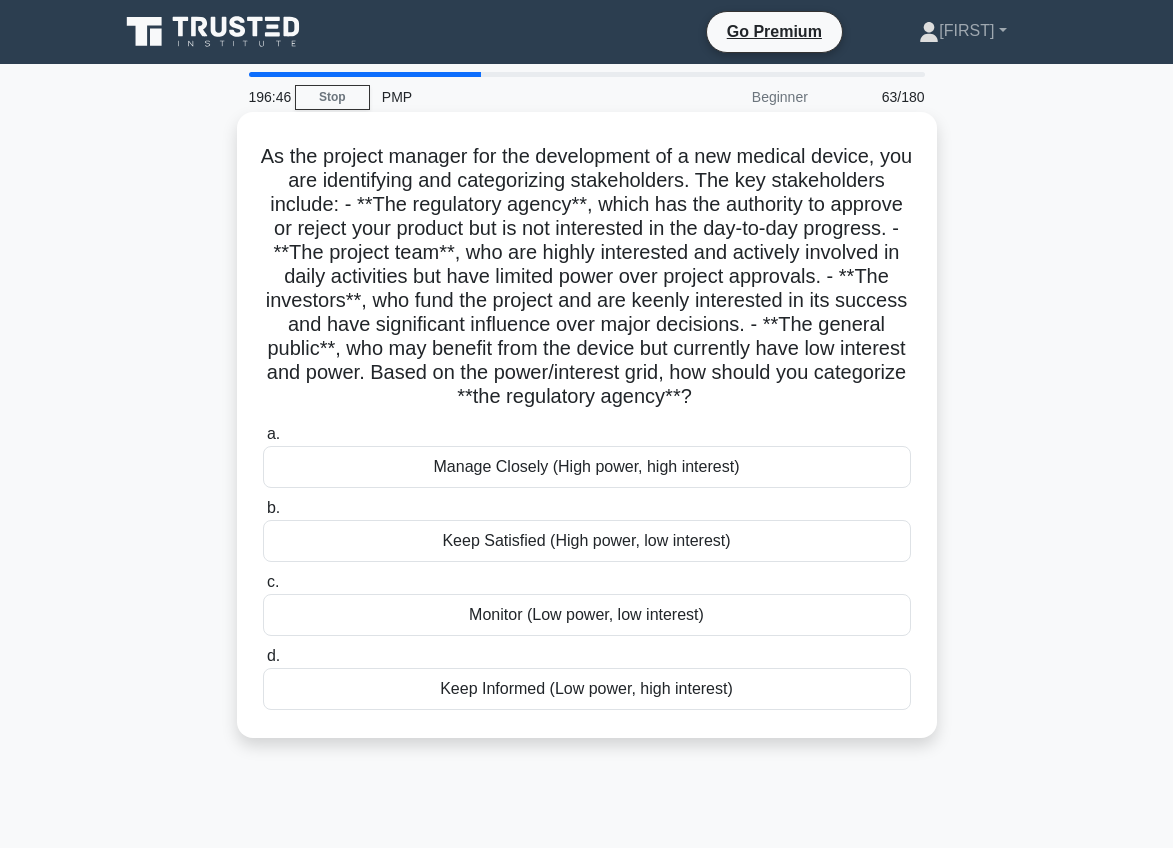 click on "Keep Satisfied (High power, low interest)" at bounding box center [587, 541] 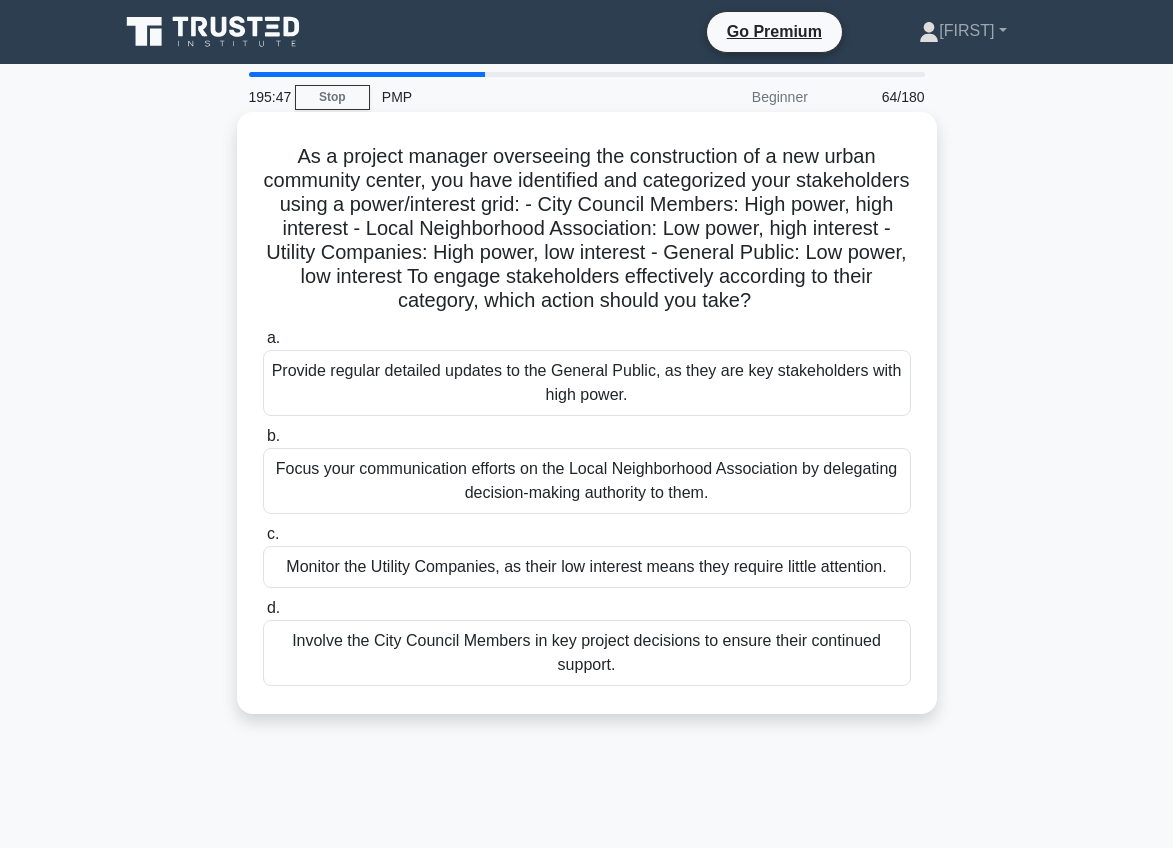 click on "a. Provide regular detailed updates to the General Public, as they are key stakeholders with high power." at bounding box center [587, 506] 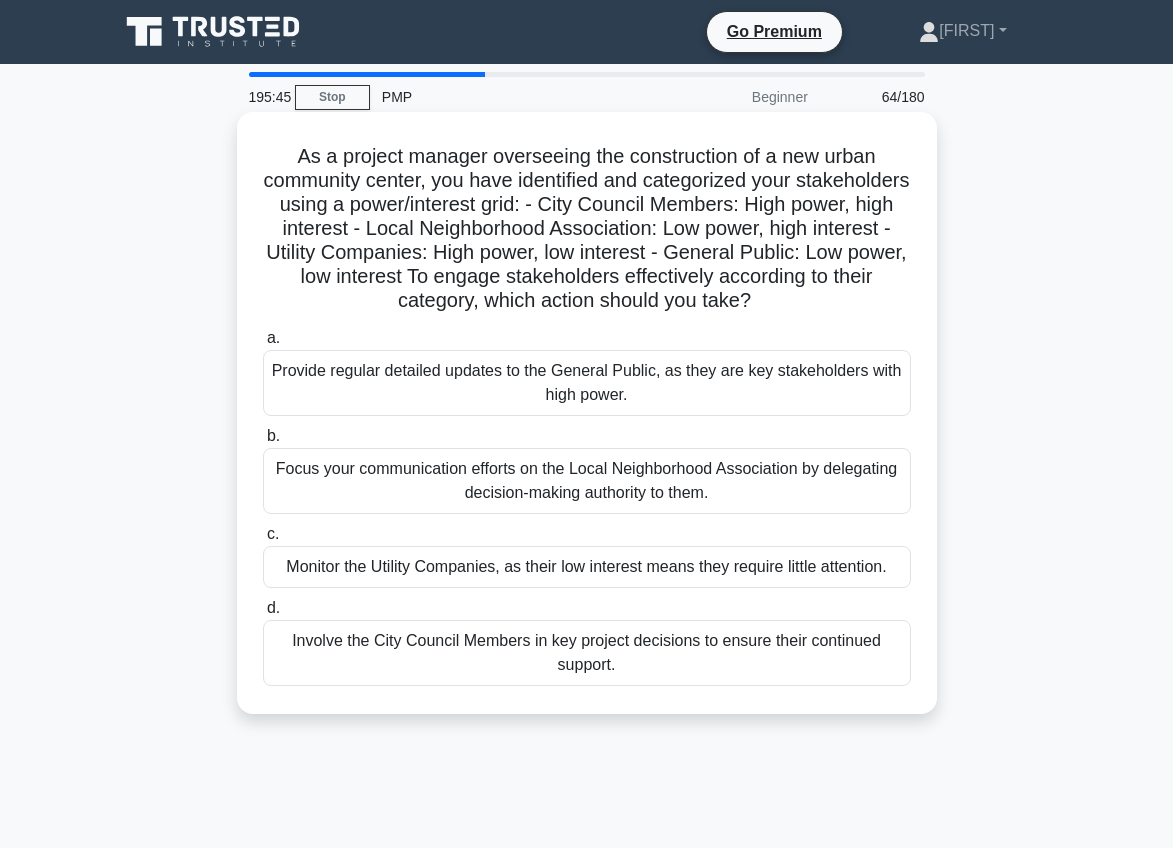 click on "Involve the City Council Members in key project decisions to ensure their continued support." at bounding box center [587, 653] 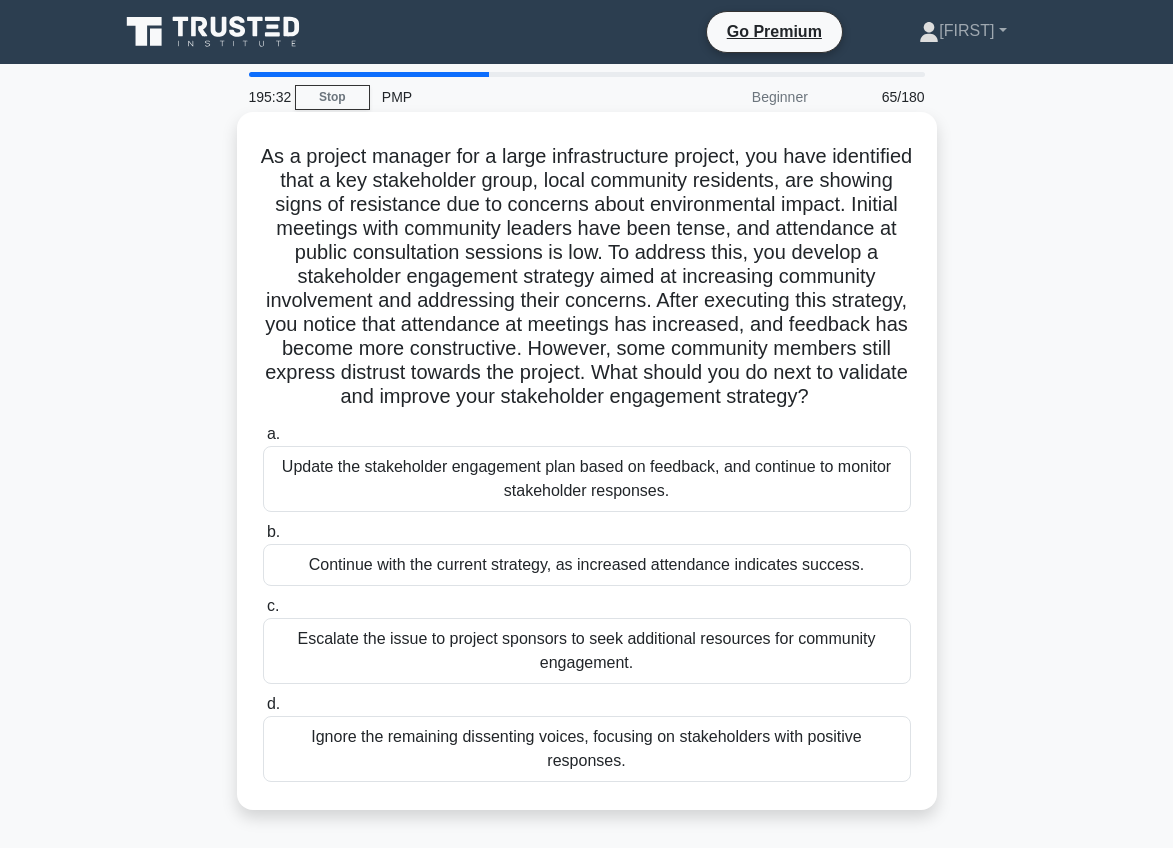 click on "Update the stakeholder engagement plan based on feedback, and continue to monitor stakeholder responses." at bounding box center [587, 479] 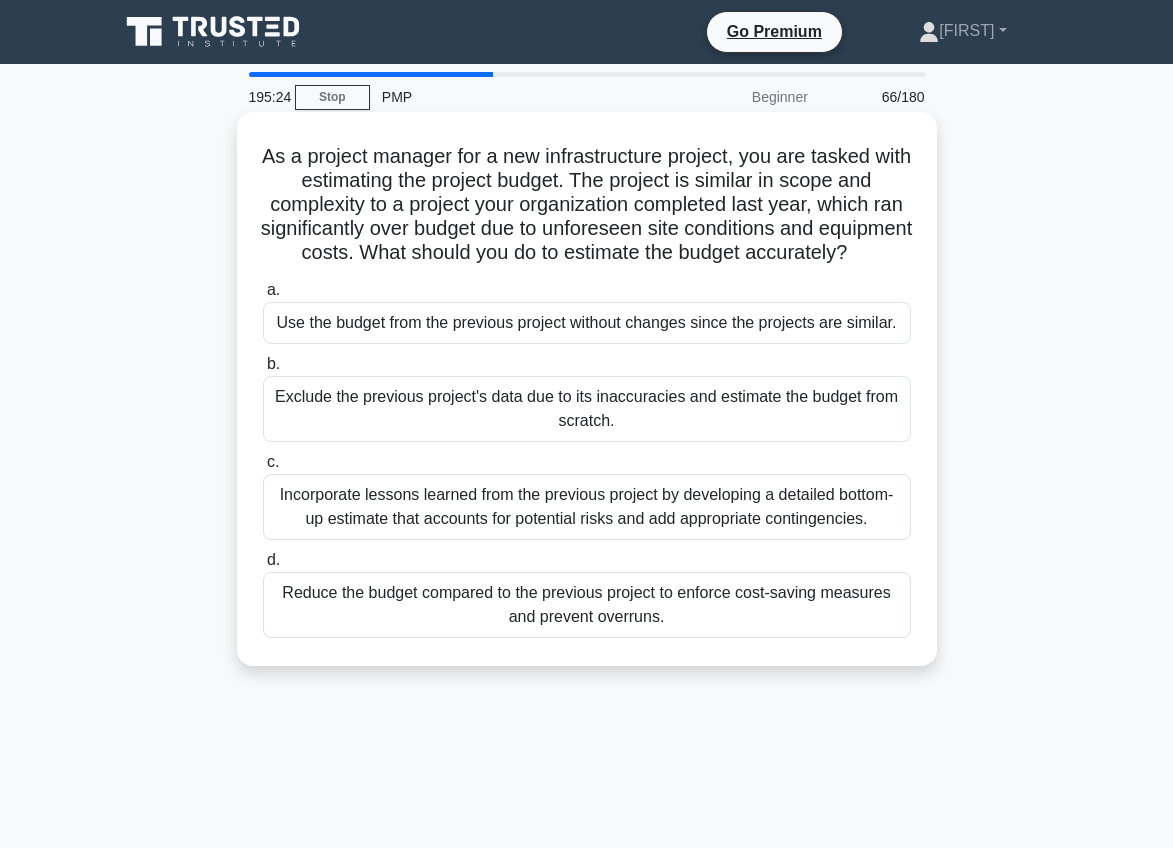 click on "Incorporate lessons learned from the previous project by developing a detailed bottom-up estimate that accounts for potential risks and add appropriate contingencies." at bounding box center [587, 507] 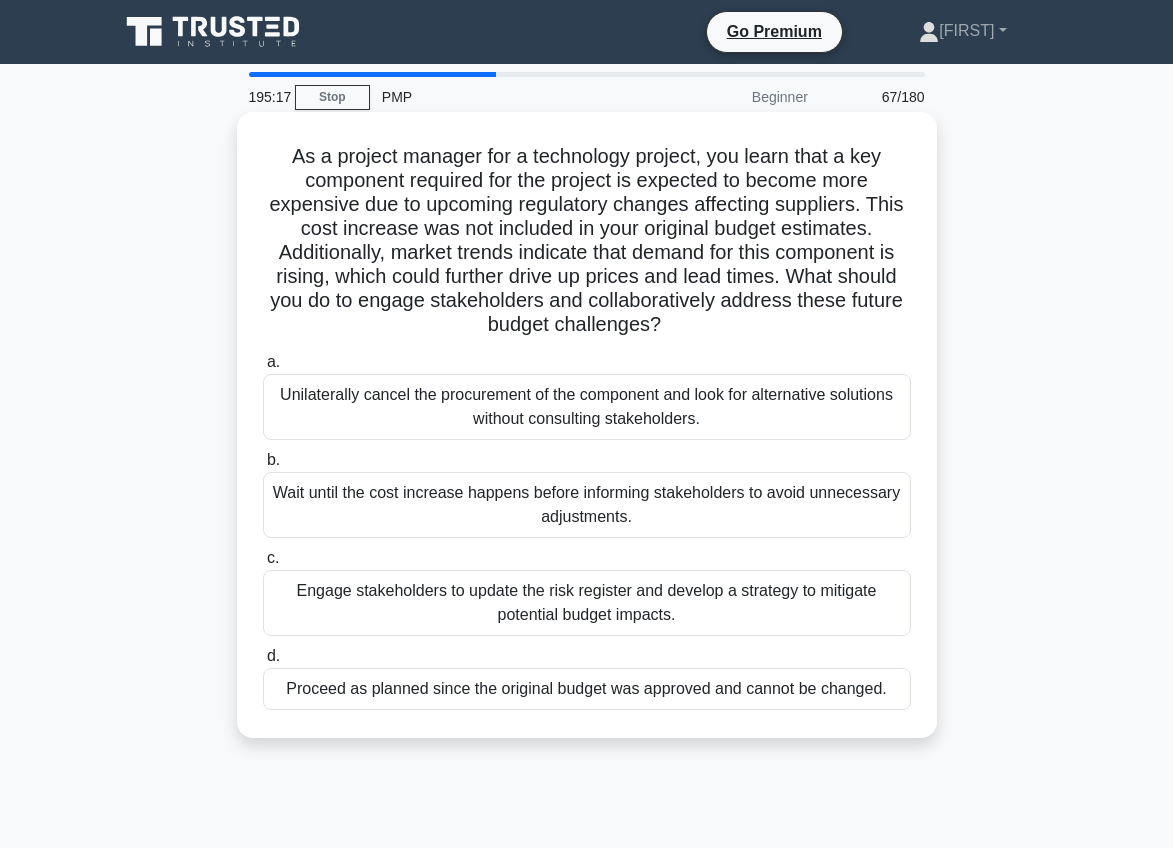 click on "Engage stakeholders to update the risk register and develop a strategy to mitigate potential budget impacts." at bounding box center (587, 603) 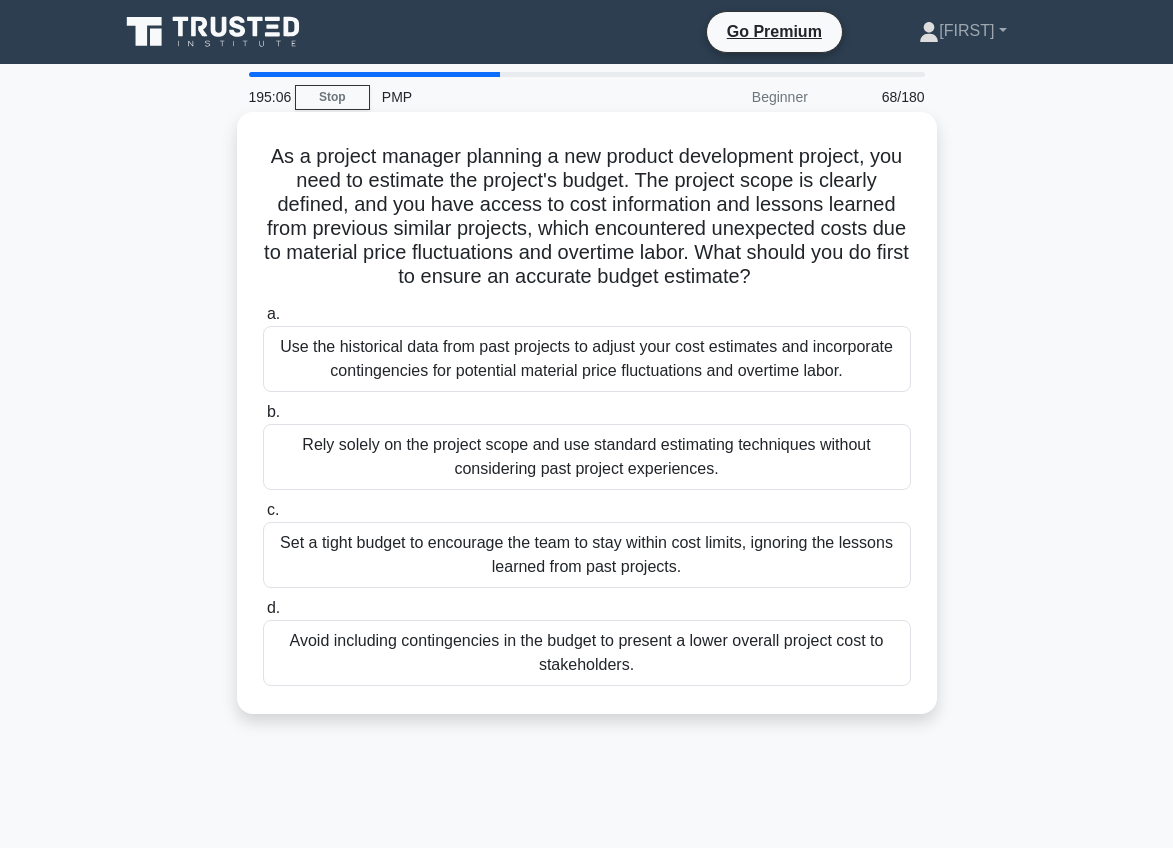 click on "Use the historical data from past projects to adjust your cost estimates and incorporate contingencies for potential material price fluctuations and overtime labor." at bounding box center [587, 359] 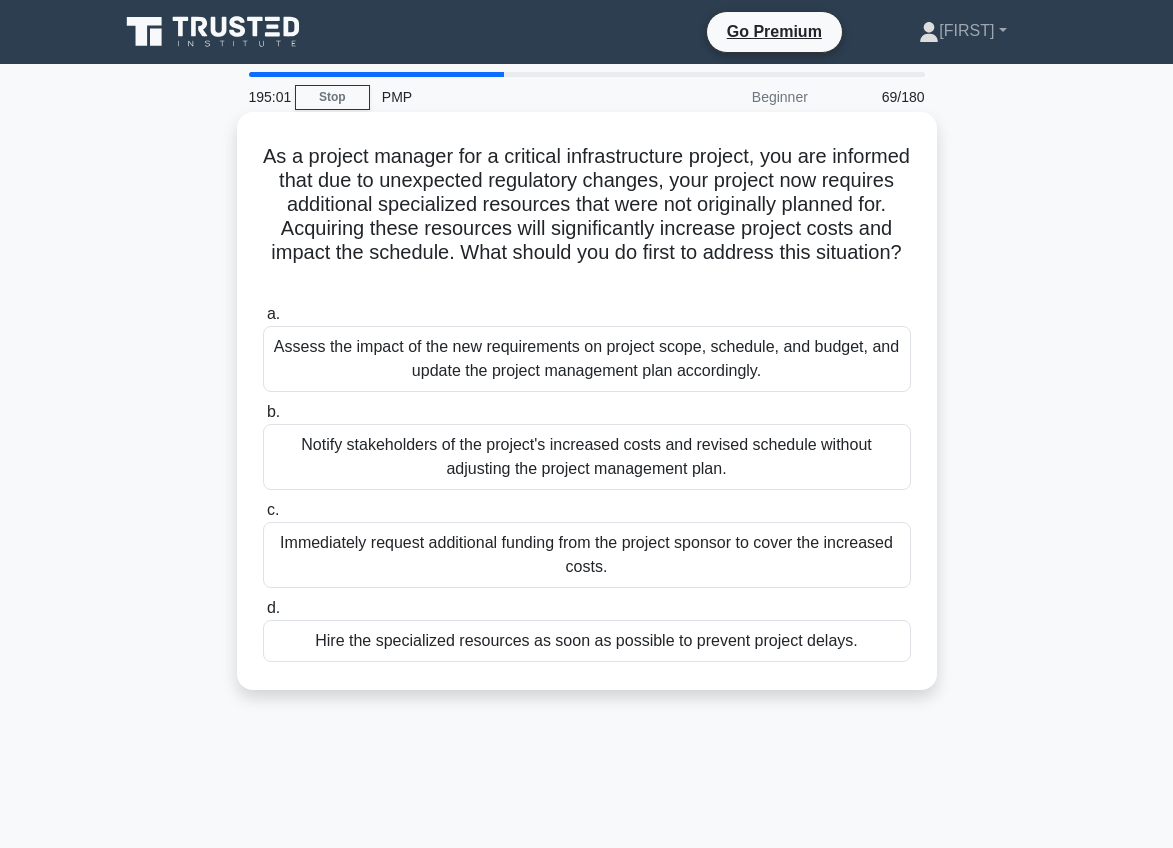click on "Assess the impact of the new requirements on project scope, schedule, and budget, and update the project management plan accordingly." at bounding box center [587, 359] 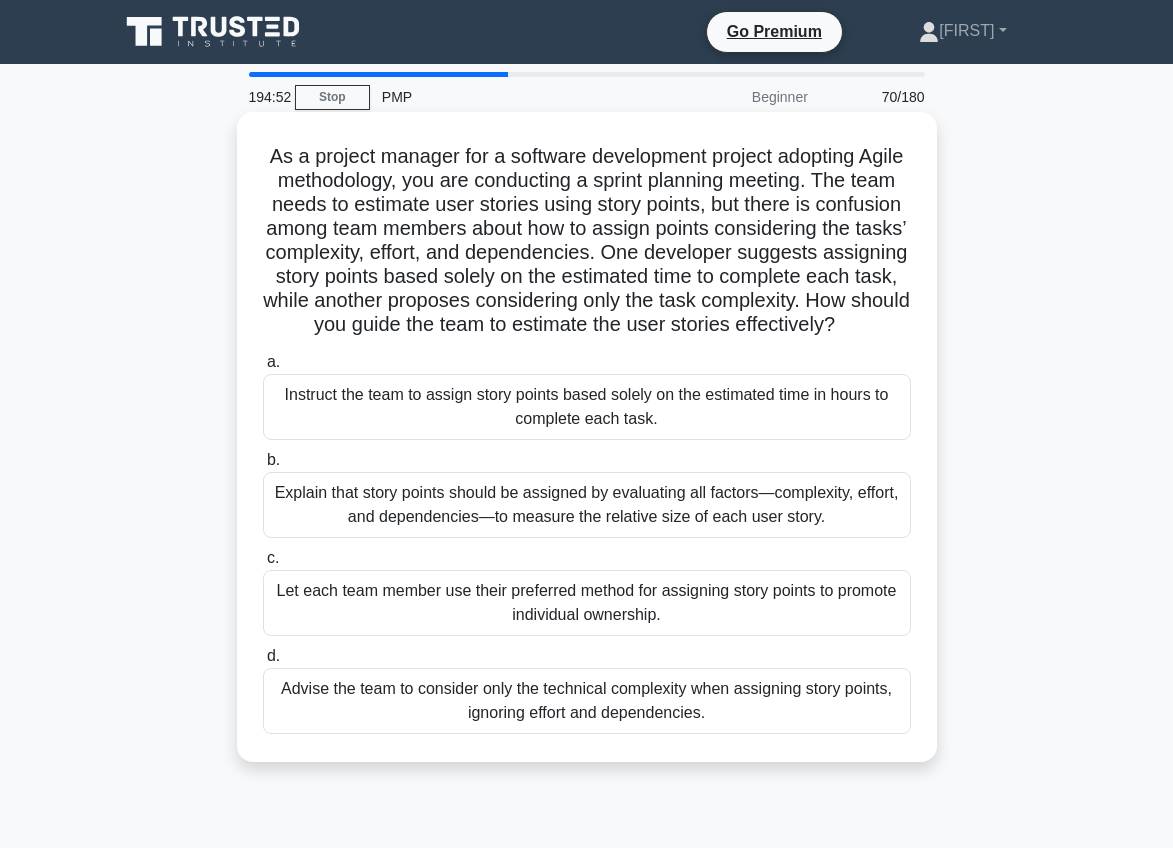 click on "Explain that story points should be assigned by evaluating all factors—complexity, effort, and dependencies—to measure the relative size of each user story." at bounding box center [587, 505] 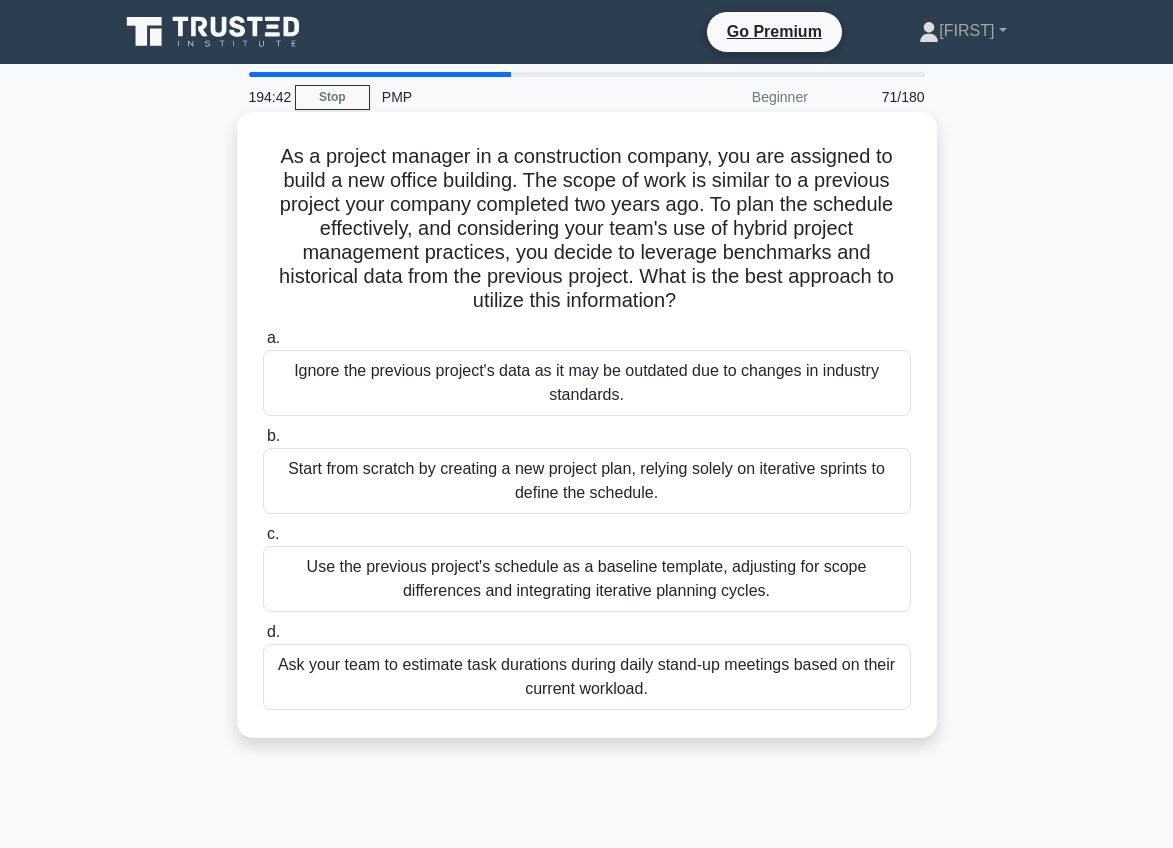 click on "Use the previous project's schedule as a baseline template, adjusting for scope differences and integrating iterative planning cycles." at bounding box center [587, 579] 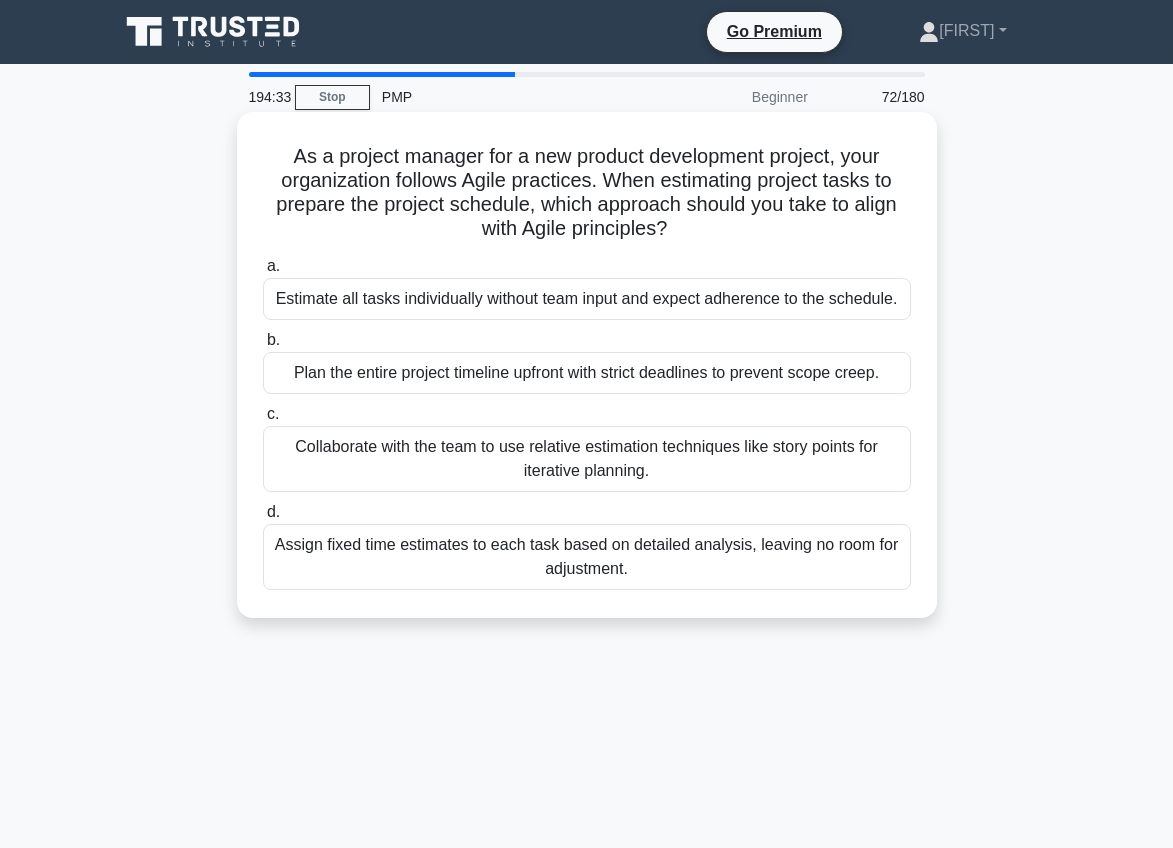 click on "Collaborate with the team to use relative estimation techniques like story points for iterative planning." at bounding box center (587, 459) 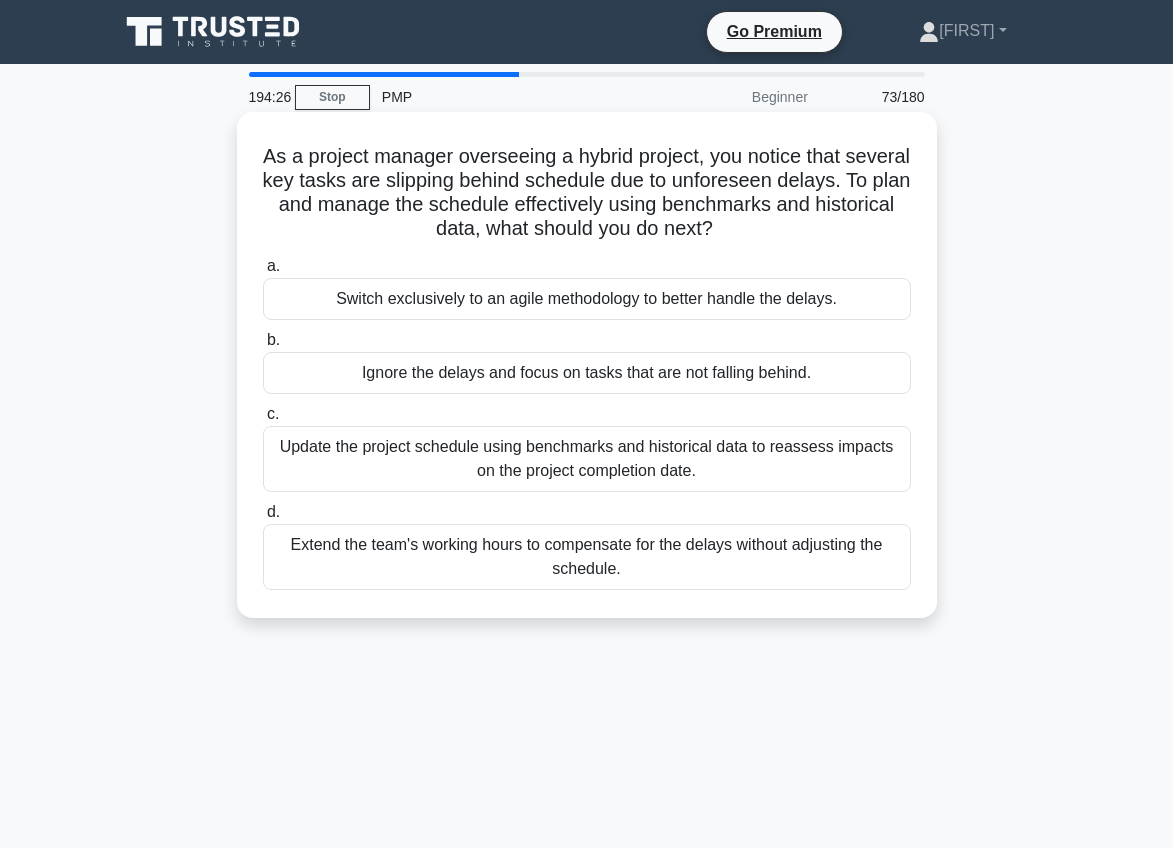 click on "Update the project schedule using benchmarks and historical data to reassess impacts on the project completion date." at bounding box center [587, 459] 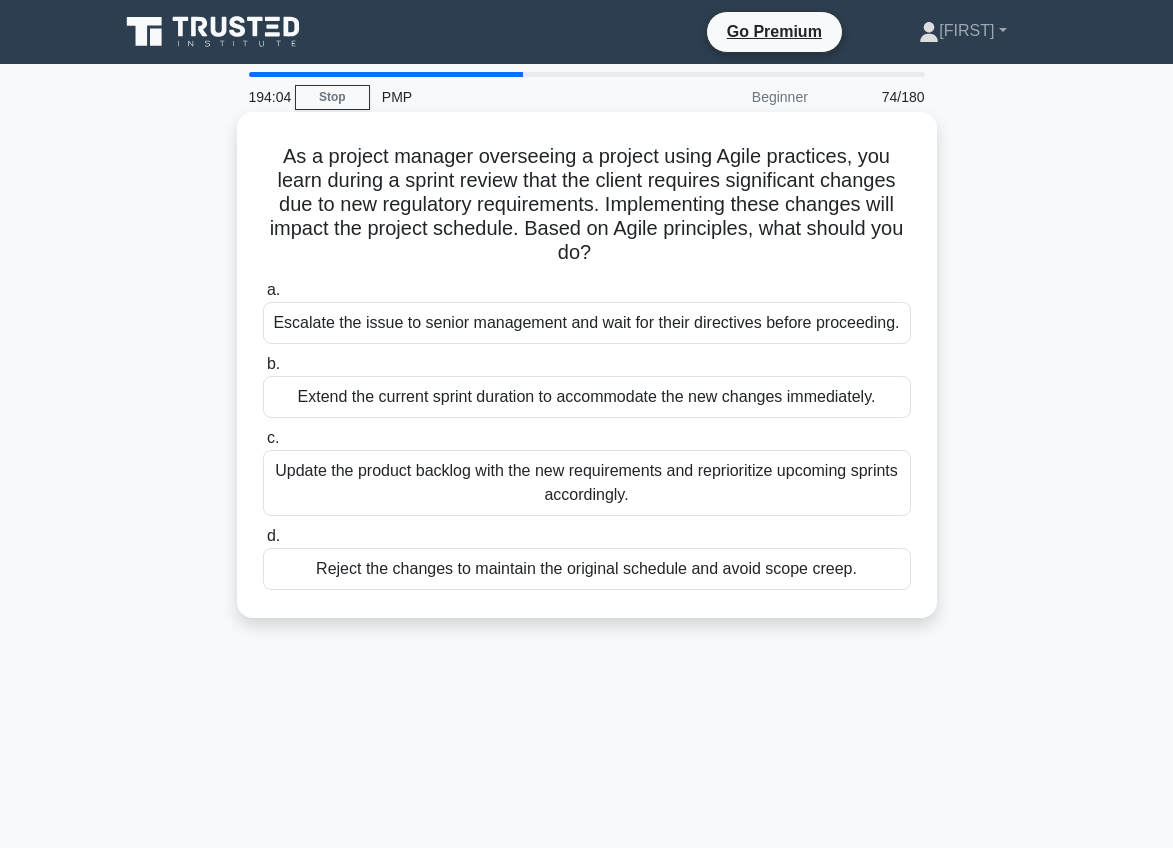 click on "Update the product backlog with the new requirements and reprioritize upcoming sprints accordingly." at bounding box center (587, 483) 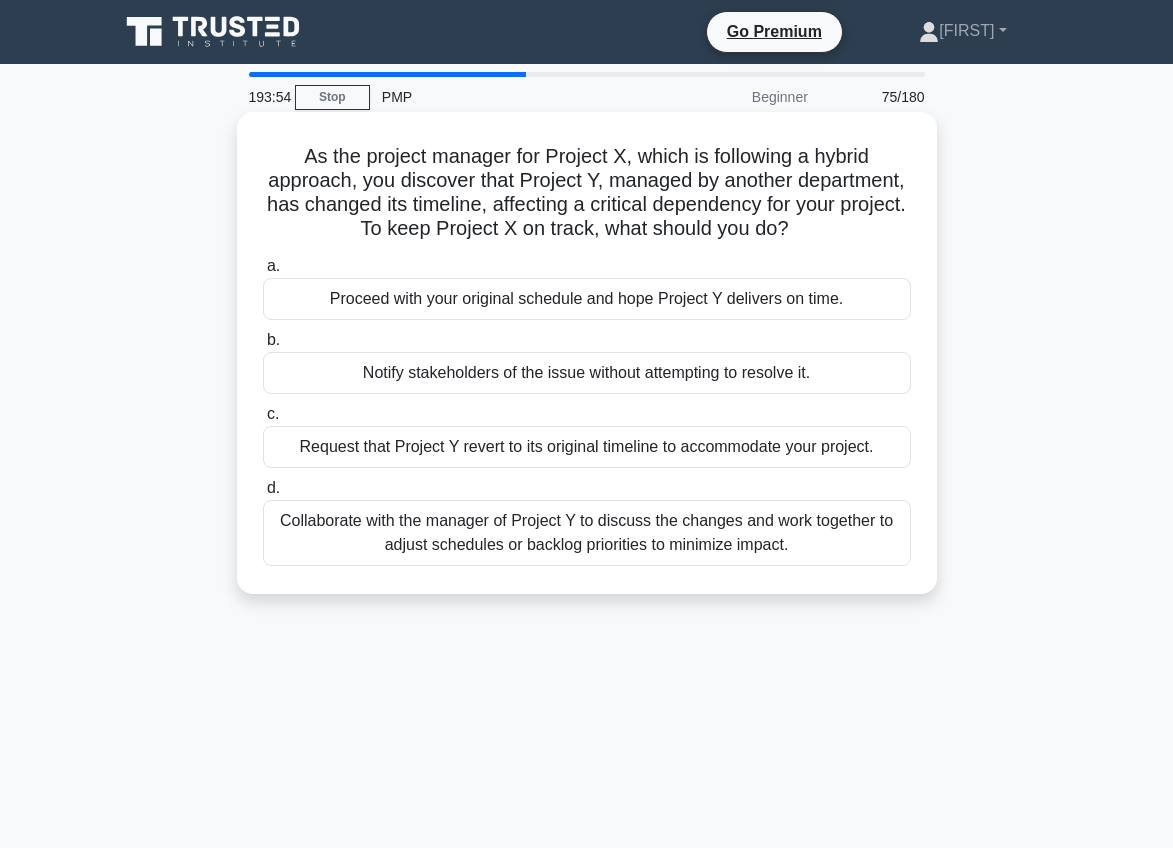 click on "Collaborate with the manager of Project Y to discuss the changes and work together to adjust schedules or backlog priorities to minimize impact." at bounding box center [587, 533] 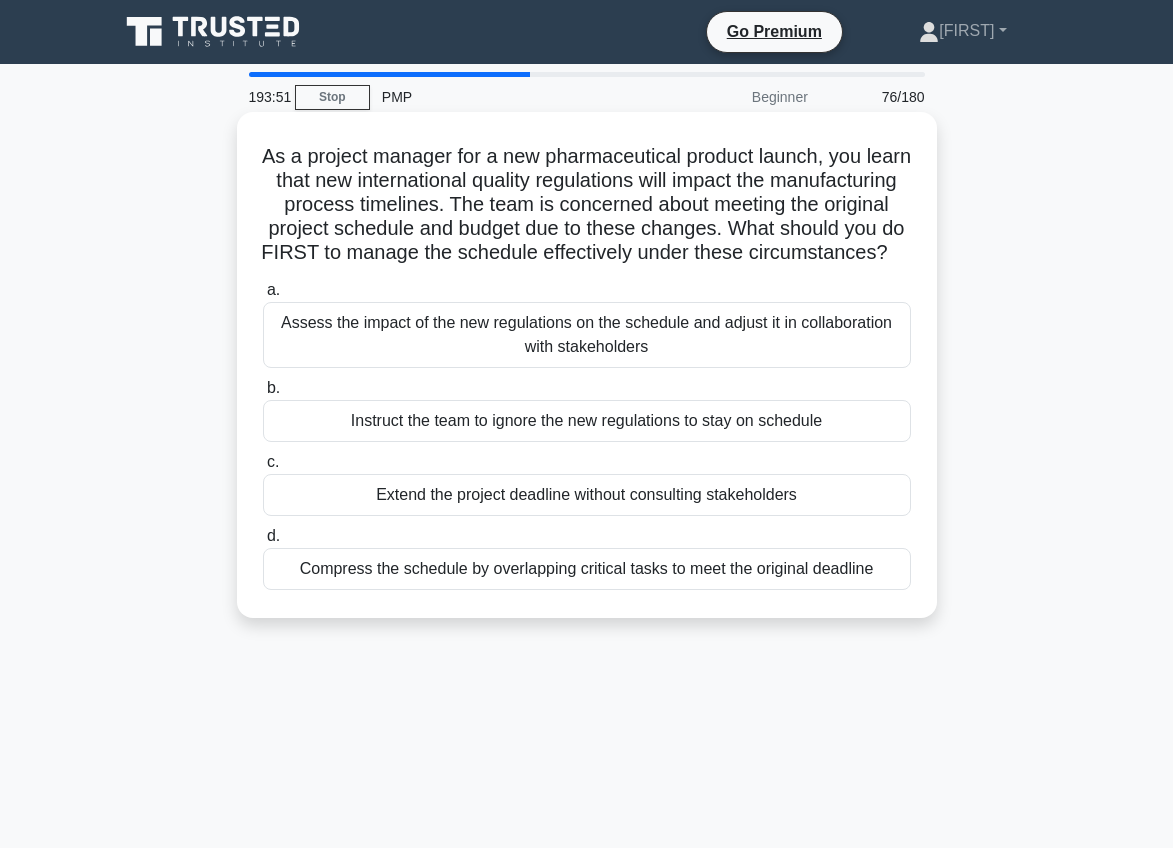 click on "Assess the impact of the new regulations on the schedule and adjust it in collaboration with stakeholders" at bounding box center (587, 335) 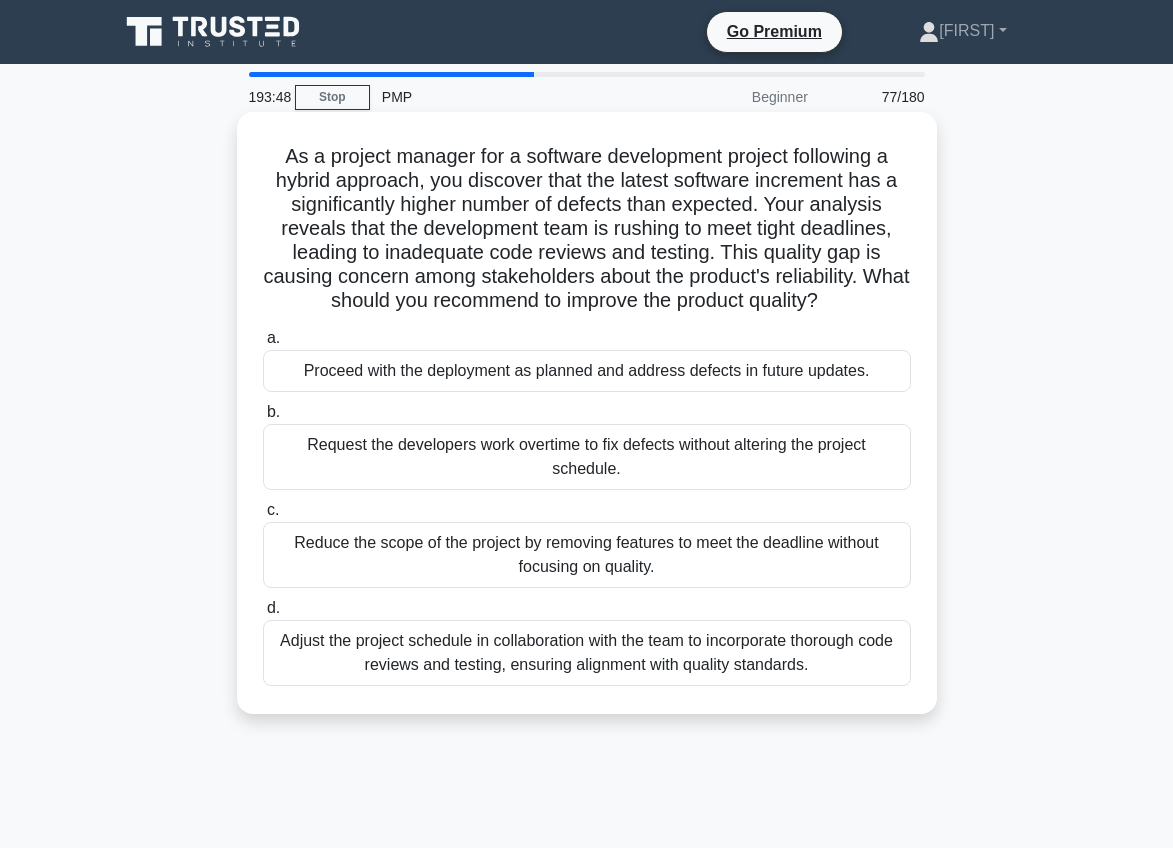 click on "Adjust the project schedule in collaboration with the team to incorporate thorough code reviews and testing, ensuring alignment with quality standards." at bounding box center (587, 653) 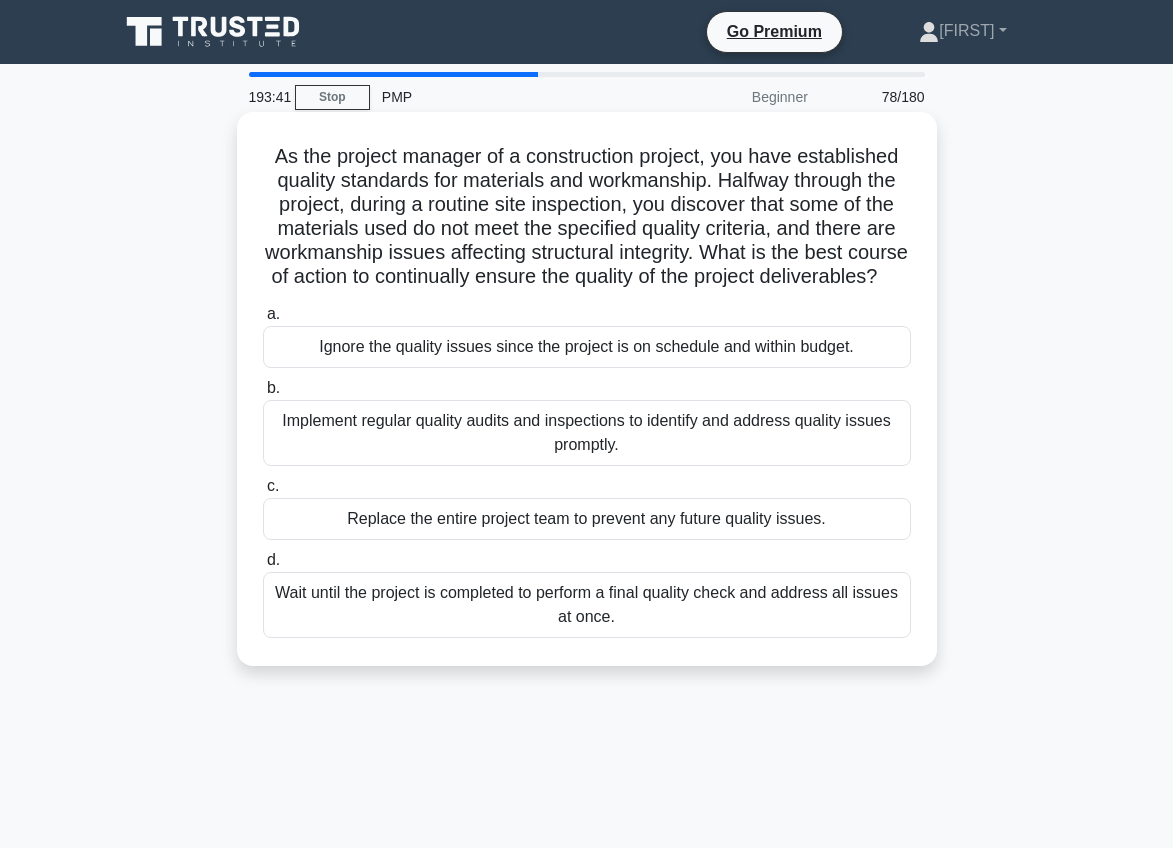 click on "Implement regular quality audits and inspections to identify and address quality issues promptly." at bounding box center [587, 433] 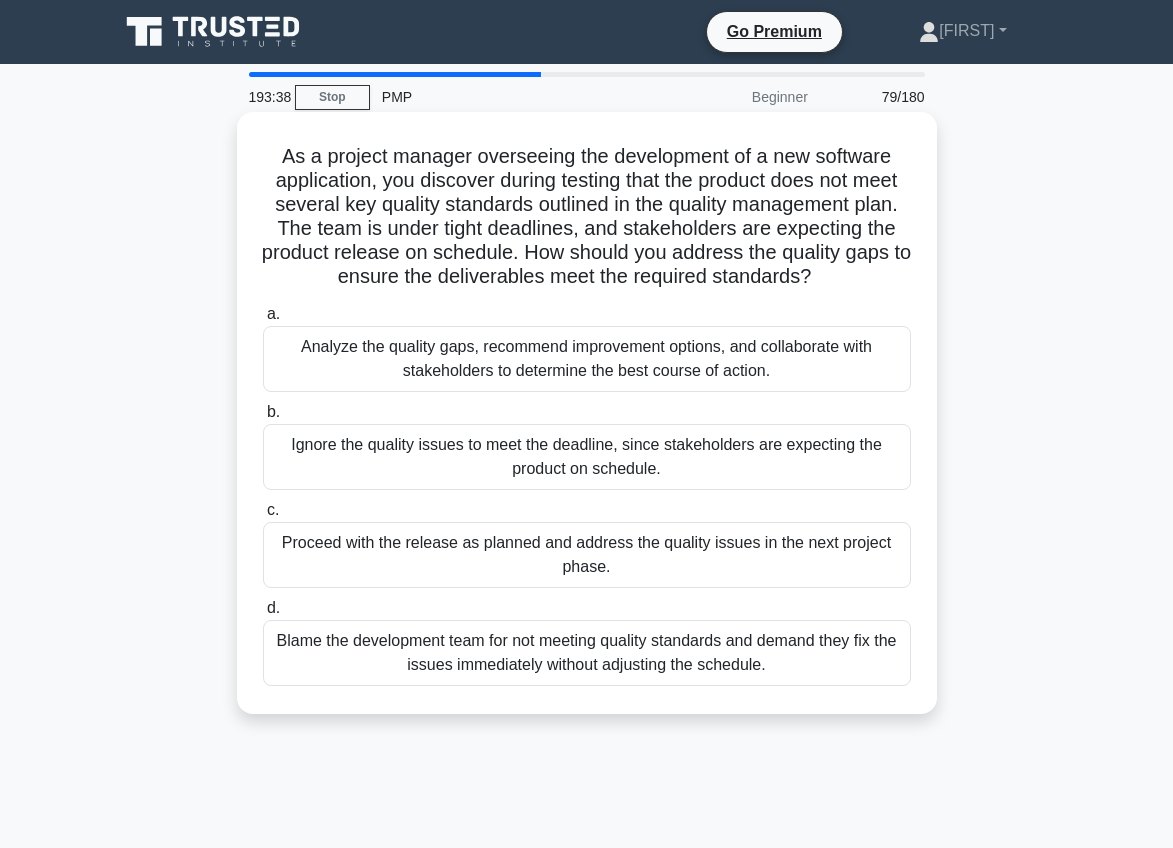 click on "Analyze the quality gaps, recommend improvement options, and collaborate with stakeholders to determine the best course of action." at bounding box center (587, 359) 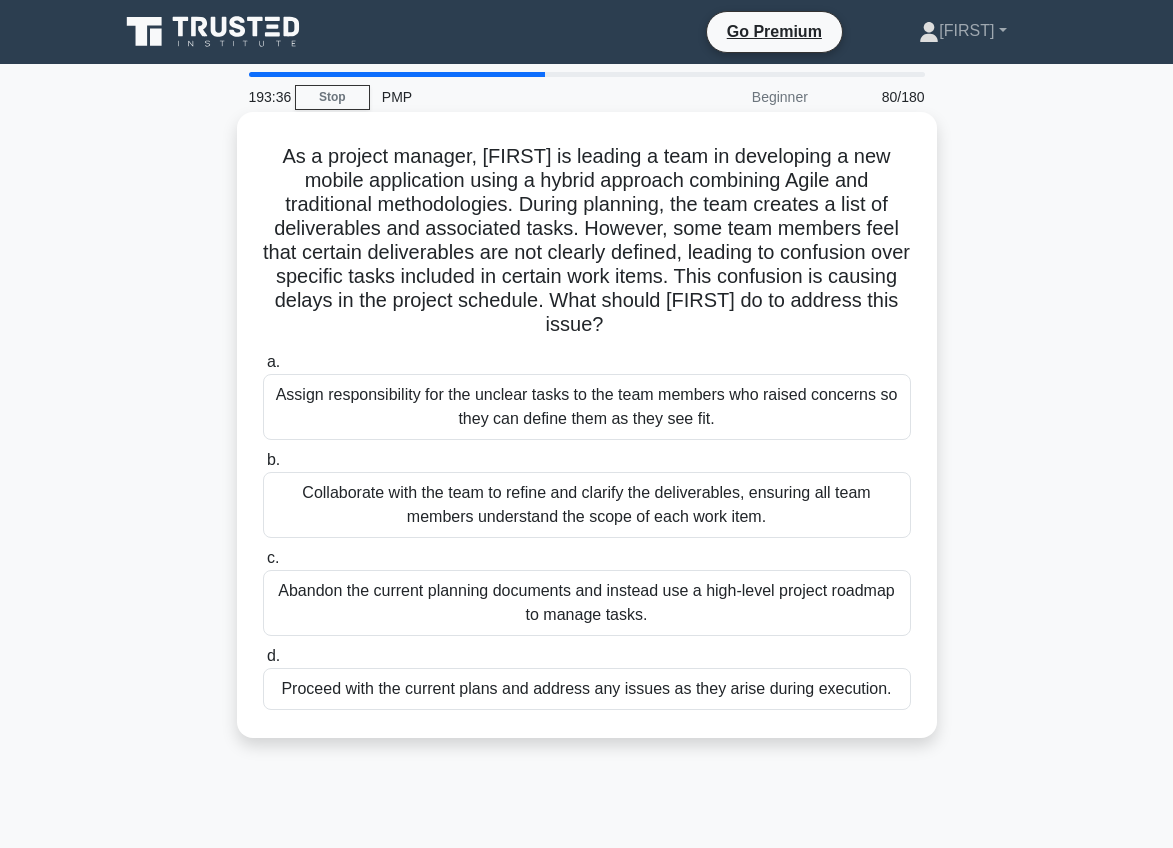 click on "Collaborate with the team to refine and clarify the deliverables, ensuring all team members understand the scope of each work item." at bounding box center [587, 505] 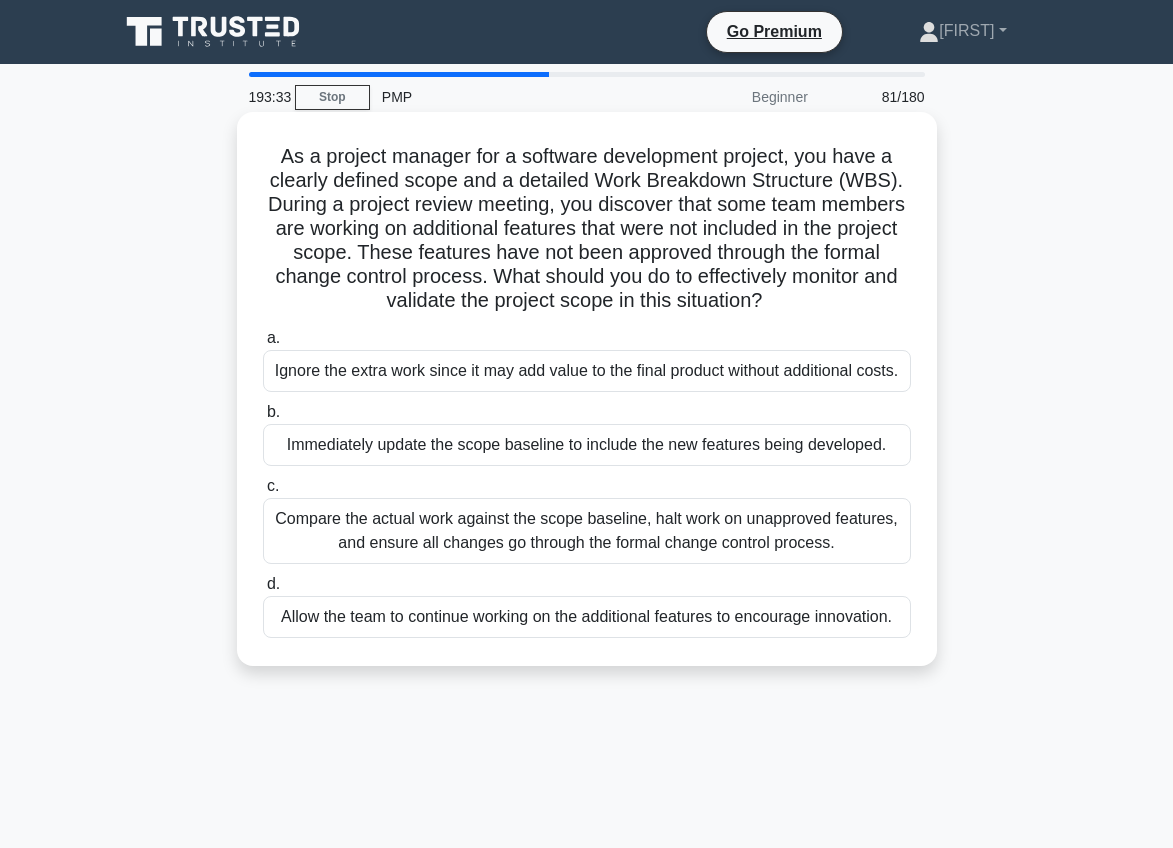 click on "Compare the actual work against the scope baseline, halt work on unapproved features, and ensure all changes go through the formal change control process." at bounding box center [587, 531] 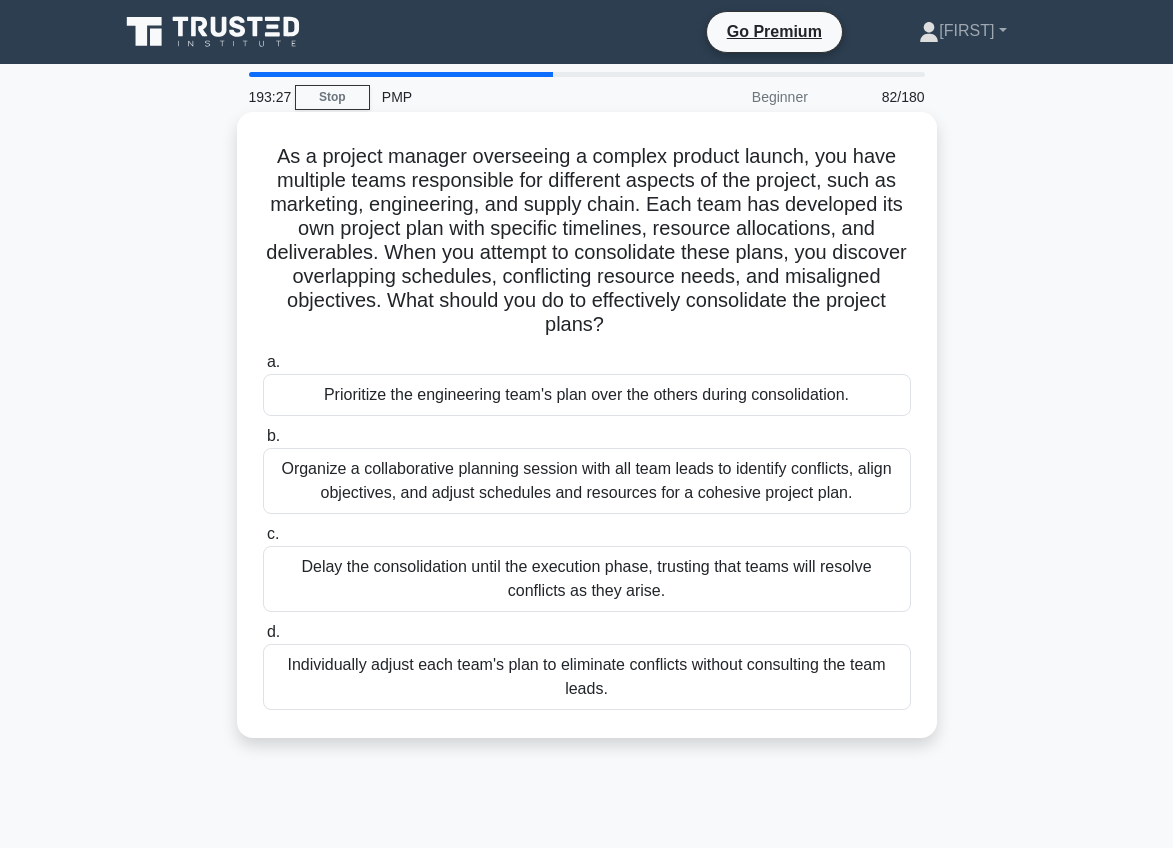 click on "Organize a collaborative planning session with all team leads to identify conflicts, align objectives, and adjust schedules and resources for a cohesive project plan." at bounding box center (587, 481) 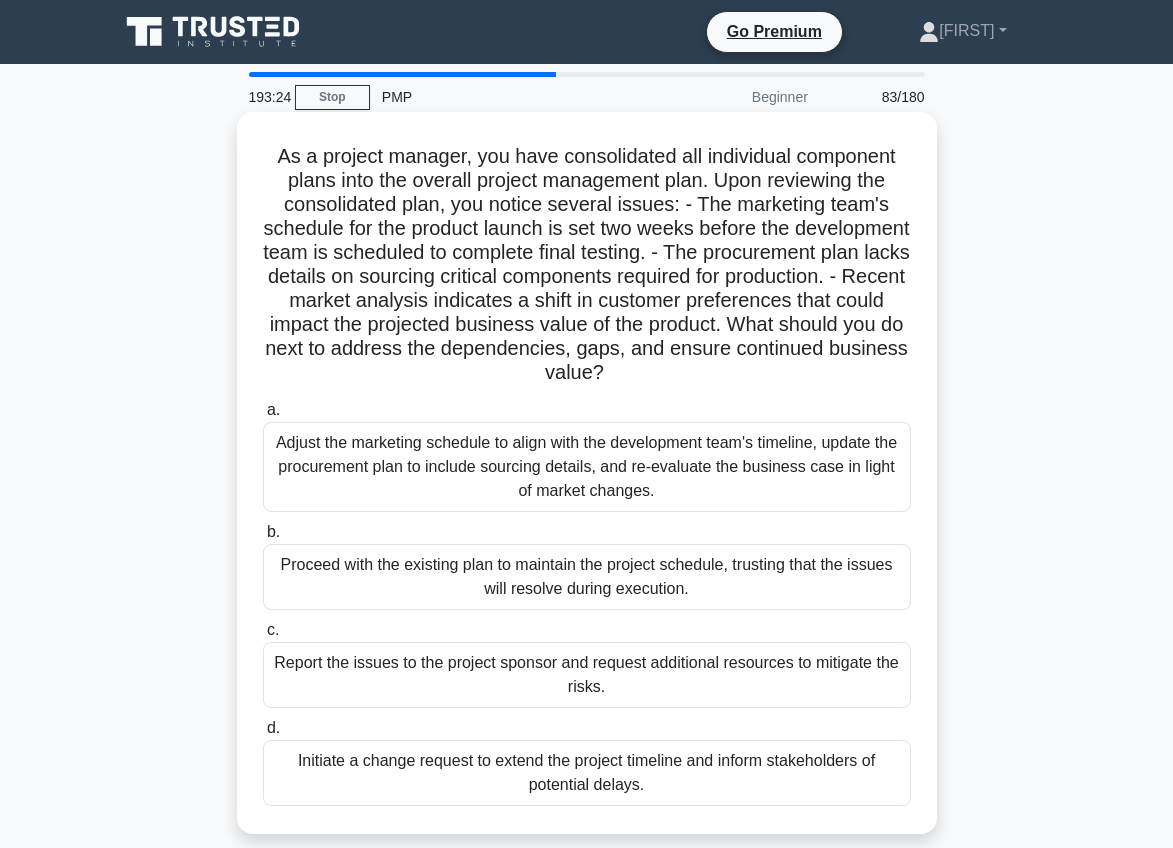 click on "Adjust the marketing schedule to align with the development team's timeline, update the procurement plan to include sourcing details, and re-evaluate the business case in light of market changes." at bounding box center [587, 467] 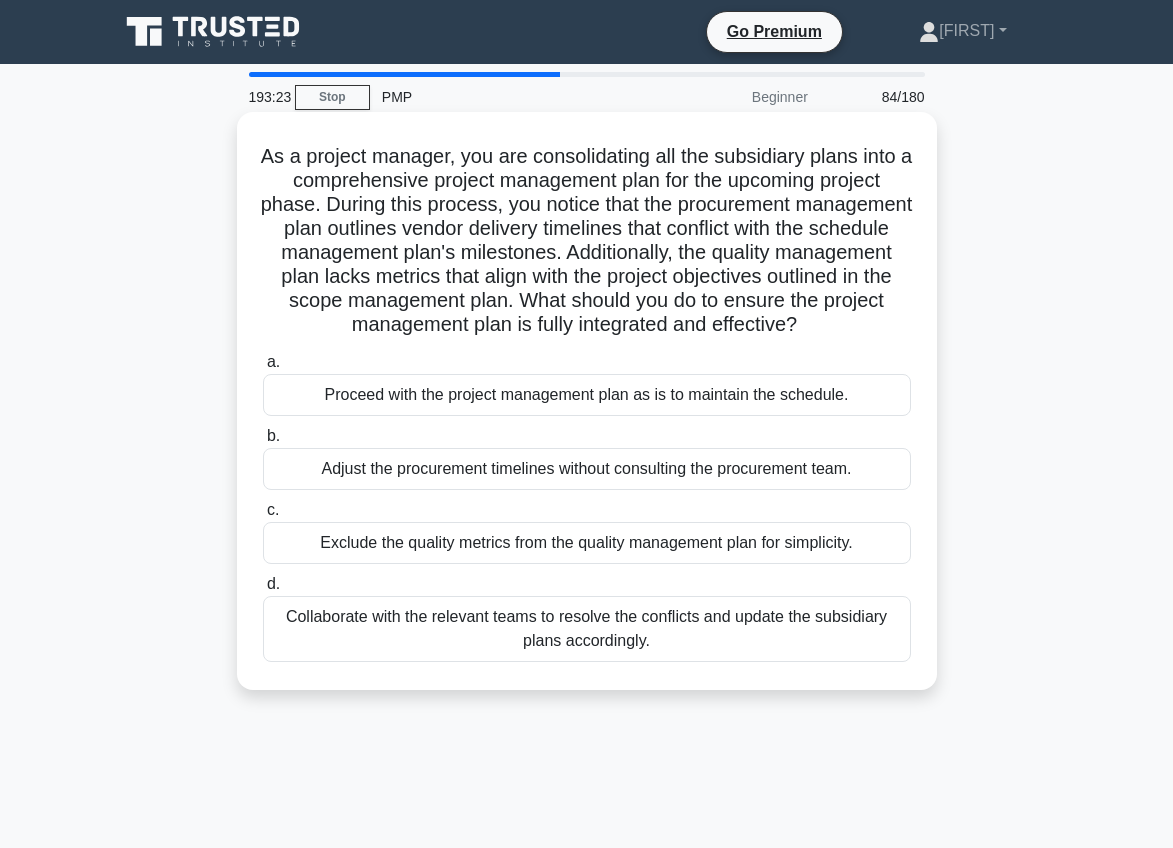 click on "Collaborate with the relevant teams to resolve the conflicts and update the subsidiary plans accordingly." at bounding box center (587, 629) 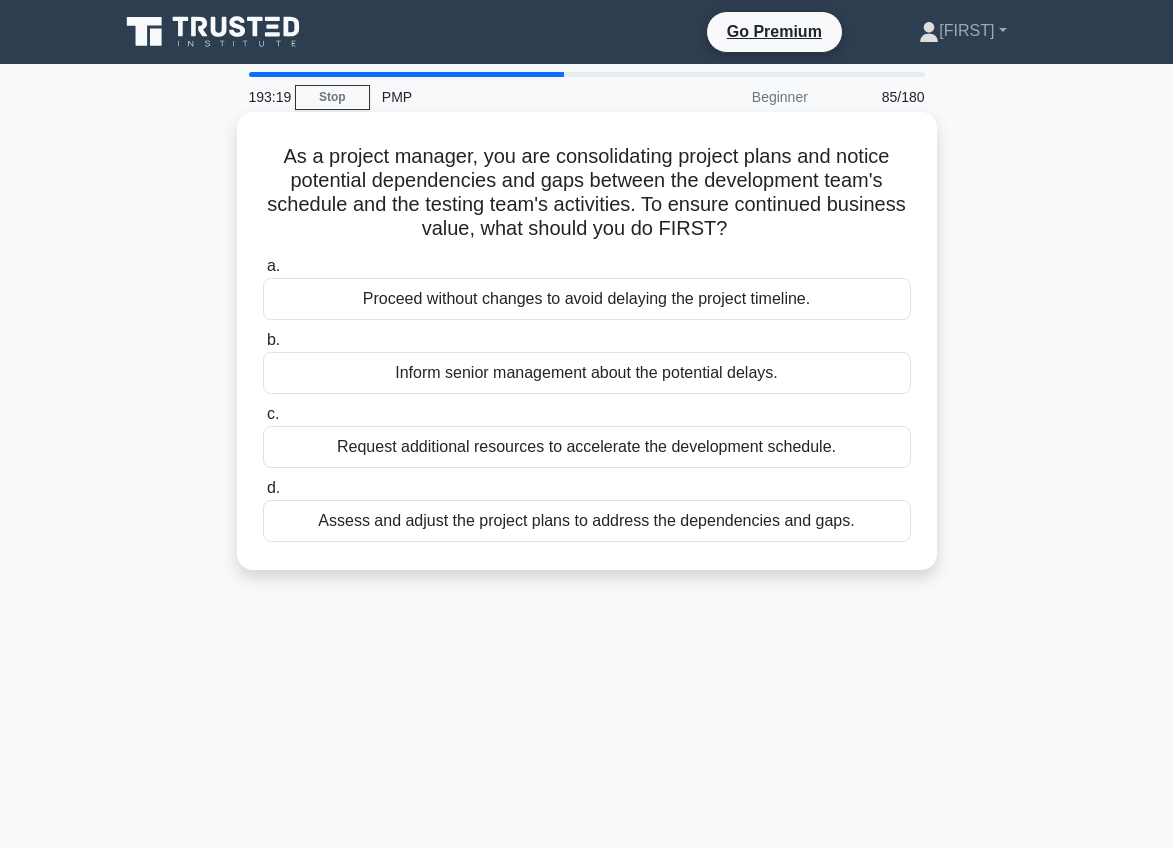 click on "Assess and adjust the project plans to address the dependencies and gaps." at bounding box center (587, 521) 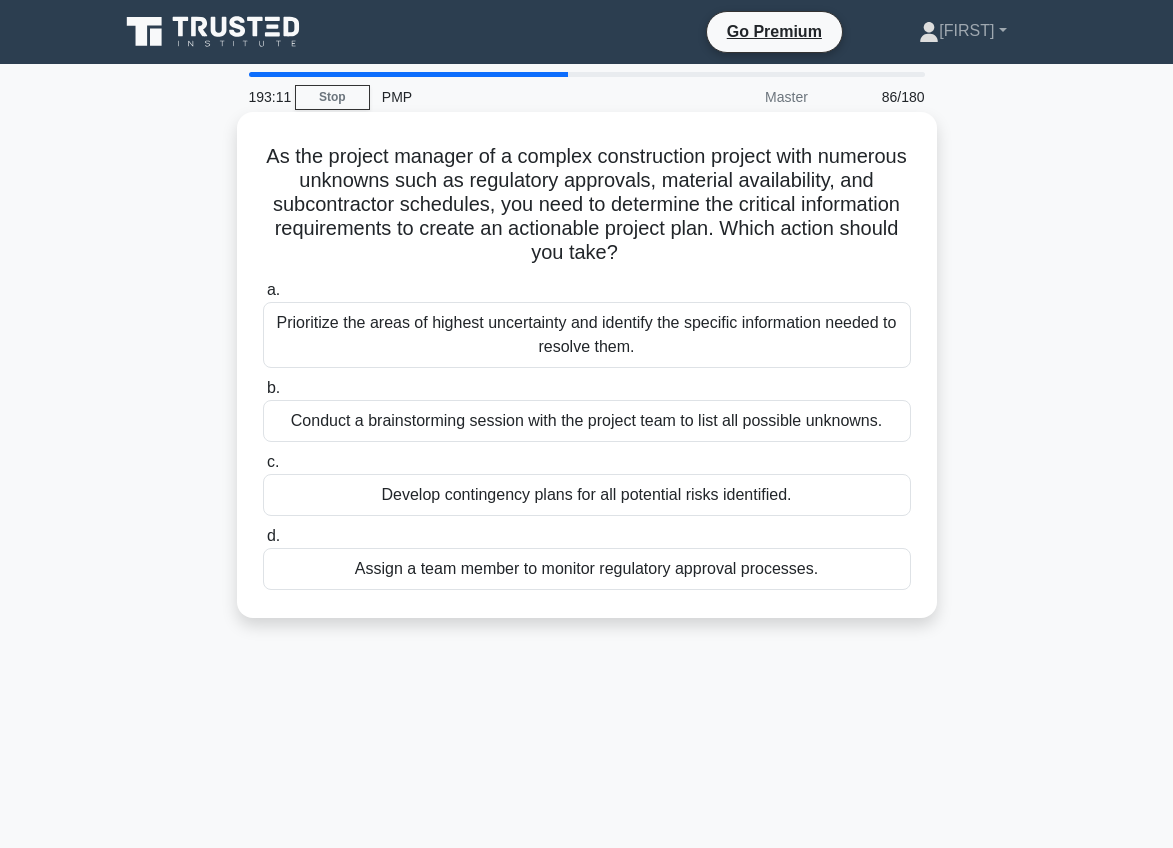 click on "Prioritize the areas of highest uncertainty and identify the specific information needed to resolve them." at bounding box center (587, 335) 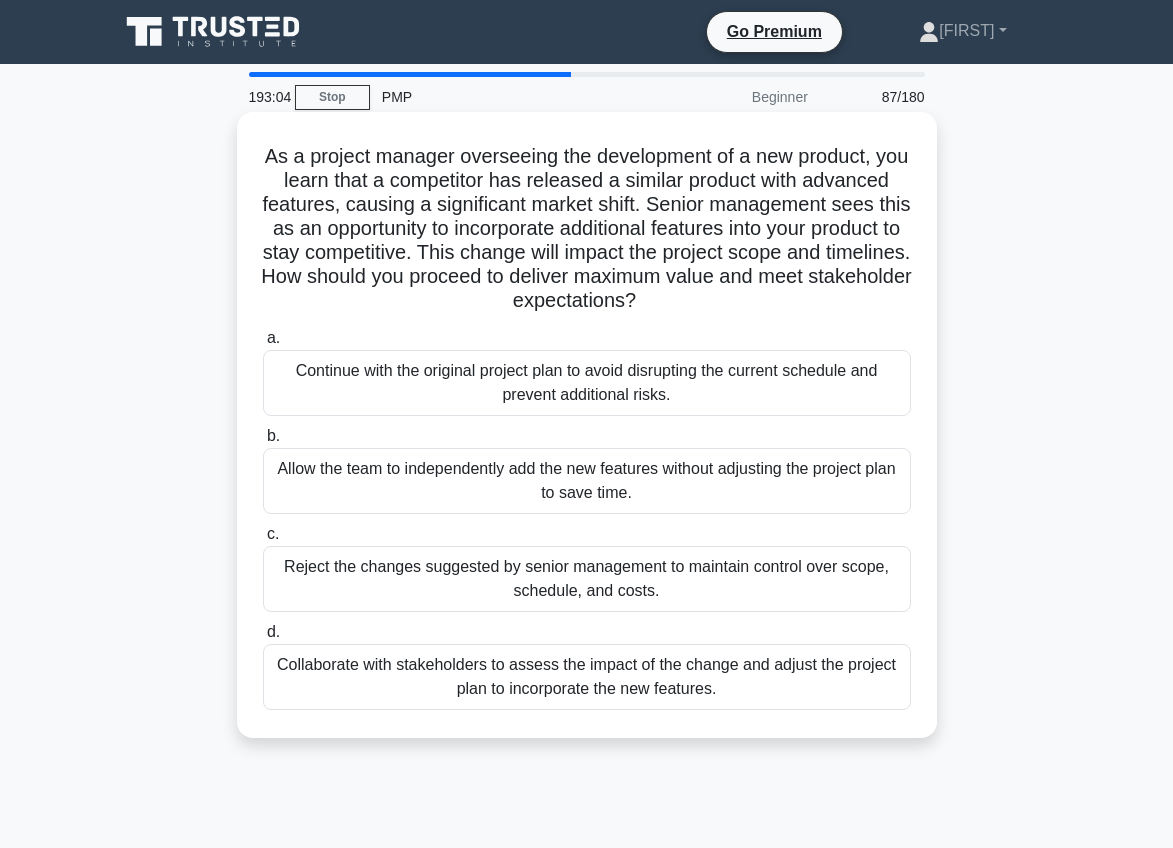 click on "Collaborate with stakeholders to assess the impact of the change and adjust the project plan to incorporate the new features." at bounding box center (587, 677) 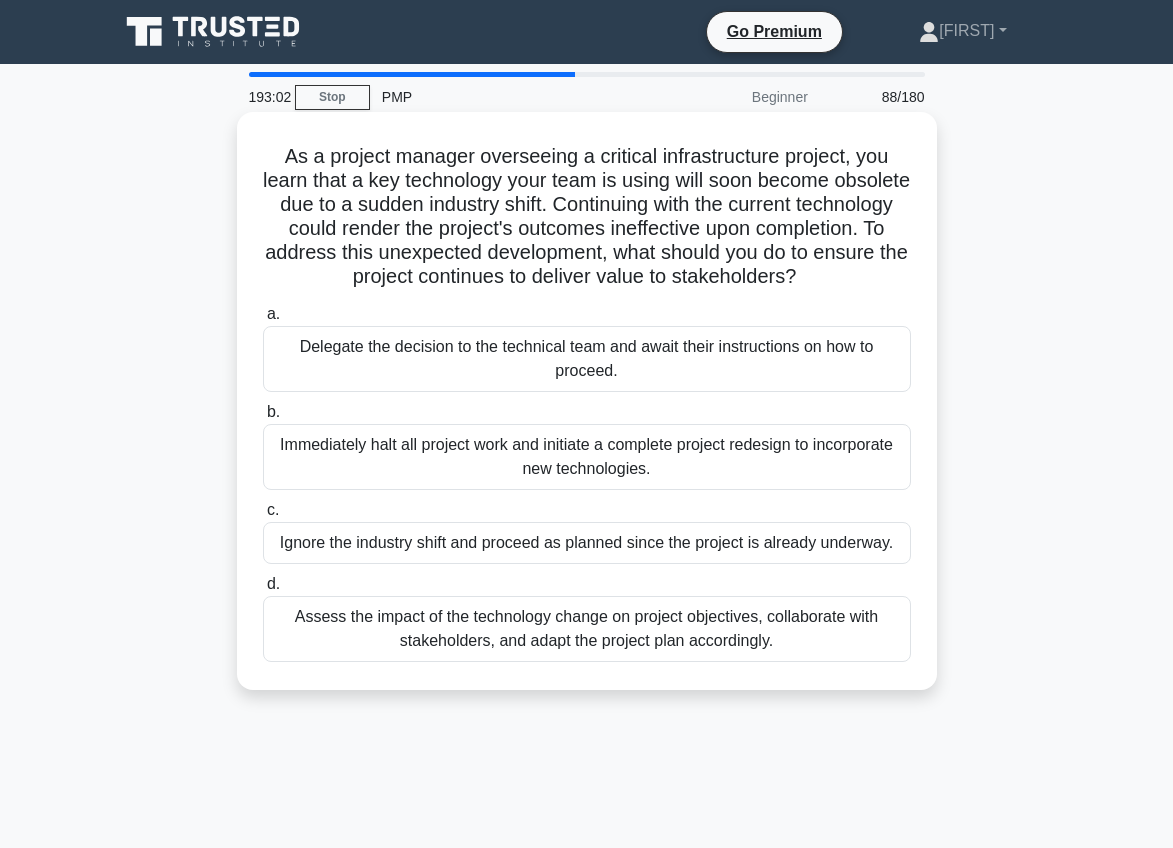 click on "Assess the impact of the technology change on project objectives, collaborate with stakeholders, and adapt the project plan accordingly." at bounding box center (587, 629) 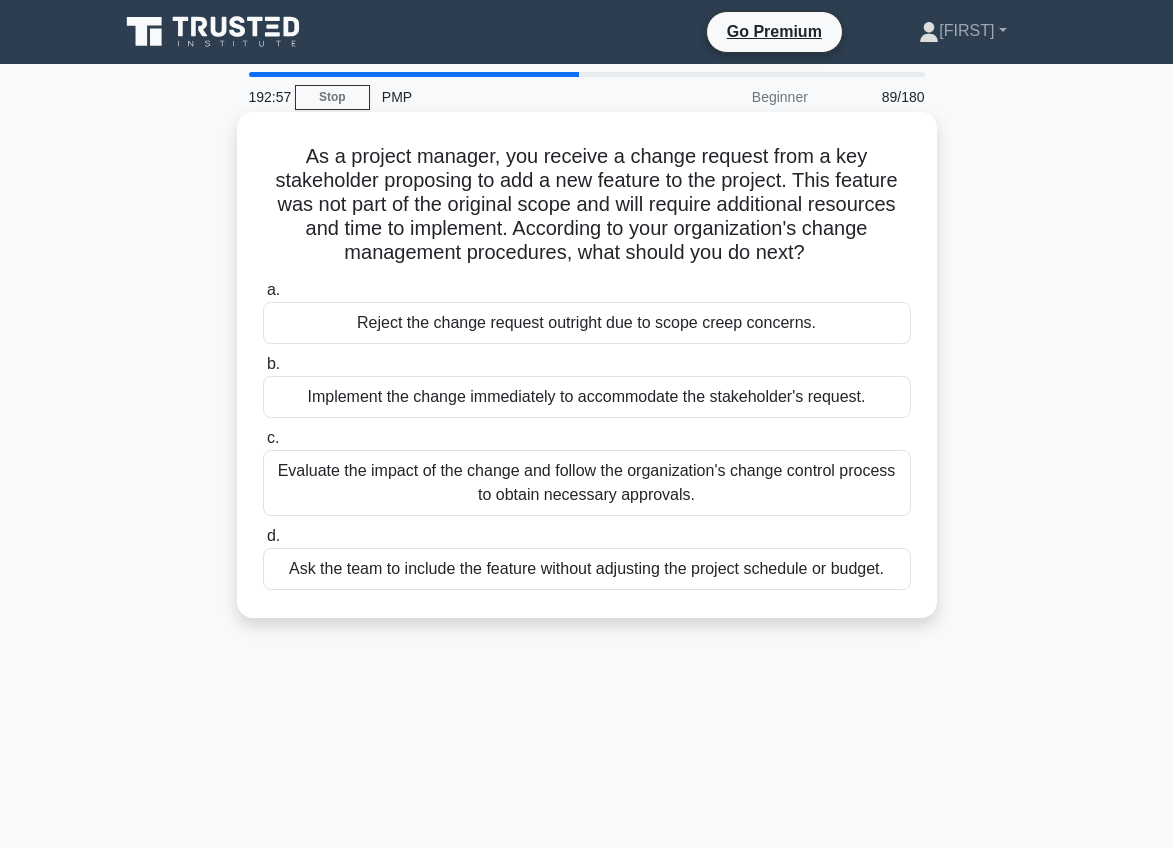 click on "Evaluate the impact of the change and follow the organization's change control process to obtain necessary approvals." at bounding box center [587, 483] 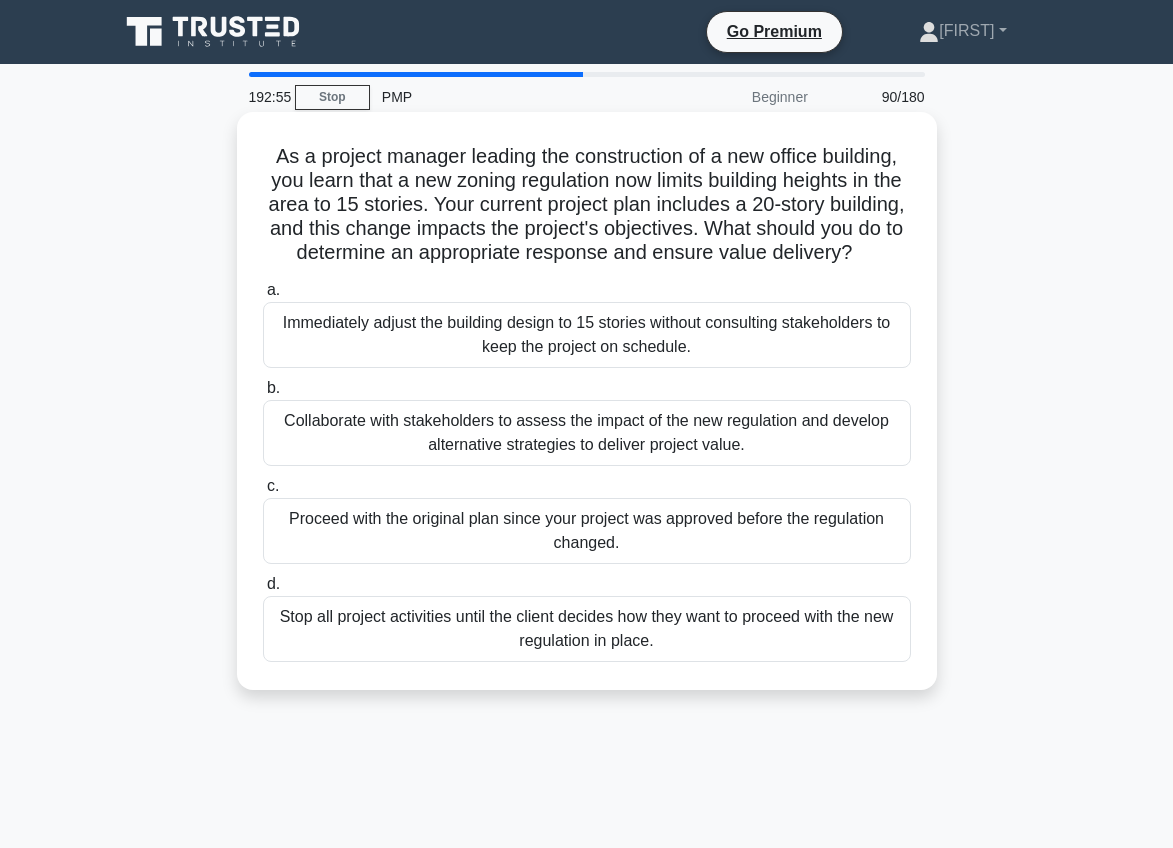 click on "Collaborate with stakeholders to assess the impact of the new regulation and develop alternative strategies to deliver project value." at bounding box center [587, 433] 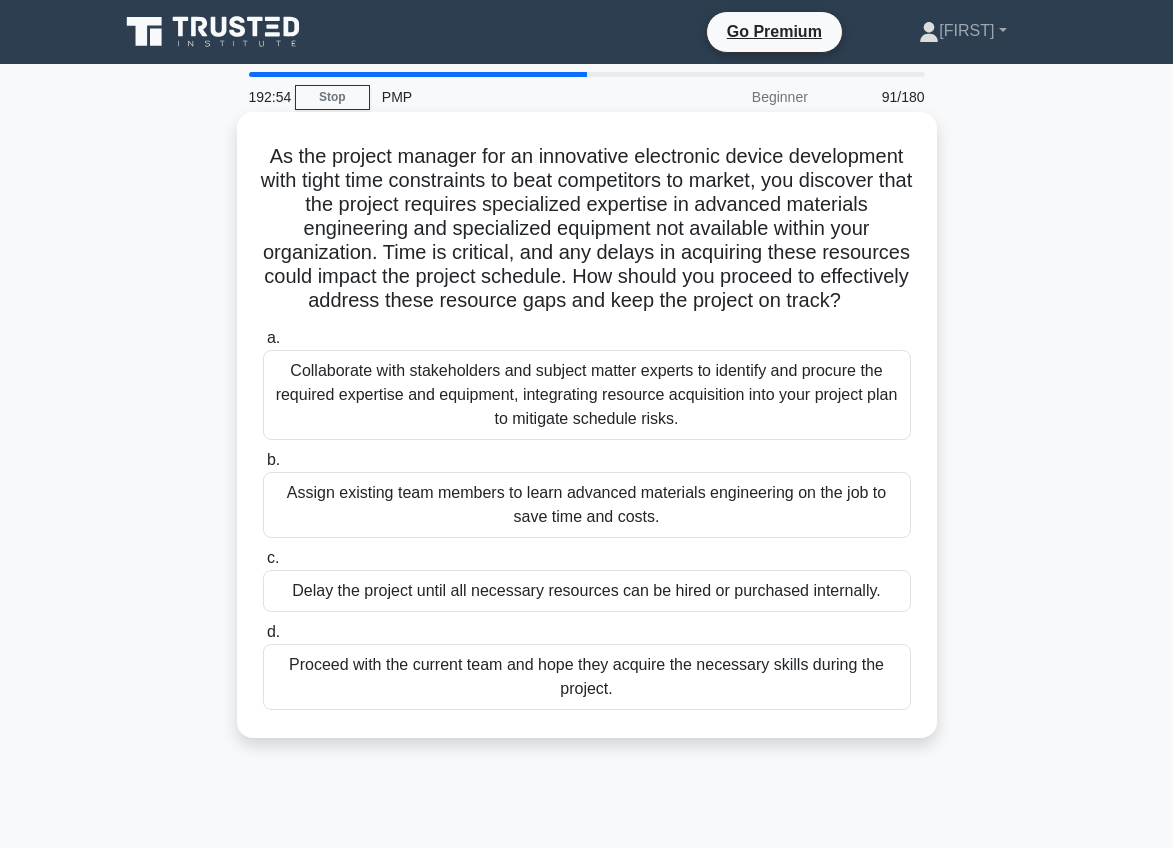 click on "Collaborate with stakeholders and subject matter experts to identify and procure the required expertise and equipment, integrating resource acquisition into your project plan to mitigate schedule risks." at bounding box center [587, 395] 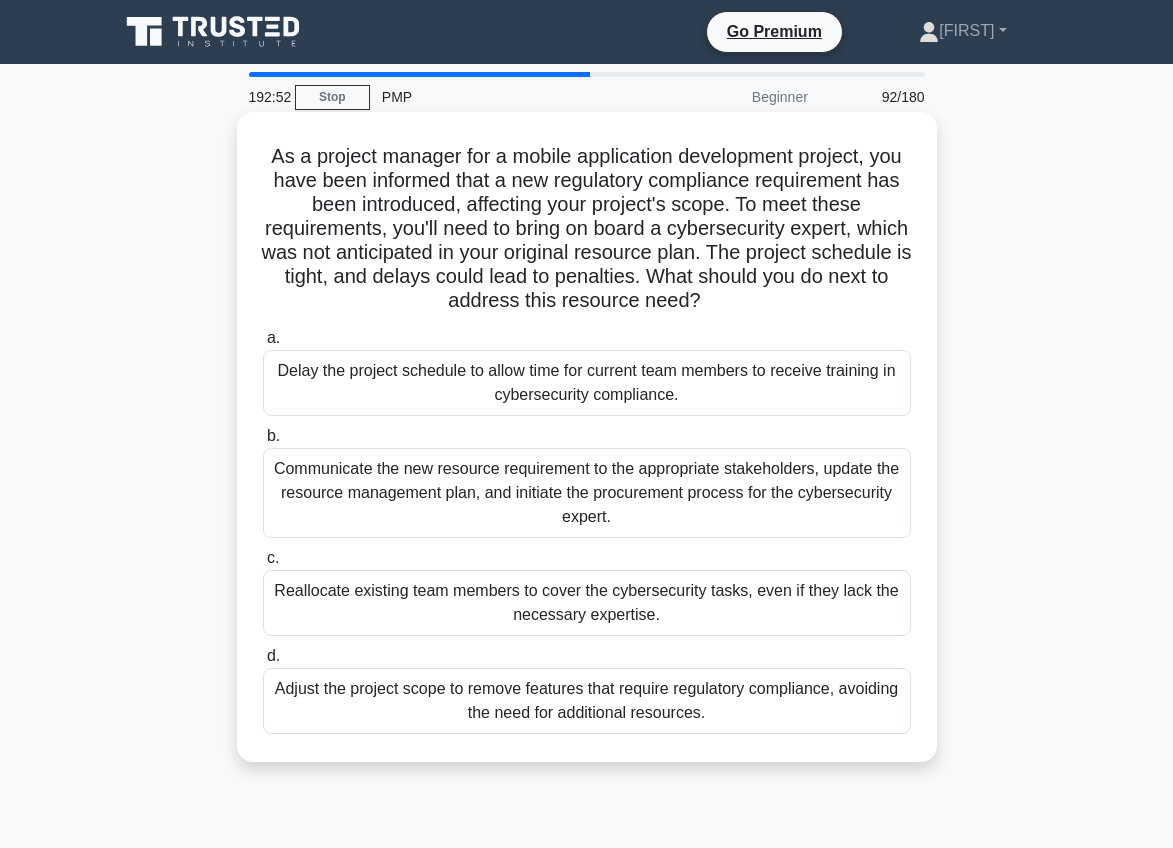 click on "Communicate the new resource requirement to the appropriate stakeholders, update the resource management plan, and initiate the procurement process for the cybersecurity expert." at bounding box center (587, 493) 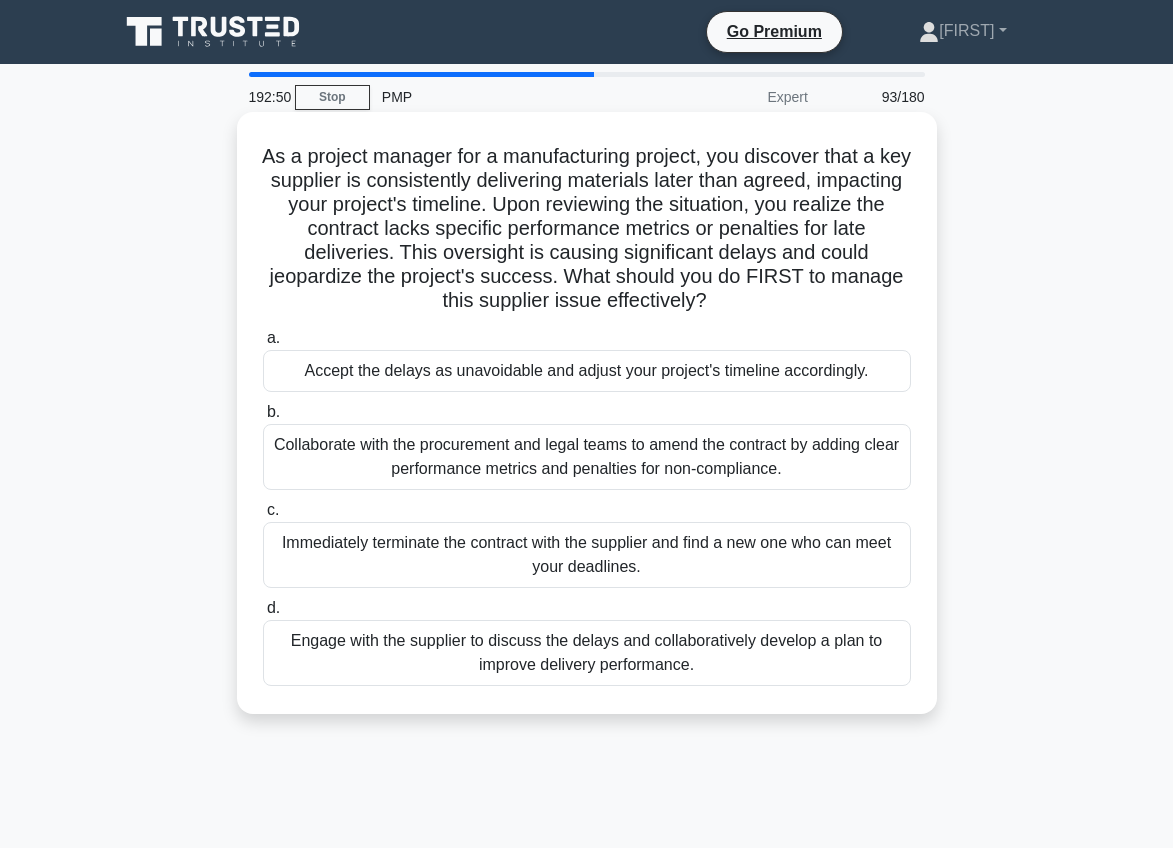 click on "Collaborate with the procurement and legal teams to amend the contract by adding clear performance metrics and penalties for non-compliance." at bounding box center (587, 457) 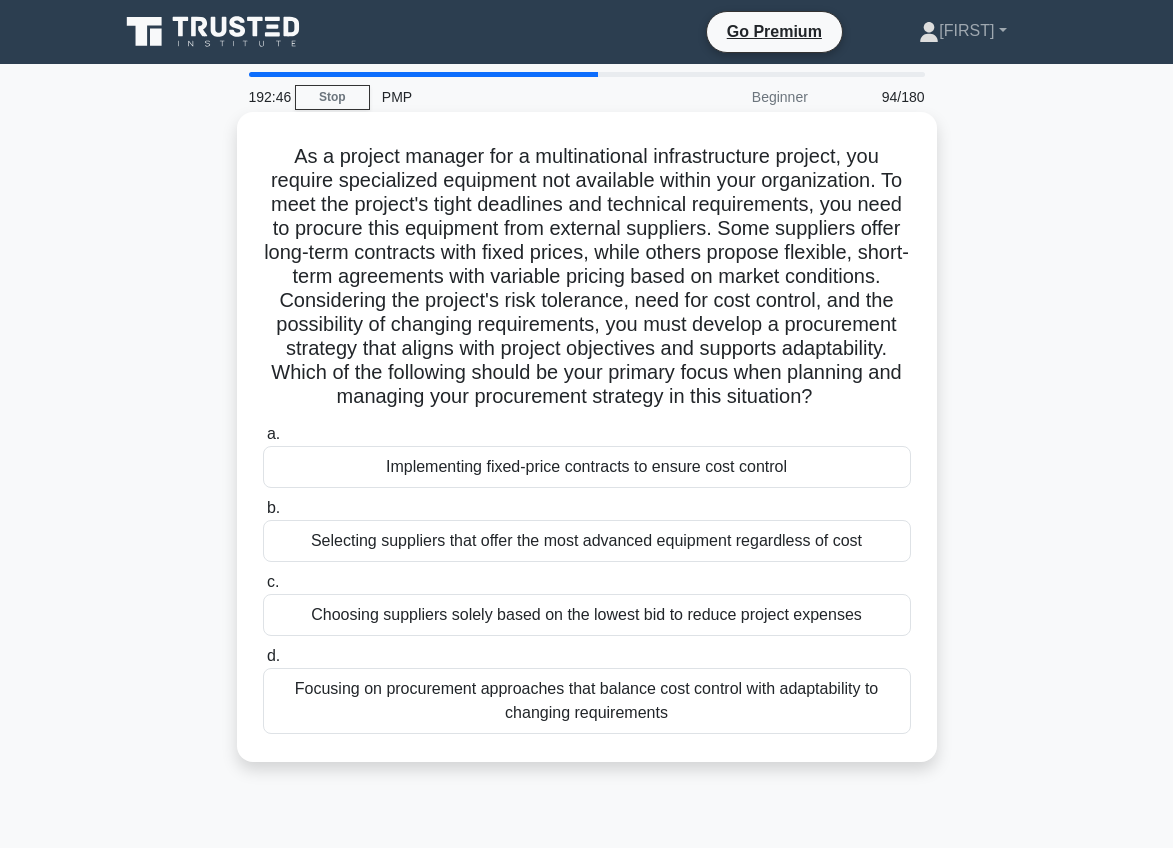 click on "Focusing on procurement approaches that balance cost control with adaptability to changing requirements" at bounding box center (587, 701) 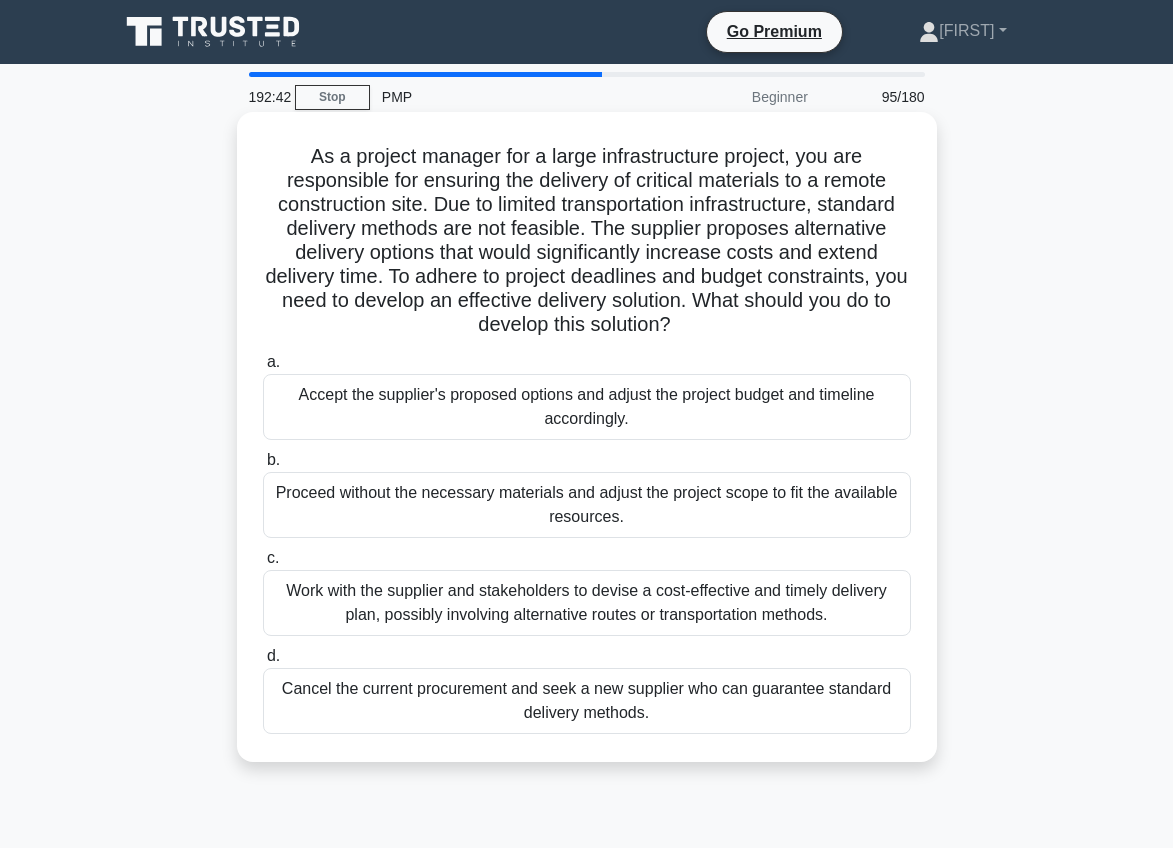 click on "Work with the supplier and stakeholders to devise a cost-effective and timely delivery plan, possibly involving alternative routes or transportation methods." at bounding box center (587, 603) 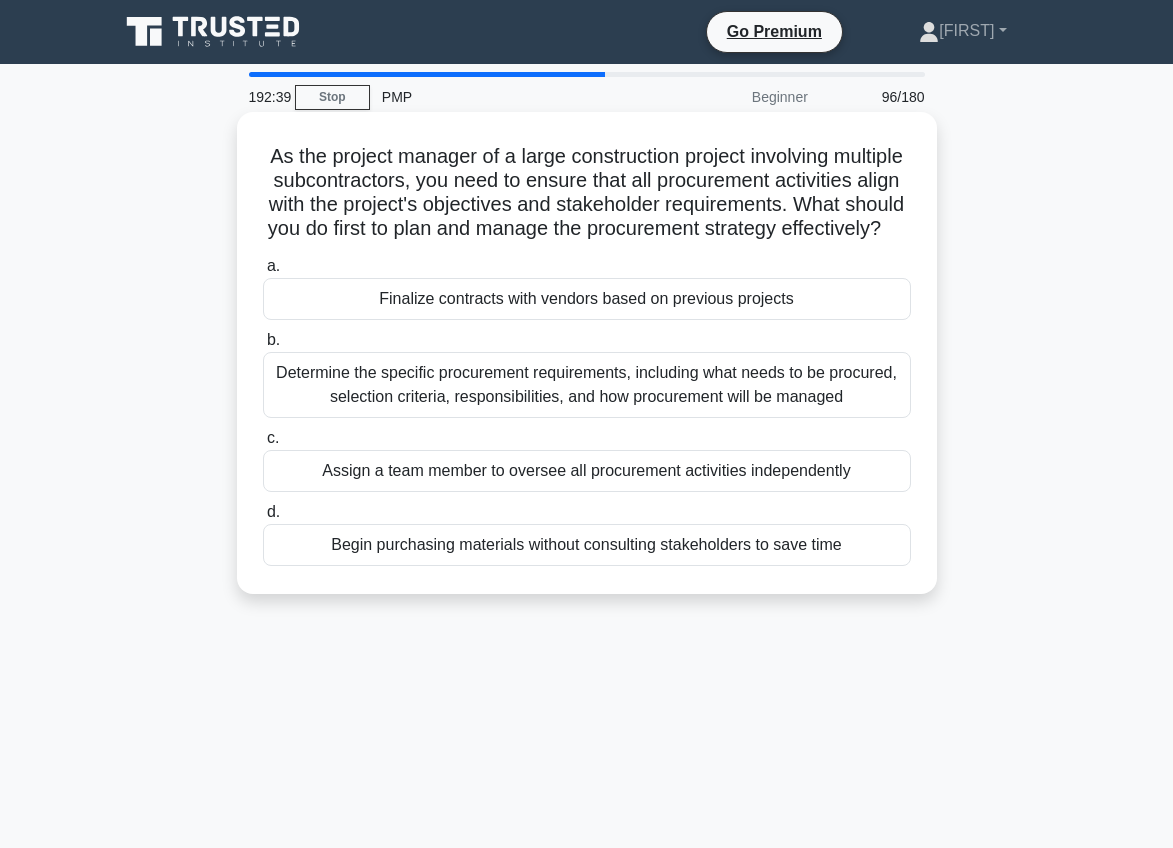 click on "Determine the specific procurement requirements, including what needs to be procured, selection criteria, responsibilities, and how procurement will be managed" at bounding box center [587, 385] 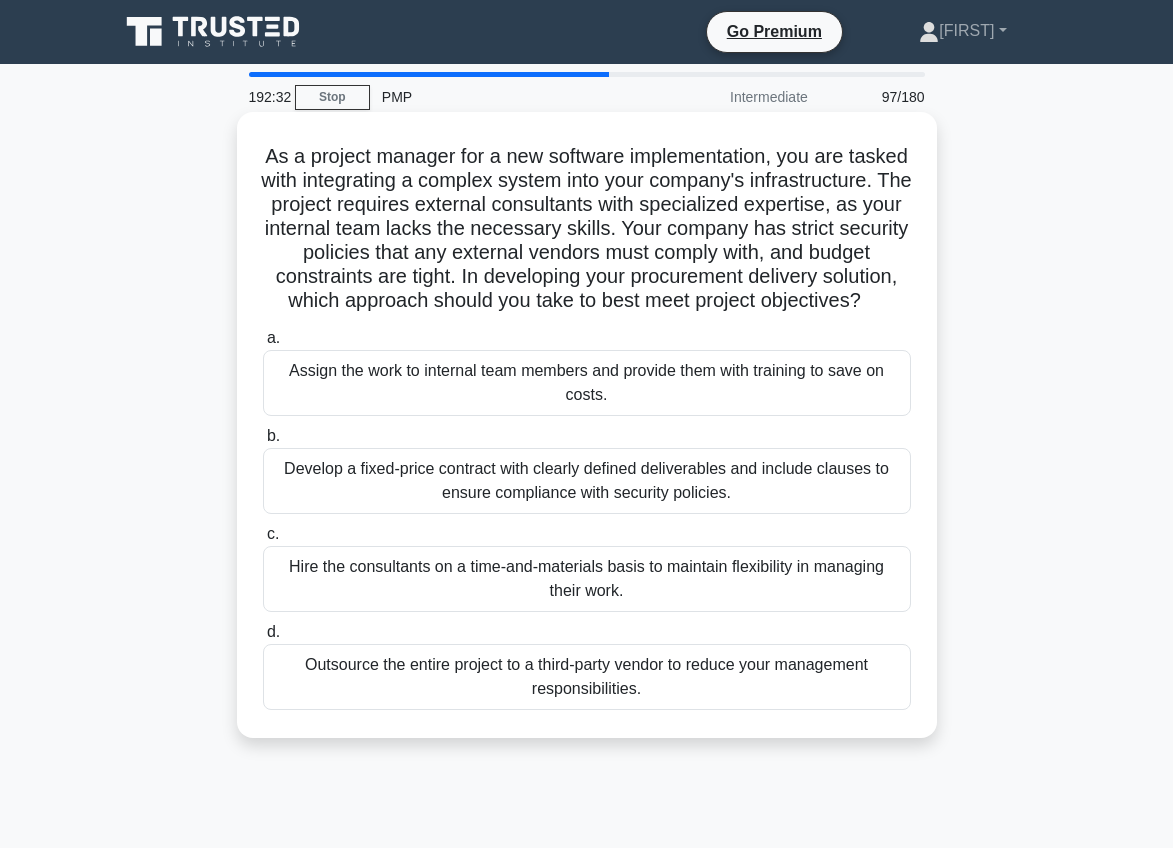 click on "Develop a fixed-price contract with clearly defined deliverables and include clauses to ensure compliance with security policies." at bounding box center (587, 481) 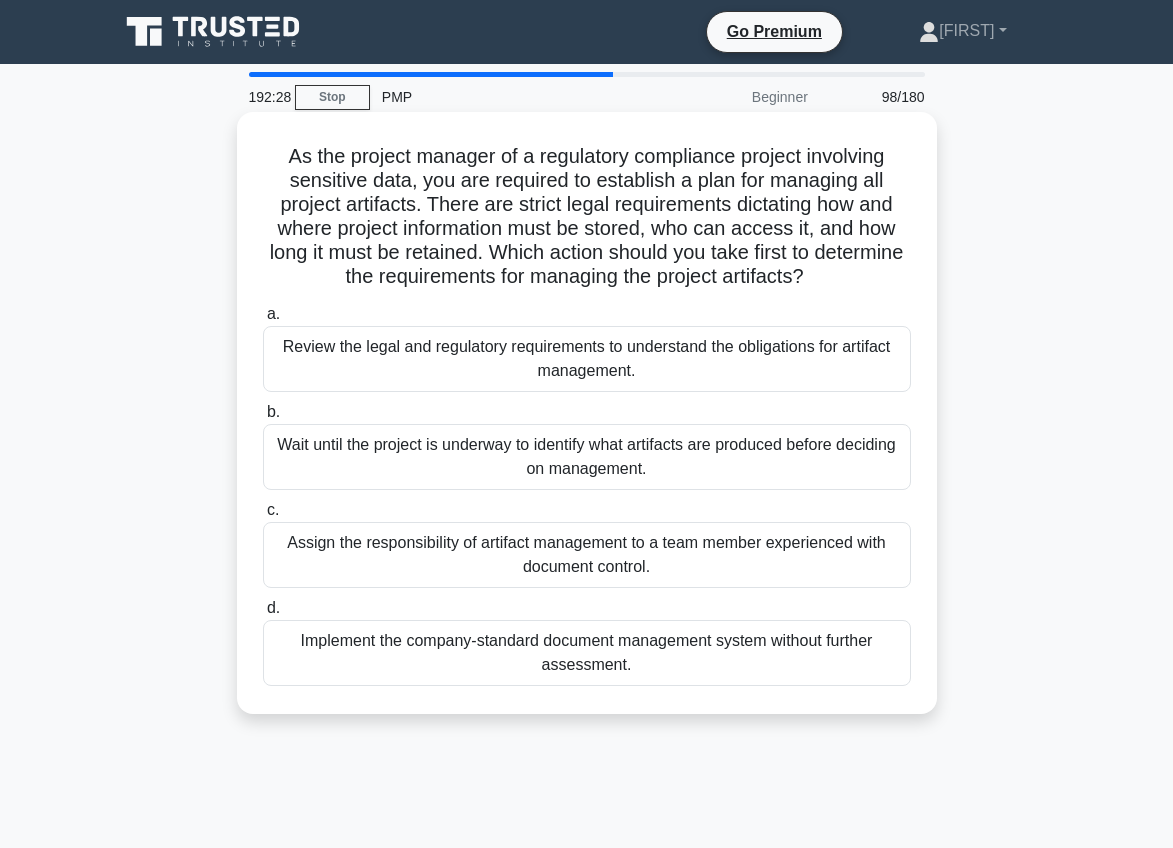 click on "Review the legal and regulatory requirements to understand the obligations for artifact management." at bounding box center [587, 359] 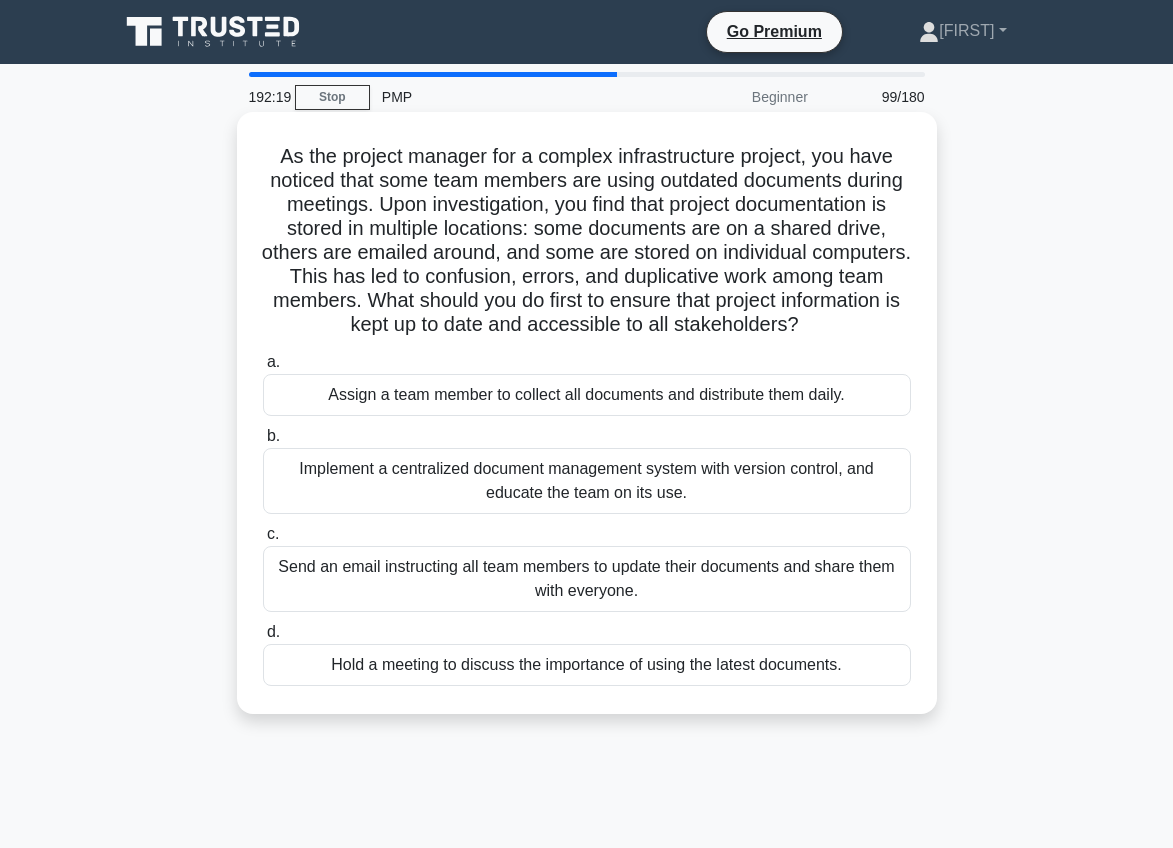 click on "Implement a centralized document management system with version control, and educate the team on its use." at bounding box center [587, 481] 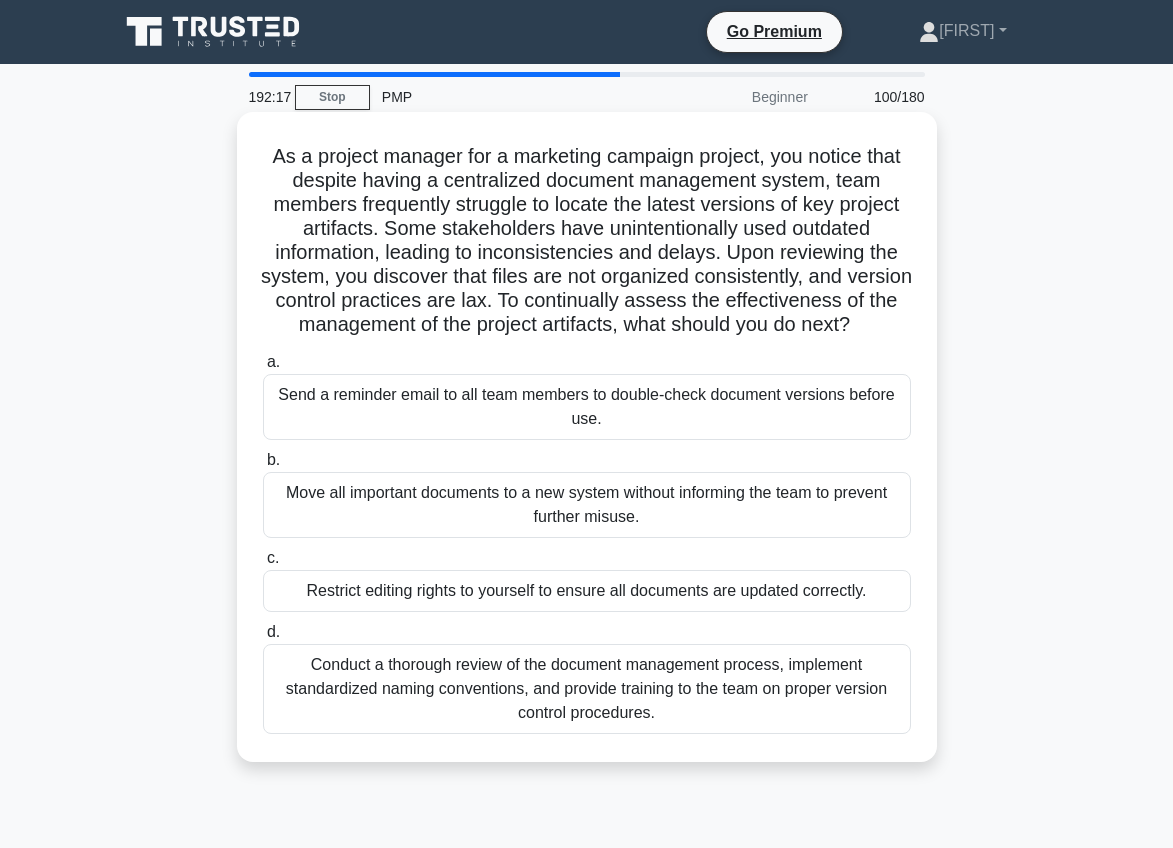 click on "Conduct a thorough review of the document management process, implement standardized naming conventions, and provide training to the team on proper version control procedures." at bounding box center [587, 689] 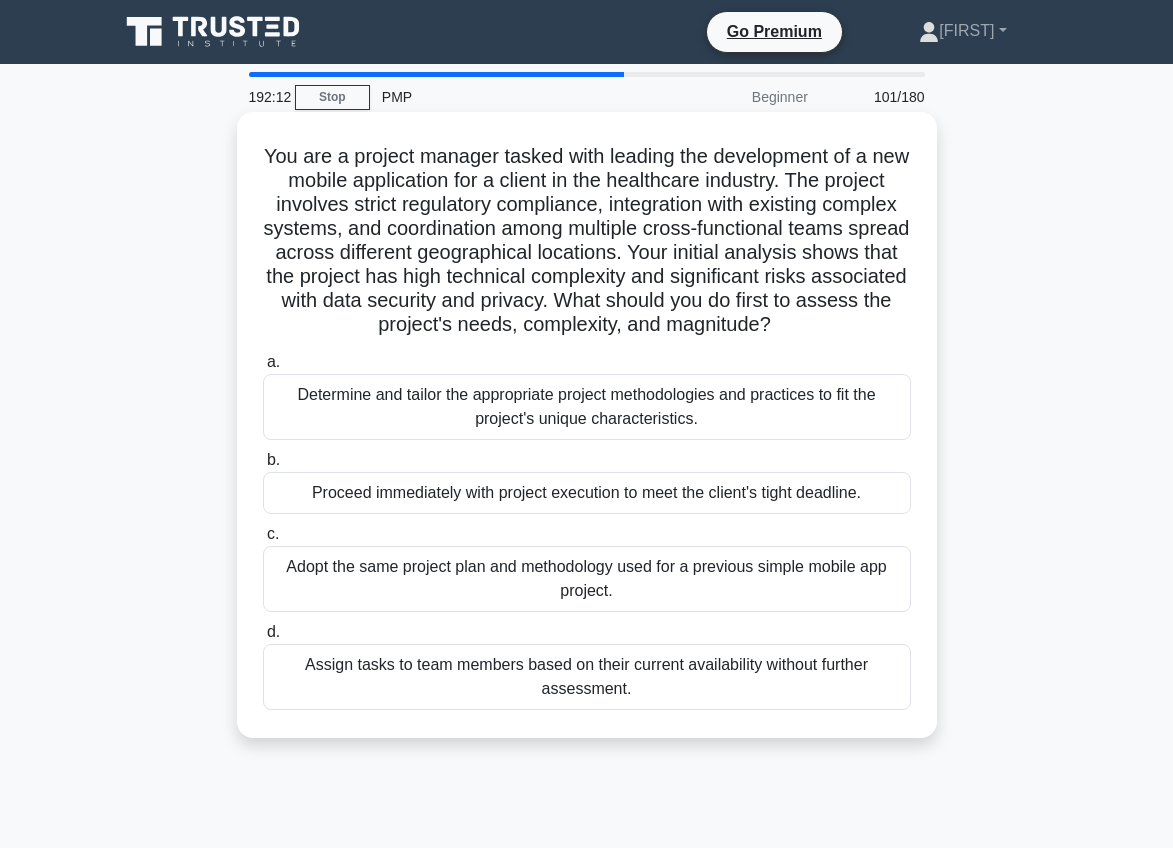 click on "Determine and tailor the appropriate project methodologies and practices to fit the project's unique characteristics." at bounding box center (587, 407) 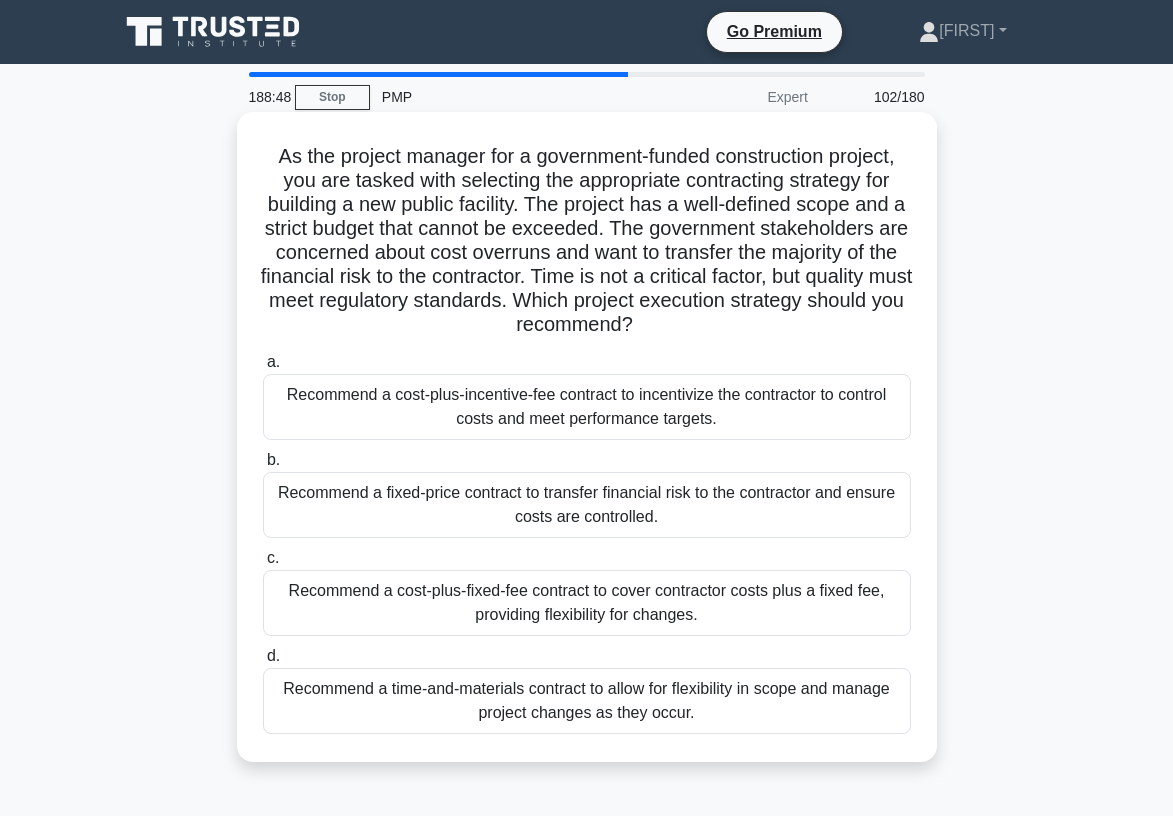 click on "Recommend a cost-plus-incentive-fee contract to incentivize the contractor to control costs and meet performance targets." at bounding box center [587, 407] 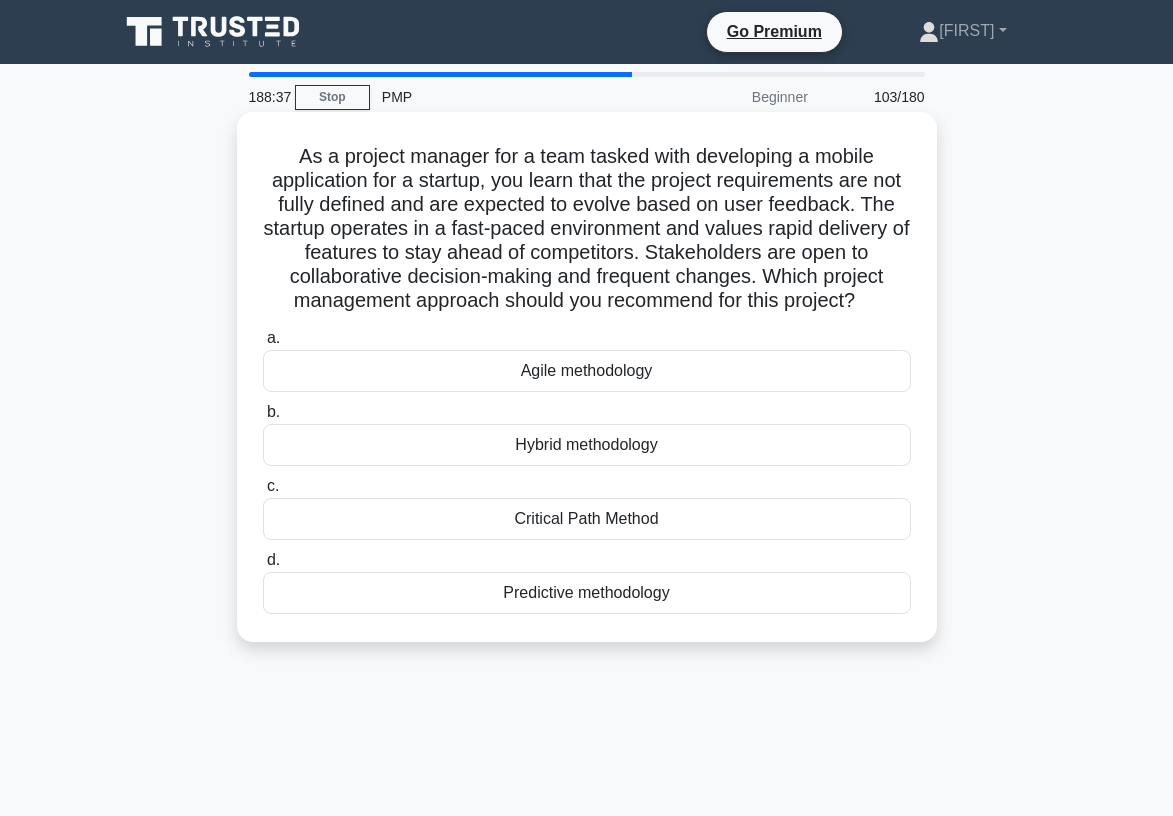 click on "Agile methodology" at bounding box center (587, 371) 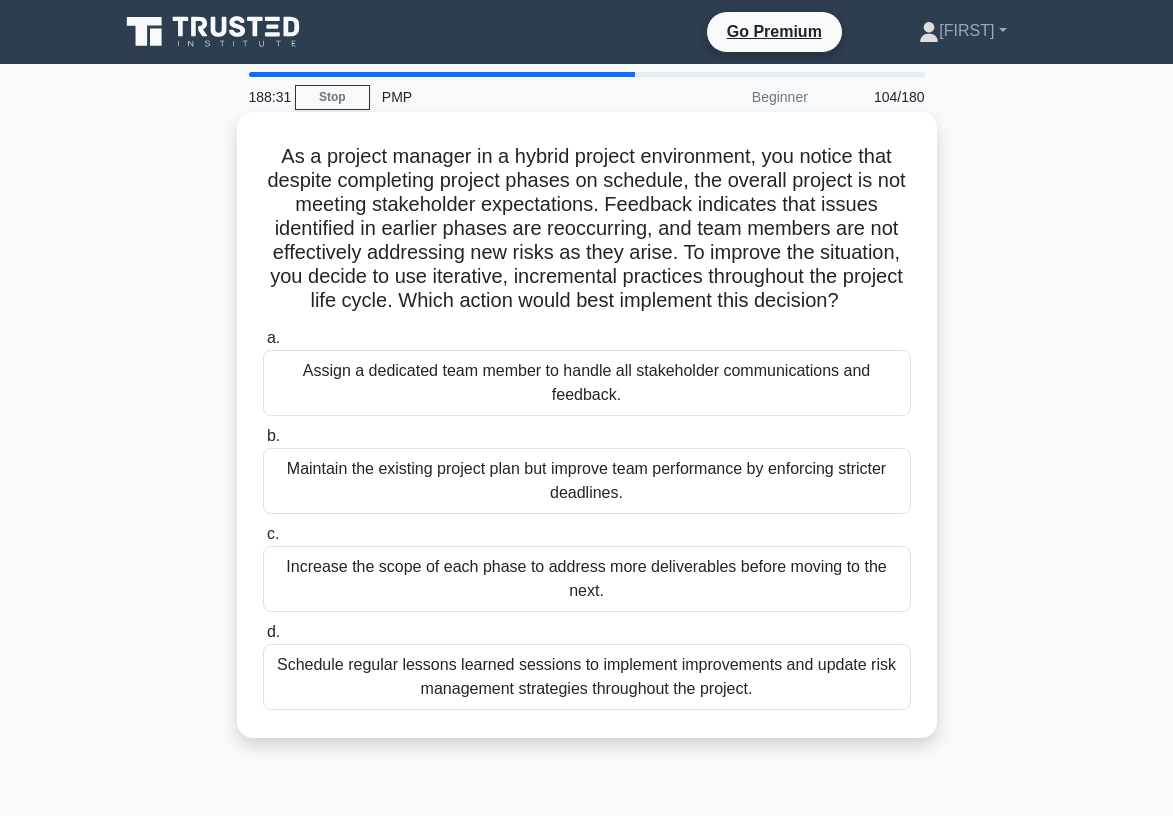 click on "Schedule regular lessons learned sessions to implement improvements and update risk management strategies throughout the project." at bounding box center (587, 677) 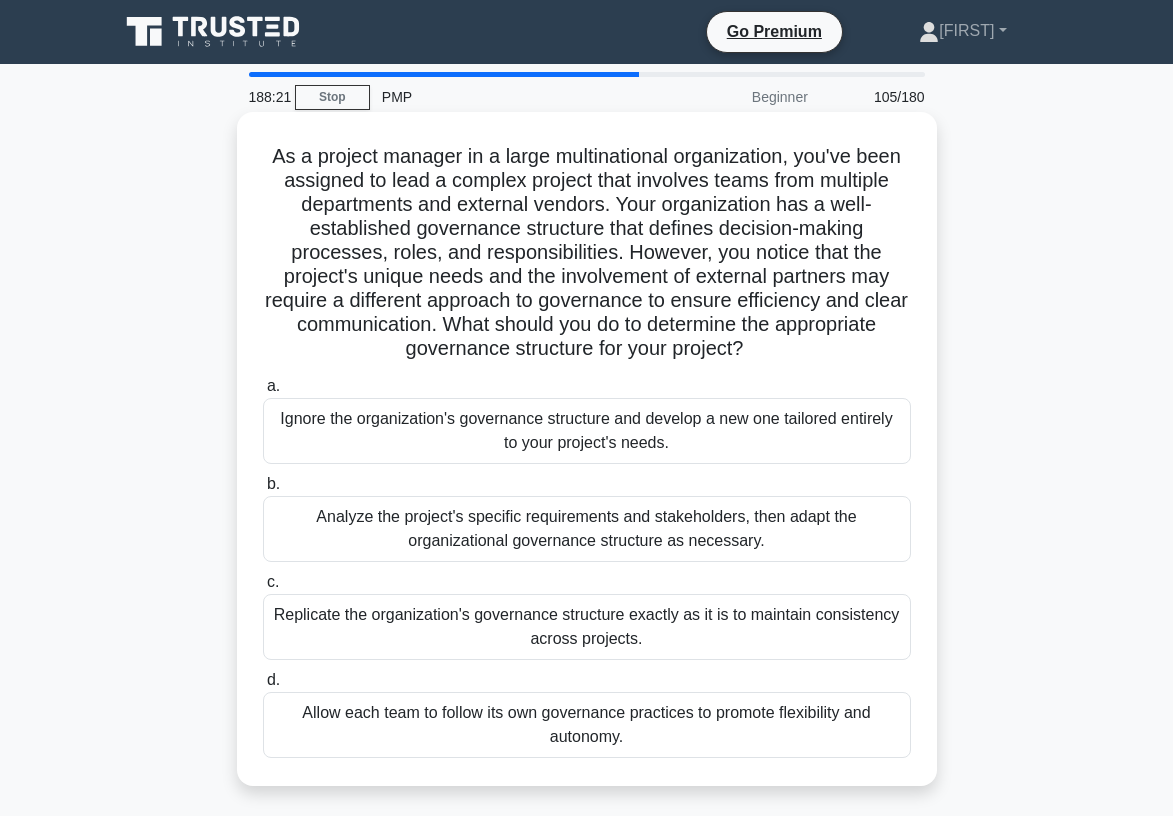 click on "Analyze the project's specific requirements and stakeholders, then adapt the organizational governance structure as necessary." at bounding box center (587, 529) 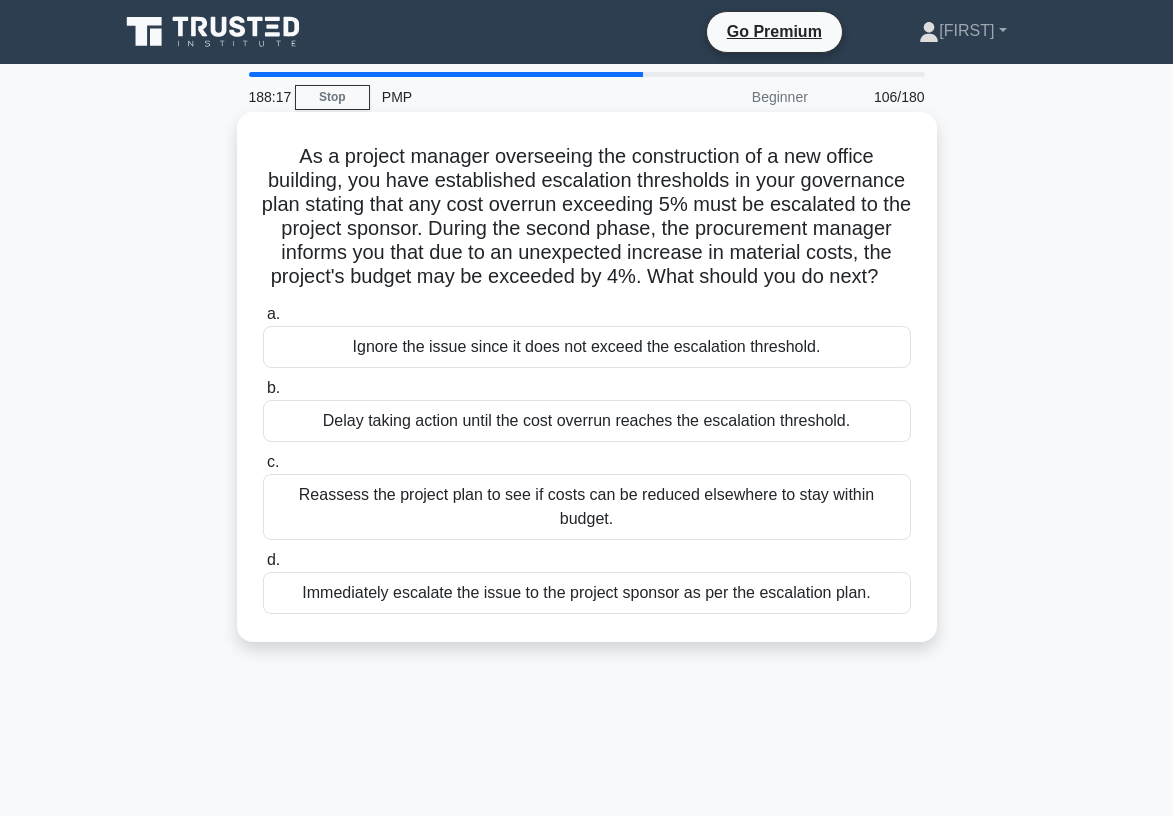 click on "Reassess the project plan to see if costs can be reduced elsewhere to stay within budget." at bounding box center (587, 507) 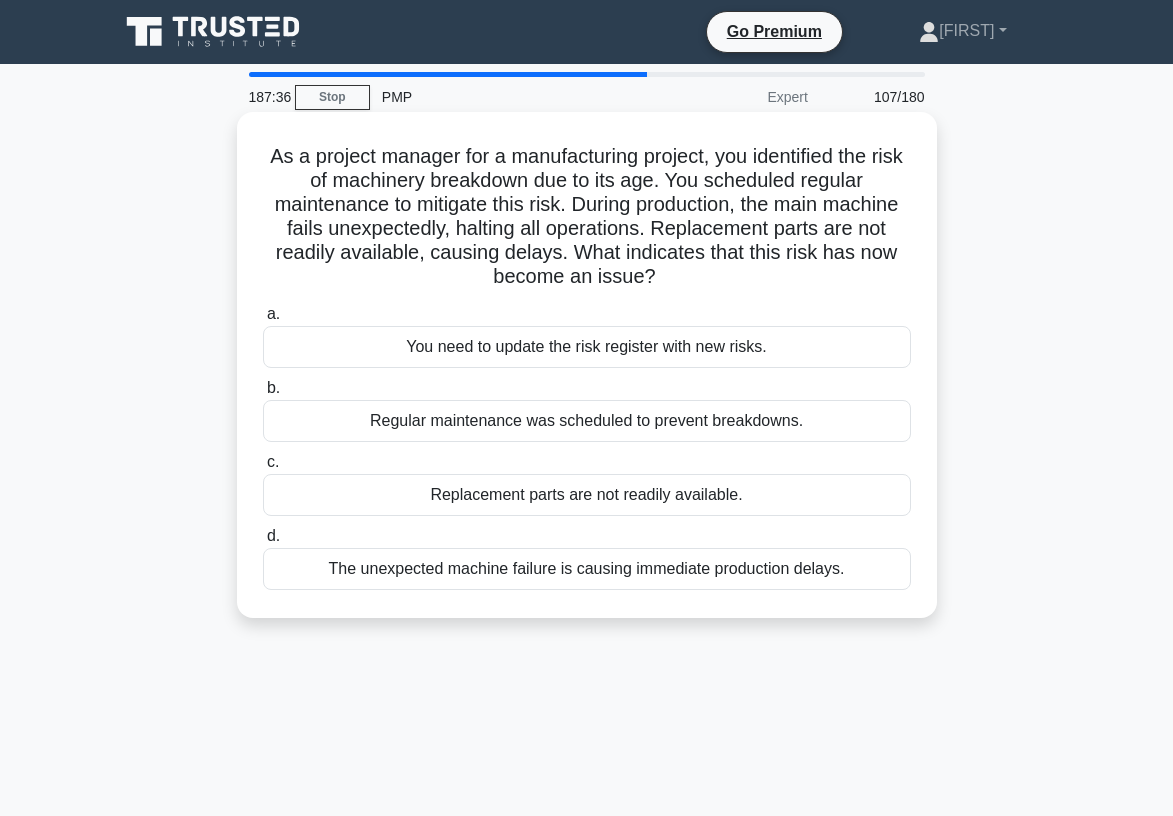click on "The unexpected machine failure is causing immediate production delays." at bounding box center (587, 569) 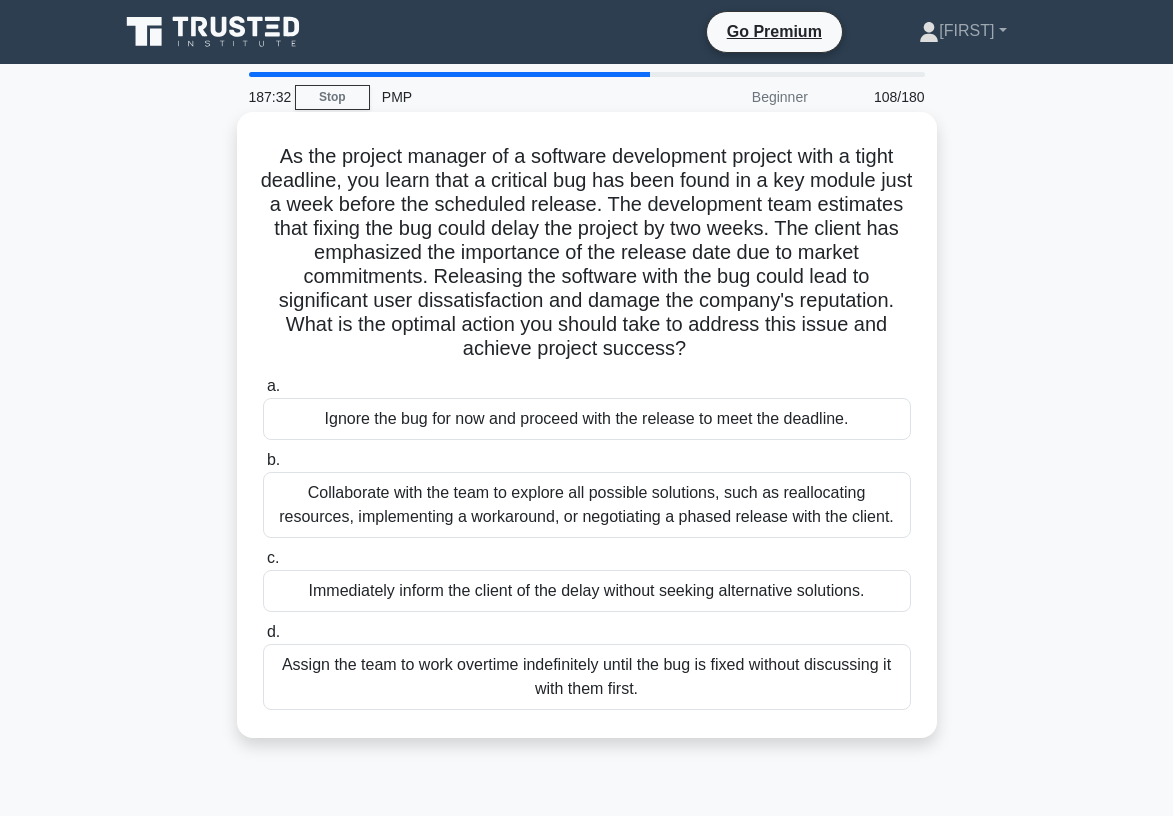click on "Collaborate with the team to explore all possible solutions, such as reallocating resources, implementing a workaround, or negotiating a phased release with the client." at bounding box center [587, 505] 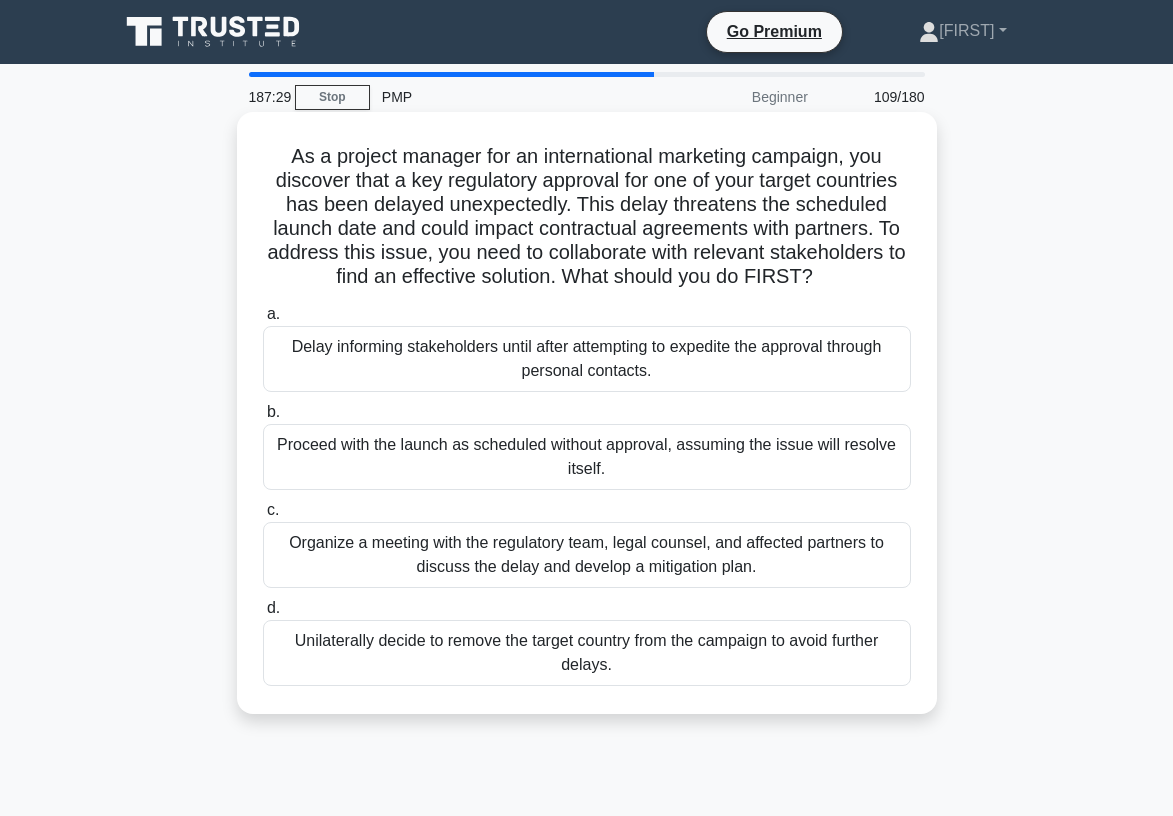 click on "Organize a meeting with the regulatory team, legal counsel, and affected partners to discuss the delay and develop a mitigation plan." at bounding box center (587, 555) 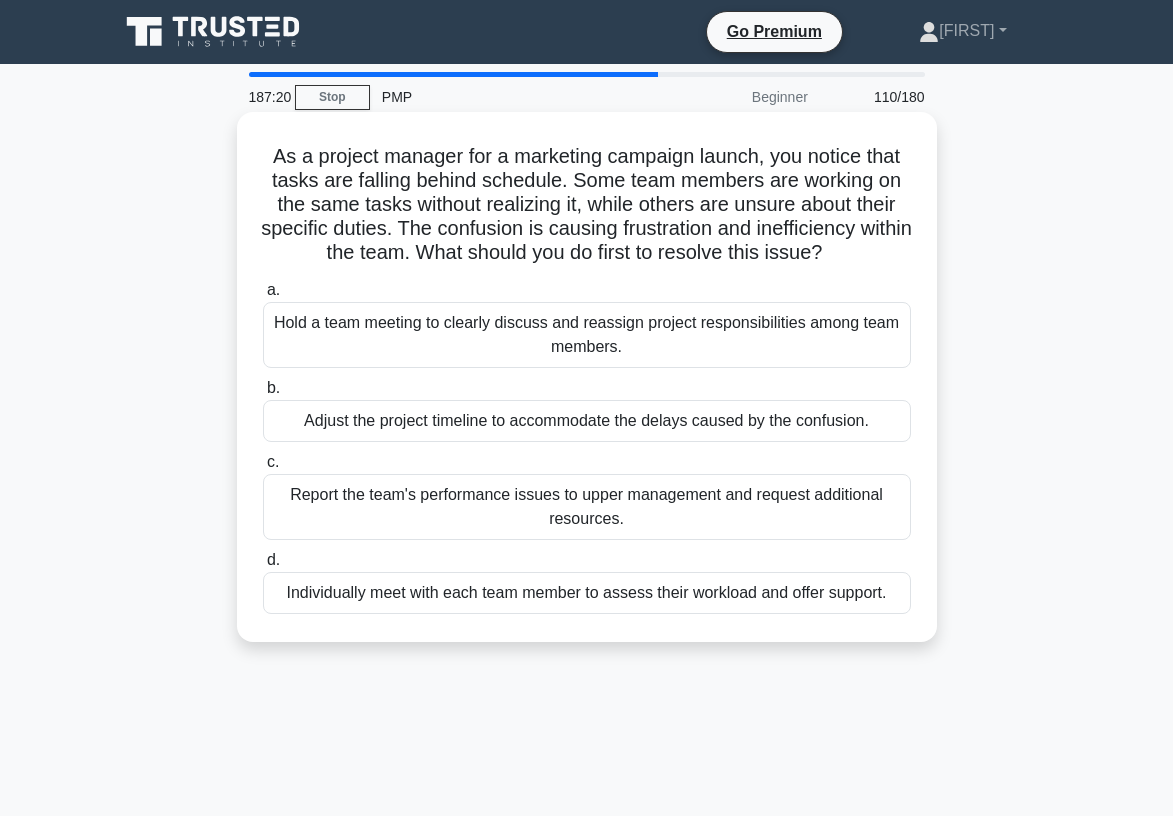 click on "Hold a team meeting to clearly discuss and reassign project responsibilities among team members." at bounding box center [587, 335] 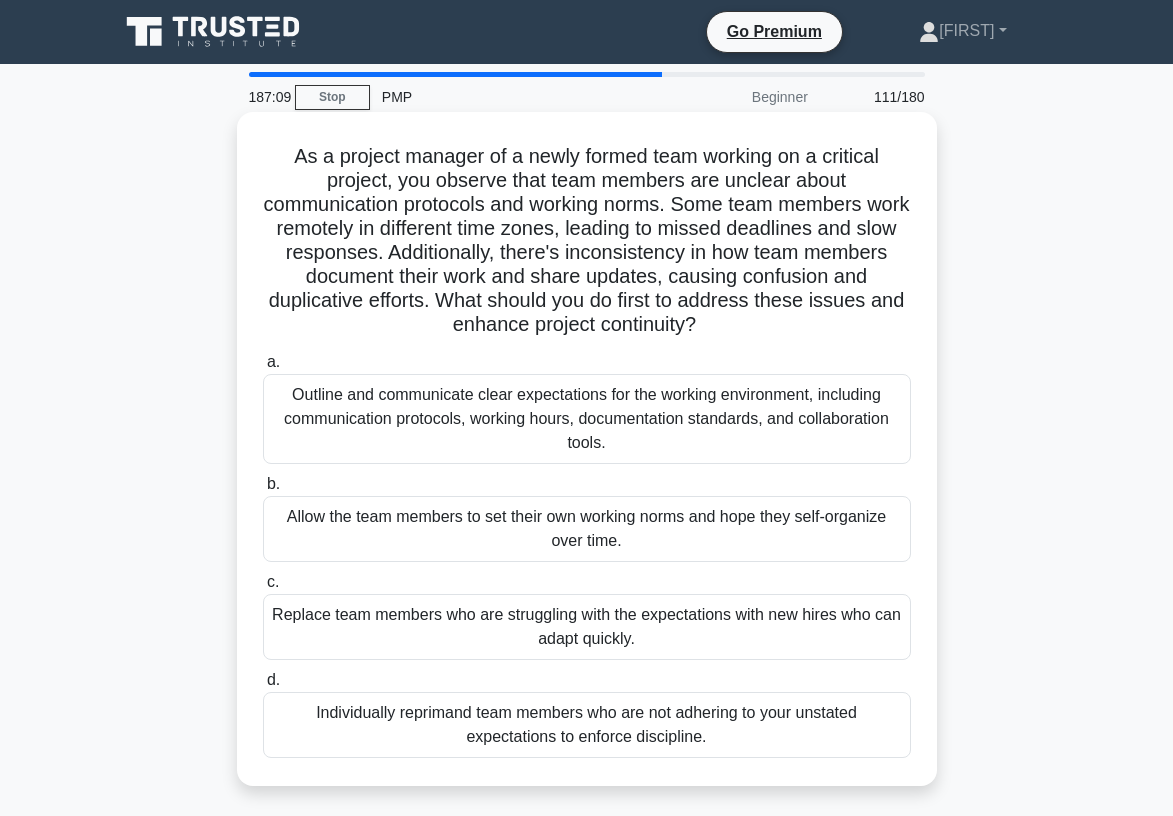 click on "Outline and communicate clear expectations for the working environment, including communication protocols, working hours, documentation standards, and collaboration tools." at bounding box center (587, 419) 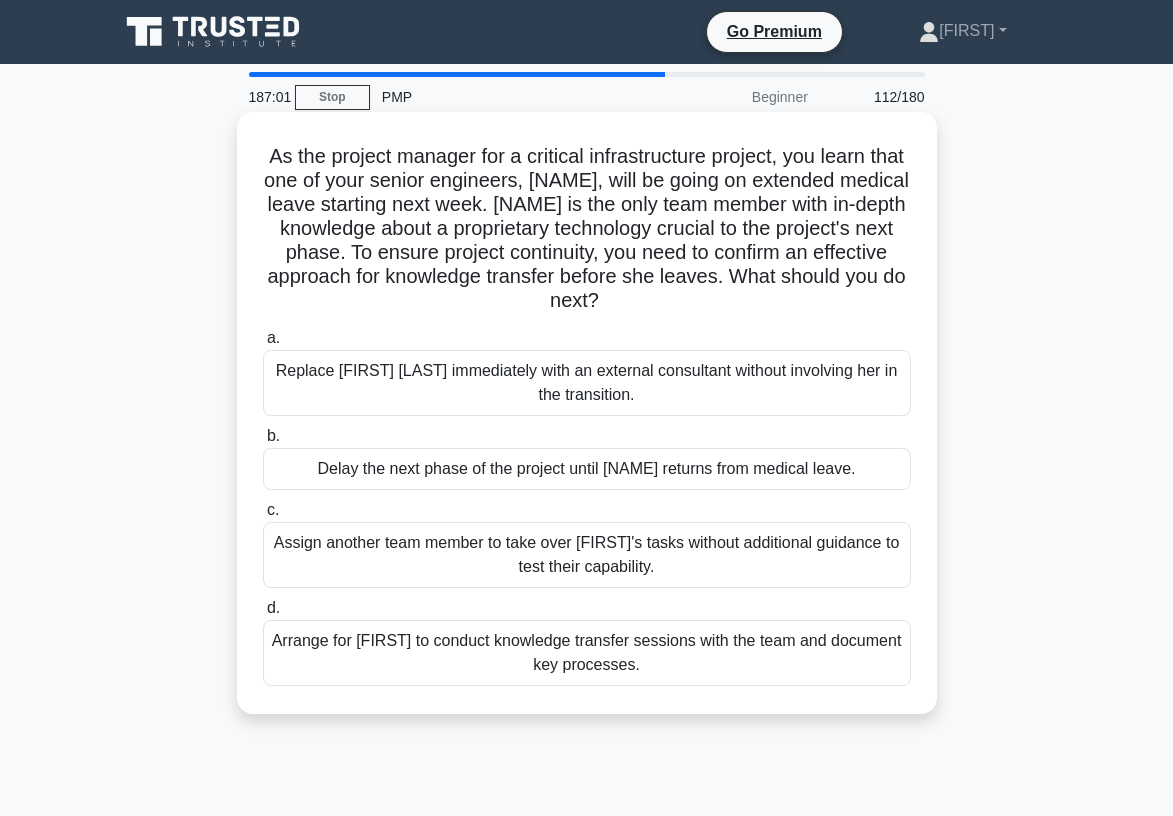 click on "Arrange for [FIRST] to conduct knowledge transfer sessions with the team and document key processes." at bounding box center [587, 653] 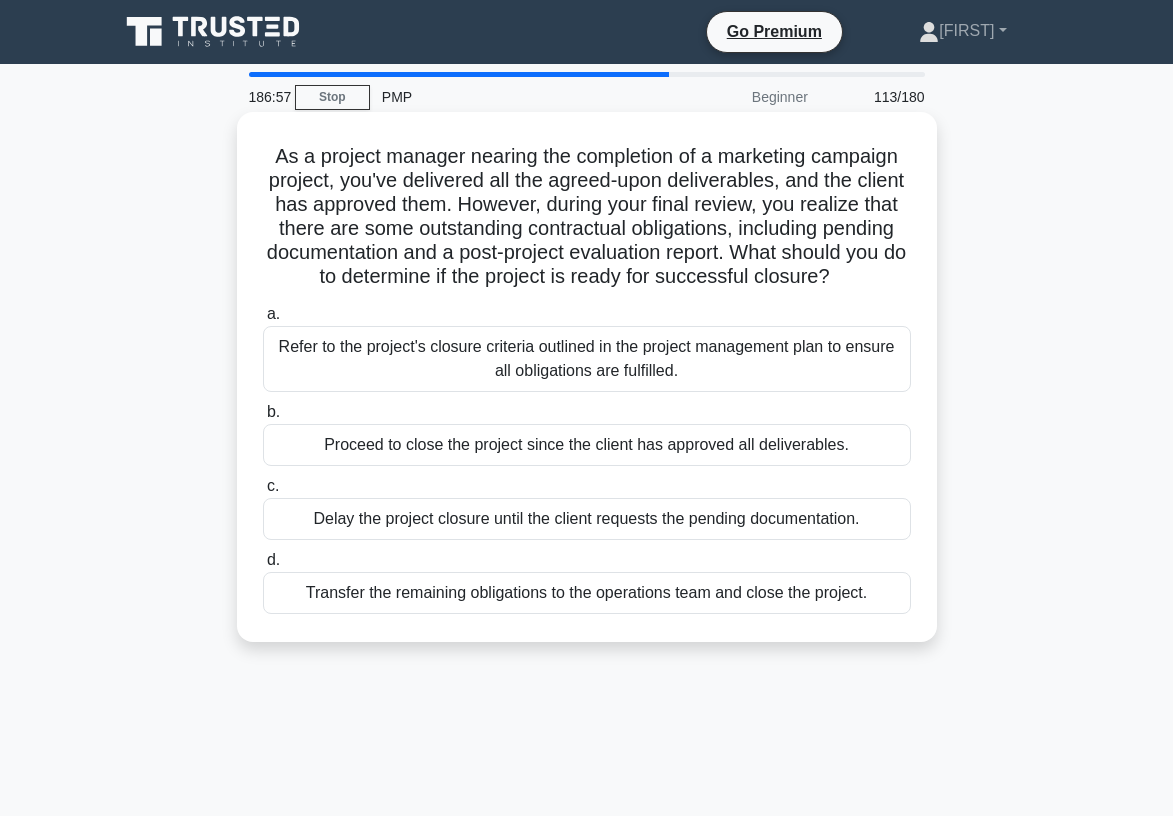 click on "Refer to the project's closure criteria outlined in the project management plan to ensure all obligations are fulfilled." at bounding box center [587, 359] 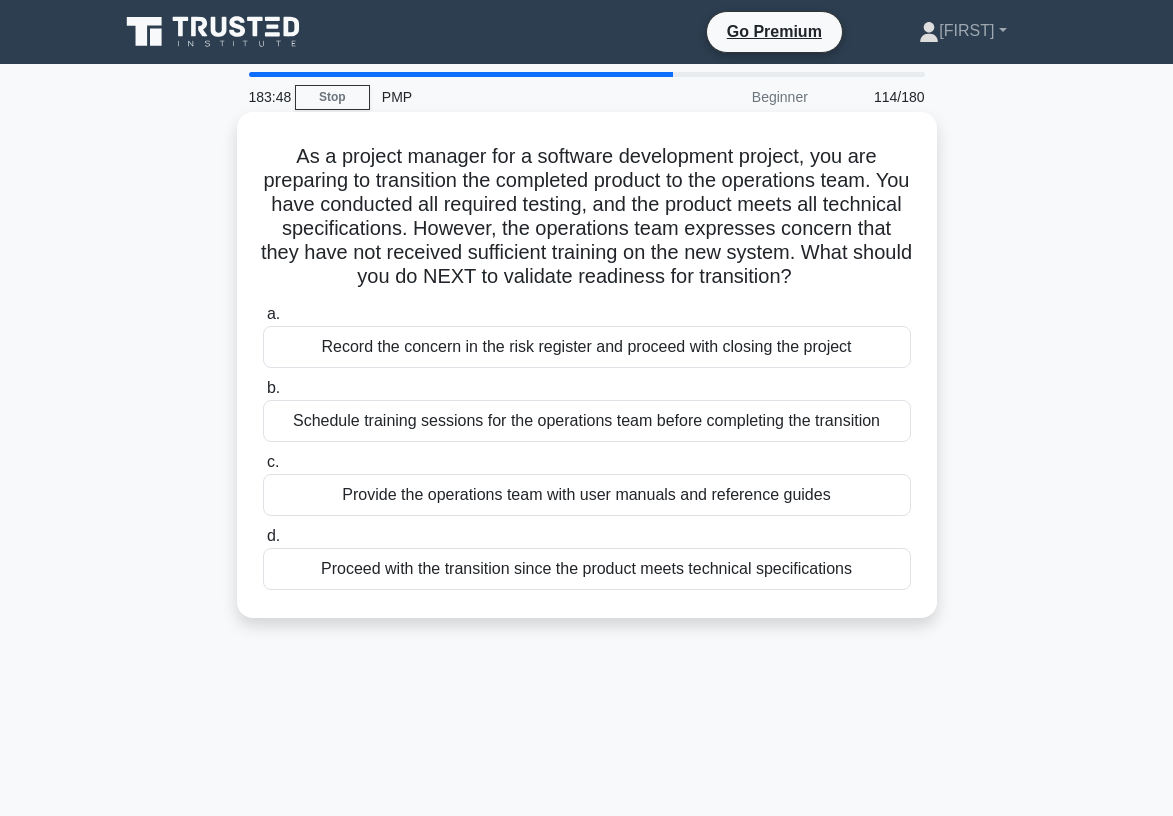 click on "Schedule training sessions for the operations team before completing the transition" at bounding box center (587, 421) 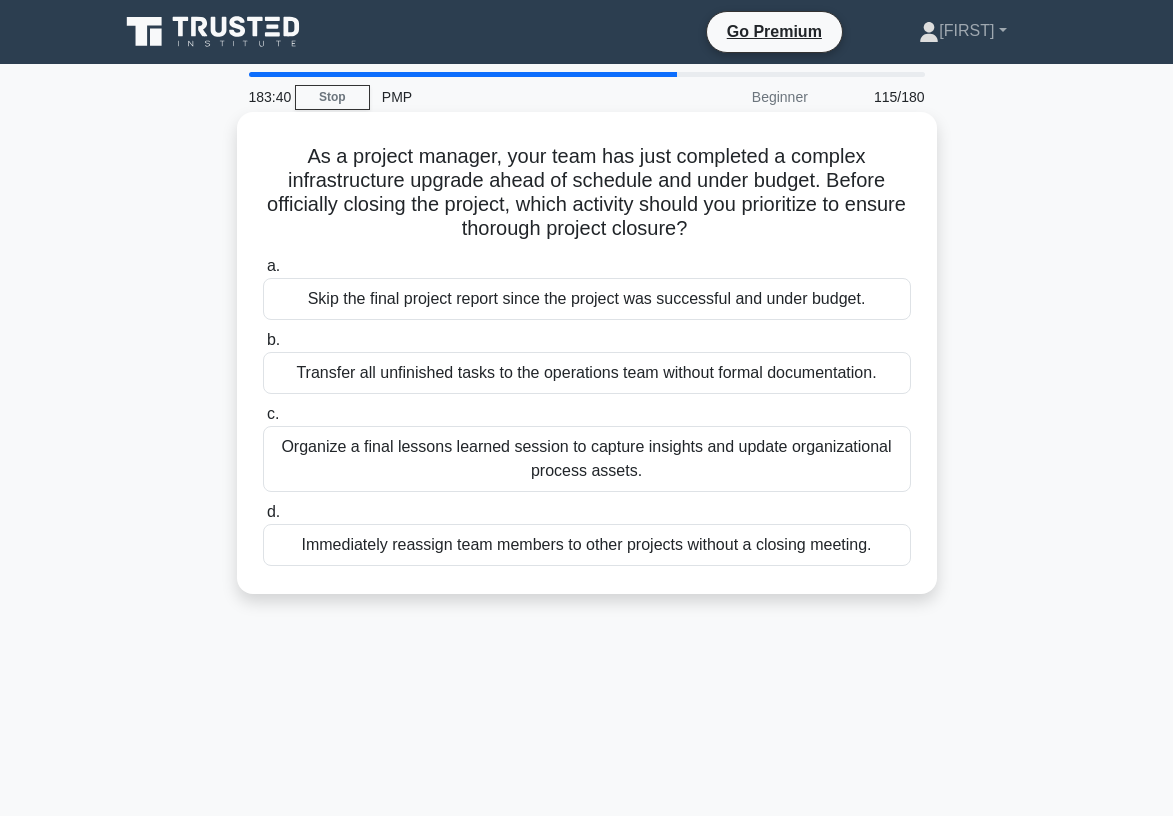 click on "Organize a final lessons learned session to capture insights and update organizational process assets." at bounding box center [587, 459] 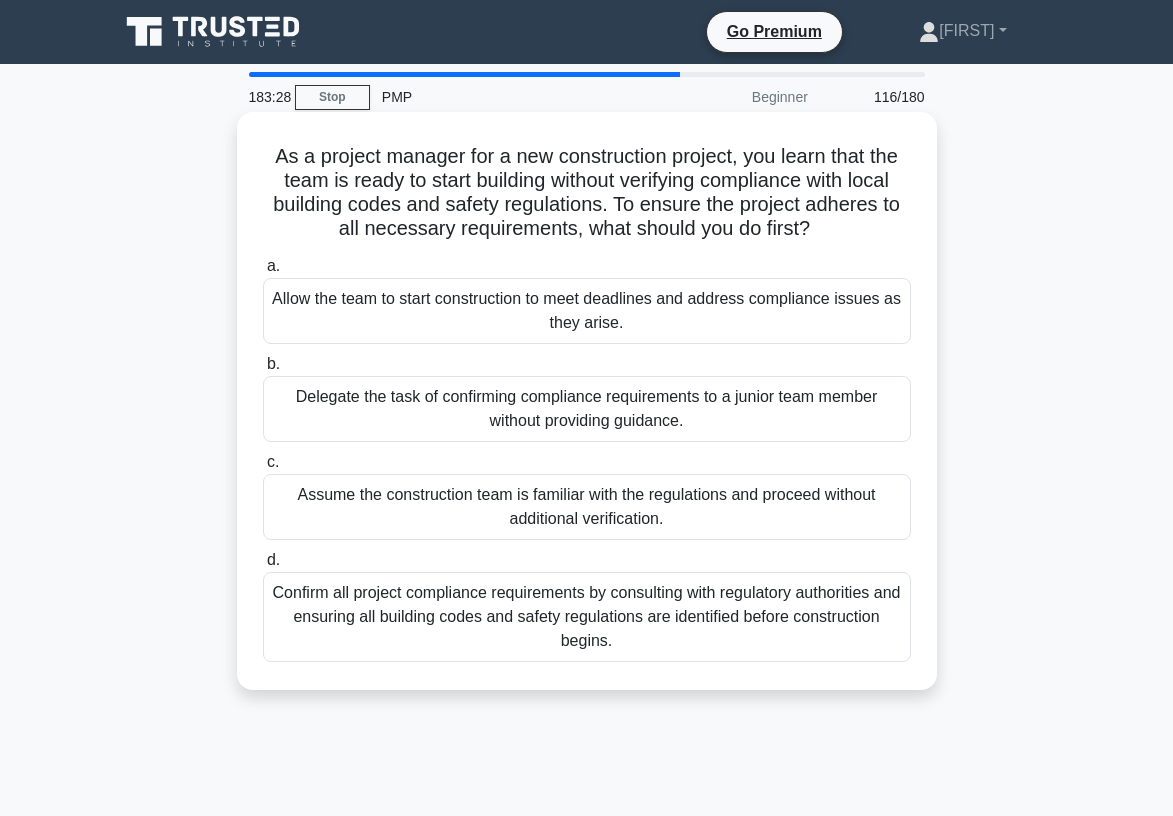 click on "Confirm all project compliance requirements by consulting with regulatory authorities and ensuring all building codes and safety regulations are identified before construction begins." at bounding box center (587, 617) 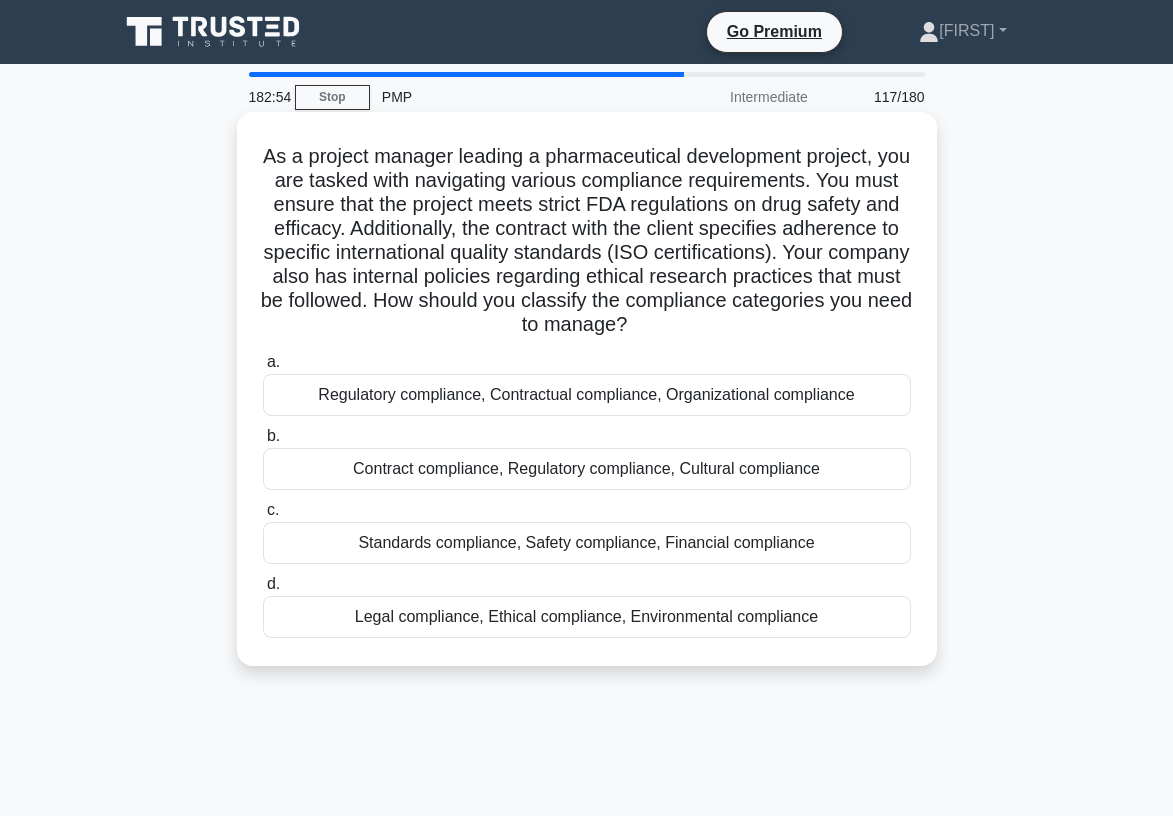 click on "Regulatory compliance, Contractual compliance, Organizational compliance" at bounding box center [587, 395] 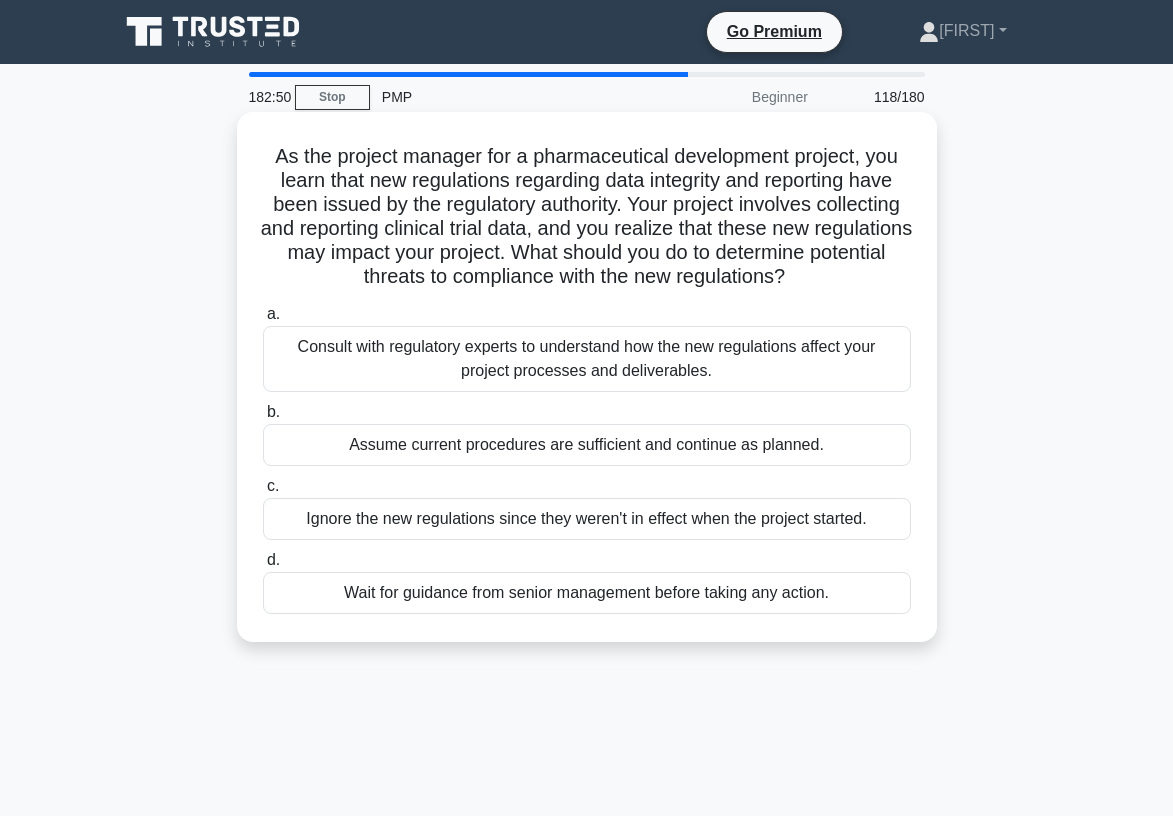 click on "Consult with regulatory experts to understand how the new regulations affect your project processes and deliverables." at bounding box center (587, 359) 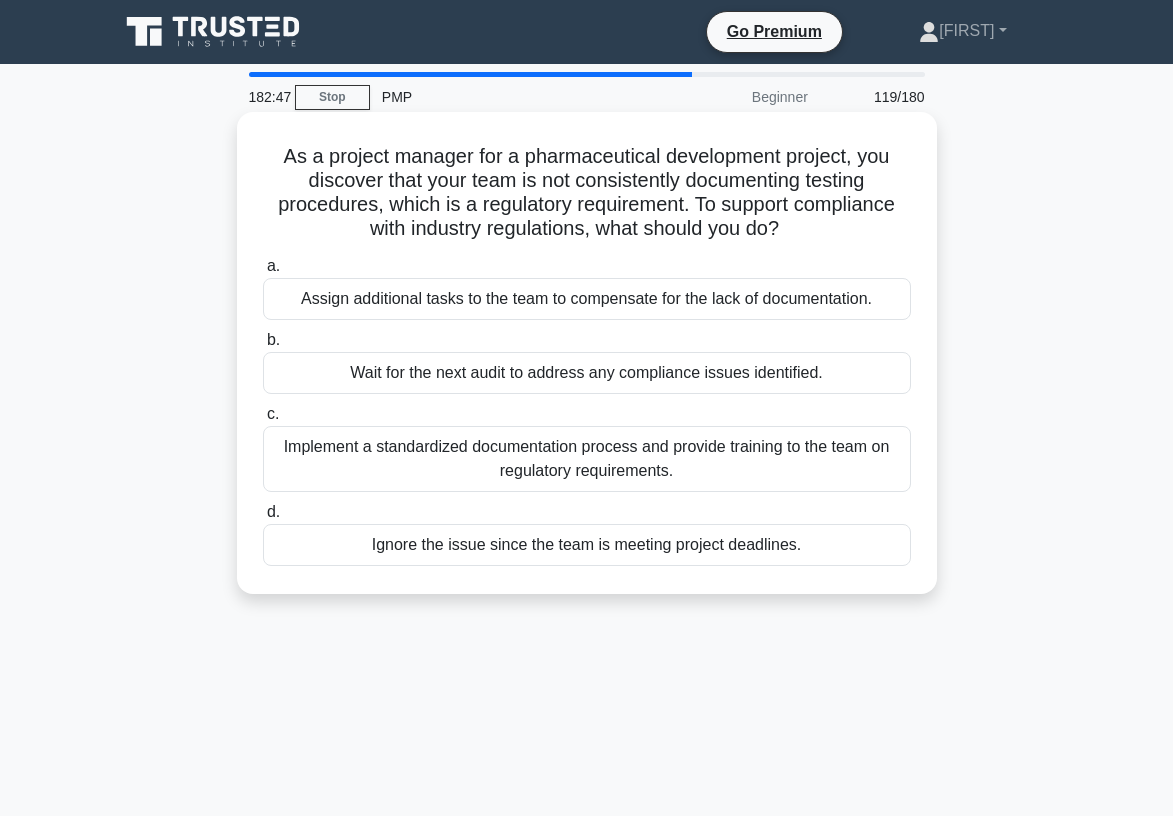 click on "Implement a standardized documentation process and provide training to the team on regulatory requirements." at bounding box center (587, 459) 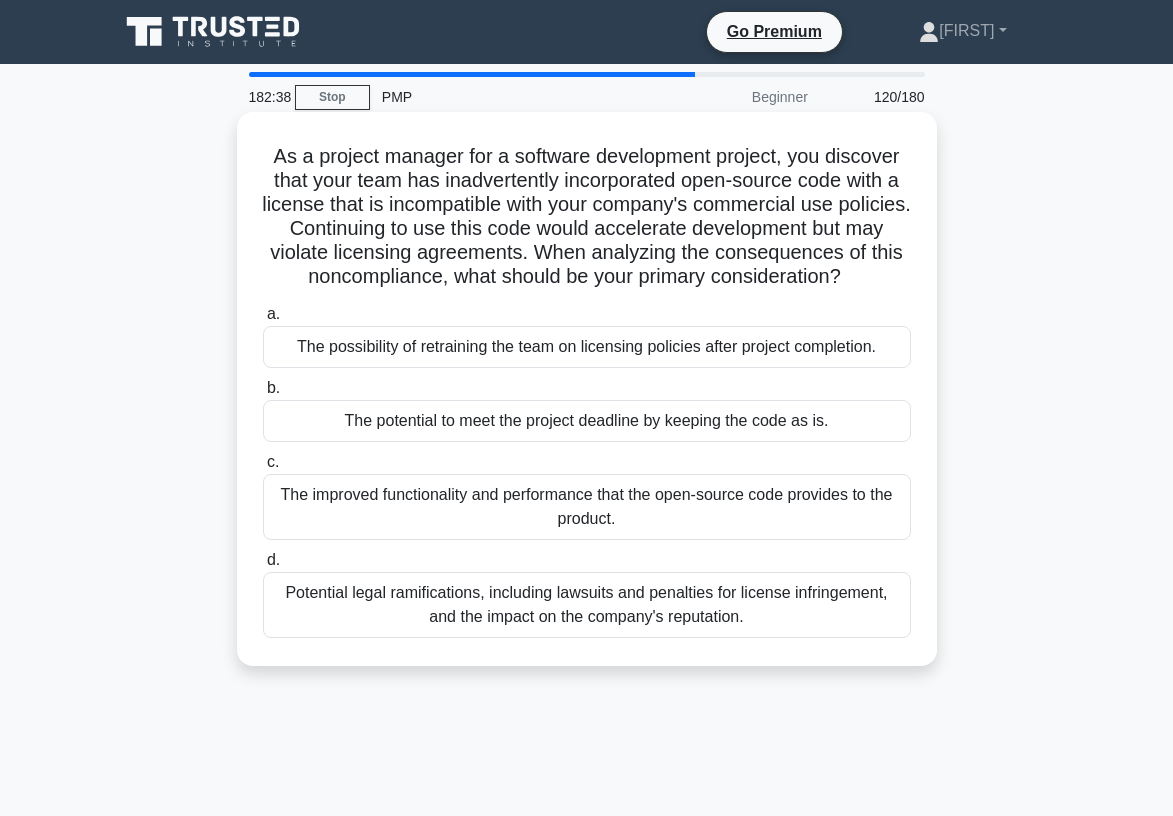 click on "Potential legal ramifications, including lawsuits and penalties for license infringement, and the impact on the company's reputation." at bounding box center (587, 605) 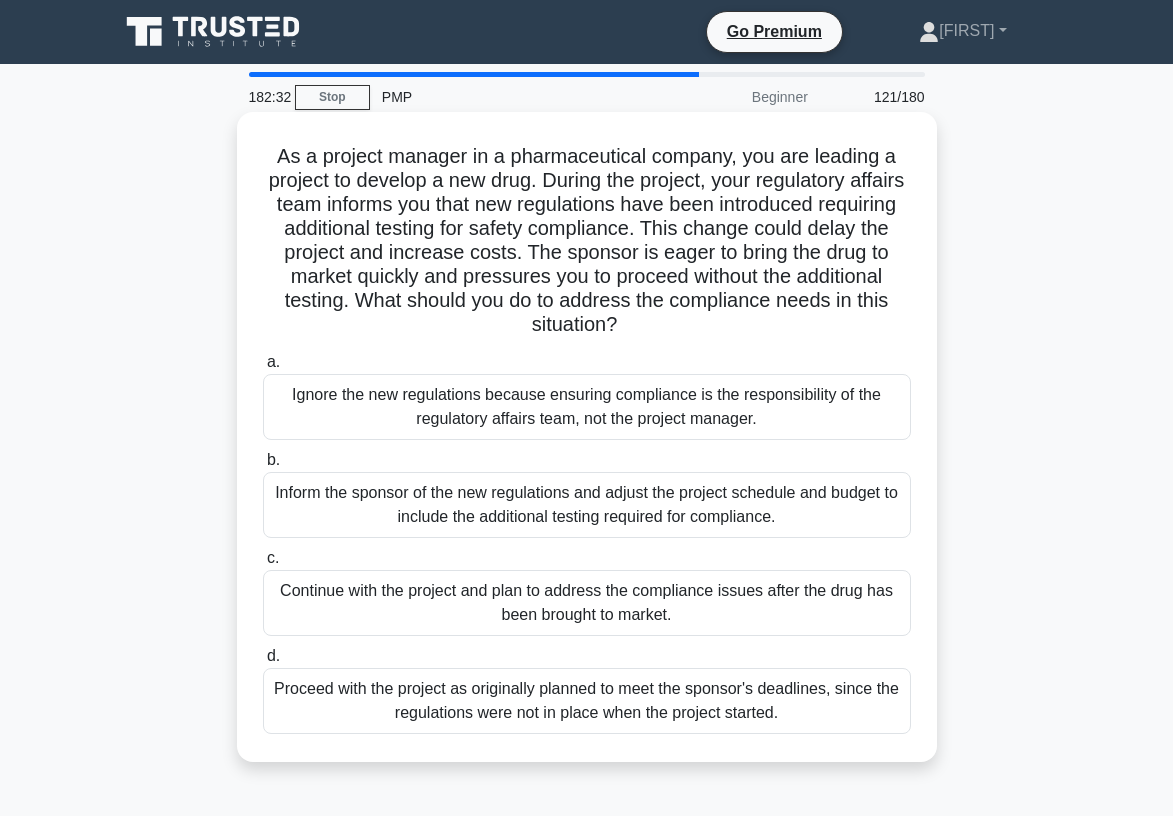 click on "Inform the sponsor of the new regulations and adjust the project schedule and budget to include the additional testing required for compliance." at bounding box center [587, 505] 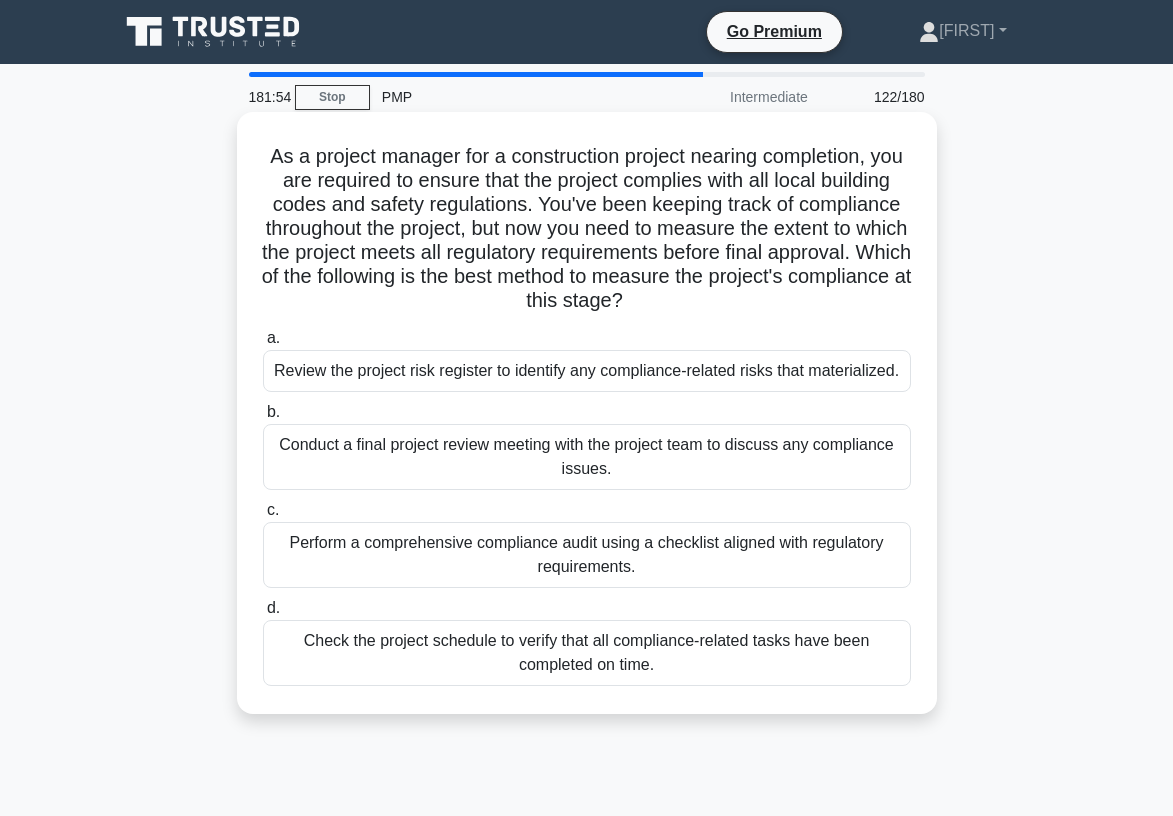 click on "Perform a comprehensive compliance audit using a checklist aligned with regulatory requirements." at bounding box center [587, 555] 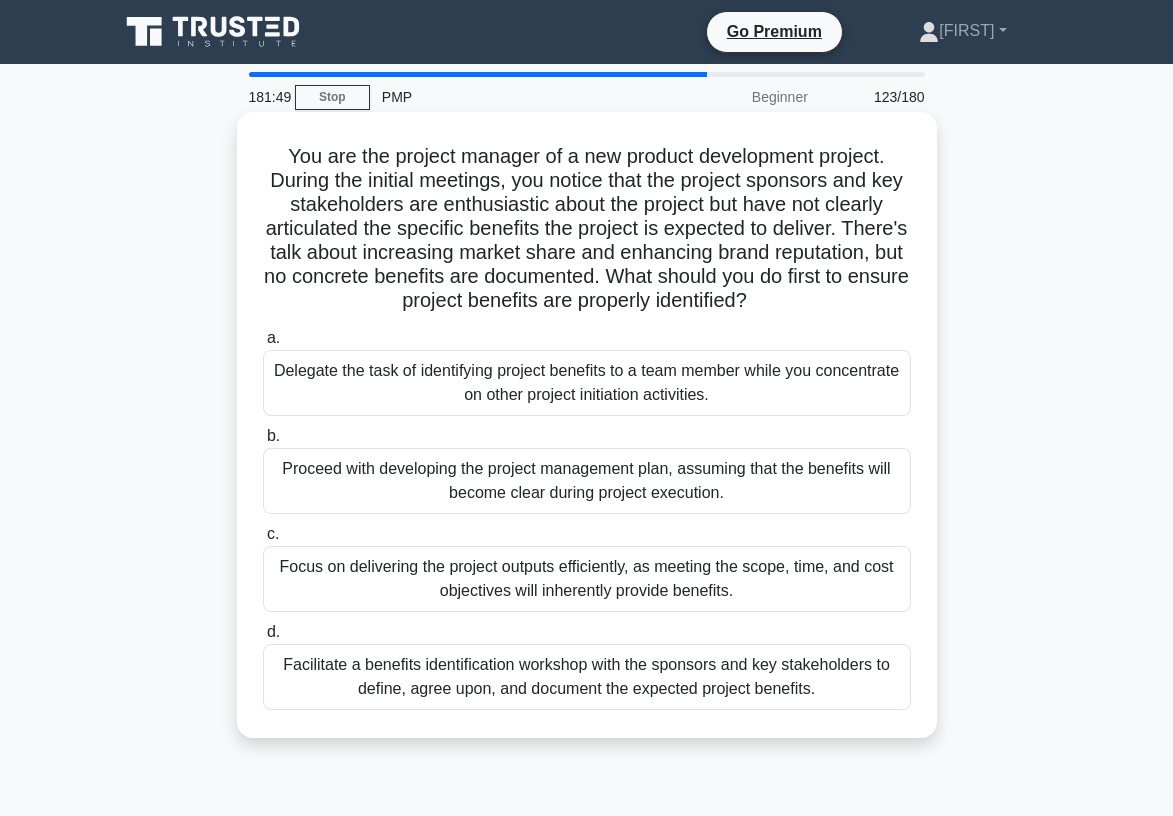 click on "Facilitate a benefits identification workshop with the sponsors and key stakeholders to define, agree upon, and document the expected project benefits." at bounding box center (587, 677) 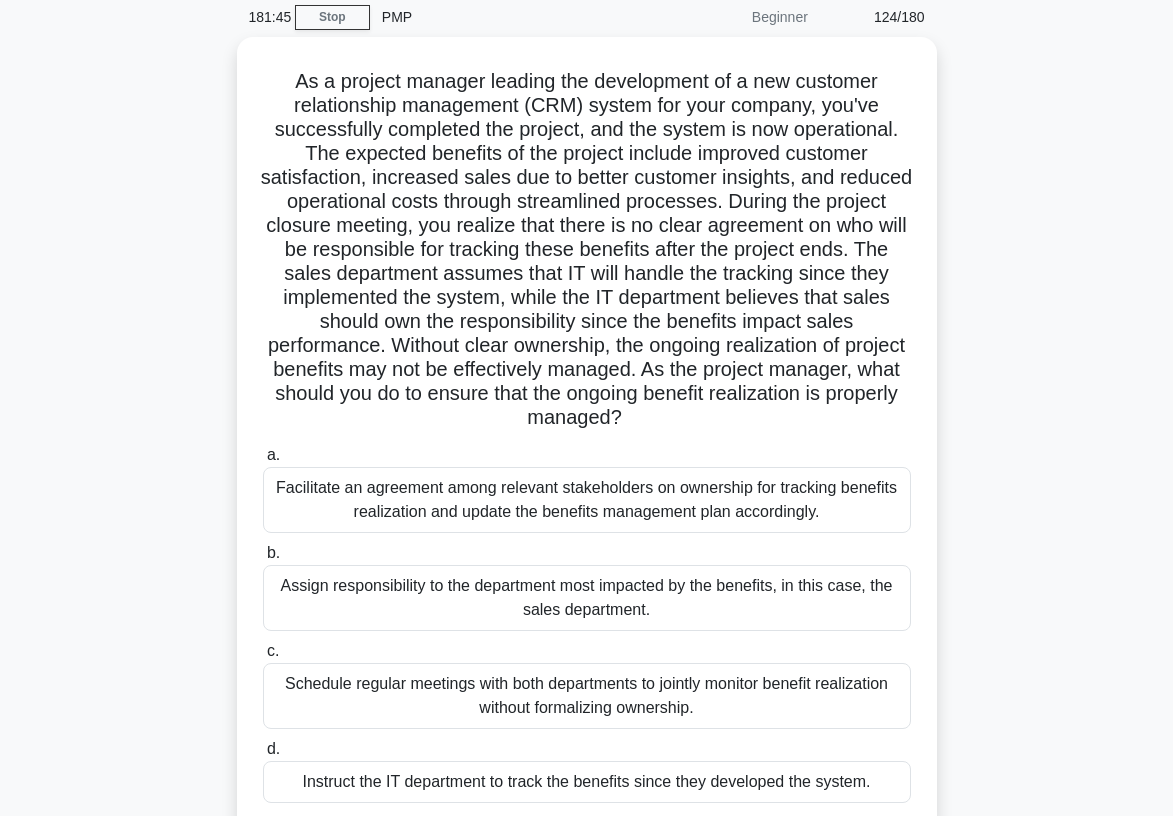 scroll, scrollTop: 120, scrollLeft: 0, axis: vertical 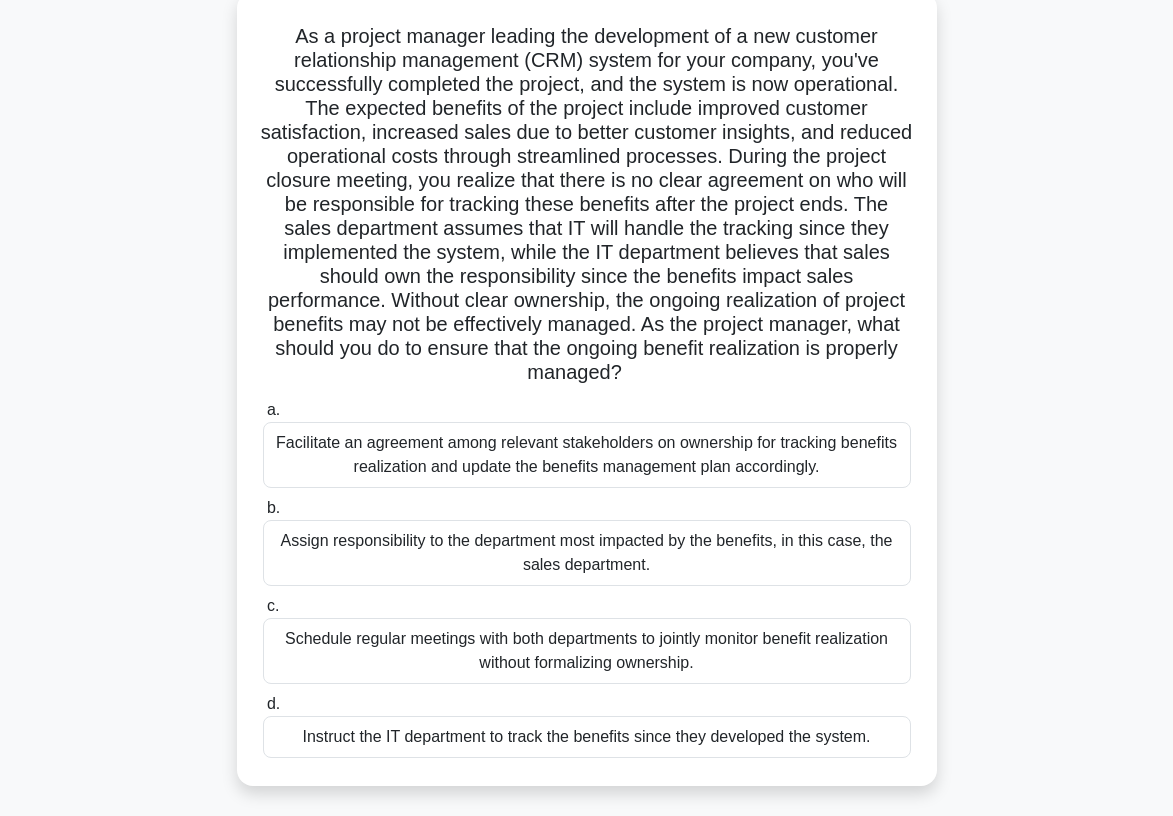 click on "Facilitate an agreement among relevant stakeholders on ownership for tracking benefits realization and update the benefits management plan accordingly." at bounding box center [587, 455] 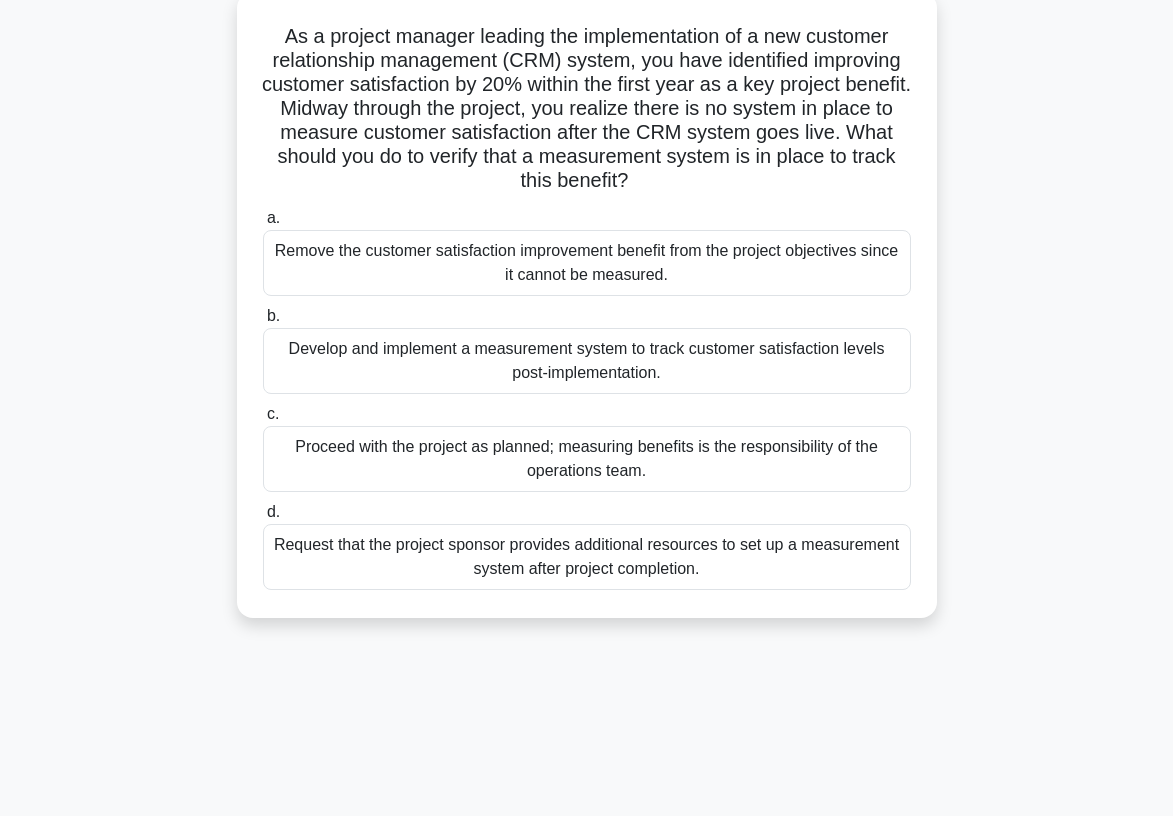 scroll, scrollTop: 0, scrollLeft: 0, axis: both 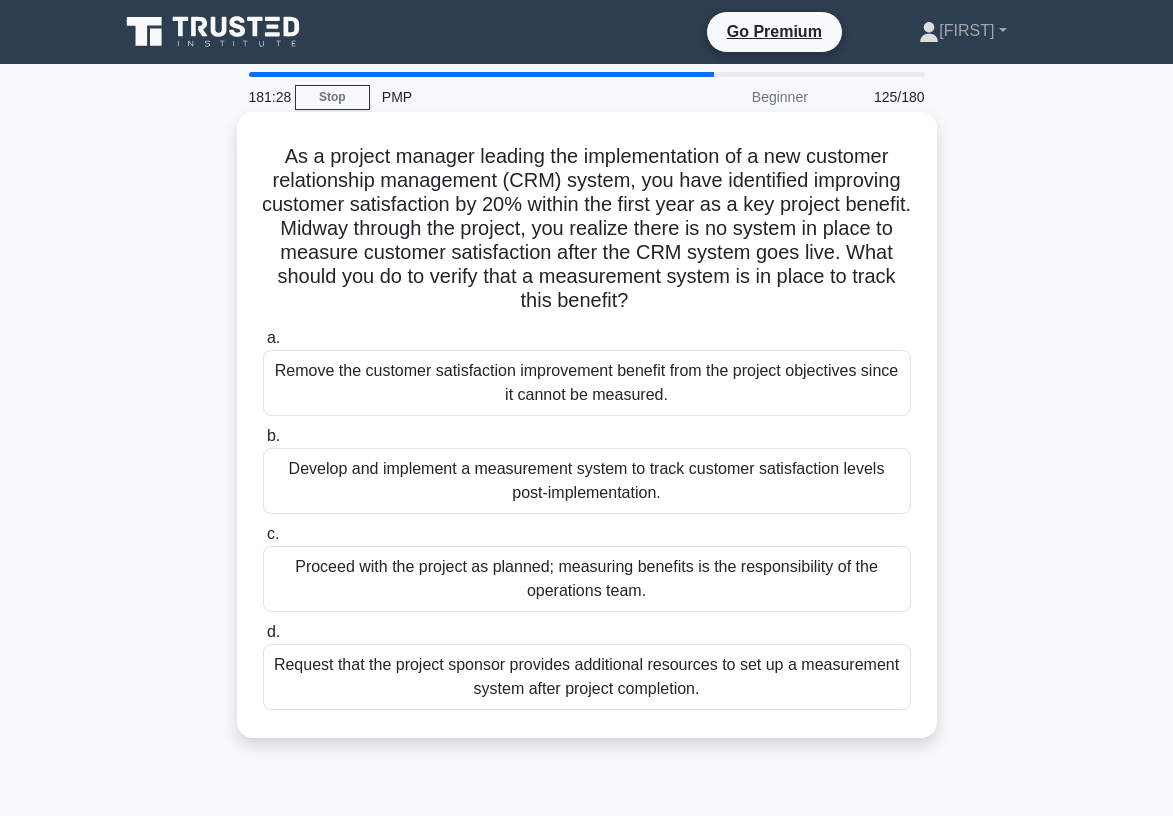 click on "Develop and implement a measurement system to track customer satisfaction levels post-implementation." at bounding box center (587, 481) 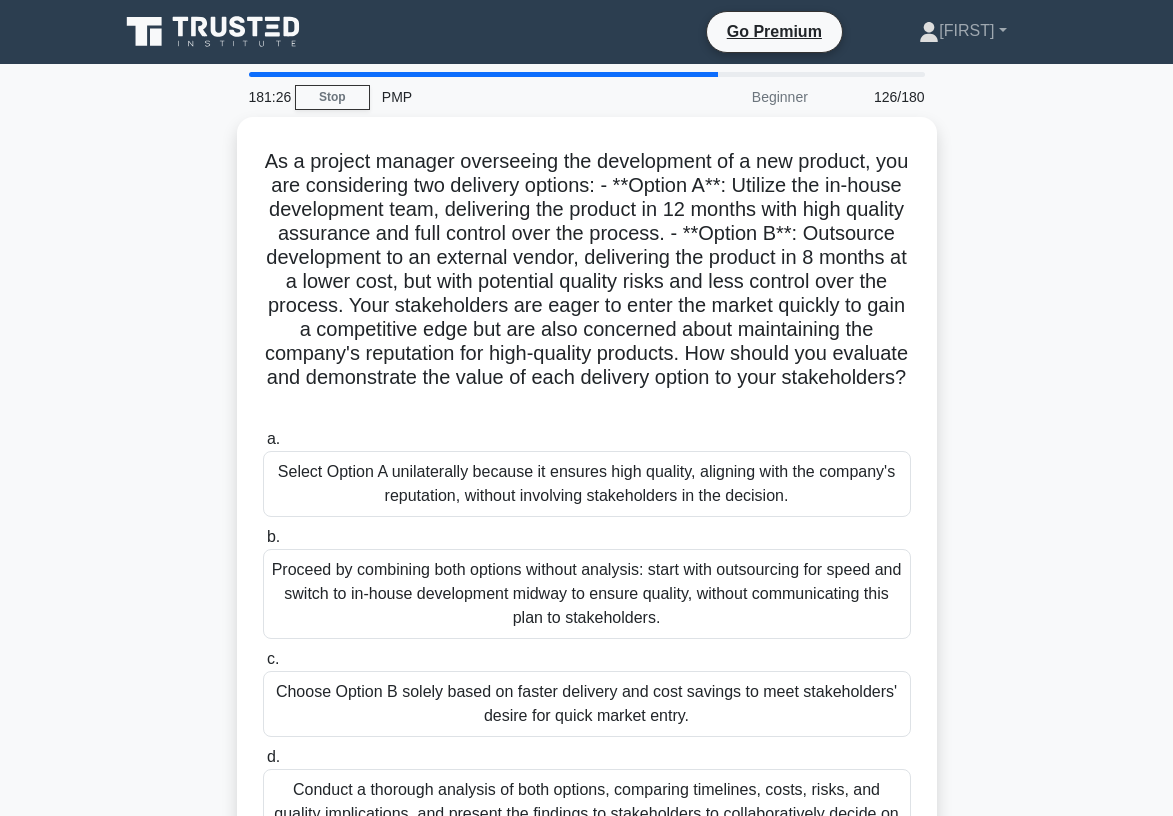 click on "As a project manager overseeing the development of a new product, you are considering two delivery options:
- **Option A**: Utilize the in-house development team, delivering the product in 12 months with high quality assurance and full control over the process.
- **Option B**: Outsource development to an external vendor, delivering the product in 8 months at a lower cost, but with potential quality risks and less control over the process.
Your stakeholders are eager to enter the market quickly to gain a competitive edge but are also concerned about maintaining the company's reputation for high-quality products.
How should you evaluate and demonstrate the value of each delivery option to your stakeholders?
.spinner_0XTQ{transform-origin:center;animation:spinner_y6GP .75s linear infinite}@keyframes spinner_y6GP{100%{transform:rotate(360deg)}}" at bounding box center (587, 514) 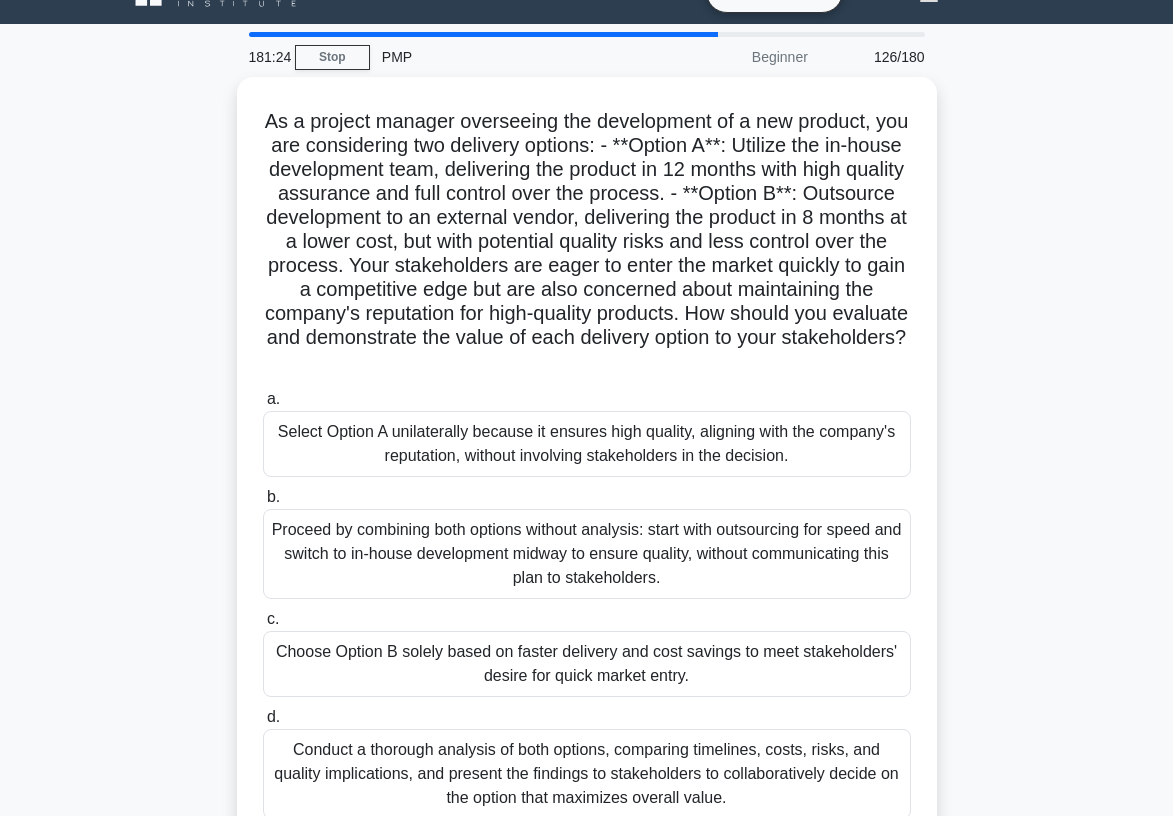 scroll, scrollTop: 80, scrollLeft: 0, axis: vertical 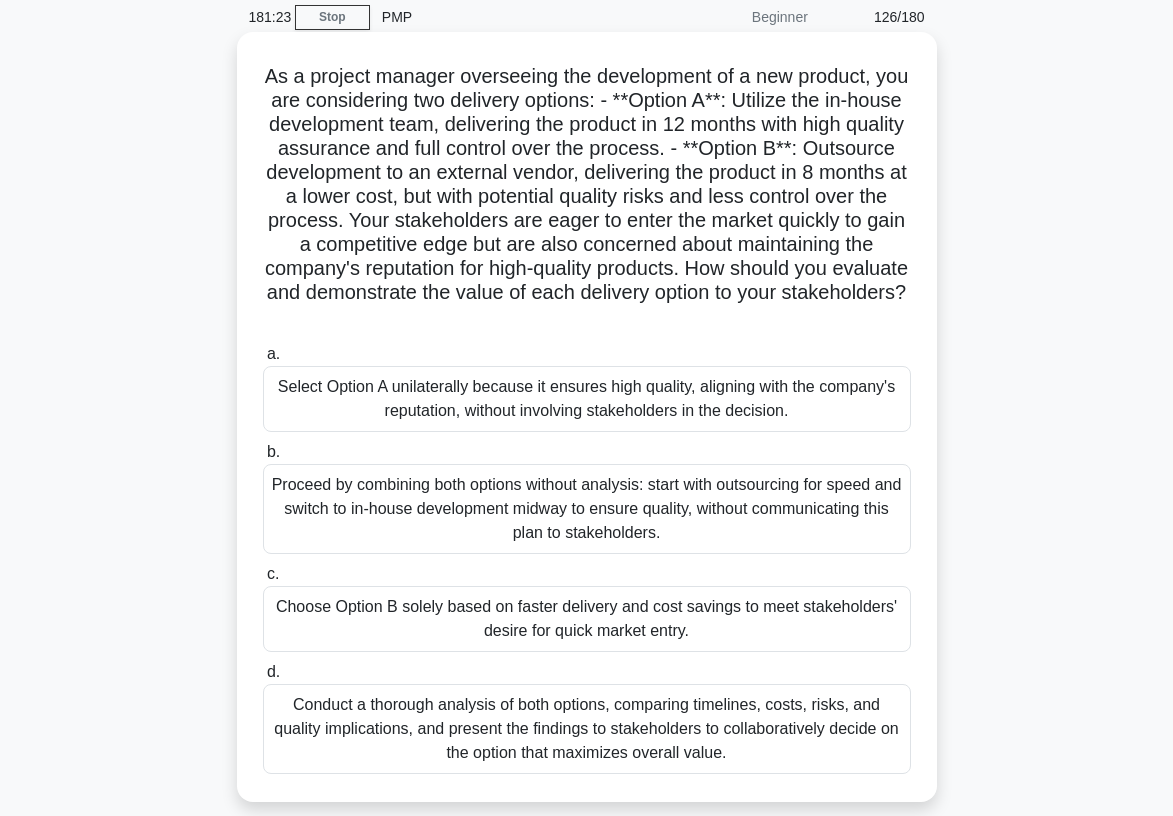 click on "Conduct a thorough analysis of both options, comparing timelines, costs, risks, and quality implications, and present the findings to stakeholders to collaboratively decide on the option that maximizes overall value." at bounding box center [587, 729] 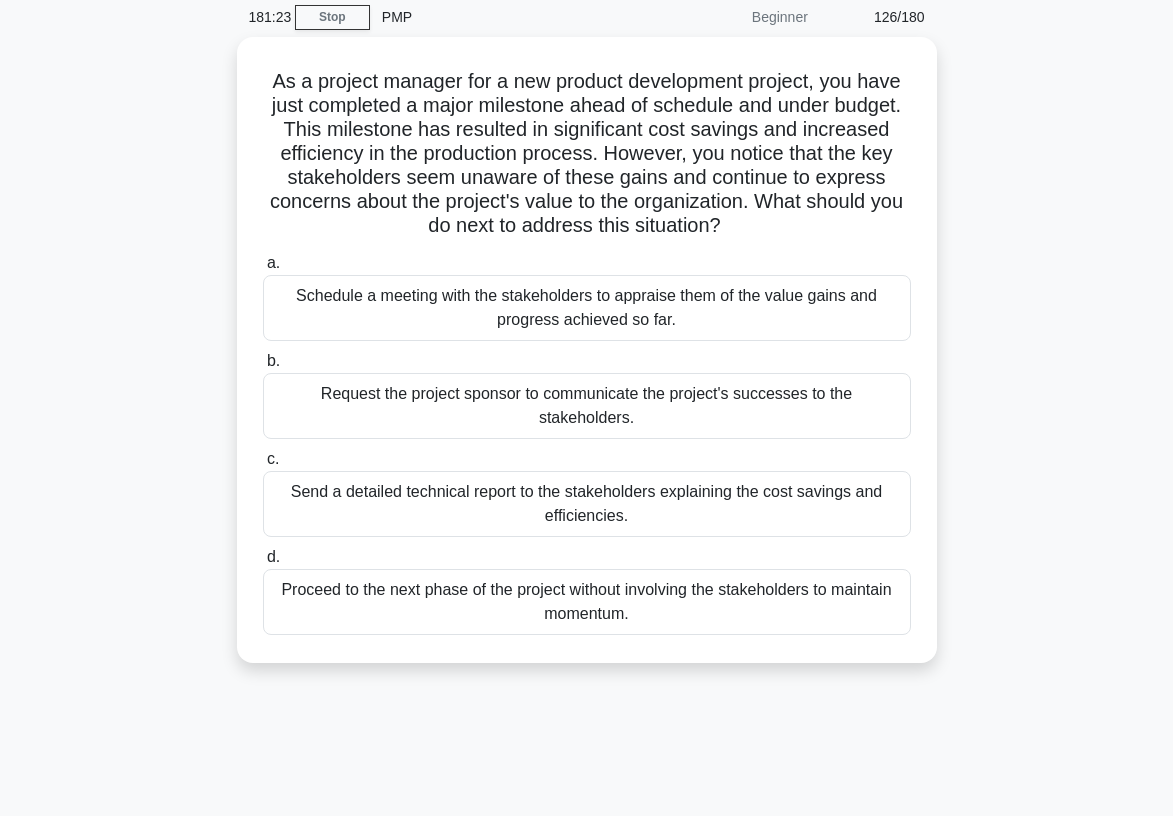 scroll, scrollTop: 0, scrollLeft: 0, axis: both 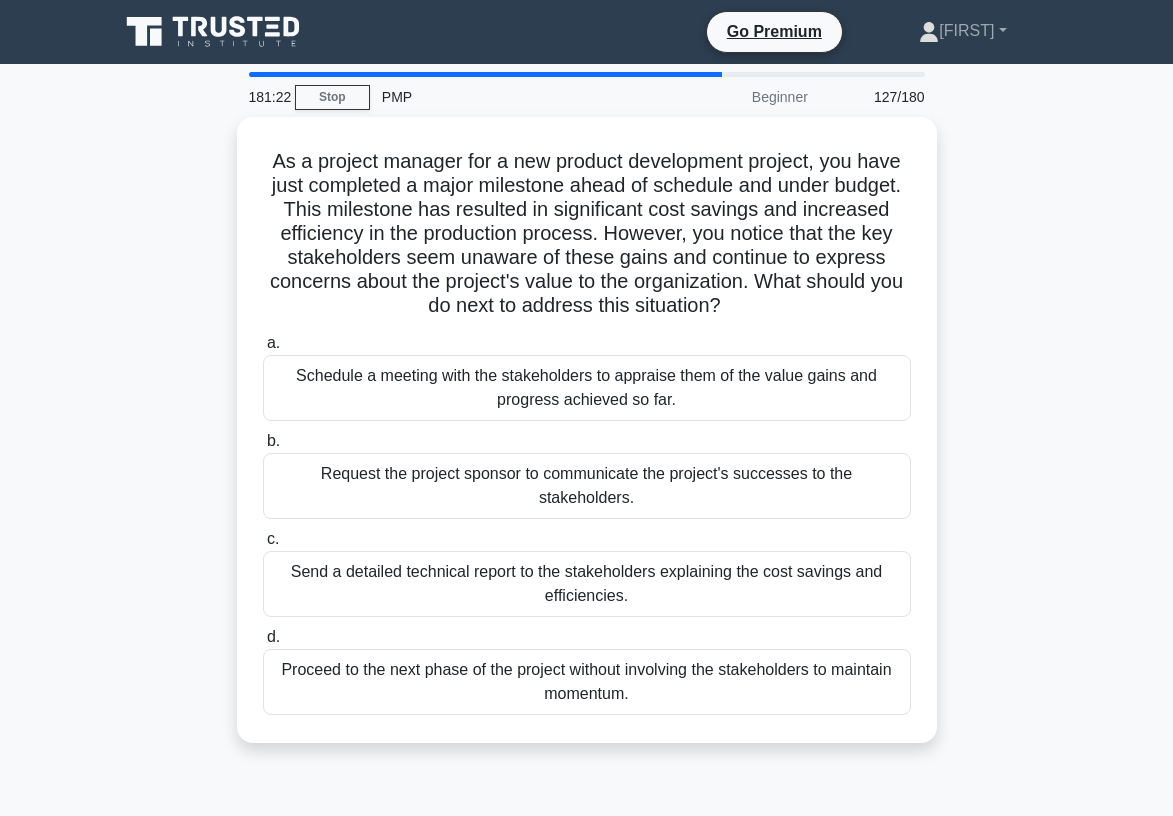click on "181:22
Stop
PMP
Beginner
127/180
As a project manager for a new product development project, you have just completed a major milestone ahead of schedule and under budget. This milestone has resulted in significant cost savings and increased efficiency in the production process. However, you notice that the key stakeholders seem unaware of these gains and continue to express concerns about the project's value to the organization. What should you do next to address this situation?
.spinner_0XTQ{transform-origin:center;animation:spinner_0XTQ .75s linear infinite}@keyframes spinner_0XTQ{100%{transform:rotate(360deg)}}" at bounding box center [586, 572] 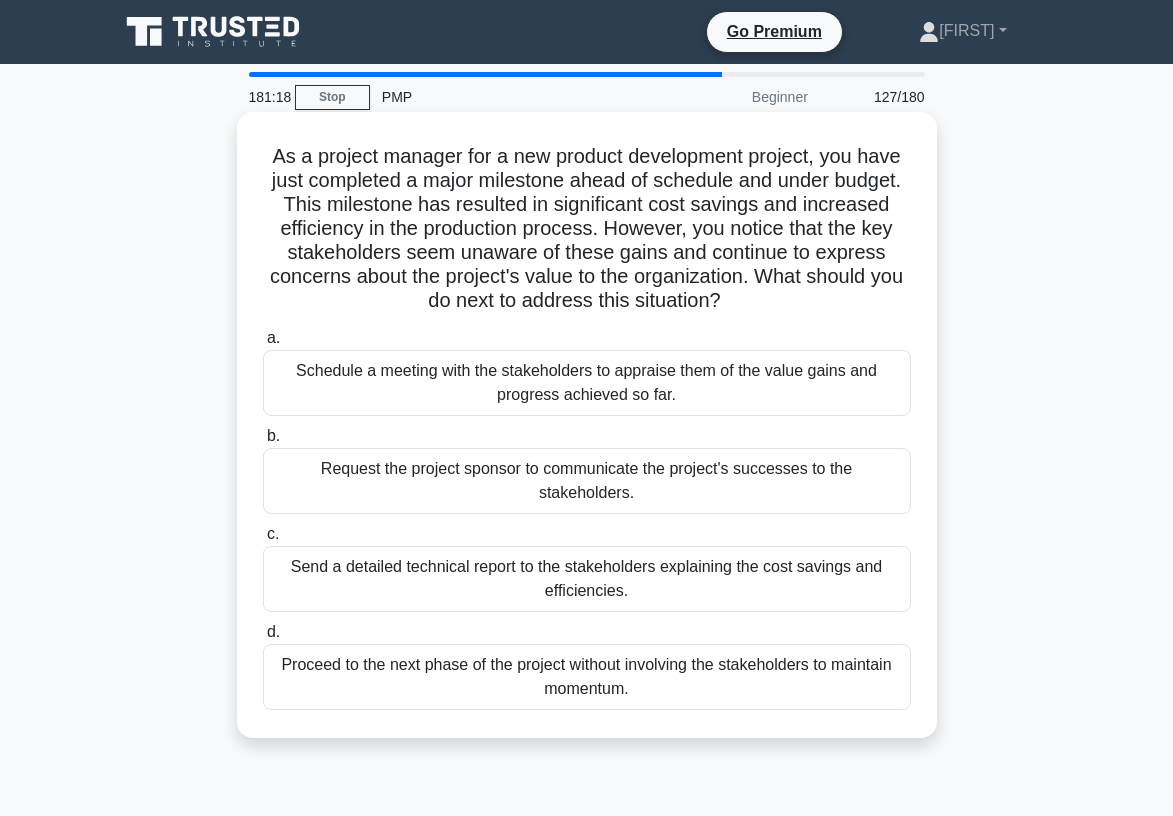 click on "Schedule a meeting with the stakeholders to appraise them of the value gains and progress achieved so far." at bounding box center [587, 383] 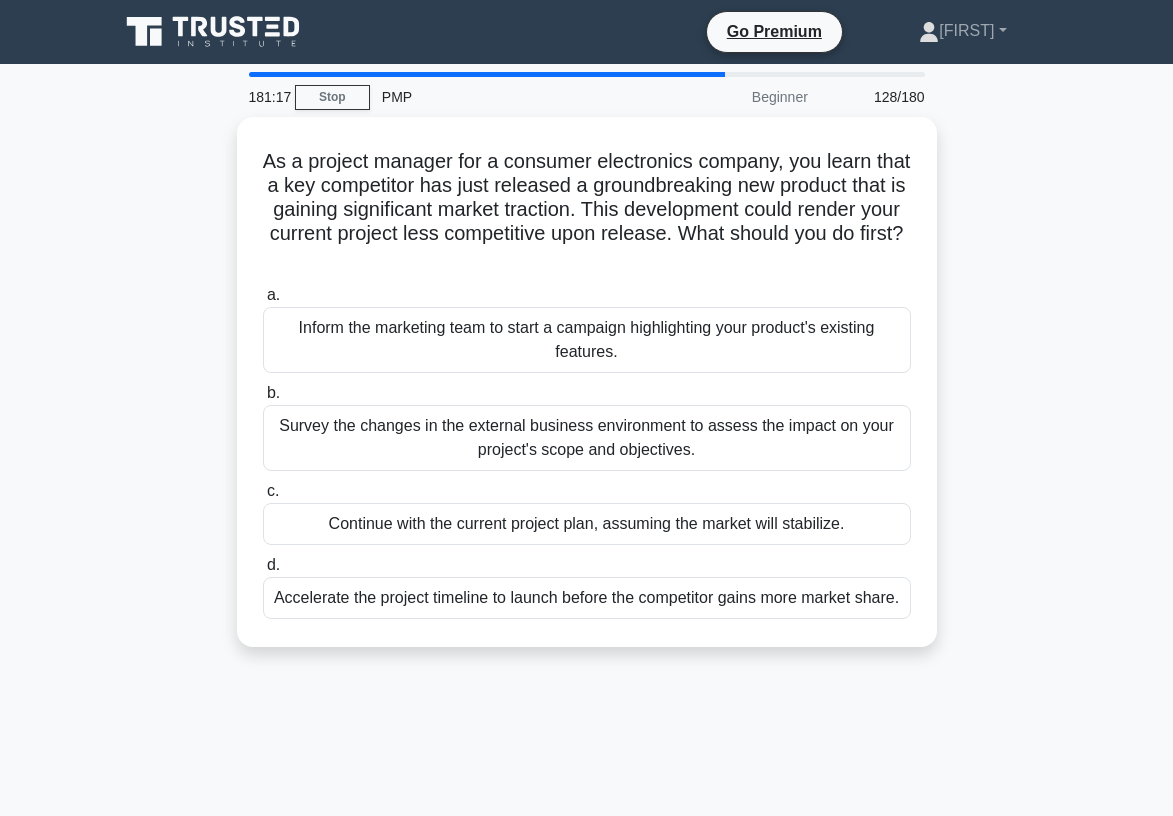 click on "As a project manager for a consumer electronics company, you learn that a key competitor has just released a groundbreaking new product that is gaining significant market traction. This development could render your current project less competitive upon release. What should you do first?" at bounding box center [587, 572] 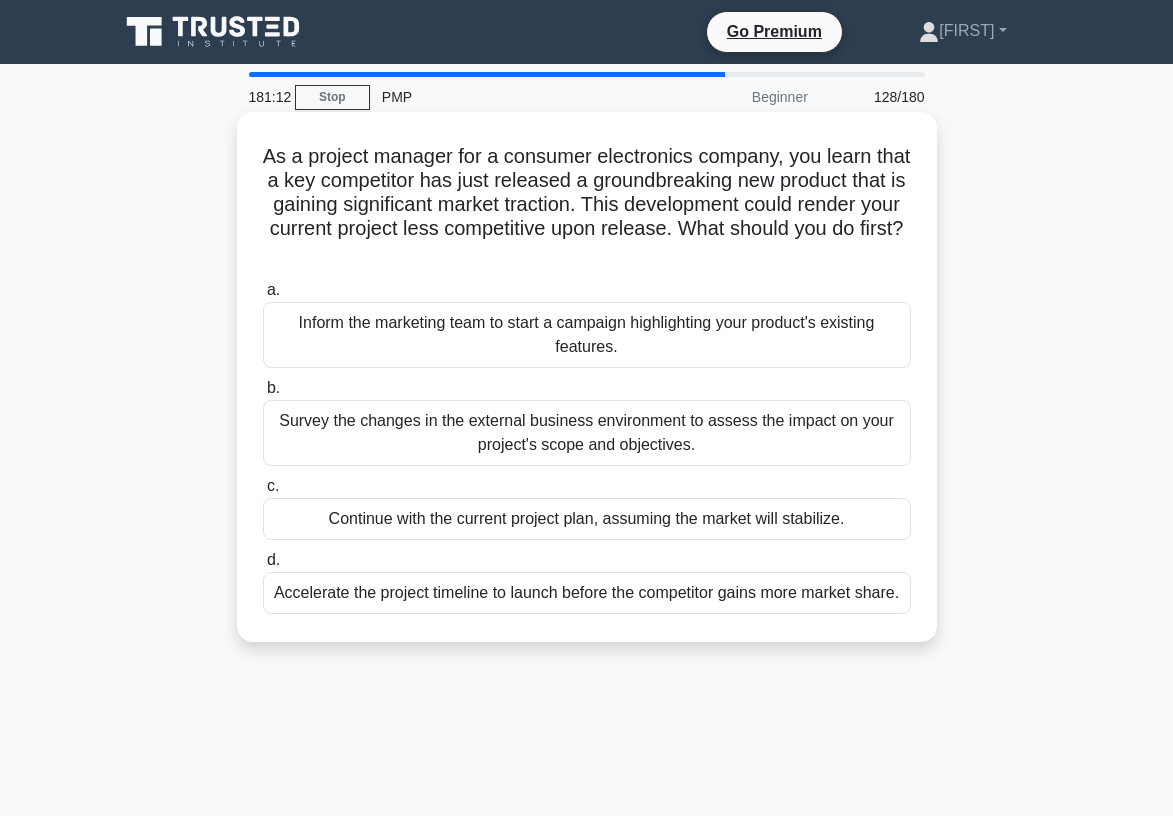 click on "Survey the changes in the external business environment to assess the impact on your project's scope and objectives." at bounding box center [587, 433] 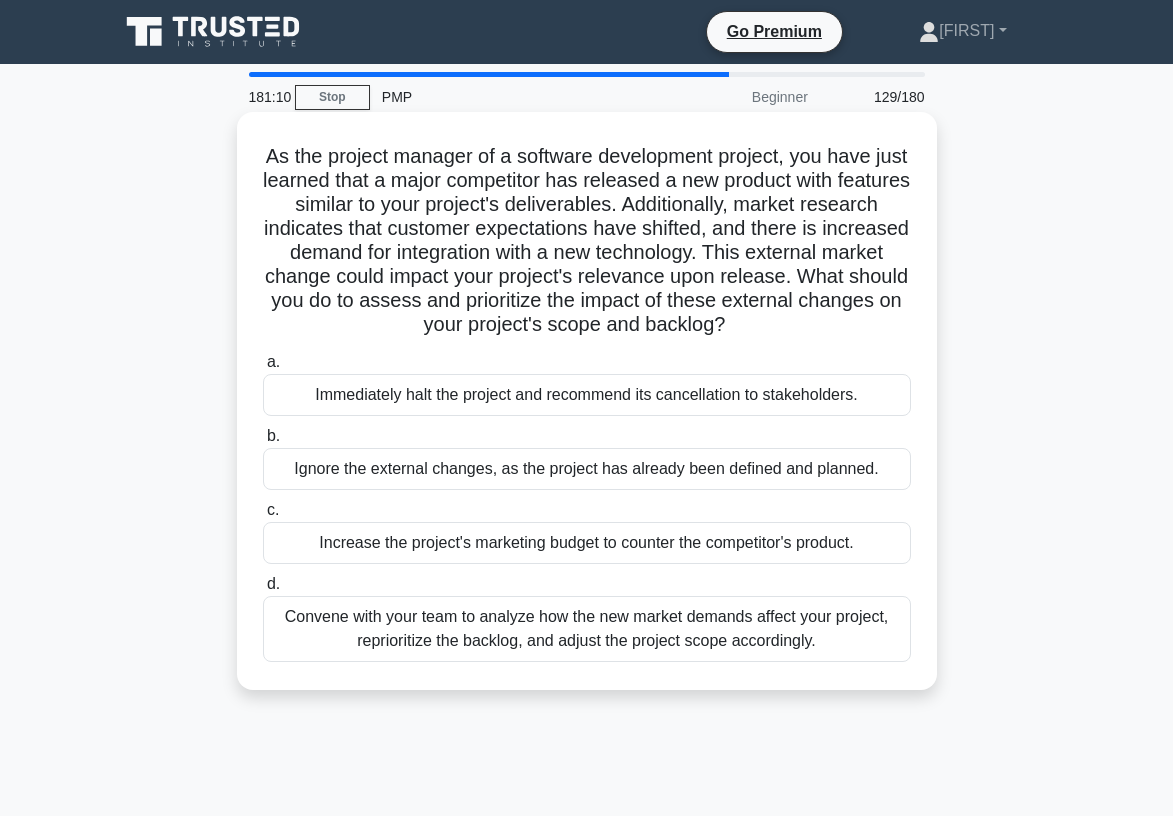 click on "Convene with your team to analyze how the new market demands affect your project, reprioritize the backlog, and adjust the project scope accordingly." at bounding box center (587, 629) 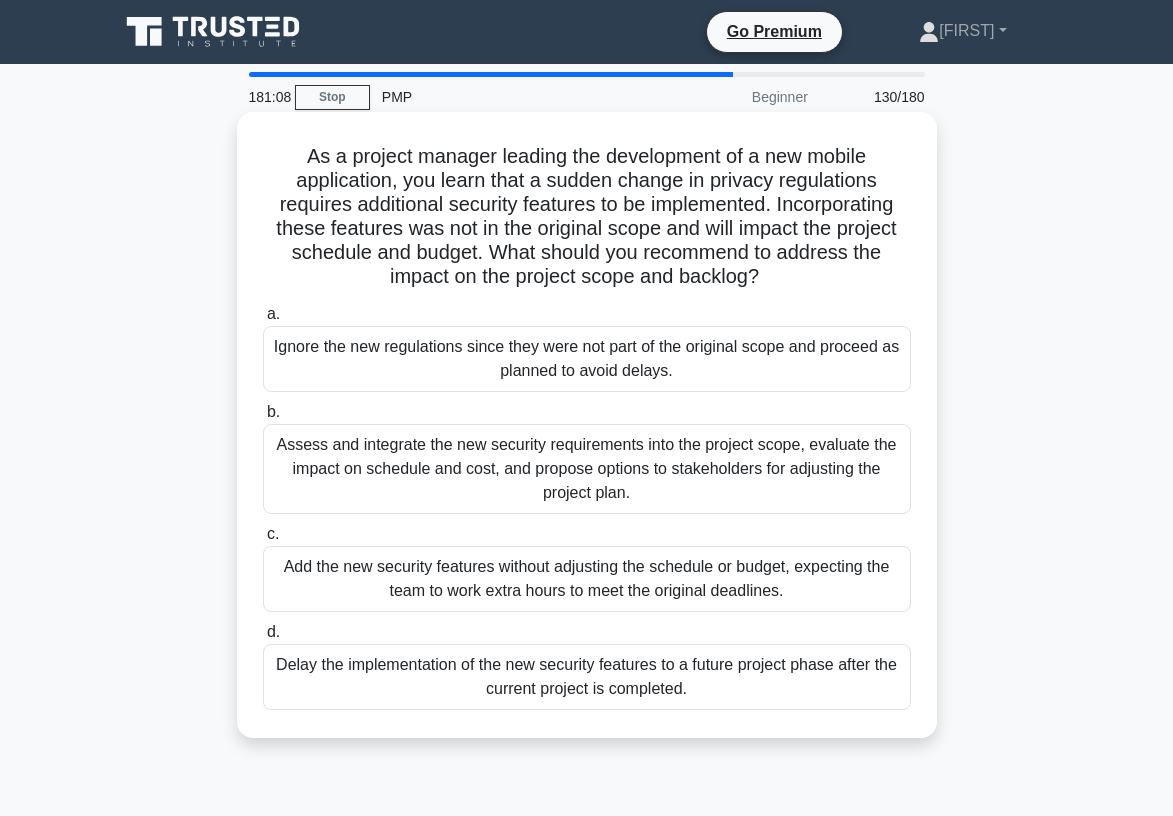 click on "Assess and integrate the new security requirements into the project scope, evaluate the impact on schedule and cost, and propose options to stakeholders for adjusting the project plan." at bounding box center [587, 469] 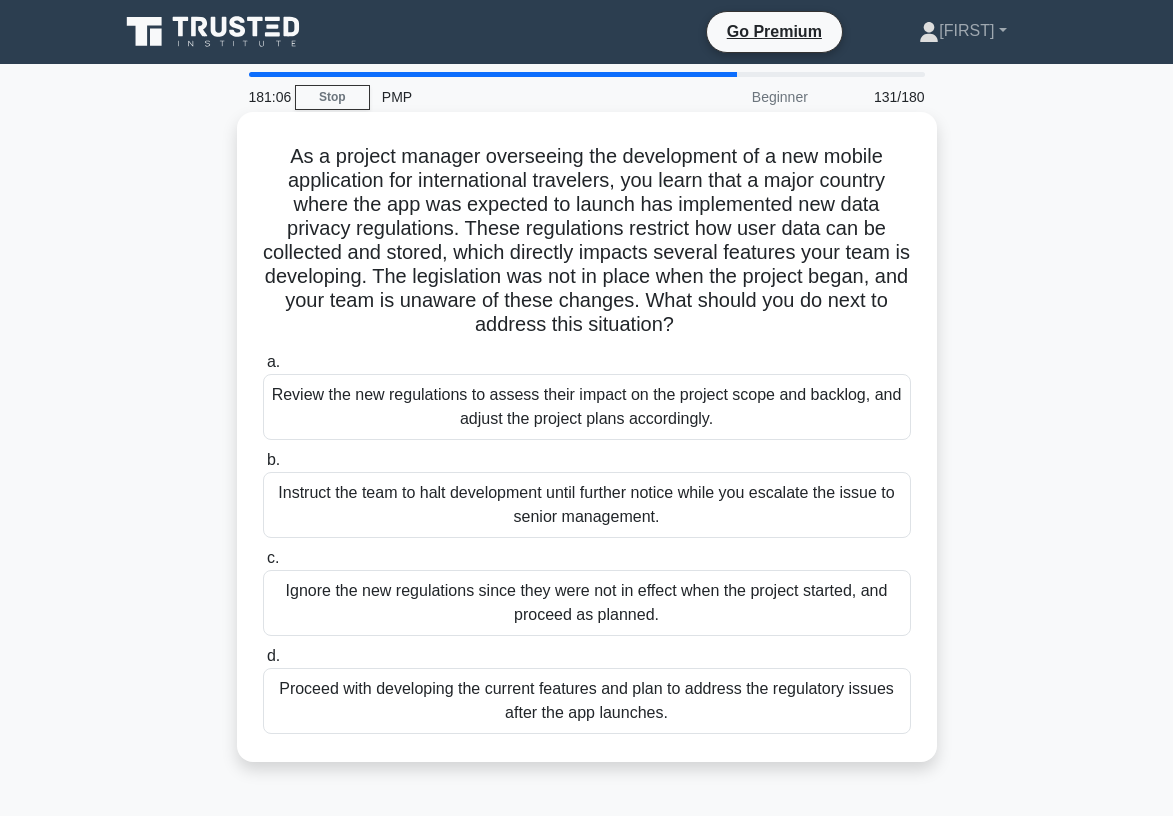 click on "Review the new regulations to assess their impact on the project scope and backlog, and adjust the project plans accordingly." at bounding box center (587, 407) 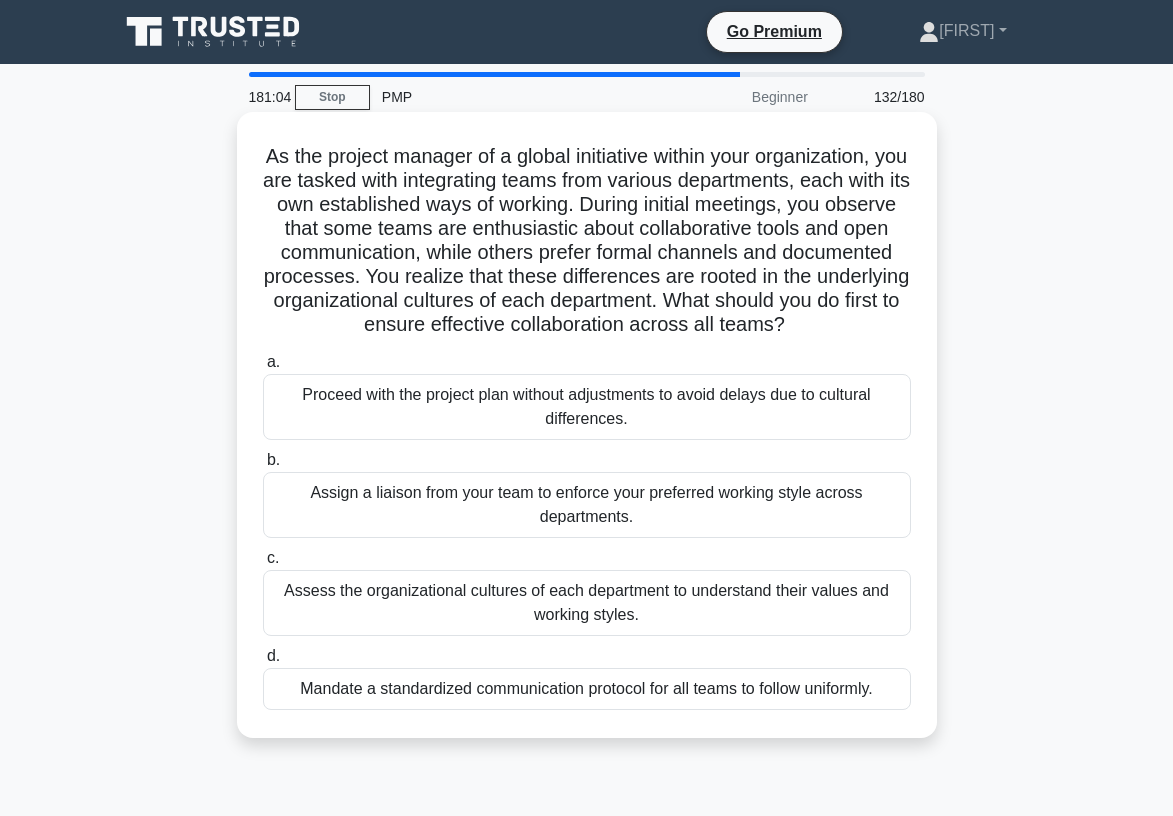 click on "Assess the organizational cultures of each department to understand their values and working styles." at bounding box center (587, 603) 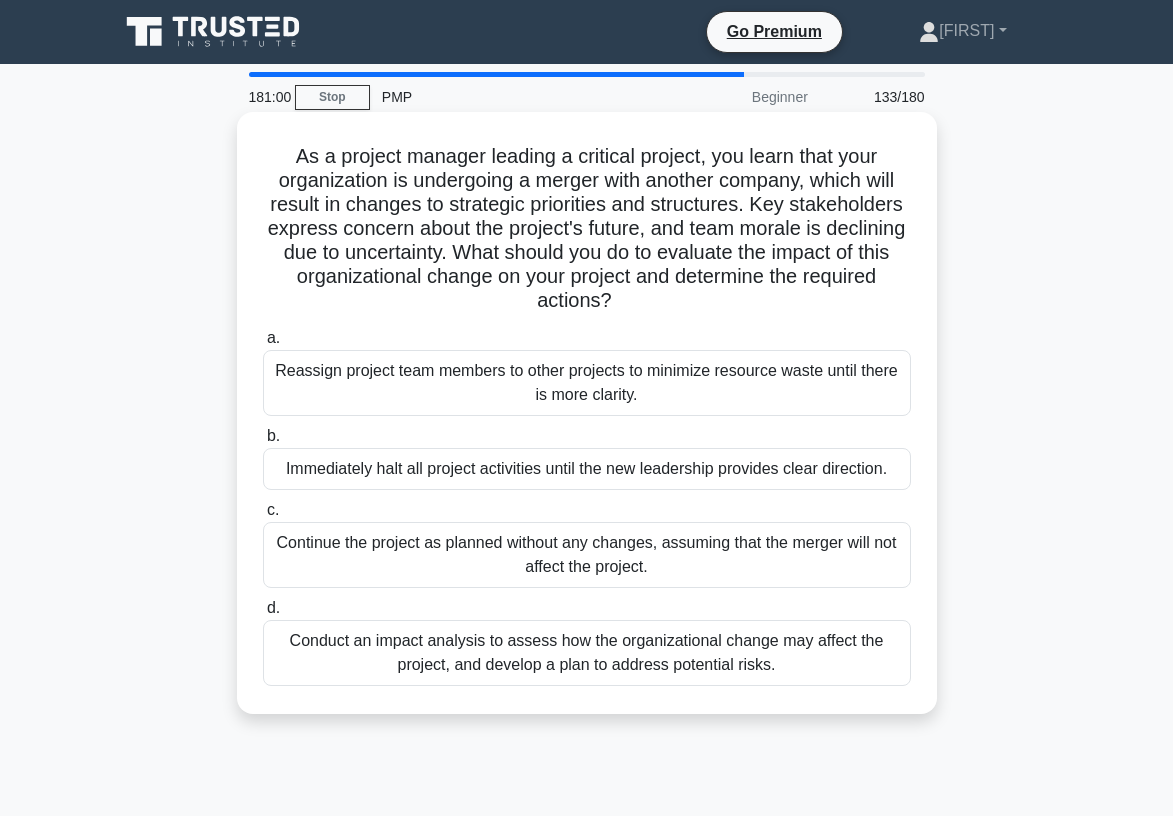 click on "Conduct an impact analysis to assess how the organizational change may affect the project, and develop a plan to address potential risks." at bounding box center [587, 653] 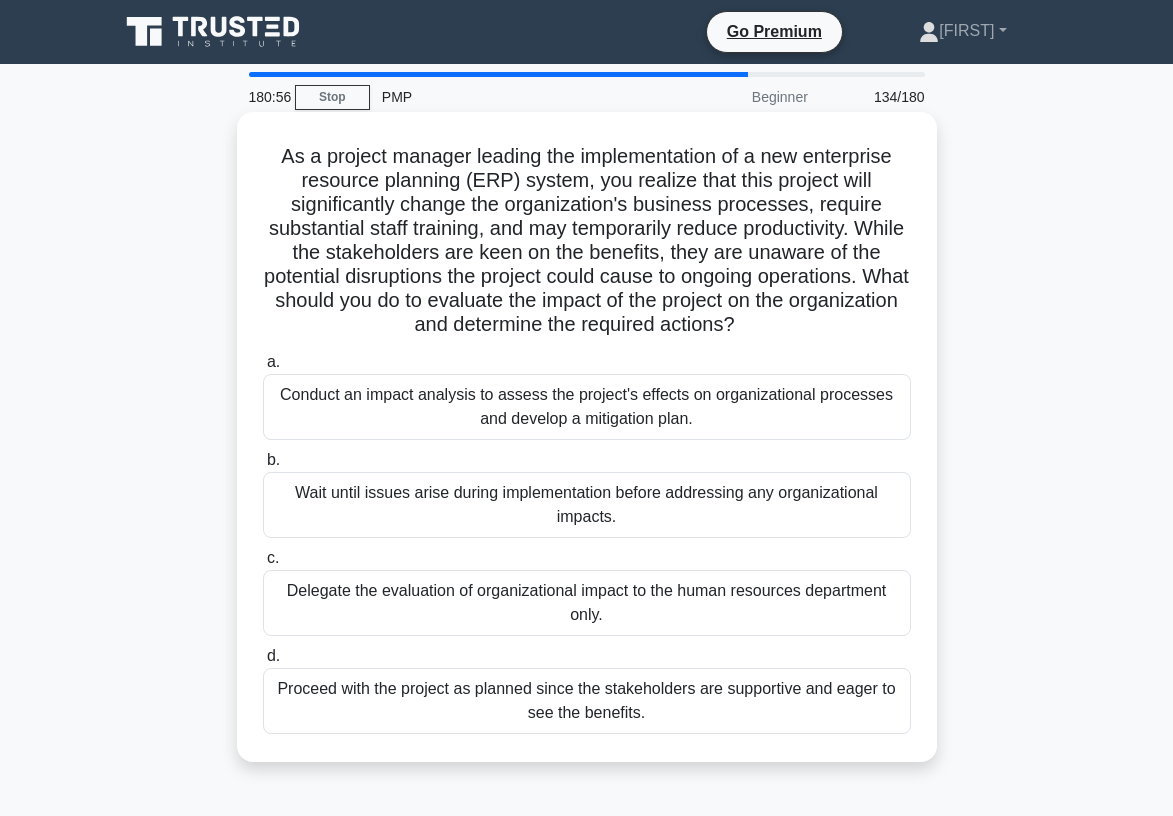 click on "Conduct an impact analysis to assess the project's effects on organizational processes and develop a mitigation plan." at bounding box center [587, 407] 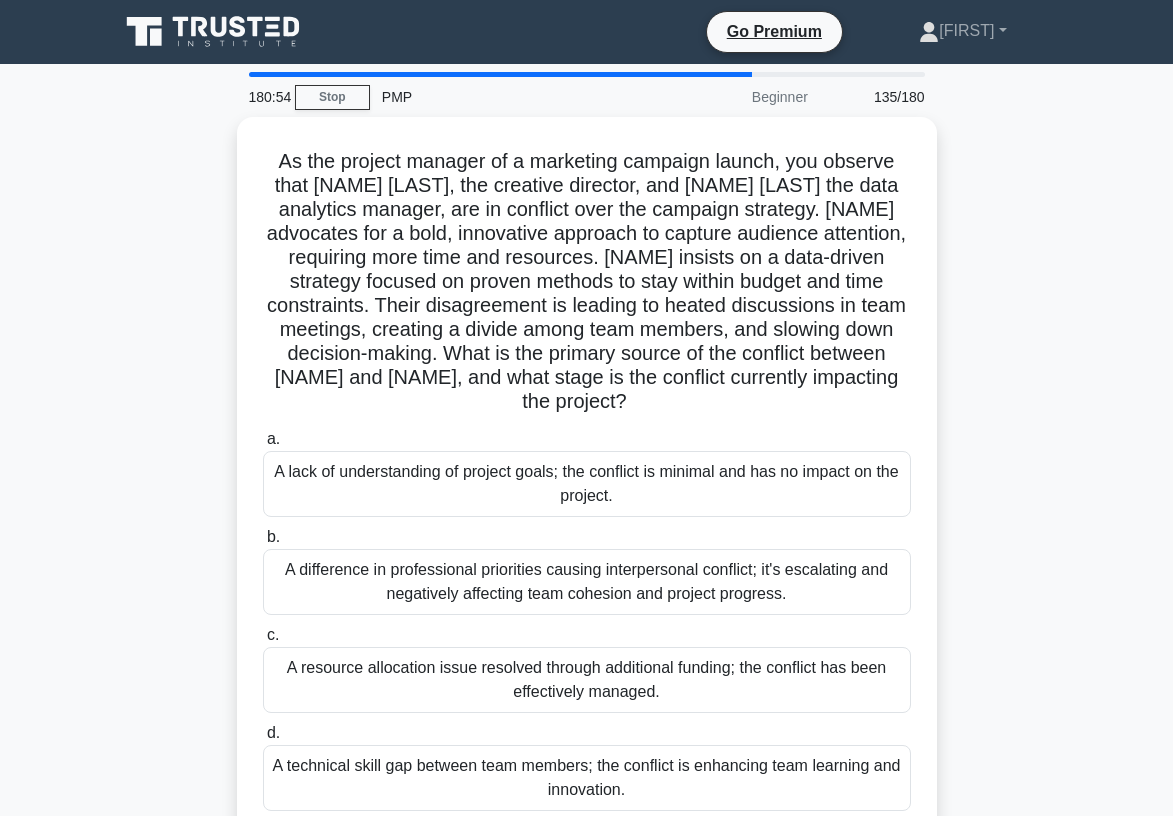 click on "As the project manager of a marketing campaign launch, you observe that [FIRST], the creative director, and [FIRST], the data analytics manager, are in conflict over the campaign strategy. [FIRST] advocates for a bold, innovative approach to capture audience attention, requiring more time and resources. [FIRST] insists on a data-driven strategy focused on proven methods to stay within budget and time constraints. Their disagreement is leading to heated discussions in team meetings, creating a divide among team members, and slowing down decision-making.
What is the primary source of the conflict between [FIRST] and [FIRST], and what stage is the conflict currently impacting the project?" at bounding box center (587, 490) 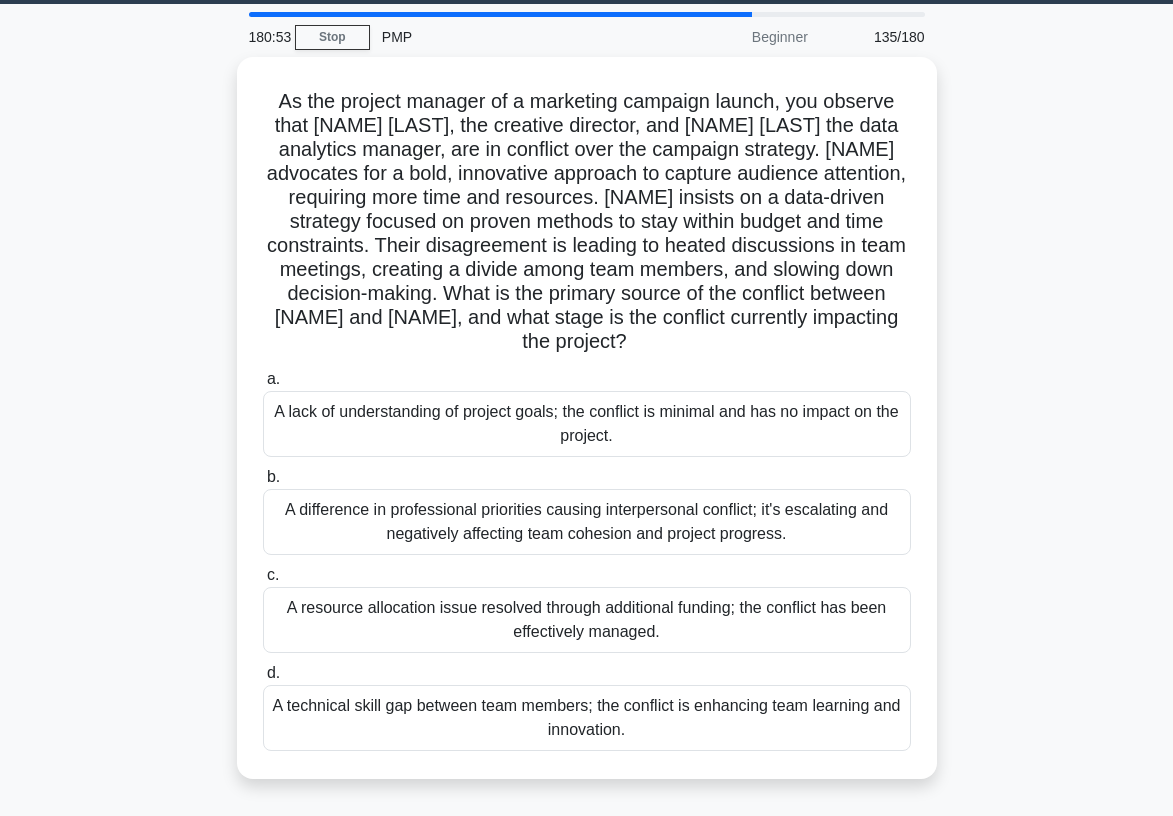 scroll, scrollTop: 80, scrollLeft: 0, axis: vertical 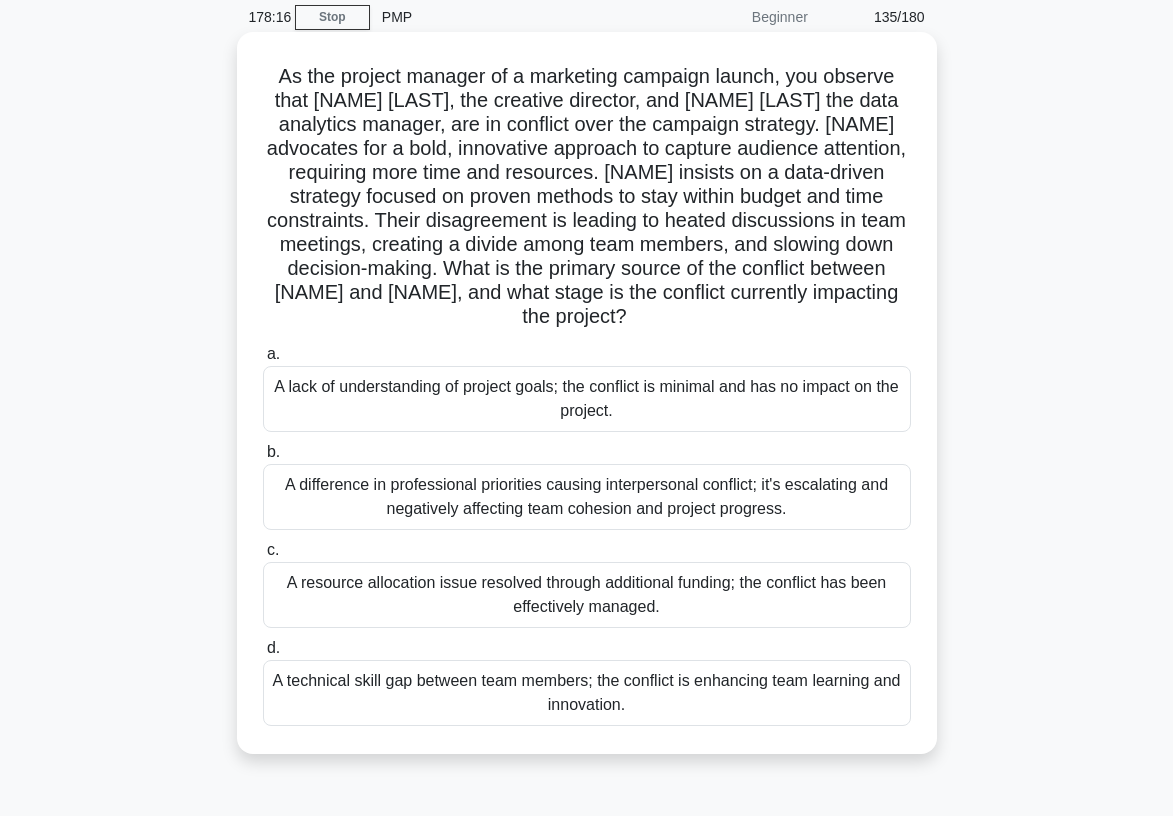 click on "A difference in professional priorities causing interpersonal conflict; it's escalating and negatively affecting team cohesion and project progress." at bounding box center (587, 497) 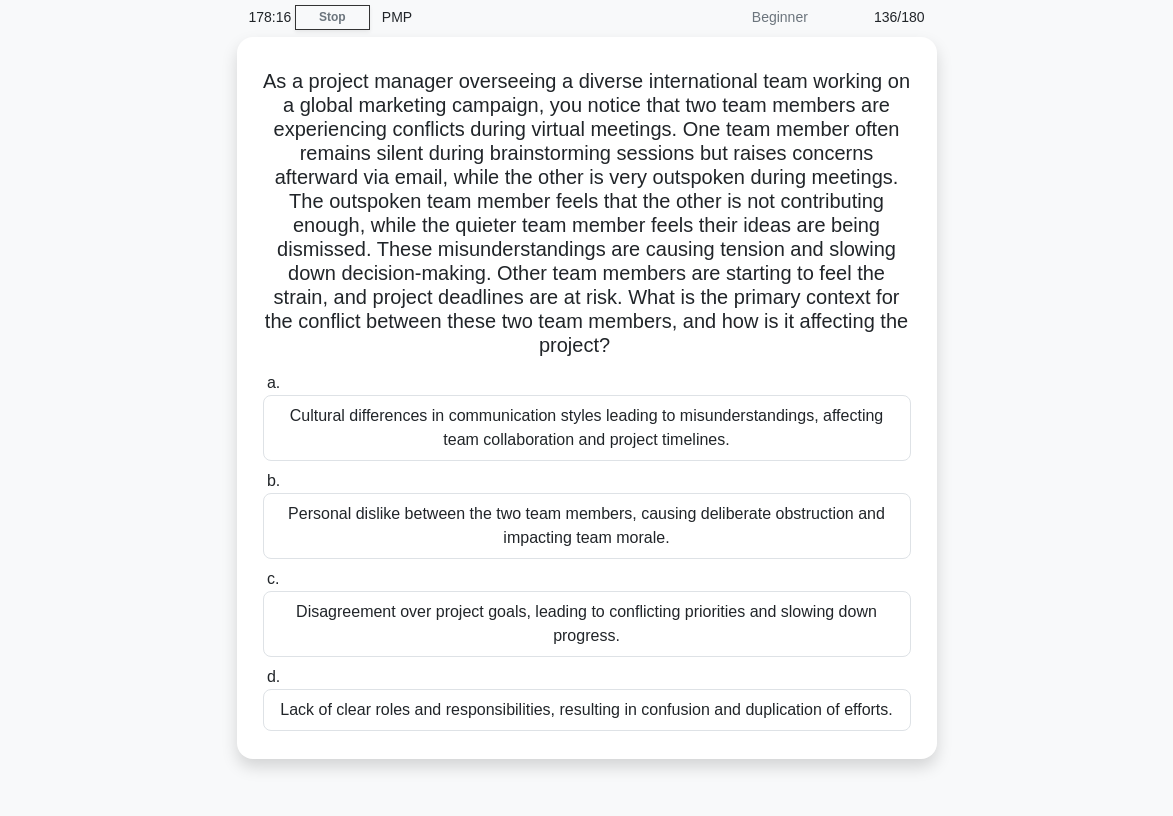 scroll, scrollTop: 0, scrollLeft: 0, axis: both 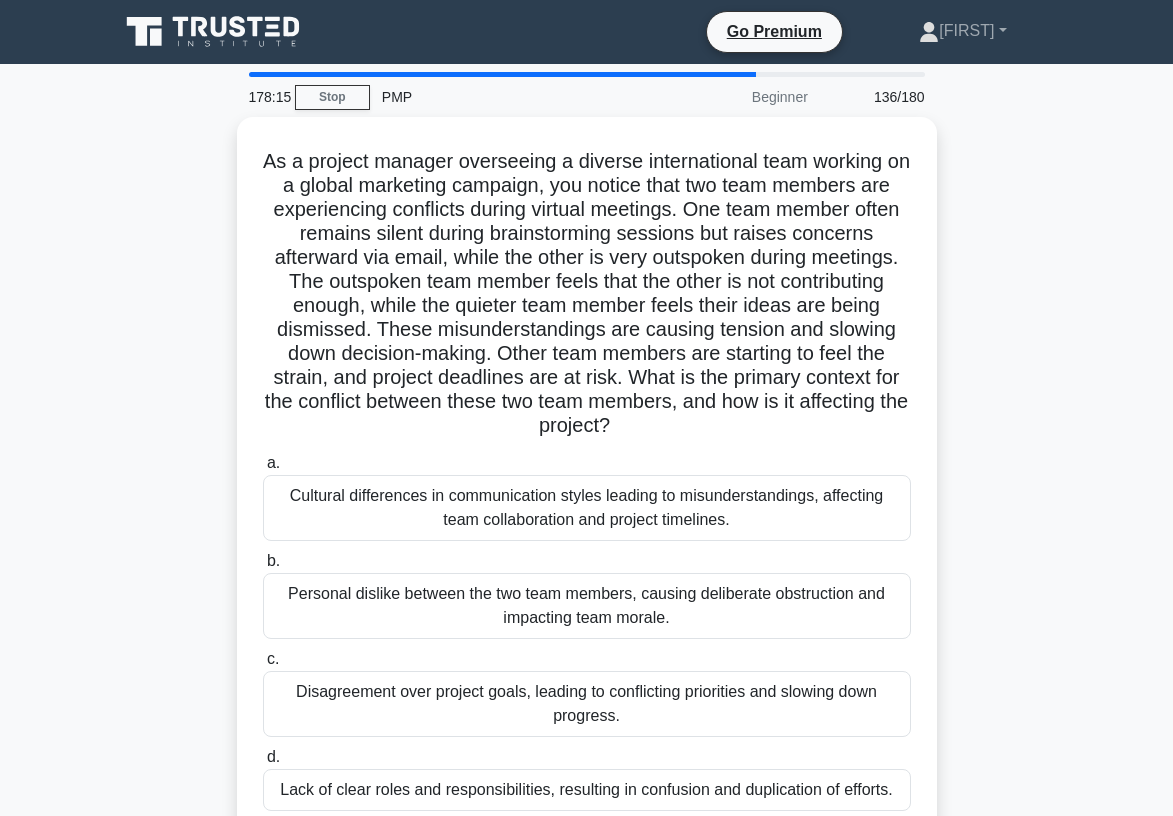 click on "As a project manager overseeing a diverse international team working on a global marketing campaign, you notice that two team members are experiencing conflicts during virtual meetings. One team member often remains silent during brainstorming sessions but raises concerns afterward via email, while the other is very outspoken during meetings. The outspoken team member feels that the other is not contributing enough, while the quieter team member feels their ideas are being dismissed. These misunderstandings are causing tension and slowing down decision-making. Other team members are starting to feel the strain, and project deadlines are at risk.
What is the primary context for the conflict between these two team members, and how is it affecting the project?
.spinner_0XTQ{transform-origin:center;animation:spinner_y6GP .75s linear infinite}@keyframes spinner_y6GP{100%{transform:rotate(360deg)}} a. b. c. d." at bounding box center (587, 490) 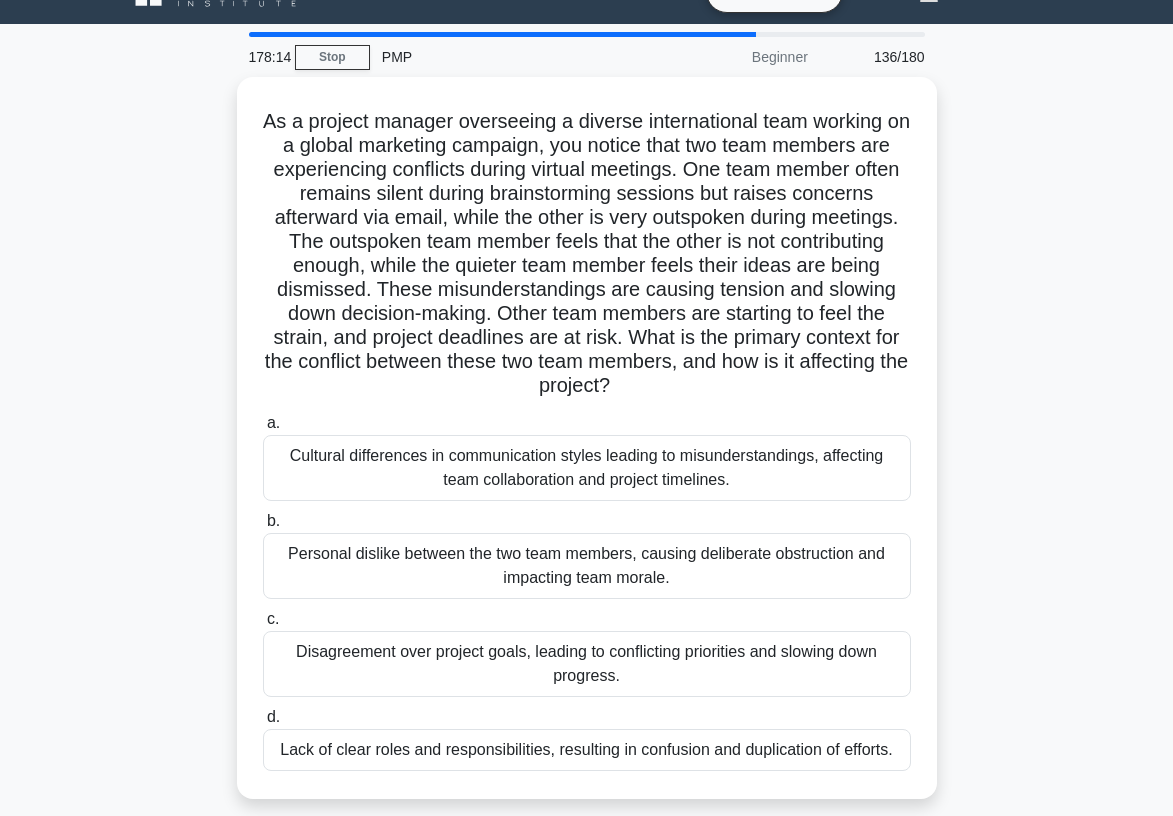 scroll, scrollTop: 80, scrollLeft: 0, axis: vertical 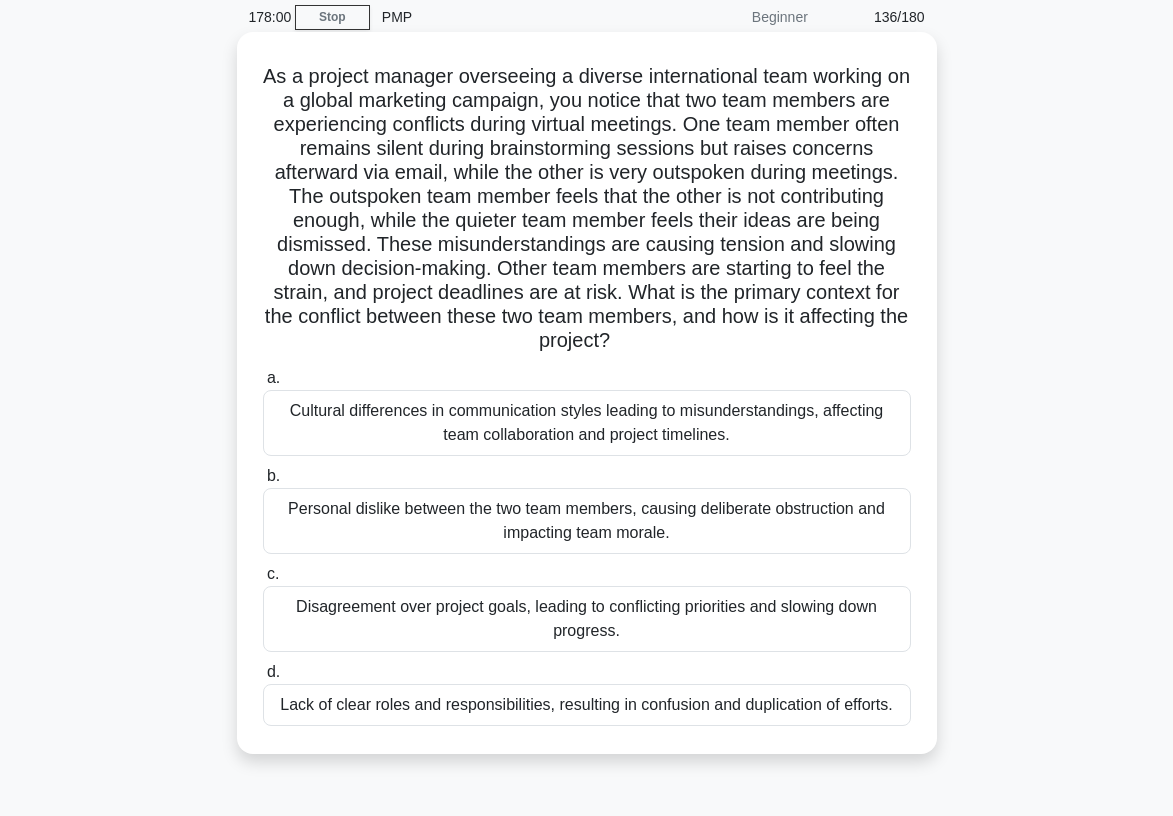 click on "Cultural differences in communication styles leading to misunderstandings, affecting team collaboration and project timelines." at bounding box center [587, 423] 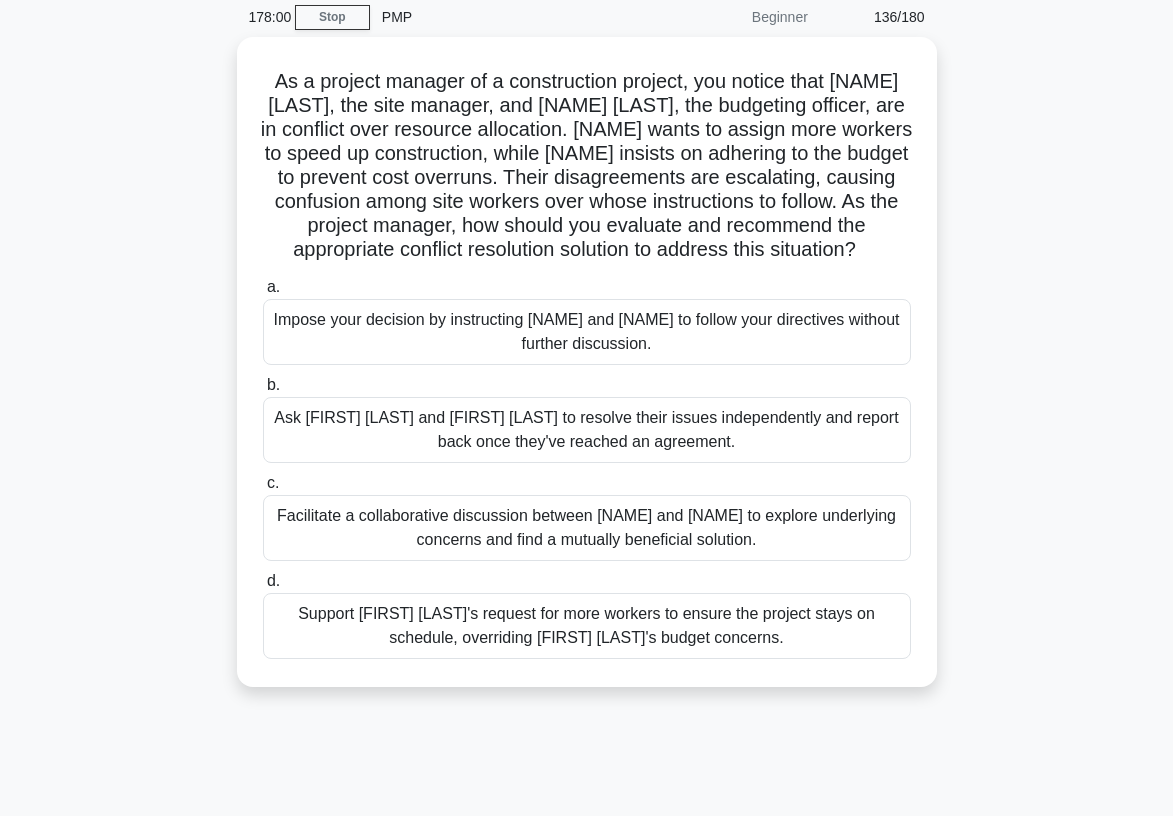 scroll, scrollTop: 0, scrollLeft: 0, axis: both 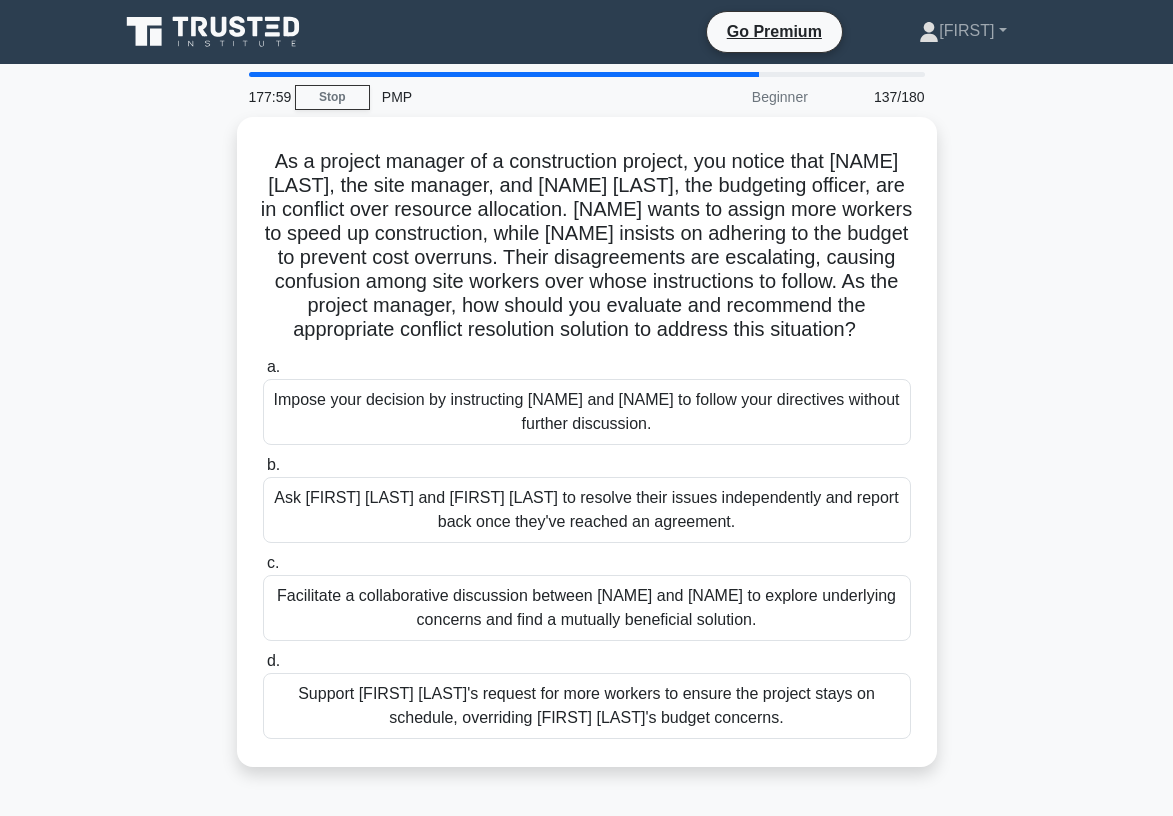 click on "As a project manager of a construction project, you notice that [NAME], the site manager, and [NAME], the budgeting officer, are in conflict over resource allocation. [NAME] wants to assign more workers to speed up construction, while [NAME] insists on adhering to the budget to prevent cost overruns. Their disagreements are escalating, causing confusion among site workers over whose instructions to follow. As the project manager, how should you evaluate and recommend the appropriate conflict resolution solution to address this situation?
.spinner_0XTQ{transform-origin:center;animation:spinner_y6GP .75s linear infinite}@keyframes spinner_y6GP{100%{transform:rotate(360deg)}}
a. b. c. d." at bounding box center (587, 454) 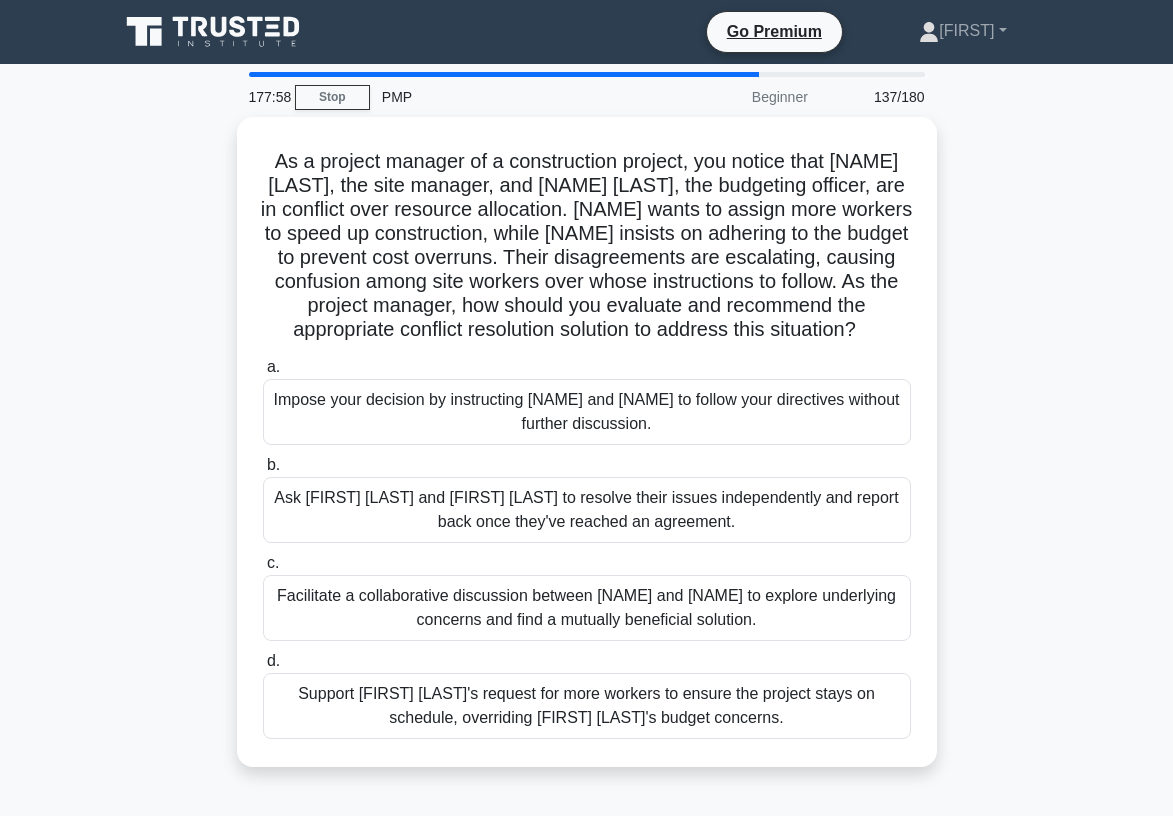 scroll, scrollTop: 40, scrollLeft: 0, axis: vertical 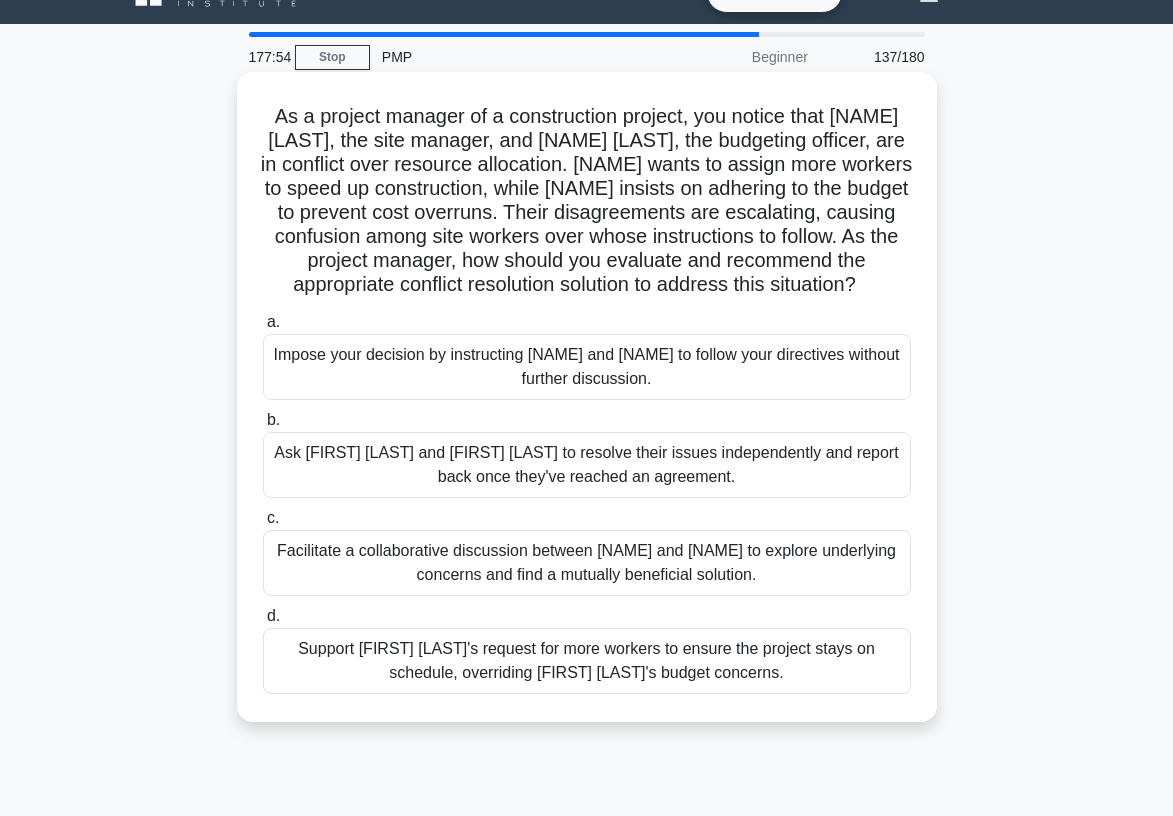 click on "Facilitate a collaborative discussion between [NAME] and [NAME] to explore underlying concerns and find a mutually beneficial solution." at bounding box center [587, 563] 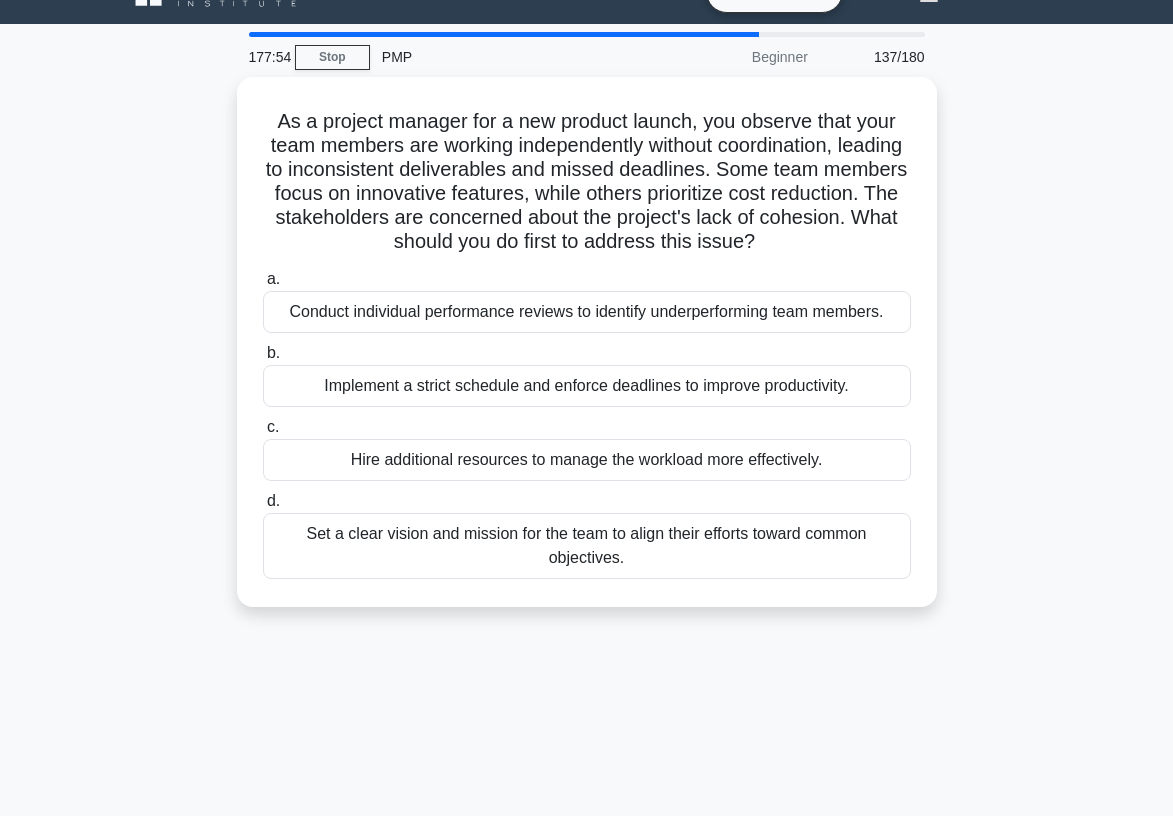 scroll, scrollTop: 0, scrollLeft: 0, axis: both 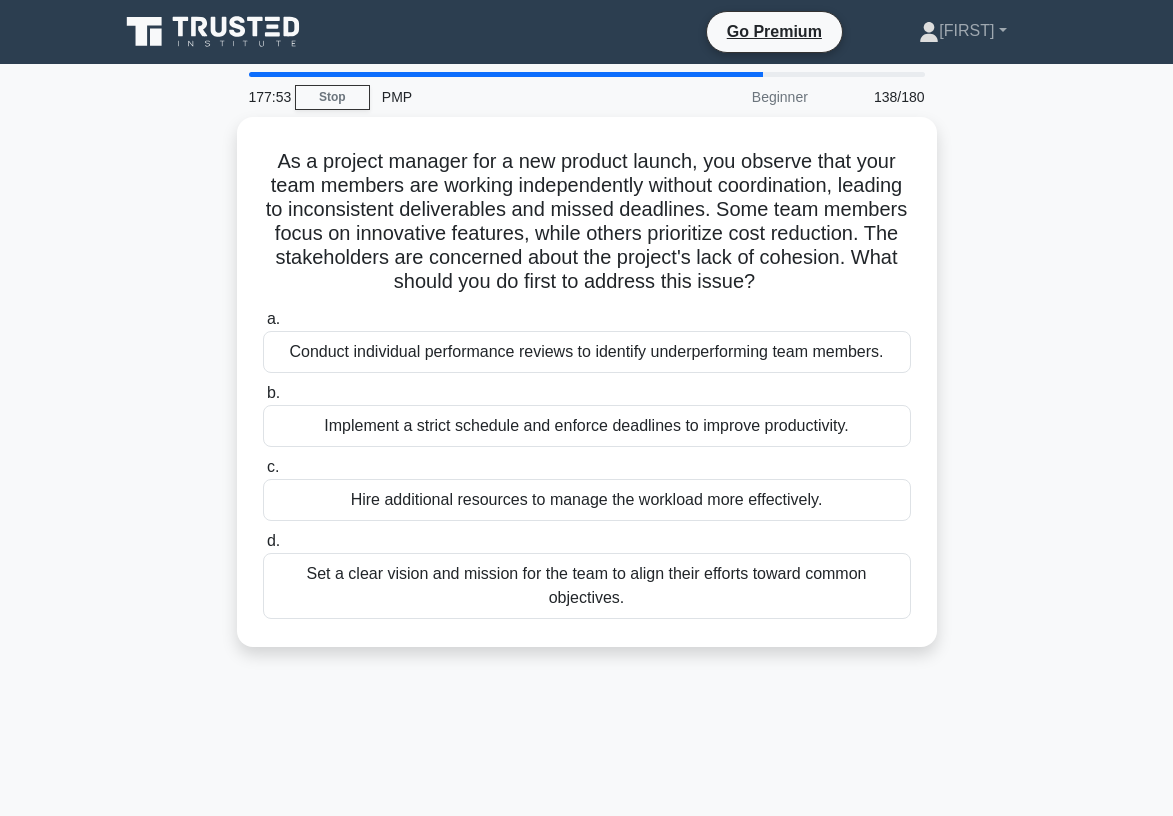 click on "As a project manager for a new product launch, you observe that your team members are working independently without coordination, leading to inconsistent deliverables and missed deadlines. Some team members focus on innovative features, while others prioritize cost reduction. The stakeholders are concerned about the project's lack of cohesion. What should you do first to address this issue?" at bounding box center [587, 394] 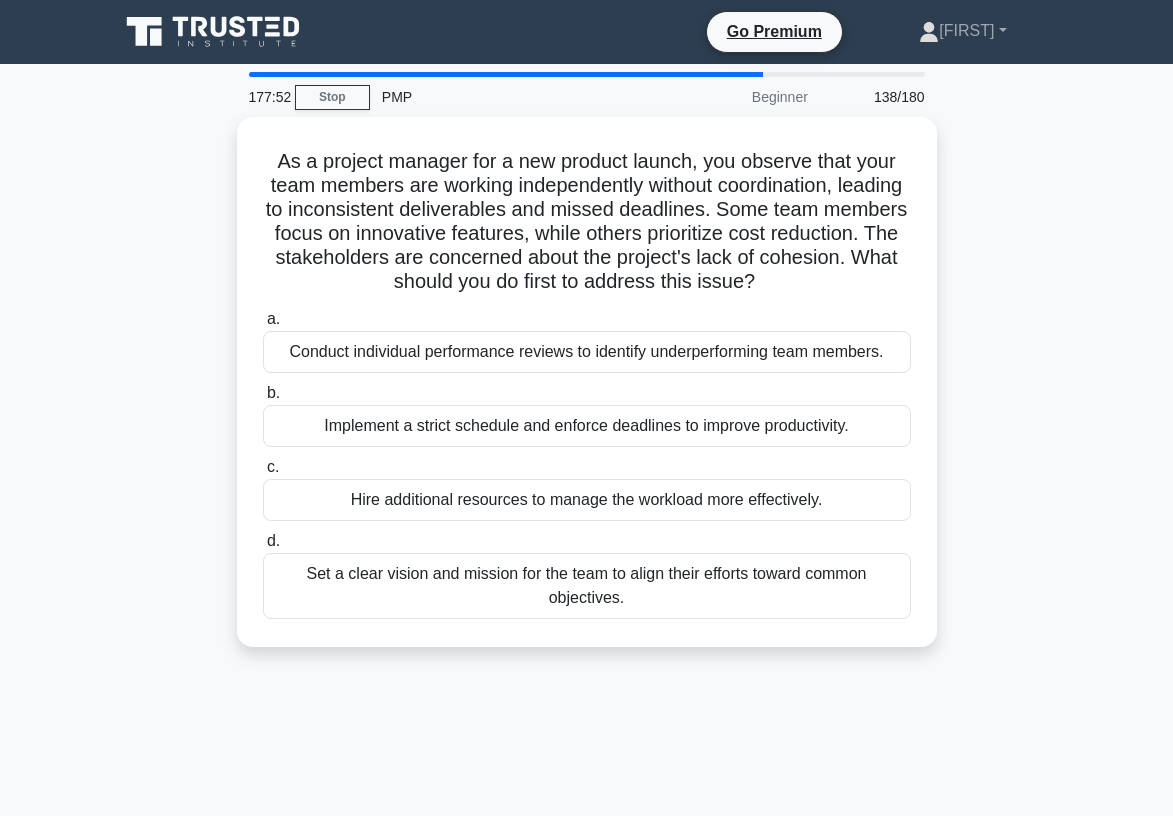 scroll, scrollTop: 40, scrollLeft: 0, axis: vertical 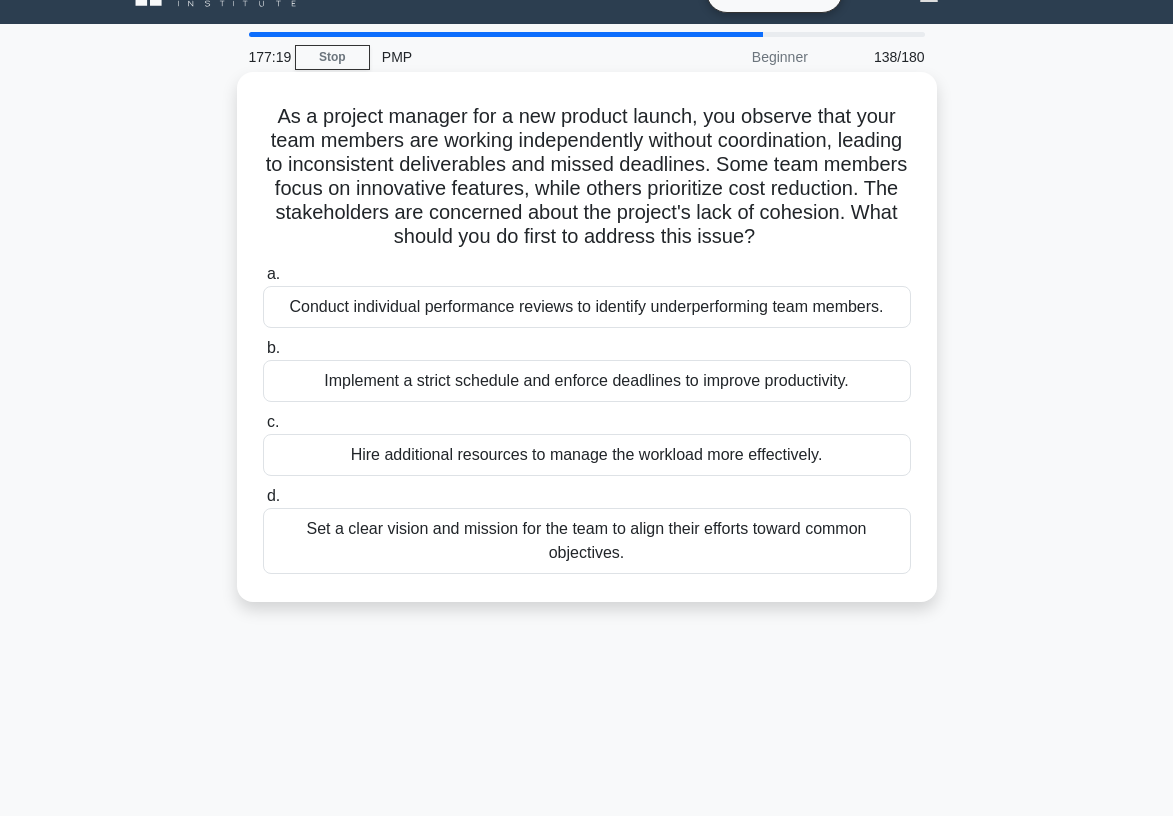 click on "Set a clear vision and mission for the team to align their efforts toward common objectives." at bounding box center (587, 541) 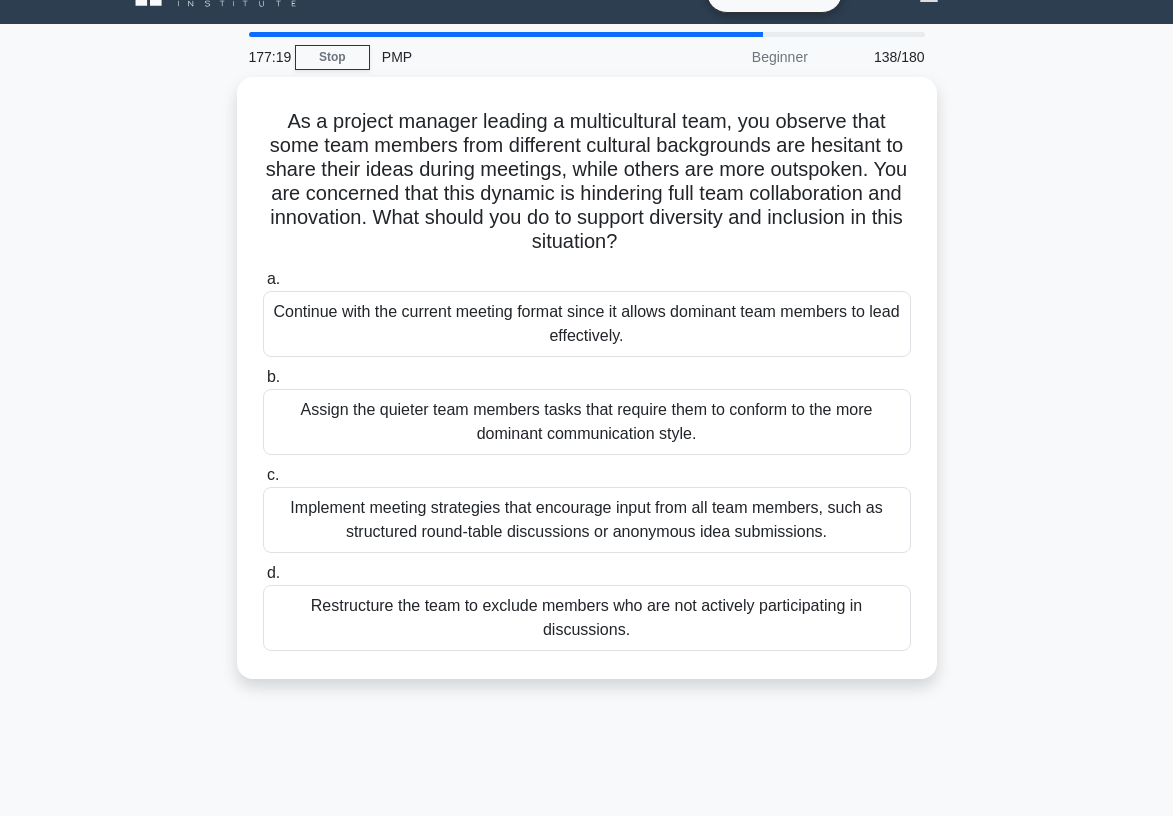 scroll, scrollTop: 0, scrollLeft: 0, axis: both 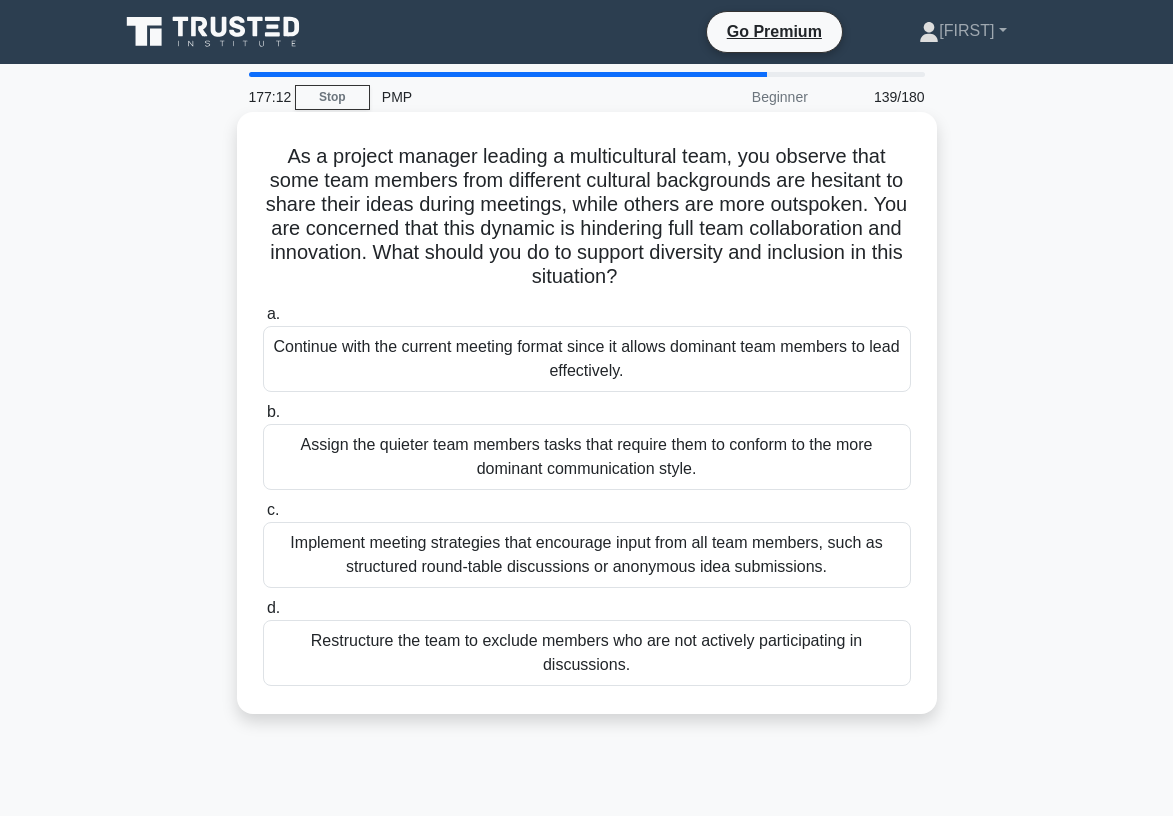 click on "Implement meeting strategies that encourage input from all team members, such as structured round-table discussions or anonymous idea submissions." at bounding box center (587, 555) 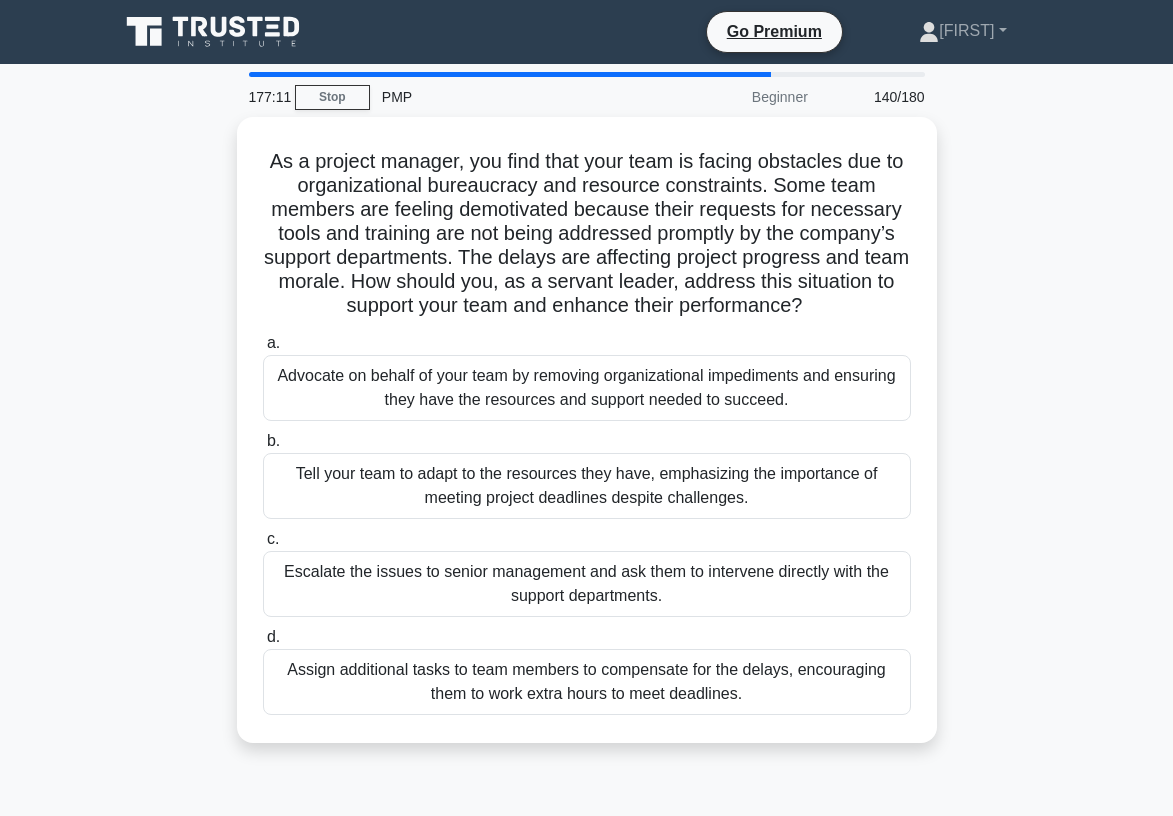 click on "As a project manager, you find that your team is facing obstacles due to organizational bureaucracy and resource constraints. Some team members are feeling demotivated because their requests for necessary tools and training are not being addressed promptly by the company’s support departments. The delays are affecting project progress and team morale. How should you, as a servant leader, address this situation to support your team and enhance their performance?
.spinner_0XTQ{transform-origin:center;animation:spinner_y6GP .75s linear infinite}@keyframes spinner_y6GP{100%{transform:rotate(360deg)}}
a. b. c." at bounding box center (587, 442) 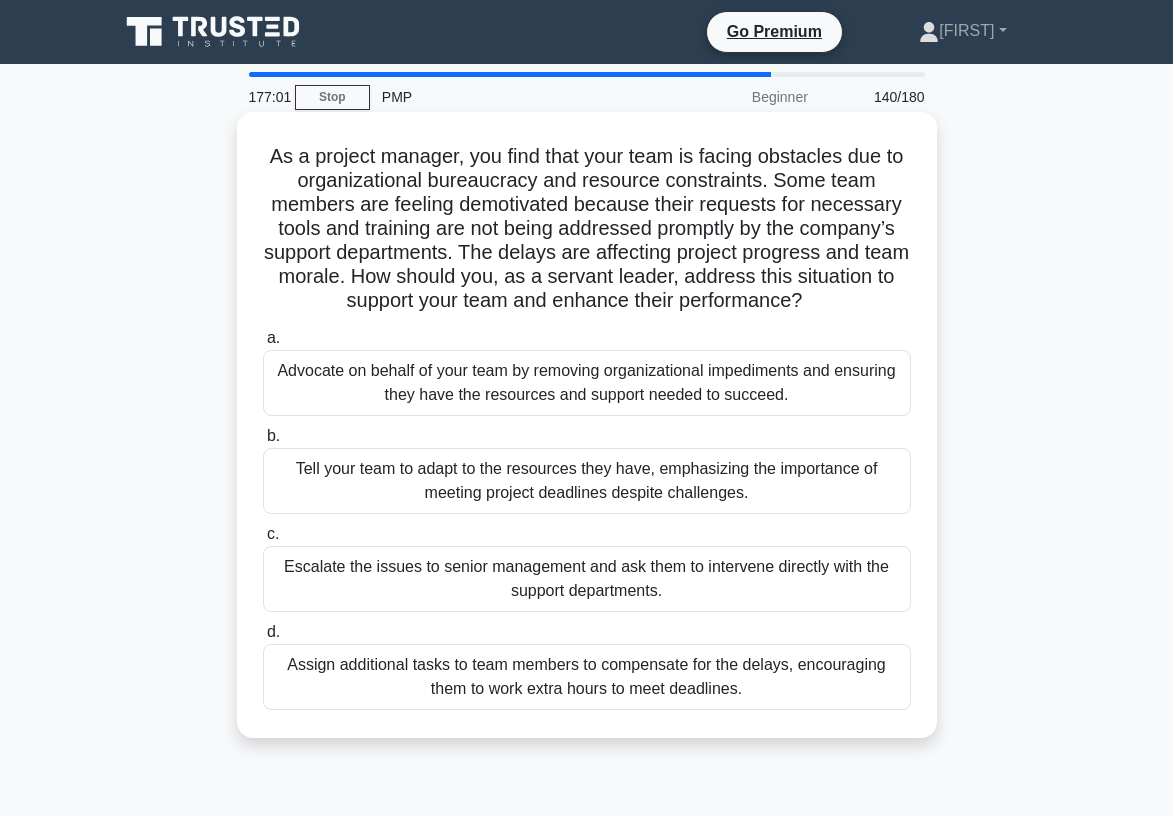 click on "Advocate on behalf of your team by removing organizational impediments and ensuring they have the resources and support needed to succeed." at bounding box center (587, 383) 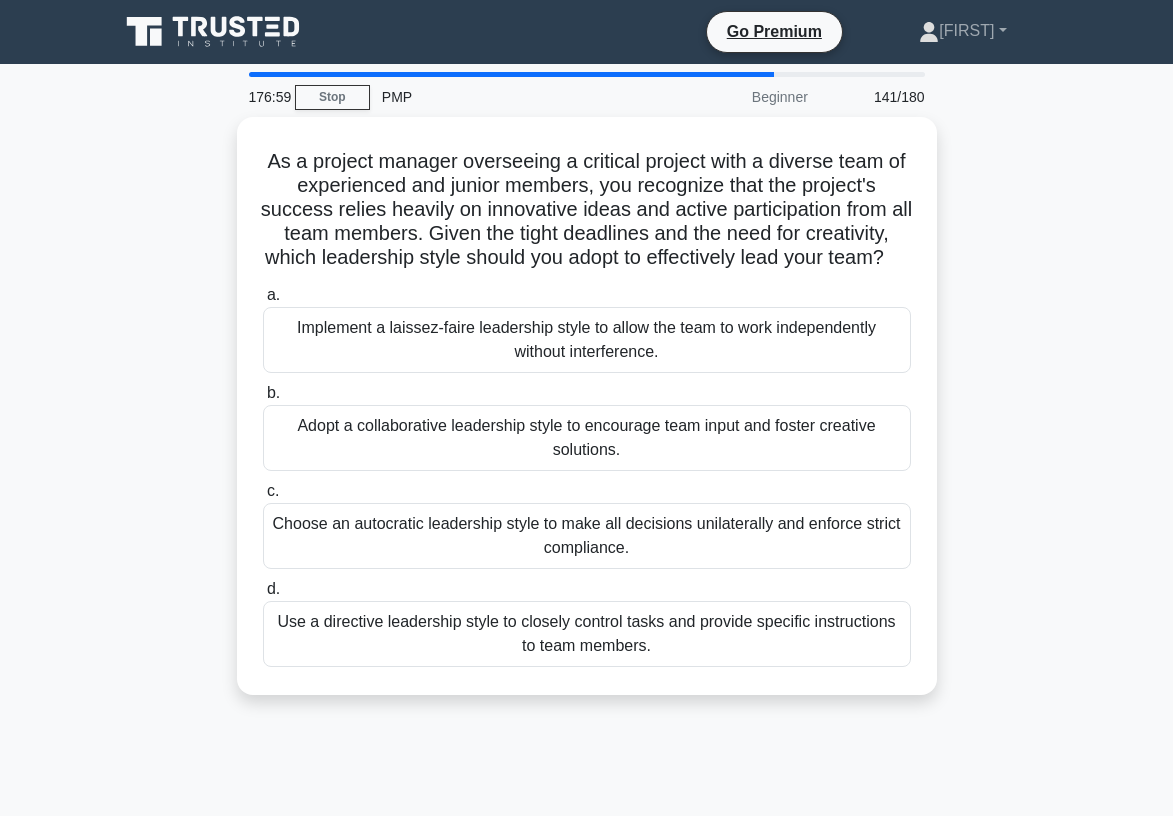 click on "176:59
Stop
PMP
Beginner
141/180
As a project manager overseeing a critical project with a diverse team of experienced and junior members, you recognize that the project's success relies heavily on innovative ideas and active participation from all team members. Given the tight deadlines and the need for creativity, which leadership style should you adopt to effectively lead your team?
.spinner_0XTQ{transform-origin:center;animation:spinner_y6GP .75s linear infinite}@keyframes spinner_y6GP{100%{transform:rotate(360deg)}}
a. b. c. d." at bounding box center (586, 572) 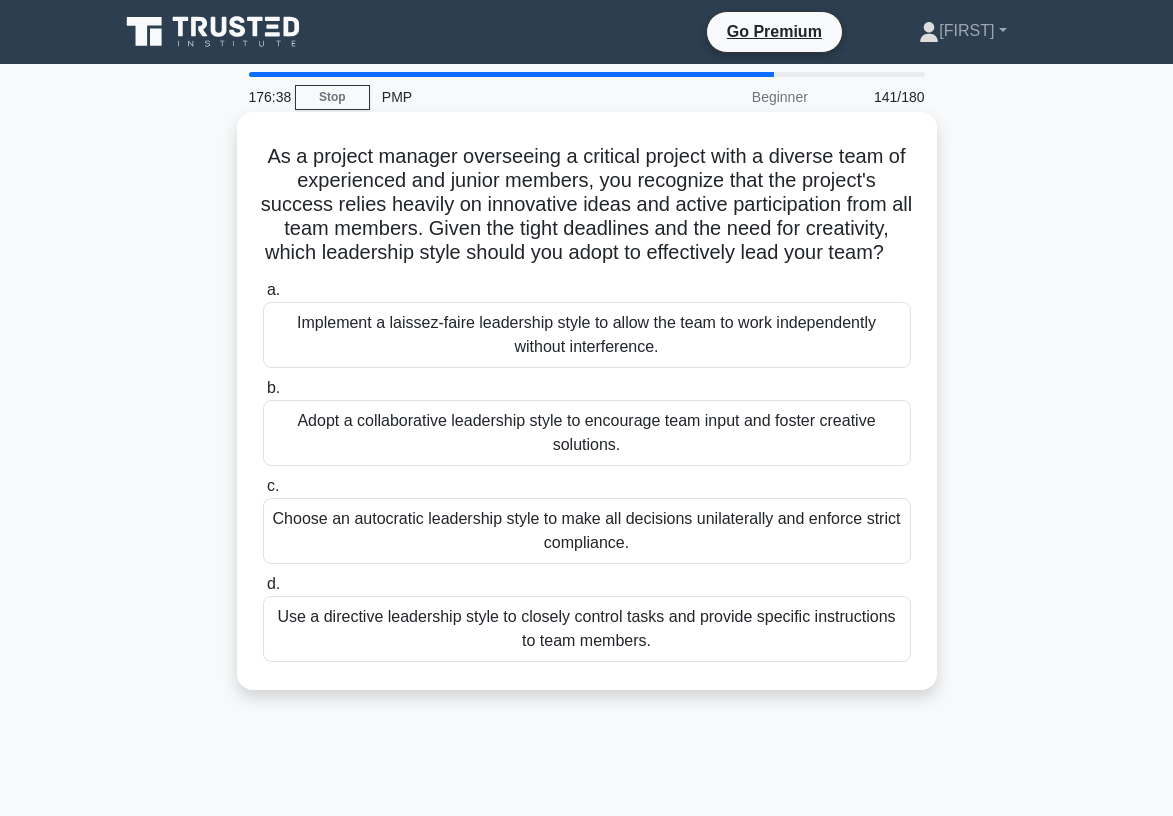 click on "Adopt a collaborative leadership style to encourage team input and foster creative solutions." at bounding box center (587, 433) 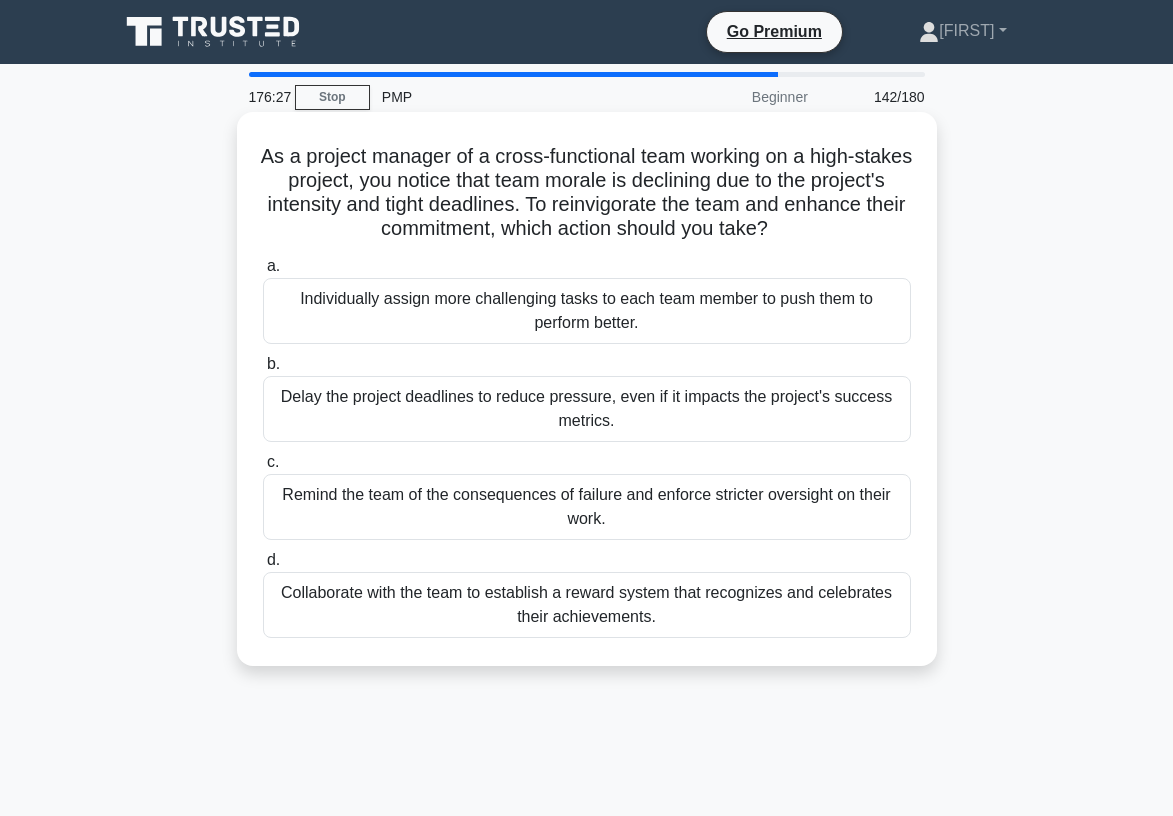 click on "Collaborate with the team to establish a reward system that recognizes and celebrates their achievements." at bounding box center [587, 605] 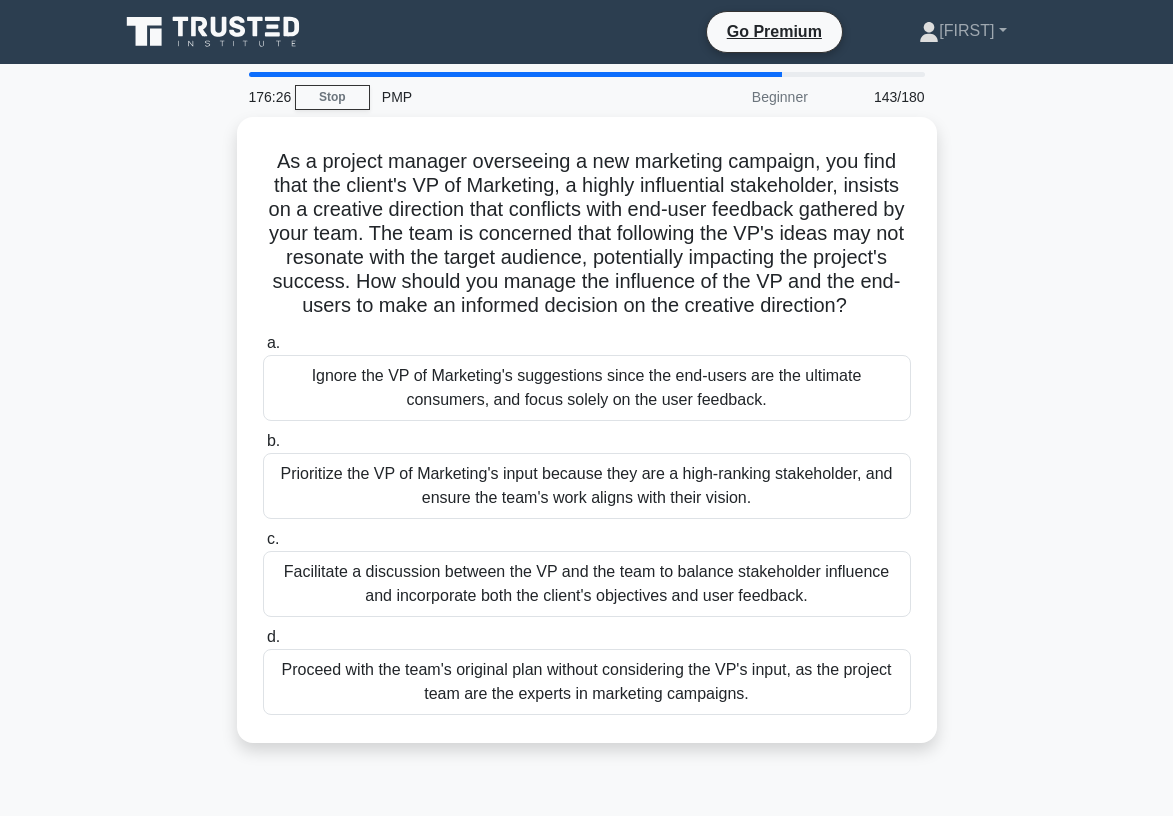 click on "As a project manager overseeing a new marketing campaign, you find that the client's VP of Marketing, a highly influential stakeholder, insists on a creative direction that conflicts with end-user feedback gathered by your team. The team is concerned that following the VP's ideas may not resonate with the target audience, potentially impacting the project's success. How should you manage the influence of the VP and the end-users to make an informed decision on the creative direction?" at bounding box center (586, 572) 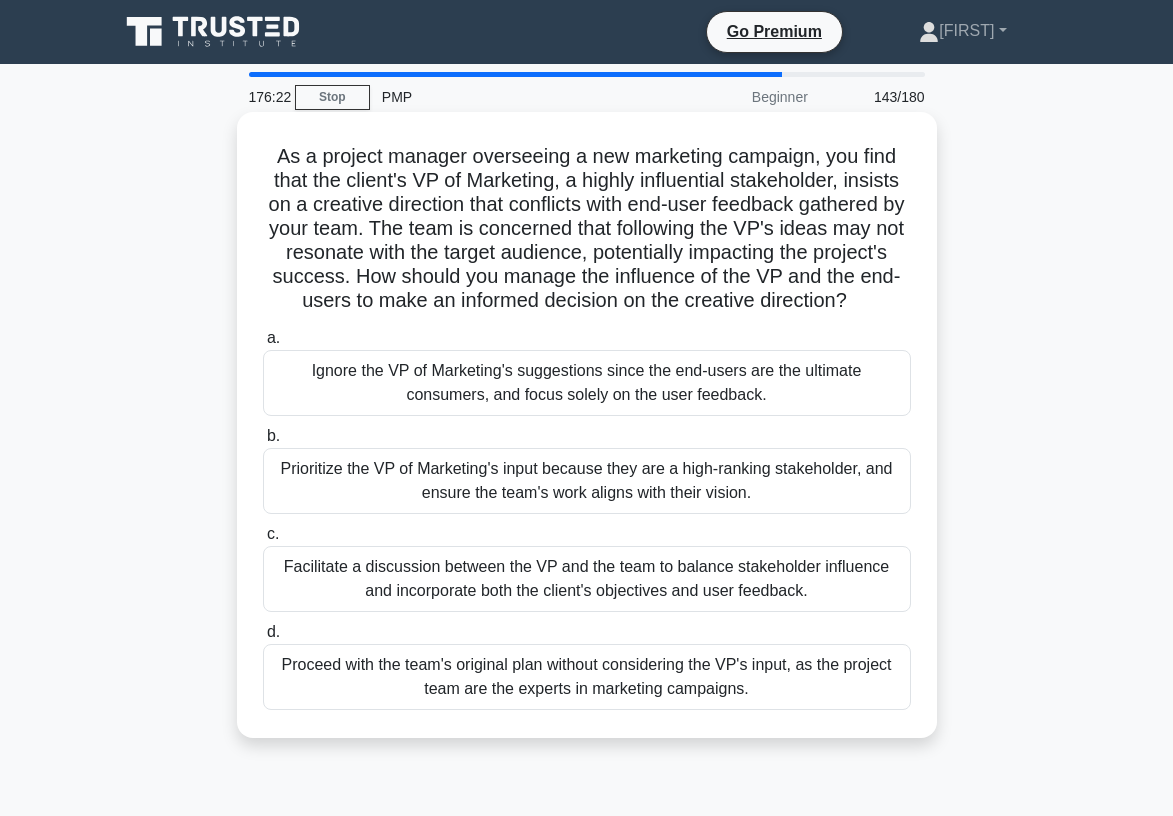 click on "Facilitate a discussion between the VP and the team to balance stakeholder influence and incorporate both the client's objectives and user feedback." at bounding box center [587, 579] 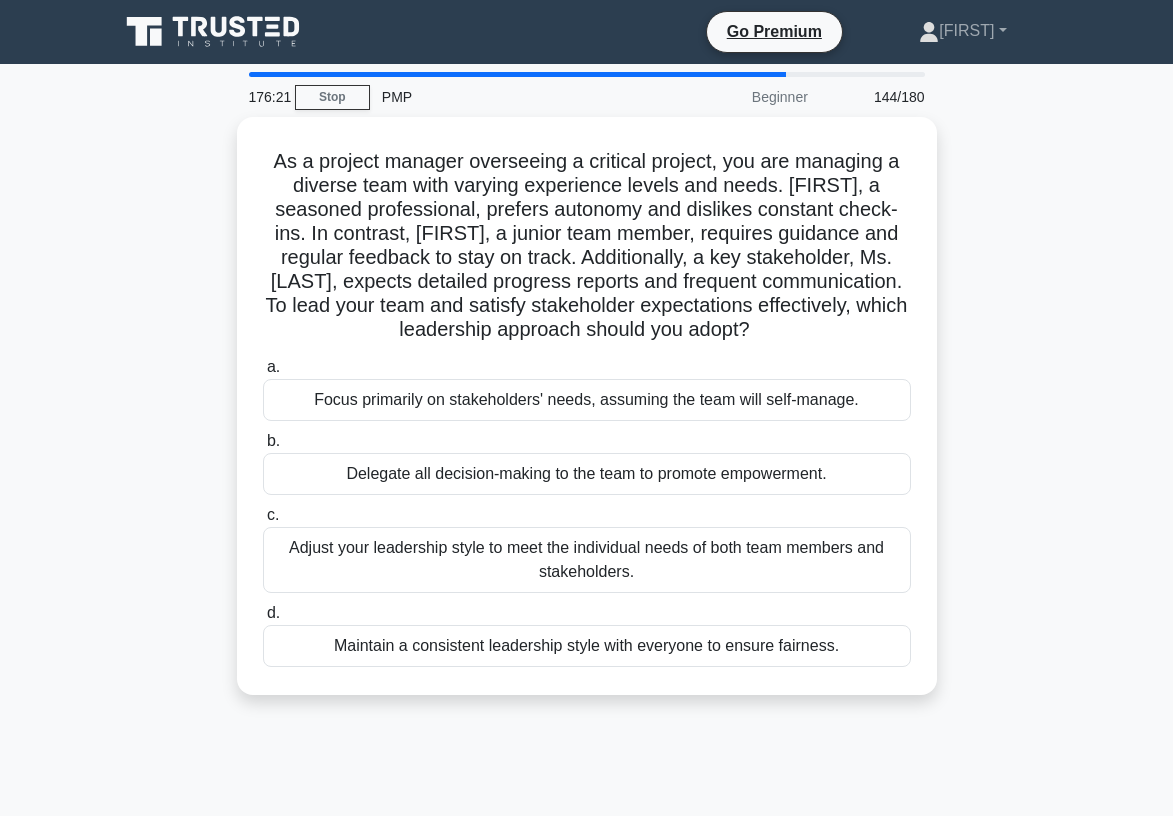 click on "As a project manager overseeing a critical project, you are managing a diverse team with varying experience levels and needs. [NAME] [LAST], a seasoned professional, prefers autonomy and dislikes constant check-ins. In contrast, [NAME] [LAST], a junior team member, requires guidance and regular feedback to stay on track. Additionally, a key stakeholder, [NAME] [LAST], expects detailed progress reports and frequent communication. To lead your team and satisfy stakeholder expectations effectively, which leadership approach should you adopt?" at bounding box center (587, 418) 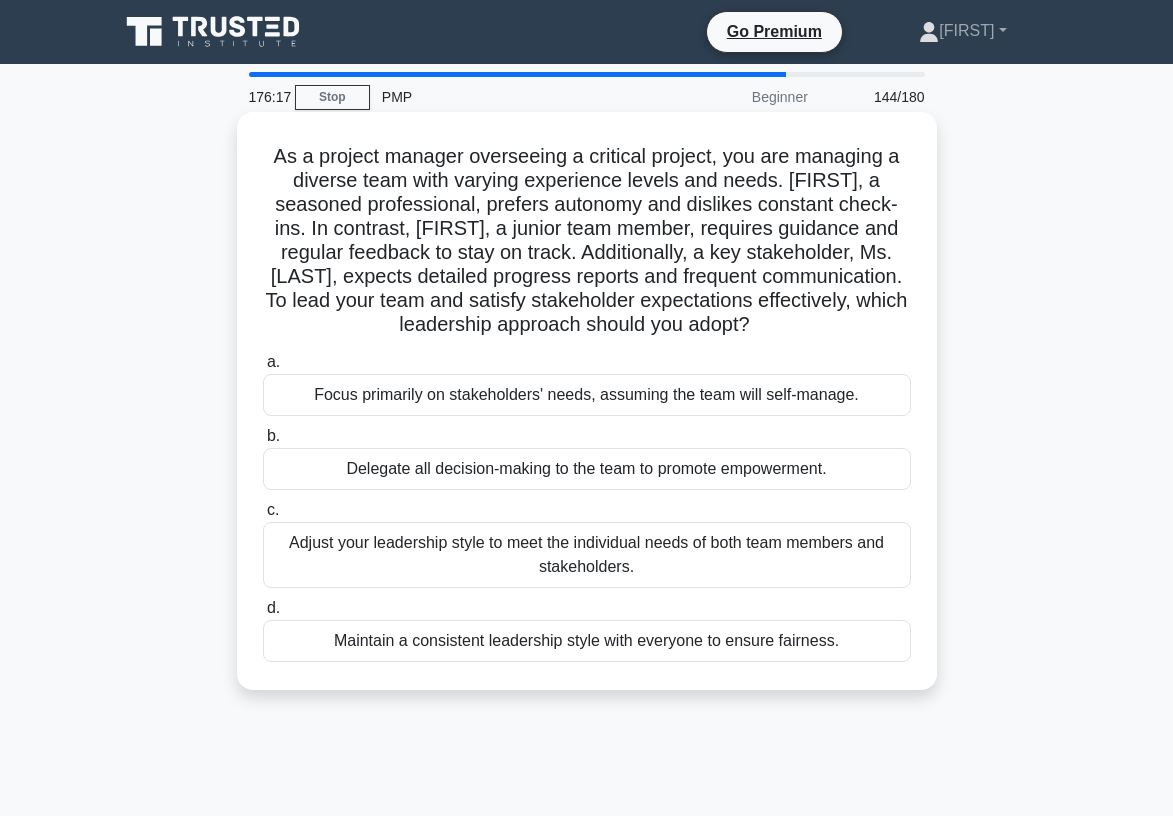 click on "Adjust your leadership style to meet the individual needs of both team members and stakeholders." at bounding box center (587, 555) 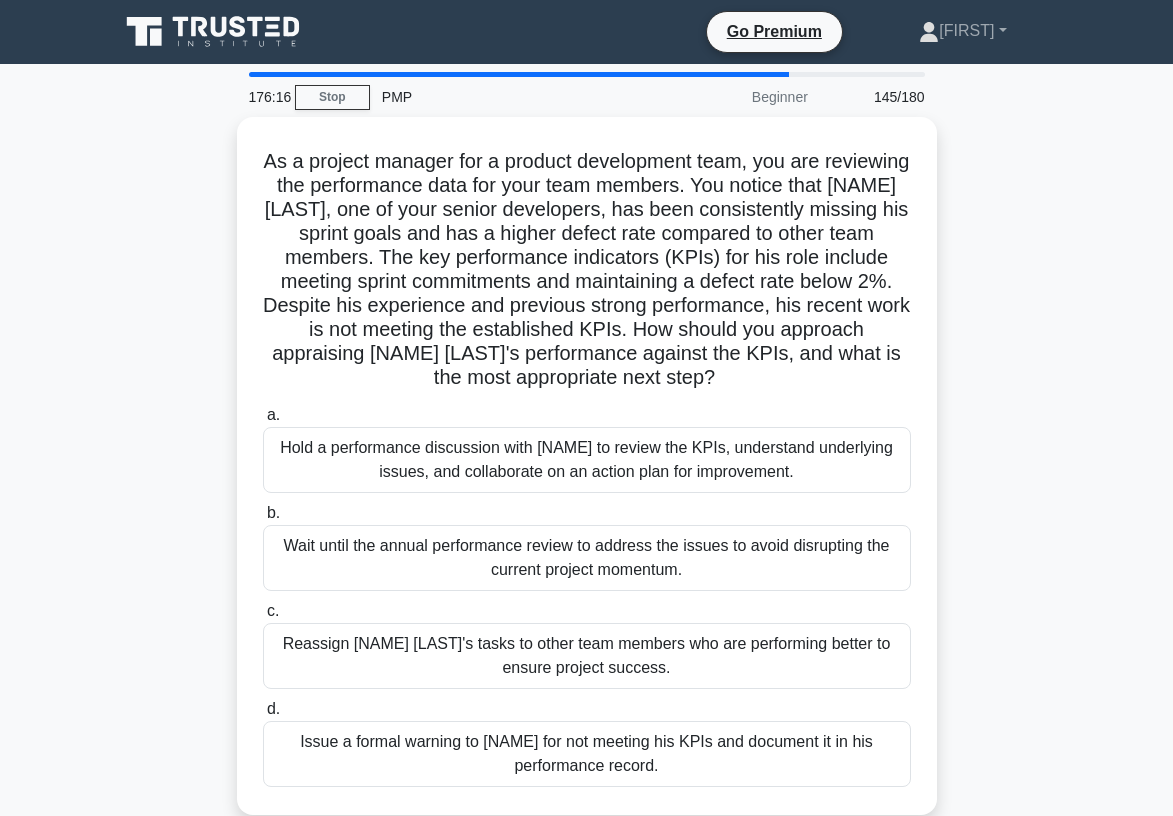 click on "As a project manager for a product development team, you are reviewing the performance data for your team members. You notice that [NAME], one of your senior developers, has been consistently missing his sprint goals and has a higher defect rate compared to other team members. The key performance indicators (KPIs) for his role include meeting sprint commitments and maintaining a defect rate below 2%. Despite his experience and previous strong performance, his recent work is not meeting the established KPIs. How should you approach appraising [NAME]'s performance against the KPIs, and what is the most appropriate next step?
.spinner_0XTQ{transform-origin:center;animation:spinner_y6GP .75s linear infinite}@keyframes spinner_y6GP{100%{transform:rotate(360deg)}}
a. b. c. d." at bounding box center (587, 478) 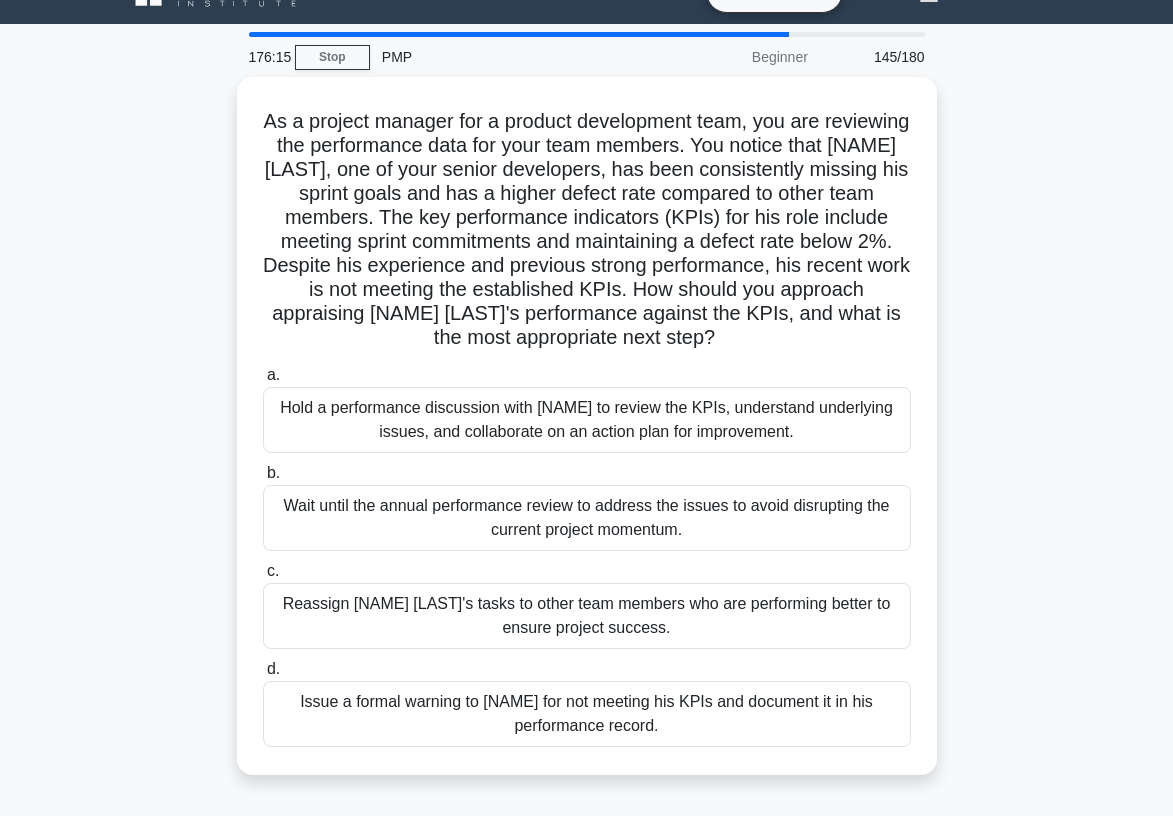 scroll, scrollTop: 80, scrollLeft: 0, axis: vertical 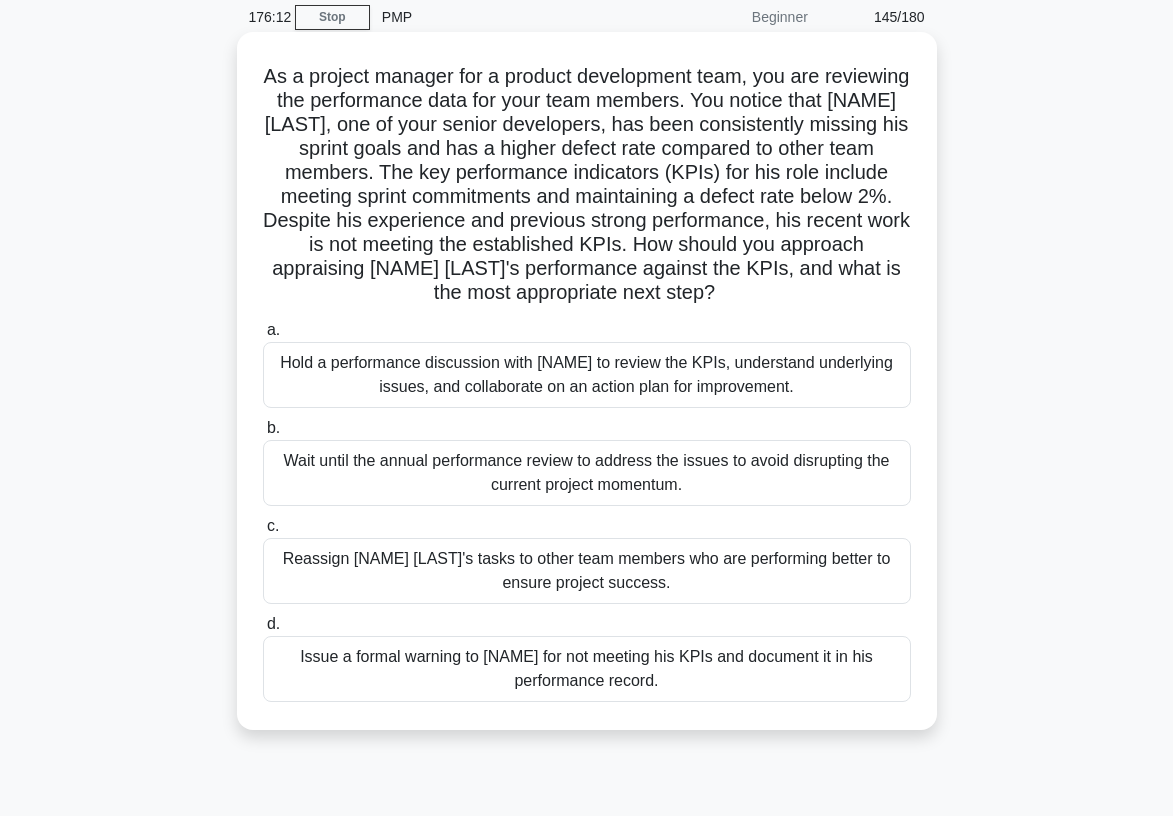 click on "Hold a performance discussion with [NAME] to review the KPIs, understand underlying issues, and collaborate on an action plan for improvement." at bounding box center [587, 375] 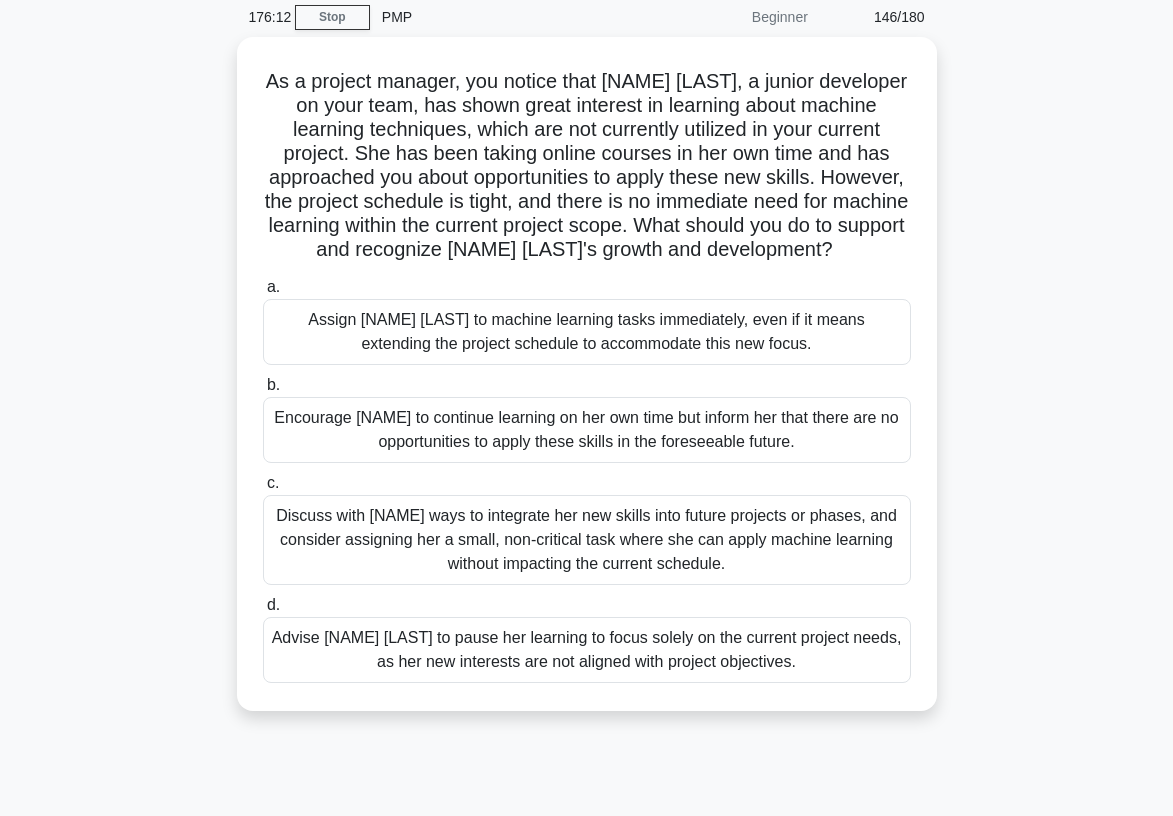 scroll, scrollTop: 0, scrollLeft: 0, axis: both 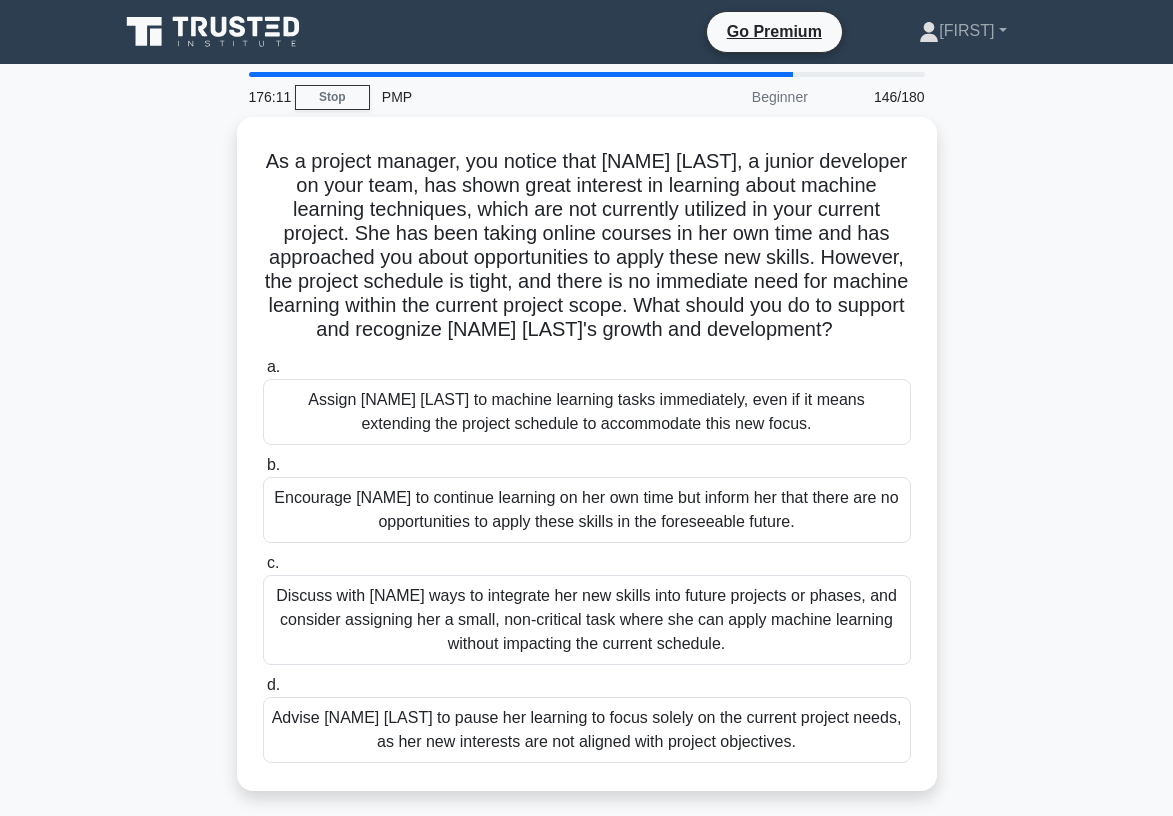 click on "176:11
Stop
PMP
Beginner
146/180
As a project manager, you notice that [NAME], a junior developer on your team, has shown great interest in learning about machine learning techniques, which are not currently utilized in your current project. She has been taking online courses in her own time and has approached you about opportunities to apply these new skills. However, the project schedule is tight, and there is no immediate need for machine learning within the current project scope.
What should you do to support and recognize [NAME]'s growth and development?
.spinner_0XTQ{transform-origin:center;animation:spinner_y6GP .75s linear infinite}@keyframes spinner_y6GP{100%{transform:rotate(360deg)}}
a." at bounding box center [586, 572] 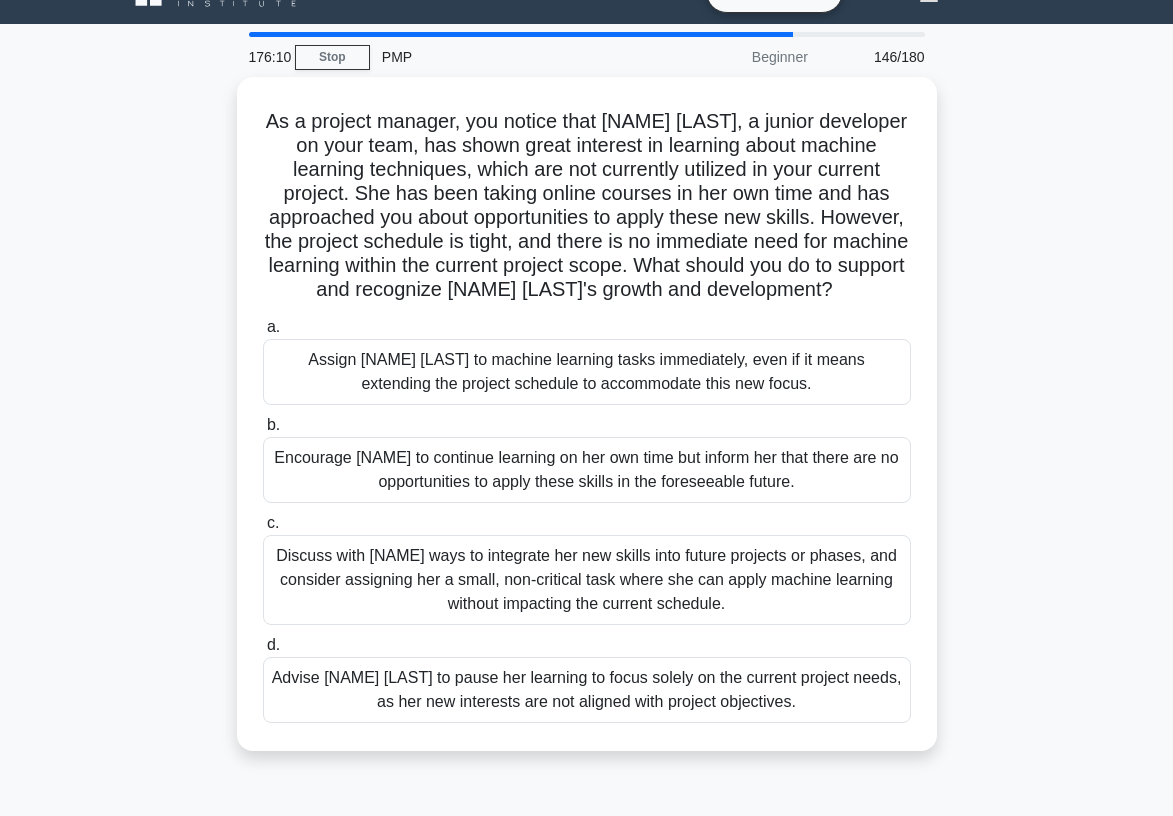 scroll, scrollTop: 80, scrollLeft: 0, axis: vertical 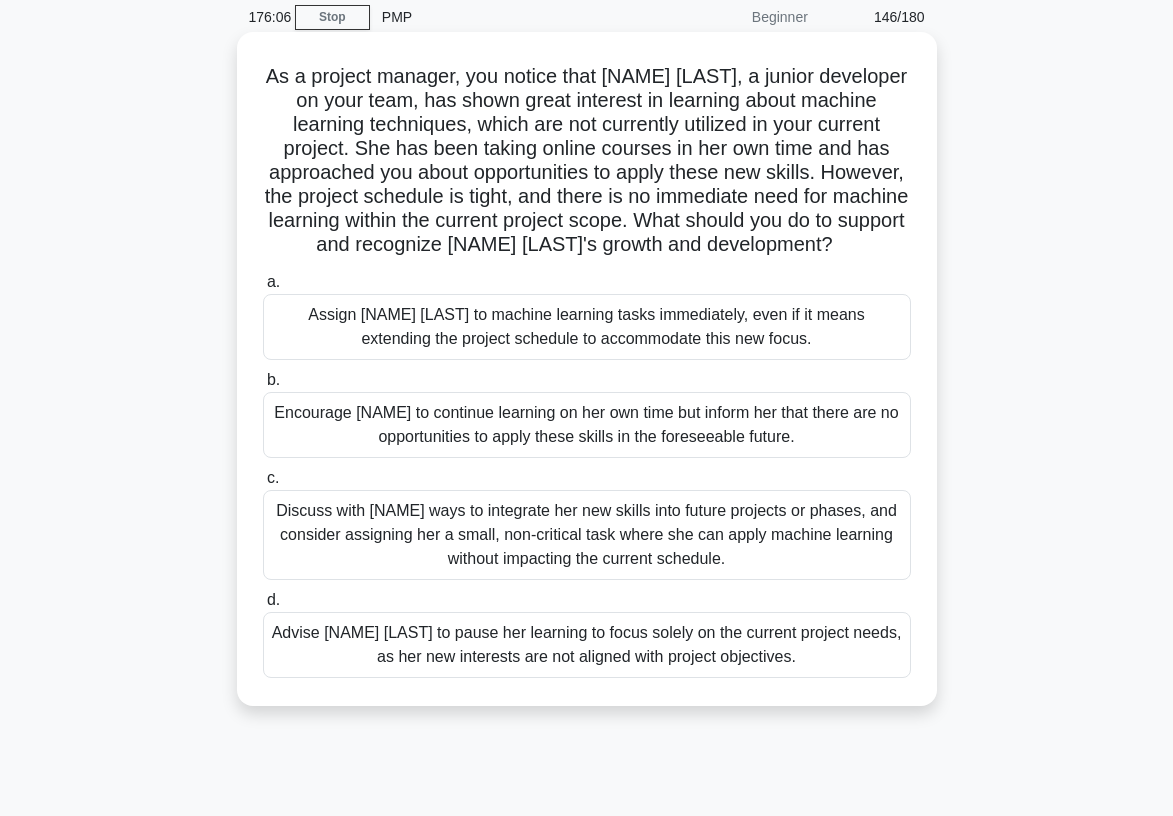 click on "Discuss with [NAME] ways to integrate her new skills into future projects or phases, and consider assigning her a small, non-critical task where she can apply machine learning without impacting the current schedule." at bounding box center (587, 535) 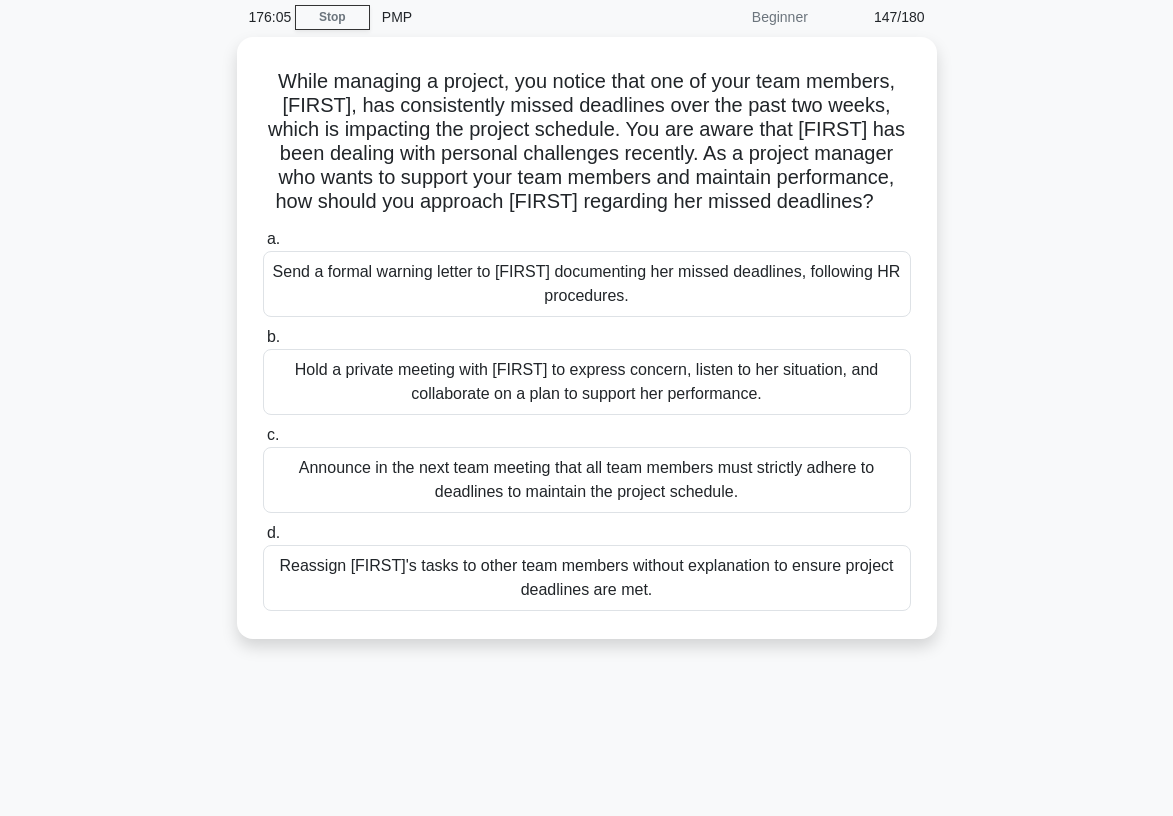 scroll, scrollTop: 0, scrollLeft: 0, axis: both 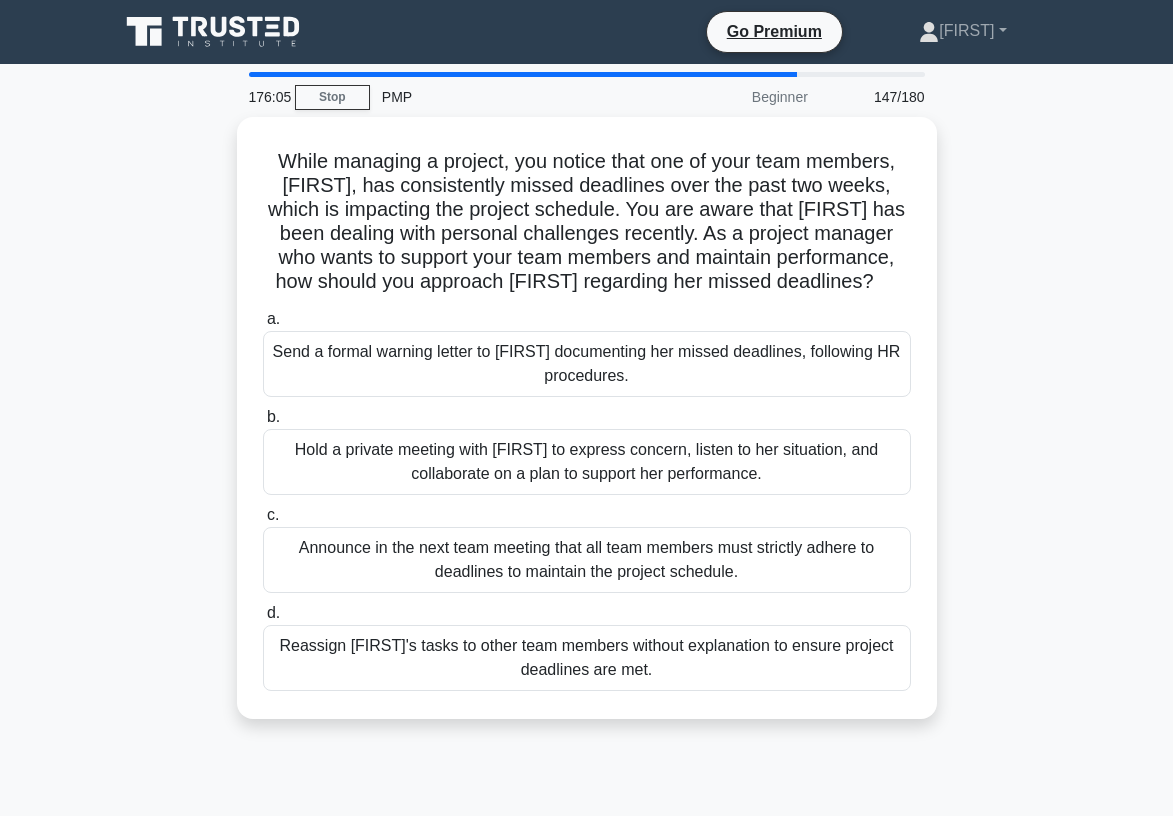 click on "While managing a project, you notice that one of your team members, [FIRST], has consistently missed deadlines over the past two weeks, which is impacting the project schedule. You are aware that [FIRST] has been dealing with personal challenges recently. As a project manager who wants to support your team members and maintain performance, how should you approach [FIRST] regarding her missed deadlines?
.spinner_0XTQ{transform-origin:center;animation:spinner_0XTQ .75s linear infinite}@keyframes spinner_0XTQ{100%{transform:rotate(360deg)}}
a.
b. c. d." at bounding box center [587, 430] 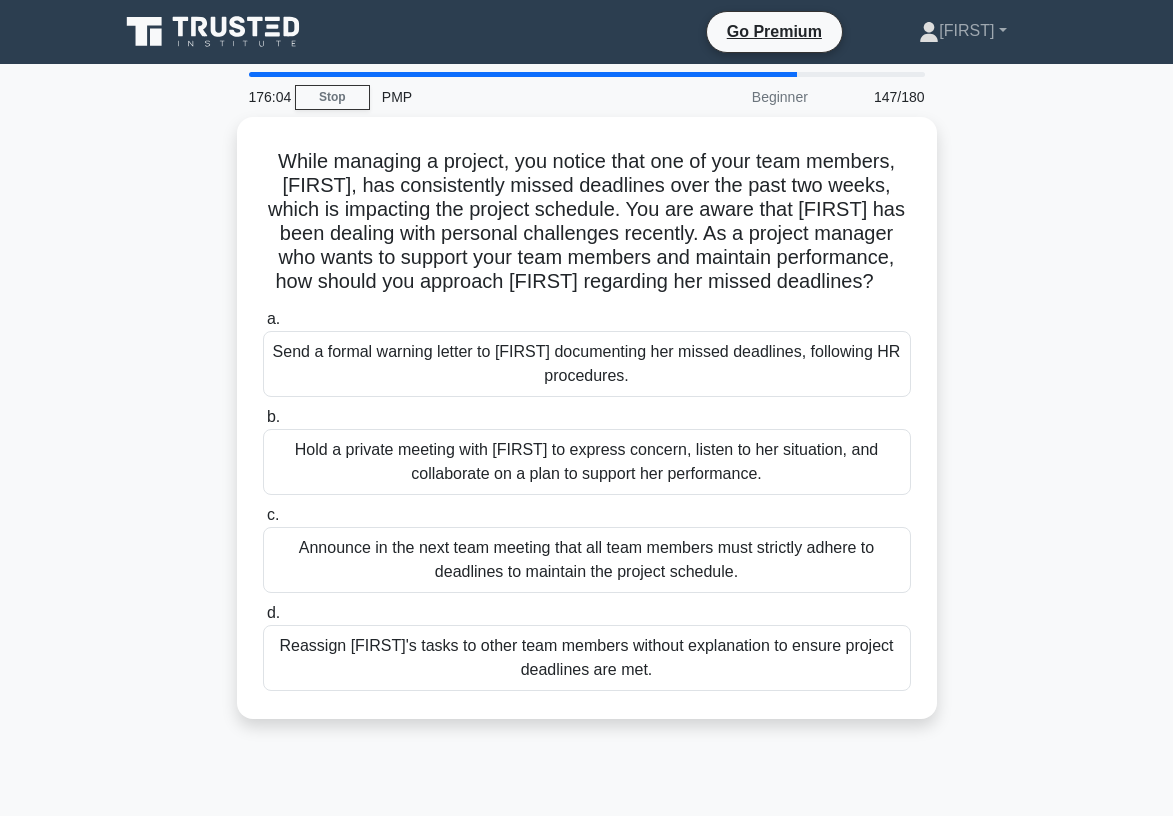 scroll, scrollTop: 40, scrollLeft: 0, axis: vertical 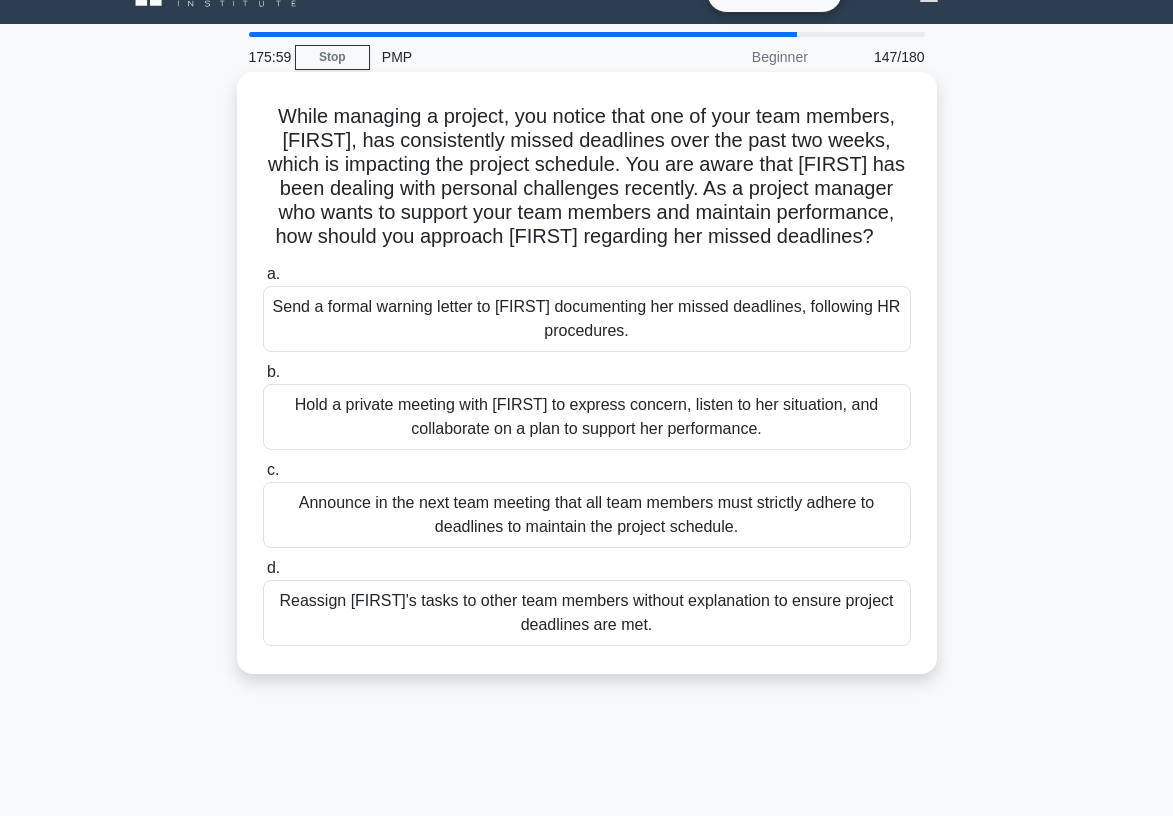 click on "Hold a private meeting with [FIRST] to express concern, listen to her situation, and collaborate on a plan to support her performance." at bounding box center [587, 417] 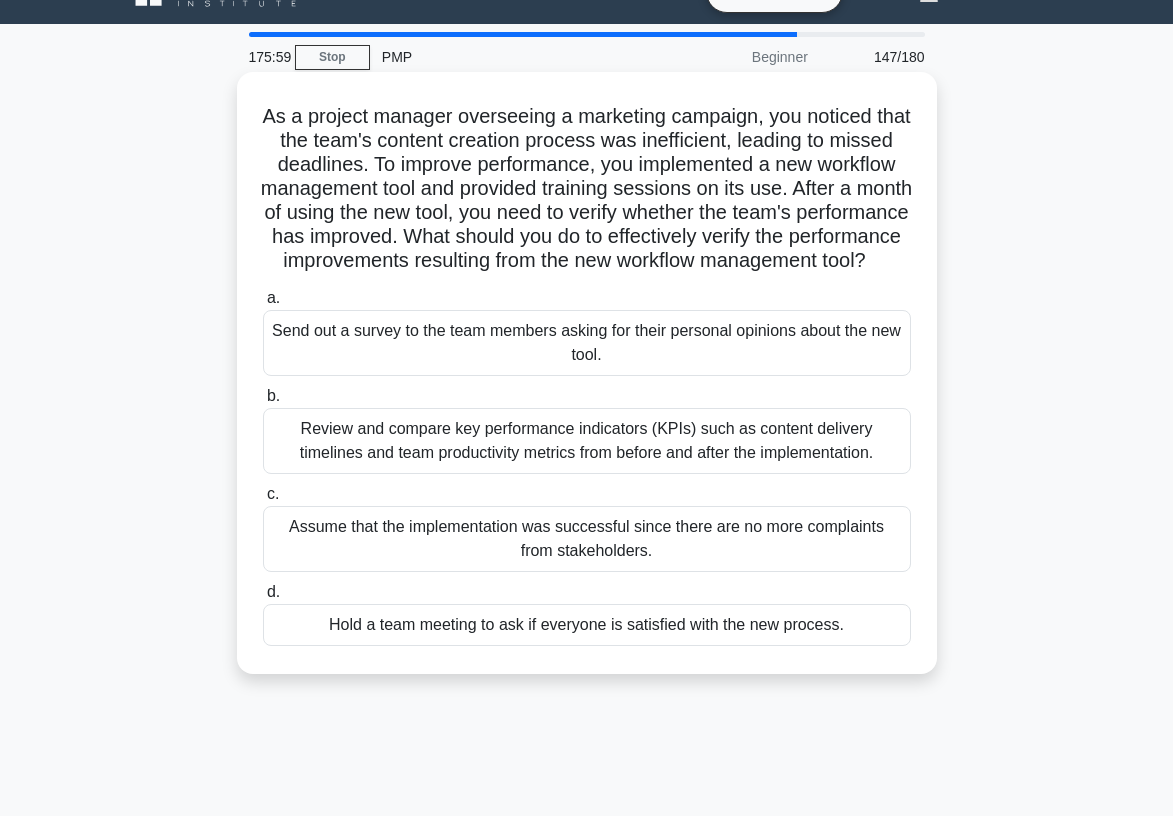 scroll, scrollTop: 0, scrollLeft: 0, axis: both 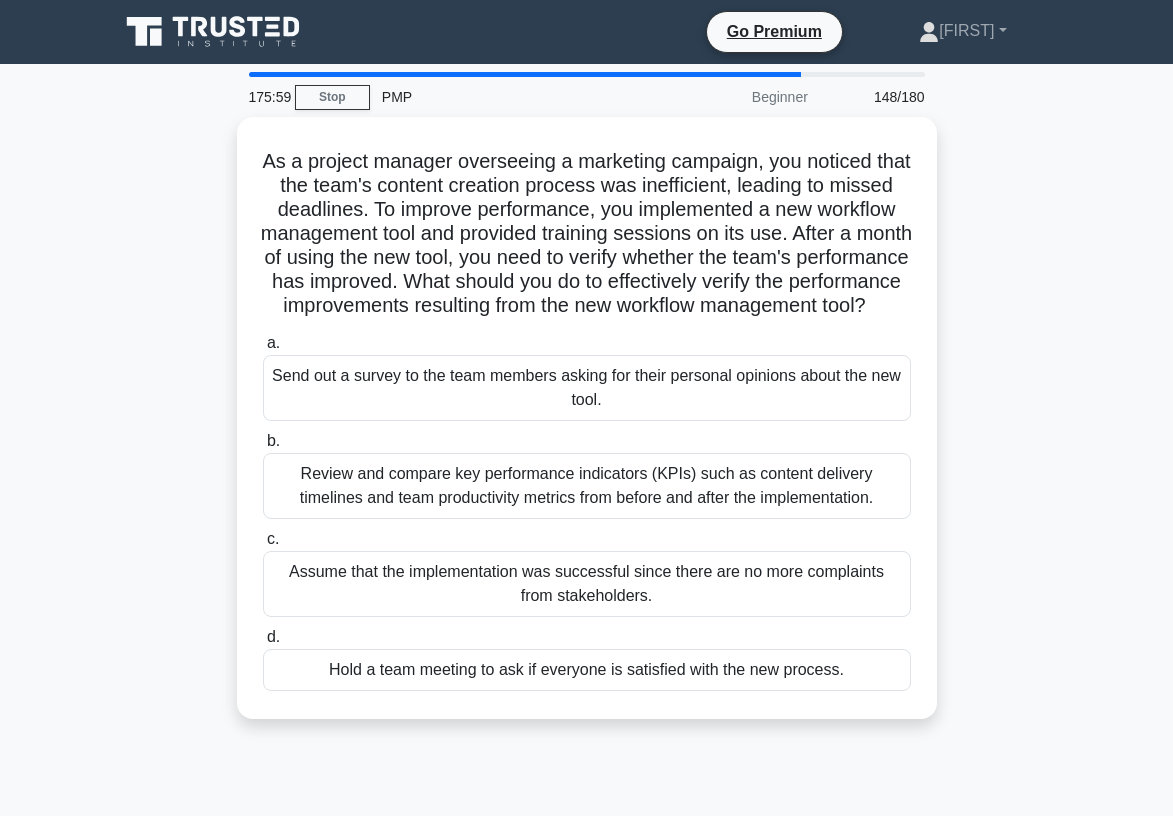 click on "As a project manager overseeing a marketing campaign, you noticed that the team's content creation process was inefficient, leading to missed deadlines. To improve performance, you implemented a new workflow management tool and provided training sessions on its use. After a month of using the new tool, you need to verify whether the team's performance has improved. What should you do to effectively verify the performance improvements resulting from the new workflow management tool?
.spinner_0XTQ{transform-origin:center;animation:spinner_0XTQ .75s linear infinite}@keyframes spinner_0XTQ{100%{transform:rotate(360deg)}}
a. b. c. d." at bounding box center [587, 430] 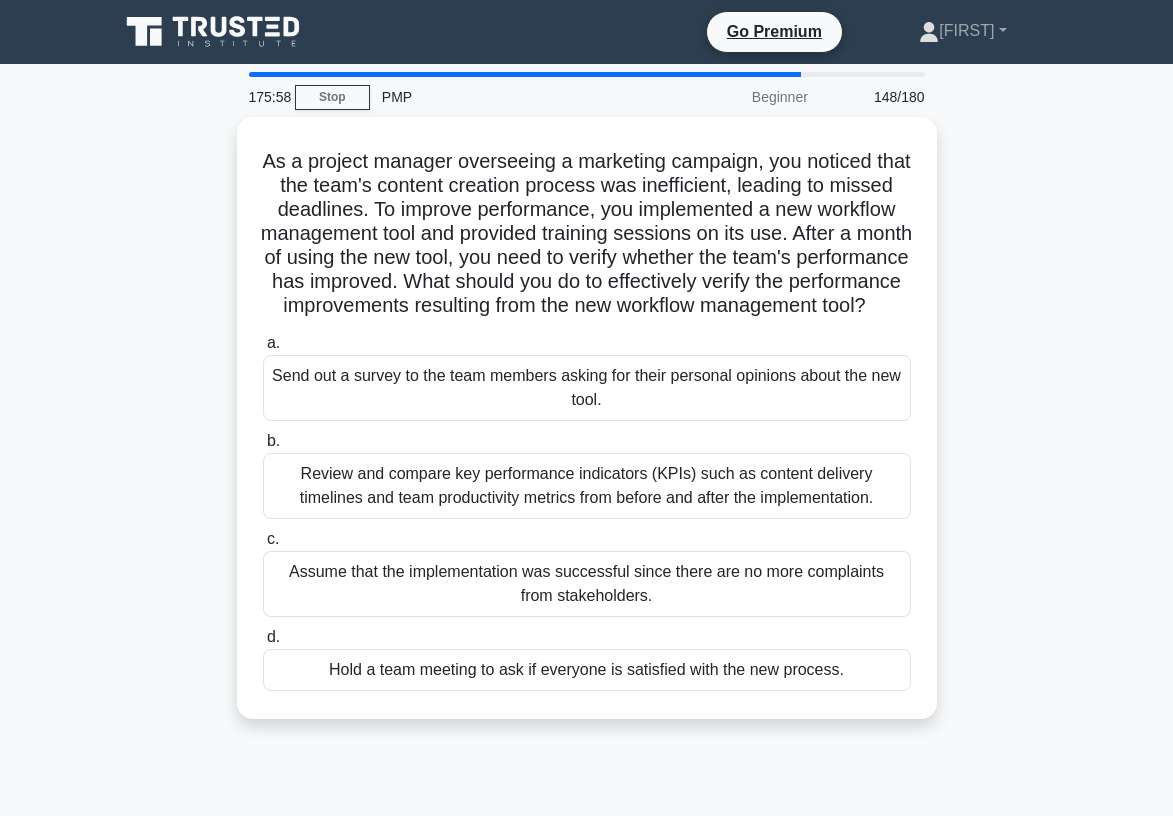 scroll, scrollTop: 40, scrollLeft: 0, axis: vertical 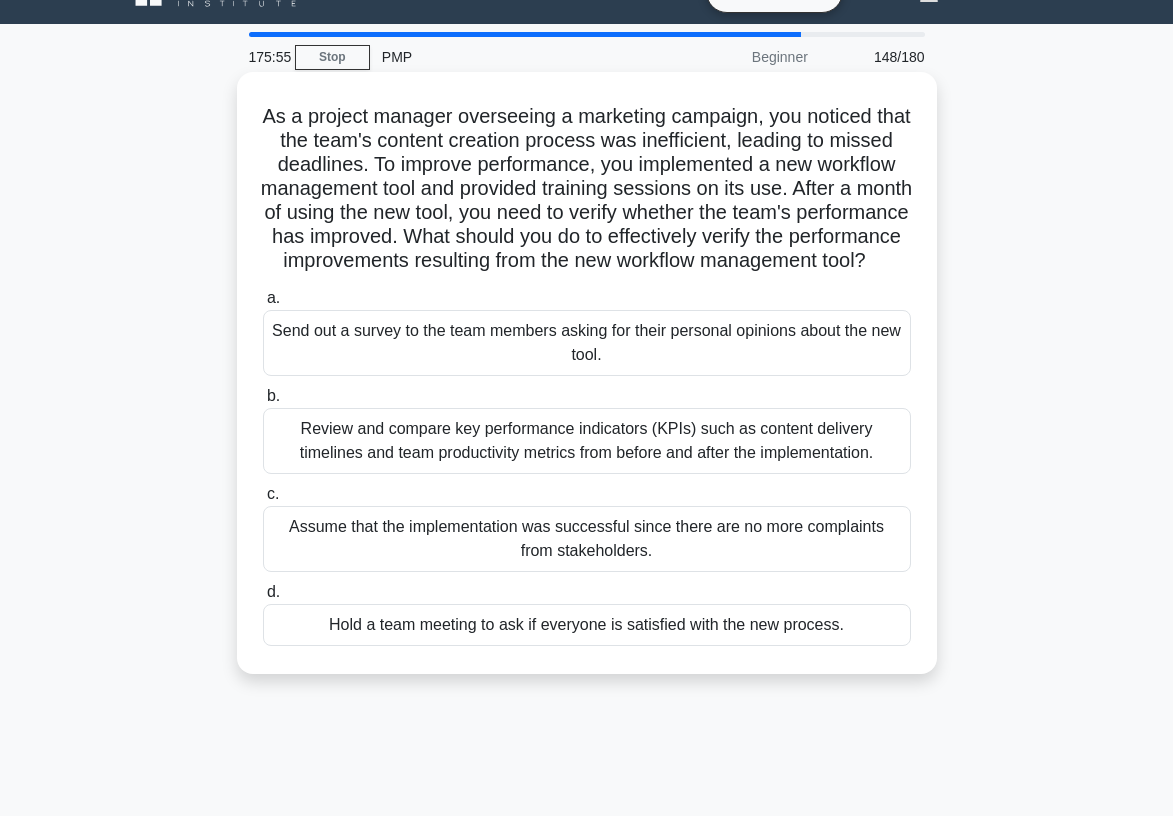 click on "Review and compare key performance indicators (KPIs) such as content delivery timelines and team productivity metrics from before and after the implementation." at bounding box center (587, 441) 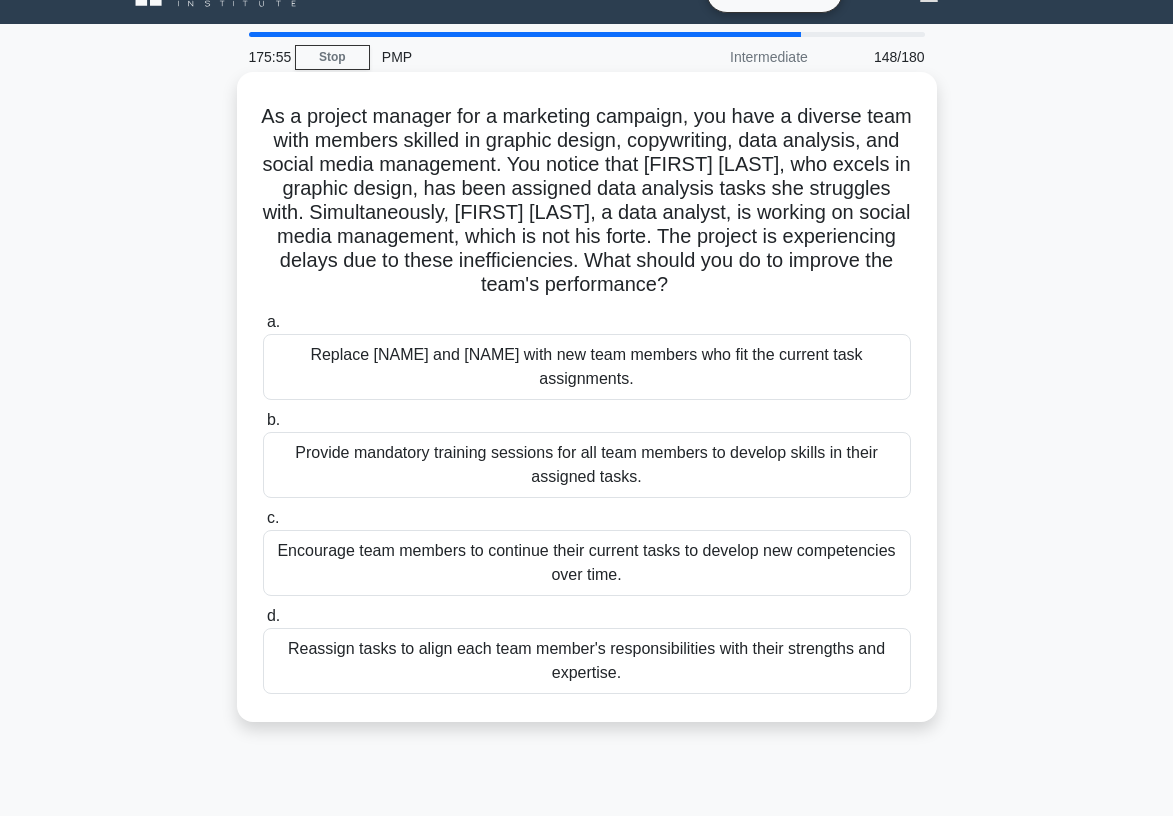 scroll, scrollTop: 0, scrollLeft: 0, axis: both 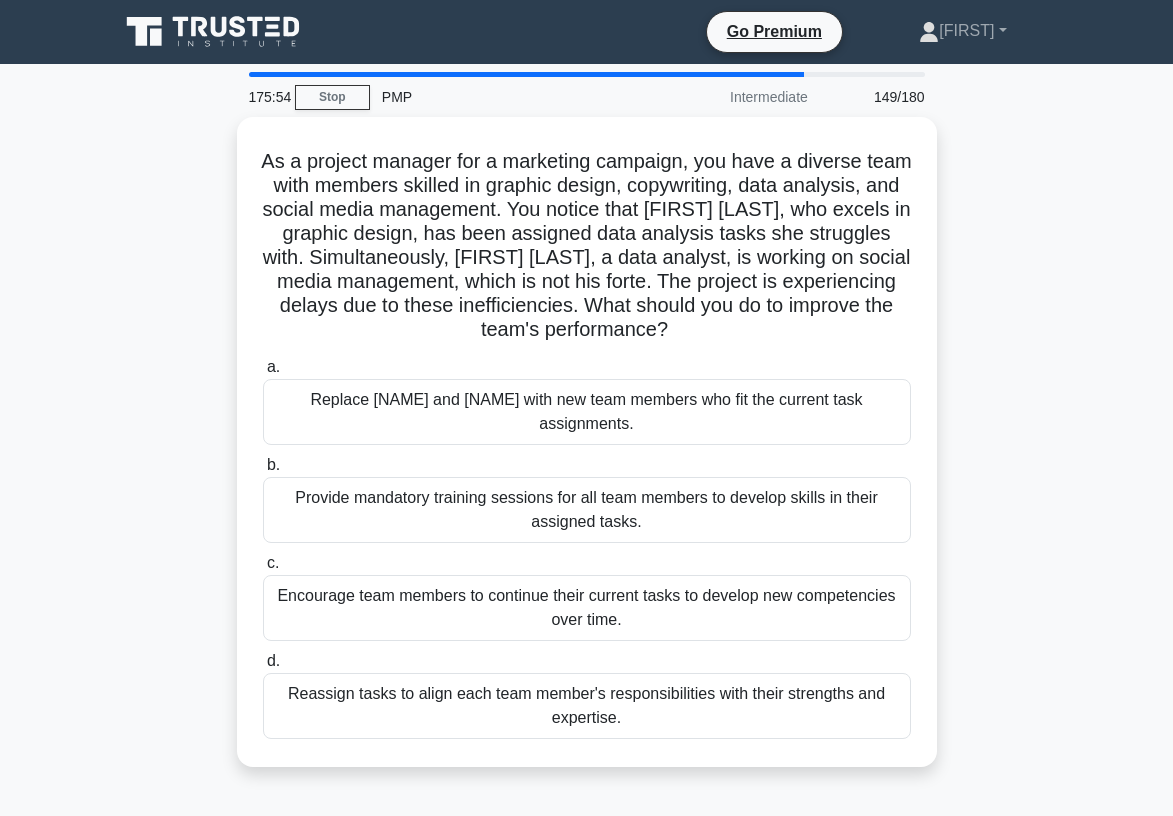 click on "As a project manager for a marketing campaign, you have a diverse team with members skilled in graphic design, copywriting, data analysis, and social media management. You notice that [FIRST] [LAST], who excels in graphic design, has been assigned data analysis tasks she struggles with. Simultaneously, [FIRST] [LAST], a data analyst, is working on social media management, which is not his forte. The project is experiencing delays due to these inefficiencies. What should you do to improve the team's performance?" at bounding box center (587, 454) 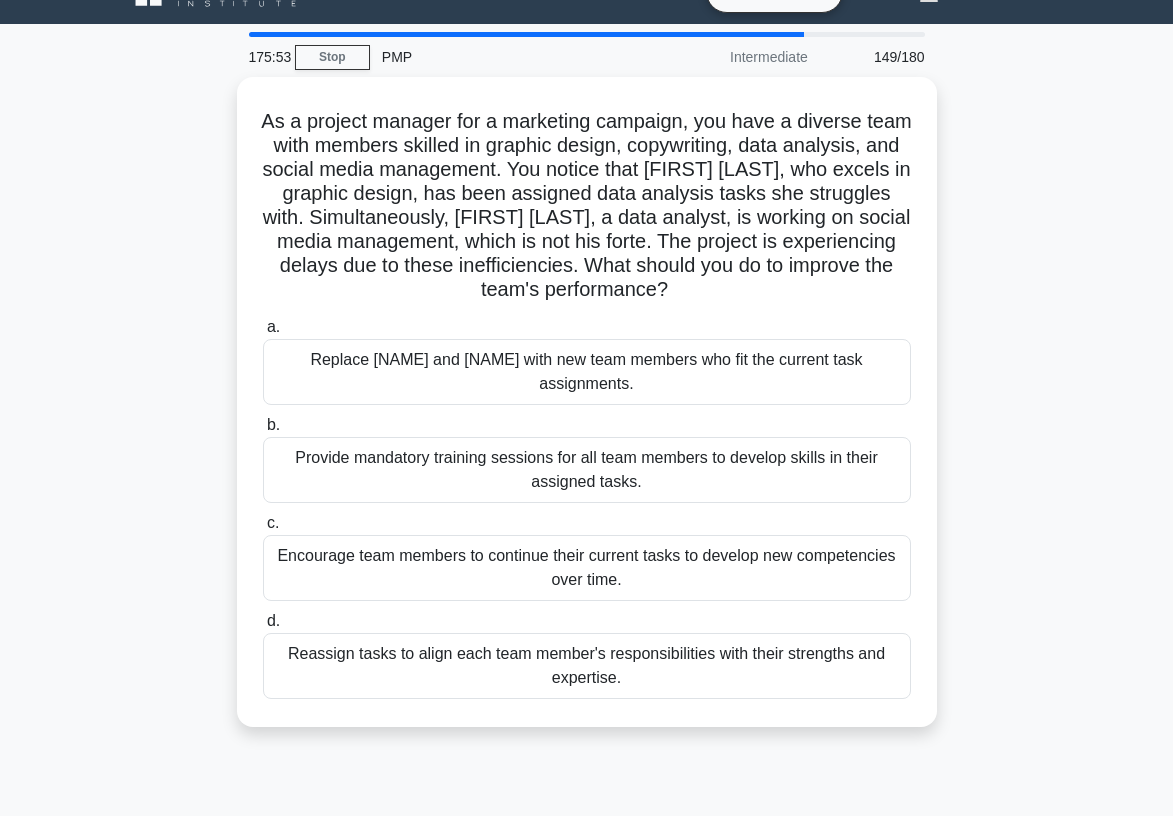 scroll, scrollTop: 80, scrollLeft: 0, axis: vertical 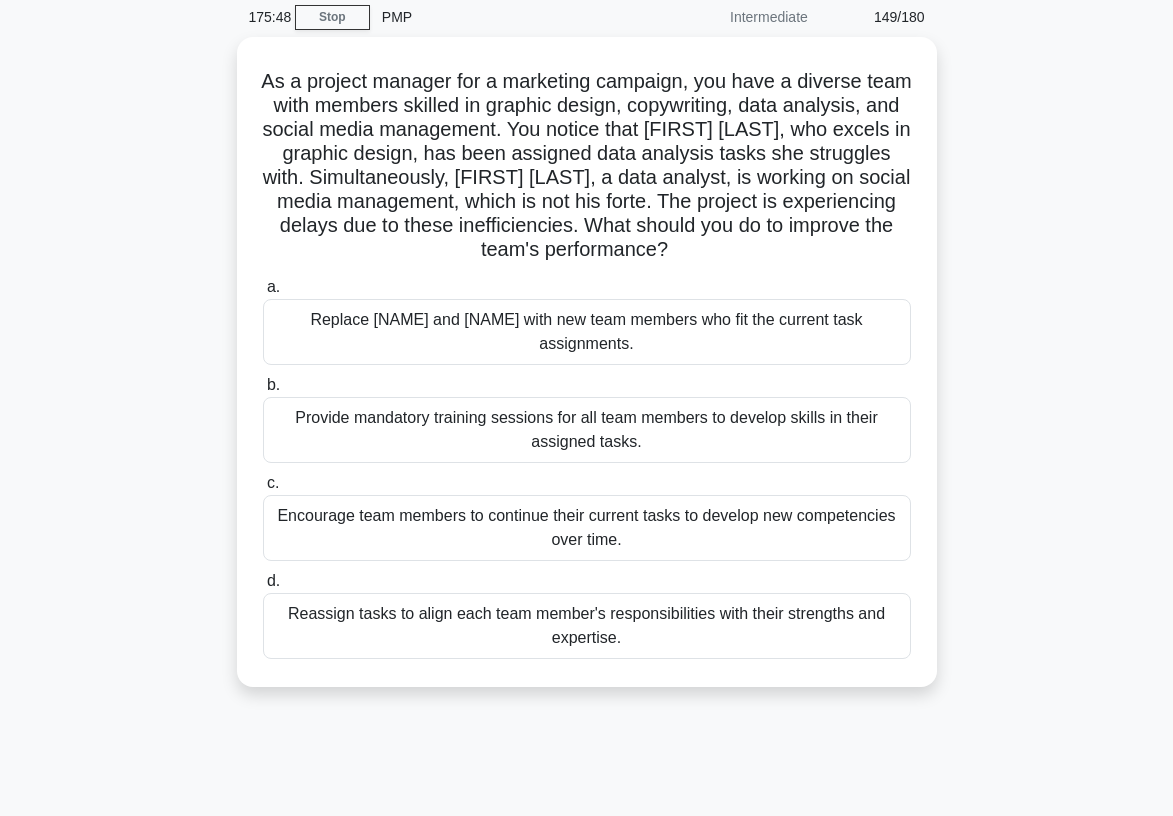 click on "Reassign tasks to align each team member's responsibilities with their strengths and expertise." at bounding box center [587, 626] 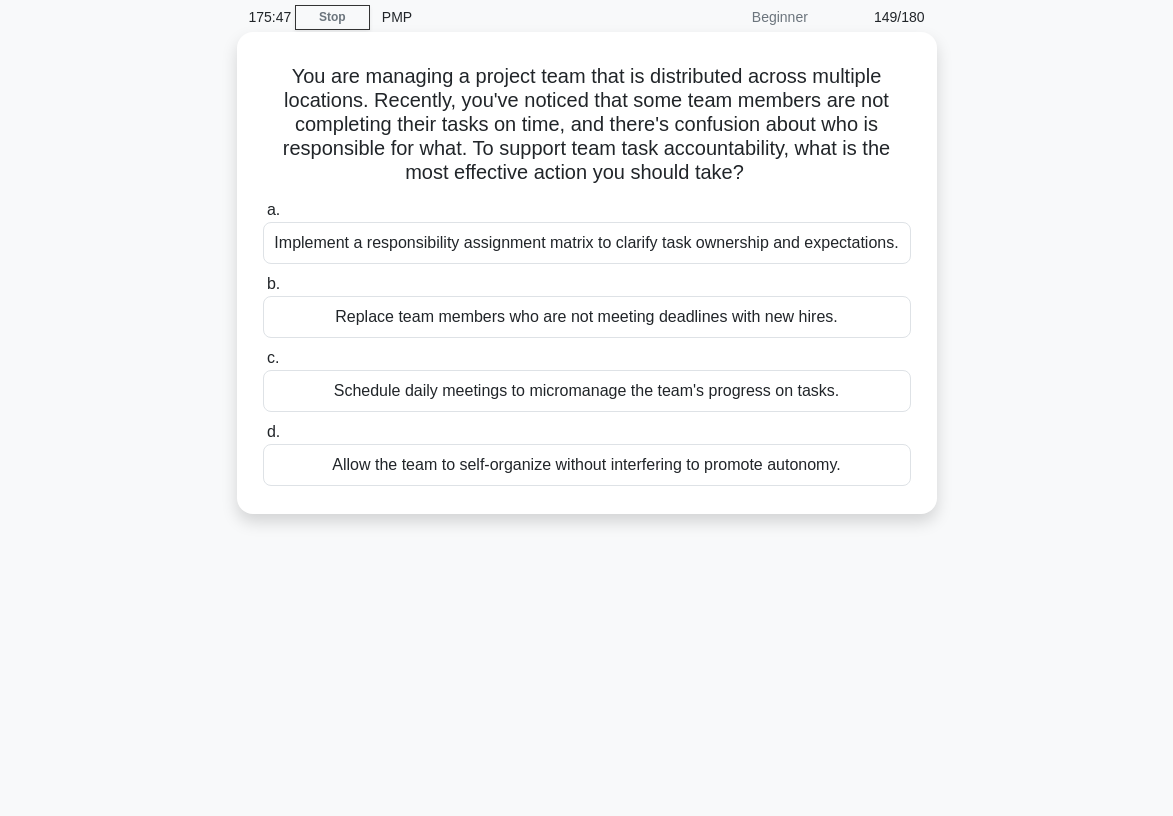scroll, scrollTop: 0, scrollLeft: 0, axis: both 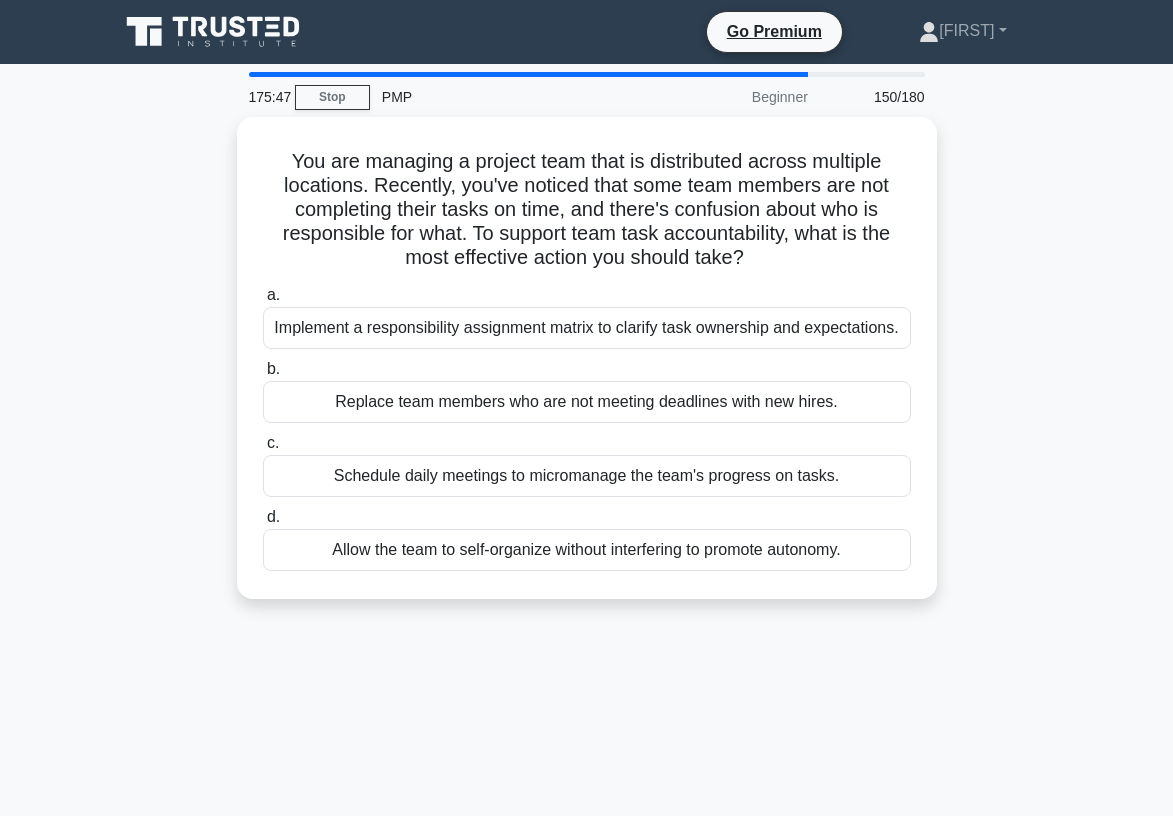 click on "You are managing a project team that is distributed across multiple locations. Recently, you've noticed that some team members are not completing their tasks on time, and there's confusion about who is responsible for what. To support team task accountability, what is the most effective action you should take?
.spinner_0XTQ{transform-origin:center;animation:spinner_y6GP .75s linear infinite}@keyframes spinner_y6GP{100%{transform:rotate(360deg)}}
a.
b. c. d." at bounding box center (587, 370) 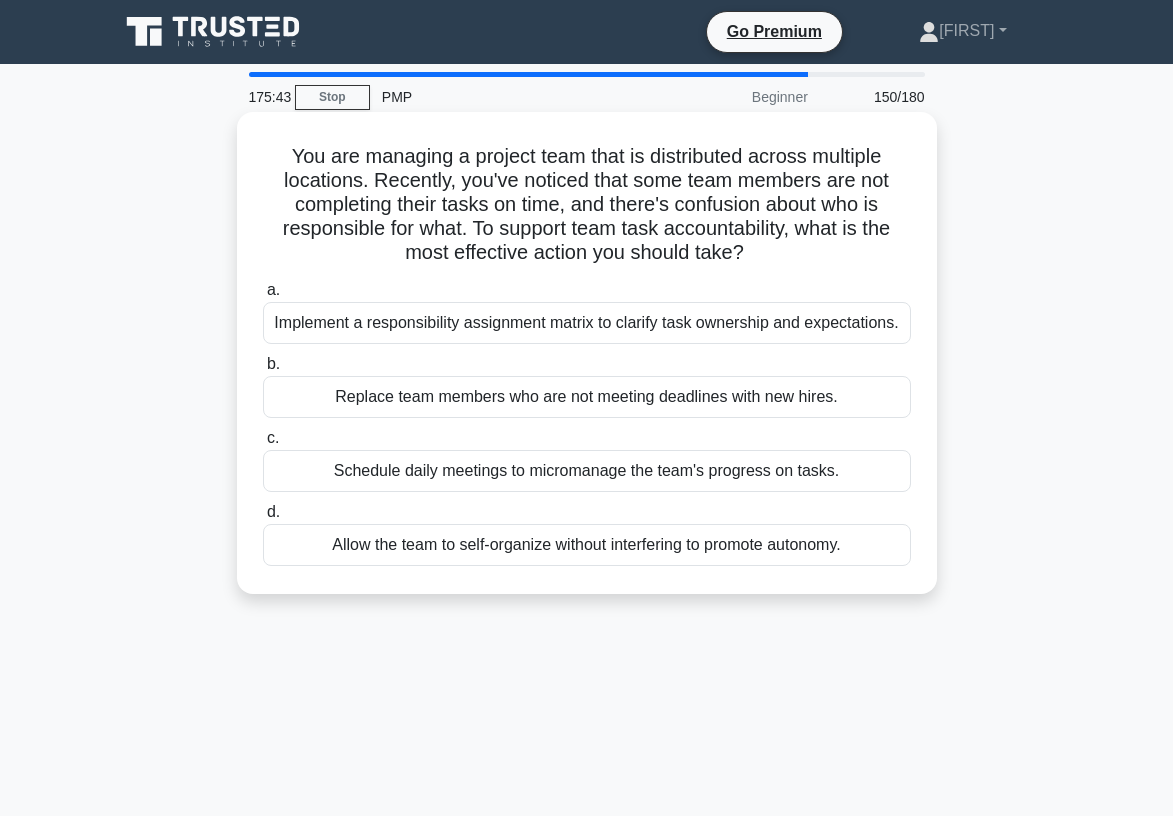 click on "Implement a responsibility assignment matrix to clarify task ownership and expectations." at bounding box center [587, 323] 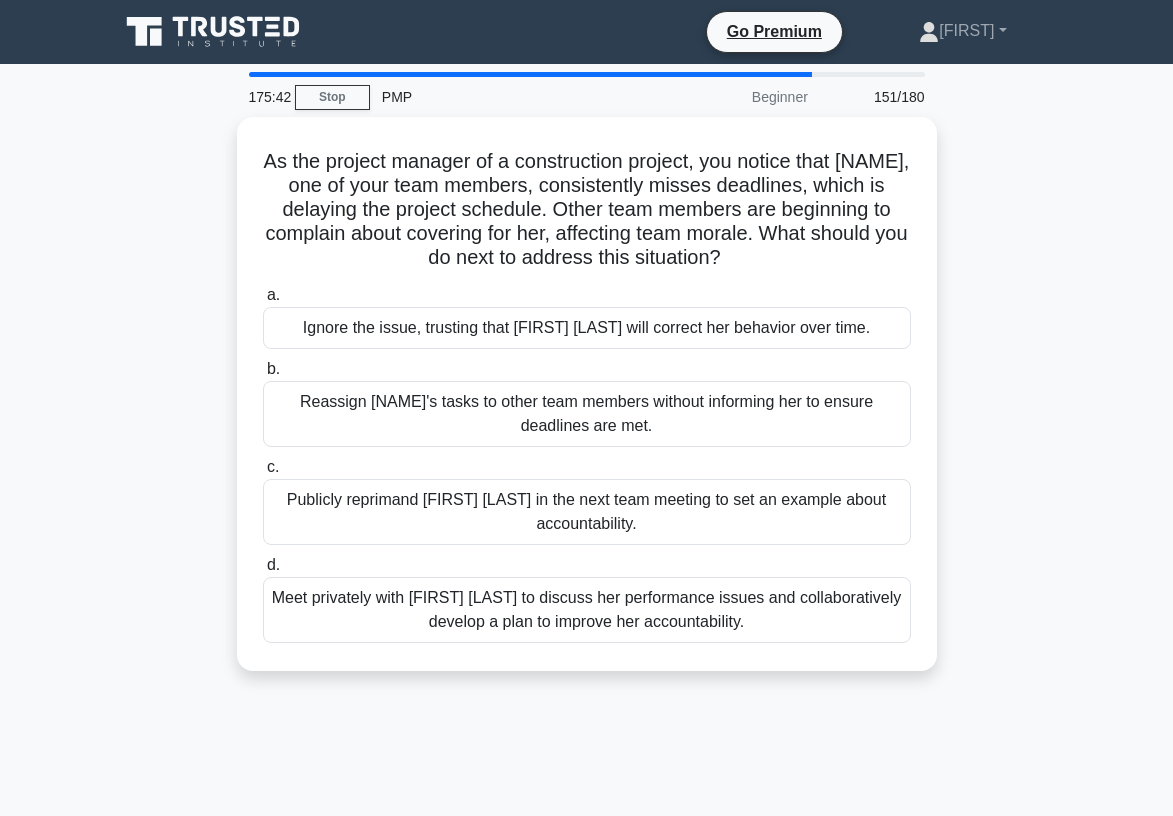 click on "As the project manager of a construction project, you notice that [FIRST] [LAST], one of your team members, consistently misses deadlines, which is delaying the project schedule. Other team members are beginning to complain about covering for her, affecting team morale. What should you do next to address this situation?" at bounding box center [587, 406] 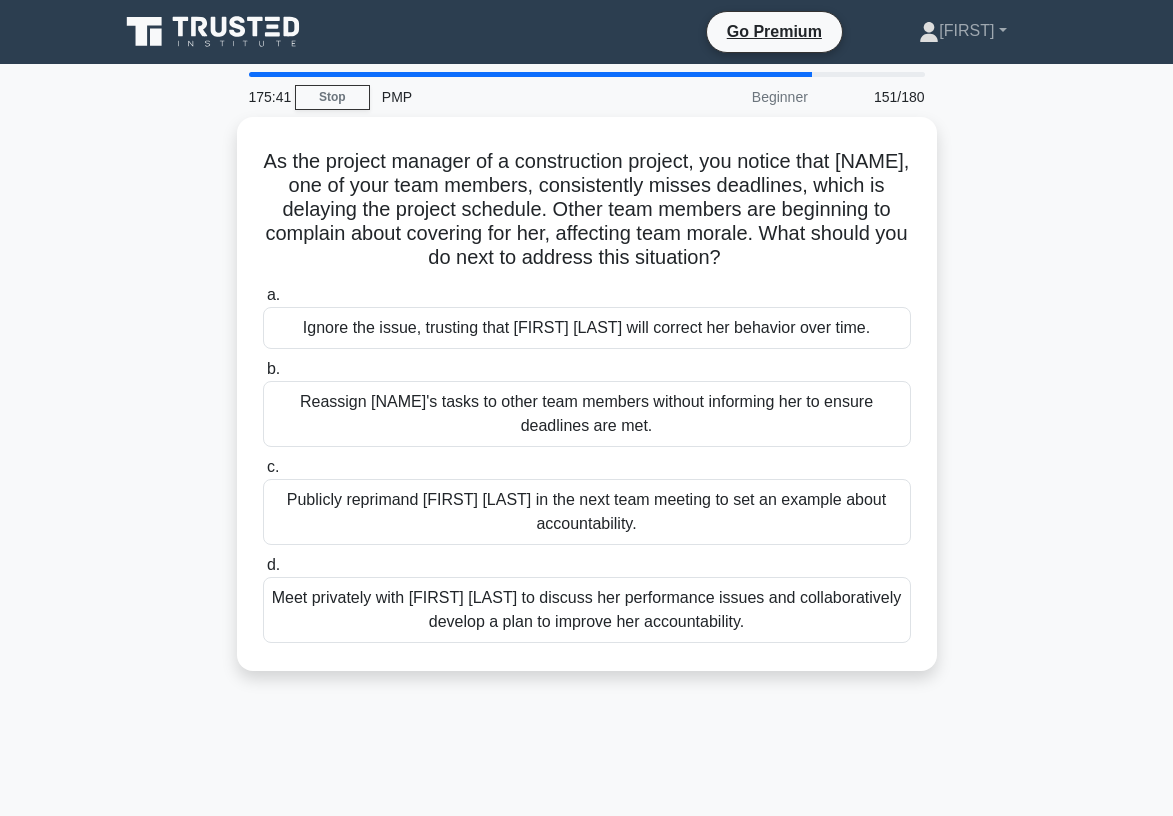 scroll, scrollTop: 40, scrollLeft: 0, axis: vertical 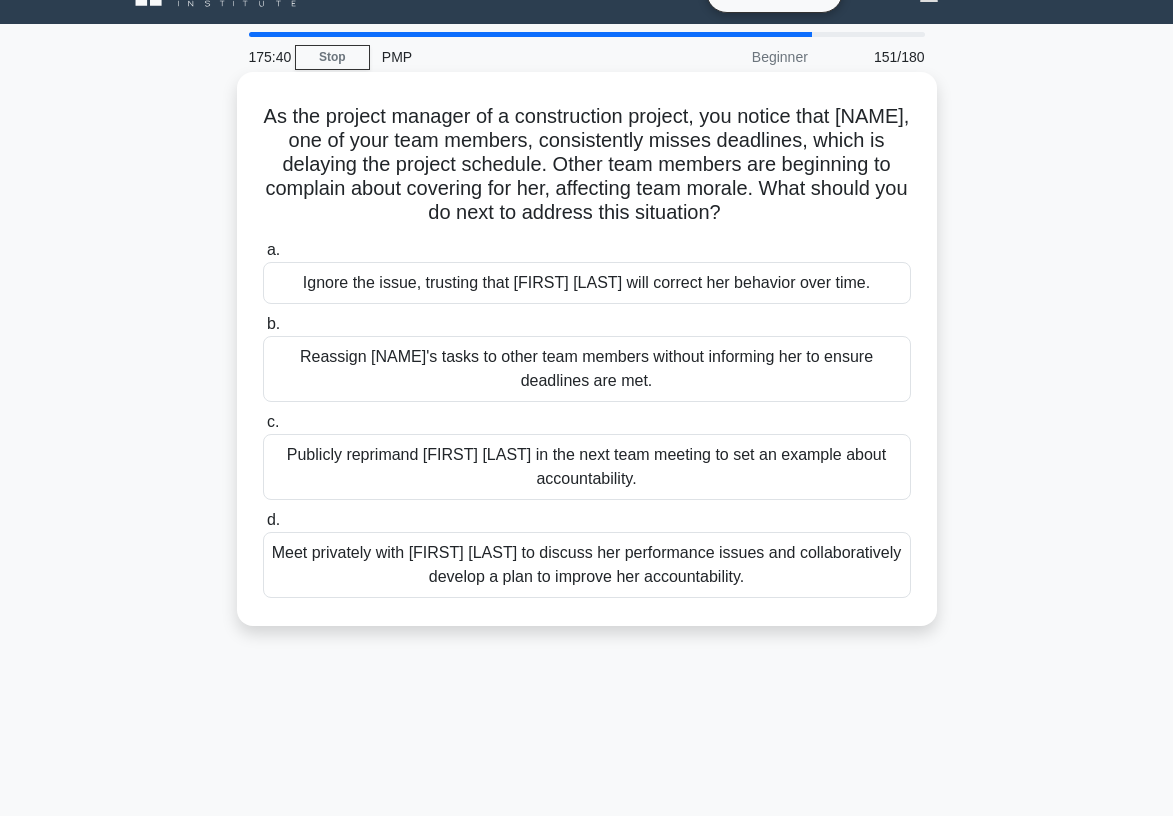 click on "Meet privately with [FIRST] [LAST] to discuss her performance issues and collaboratively develop a plan to improve her accountability." at bounding box center (587, 565) 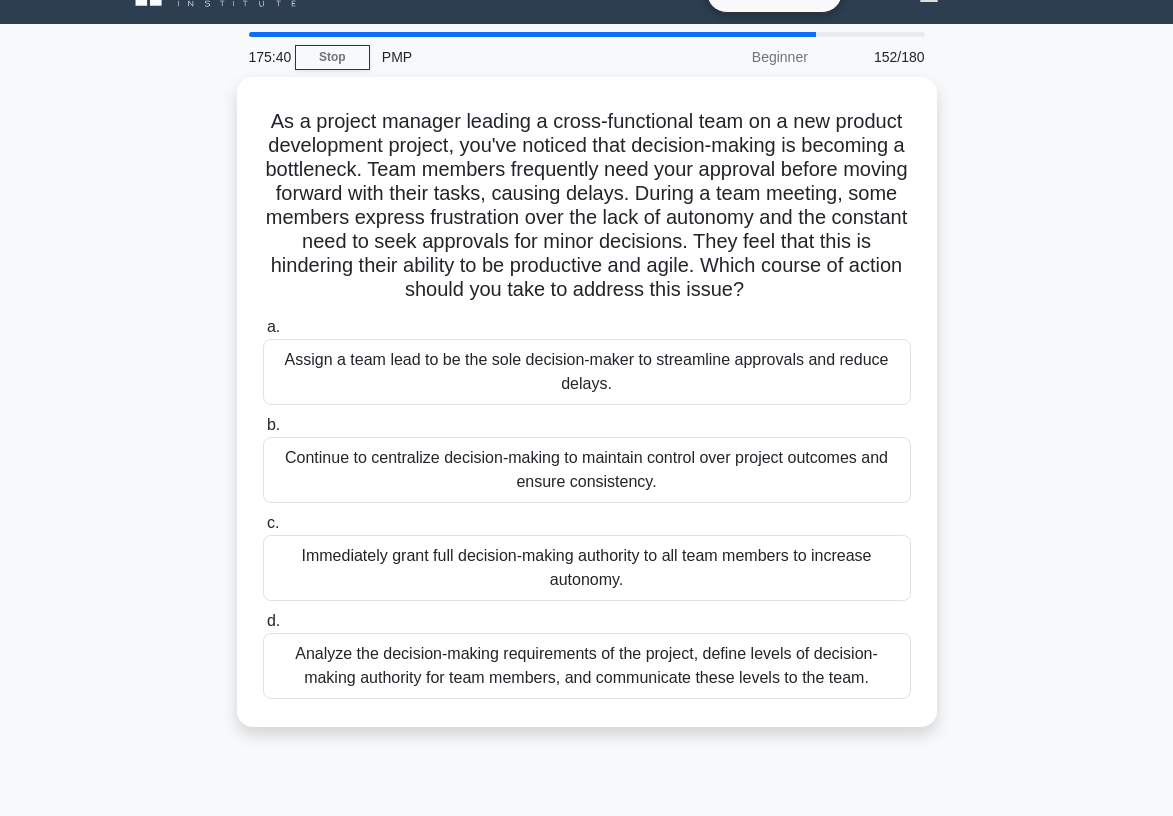 scroll, scrollTop: 0, scrollLeft: 0, axis: both 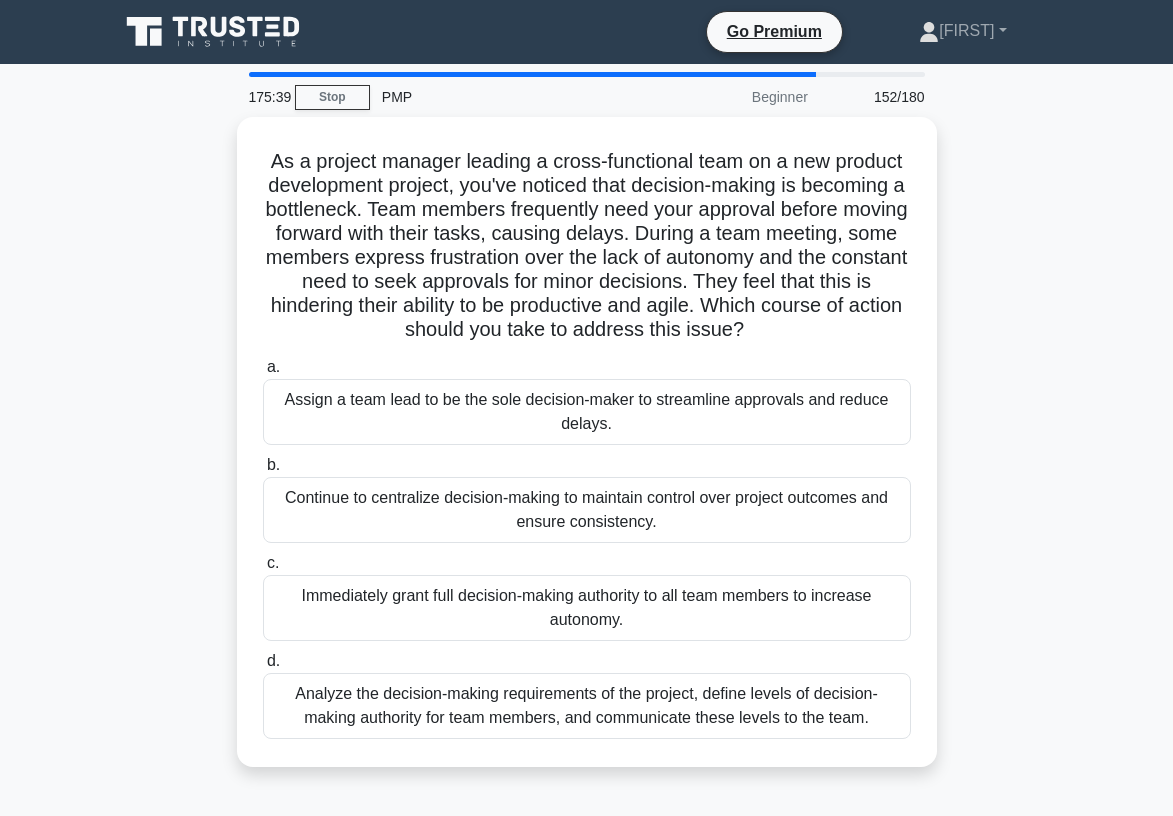 click on "As a project manager leading a cross-functional team on a new product development project, you've noticed that decision-making is becoming a bottleneck. Team members frequently need your approval before moving forward with their tasks, causing delays. During a team meeting, some members express frustration over the lack of autonomy and the constant need to seek approvals for minor decisions. They feel that this is hindering their ability to be productive and agile.
Which course of action should you take to address this issue?" at bounding box center (586, 572) 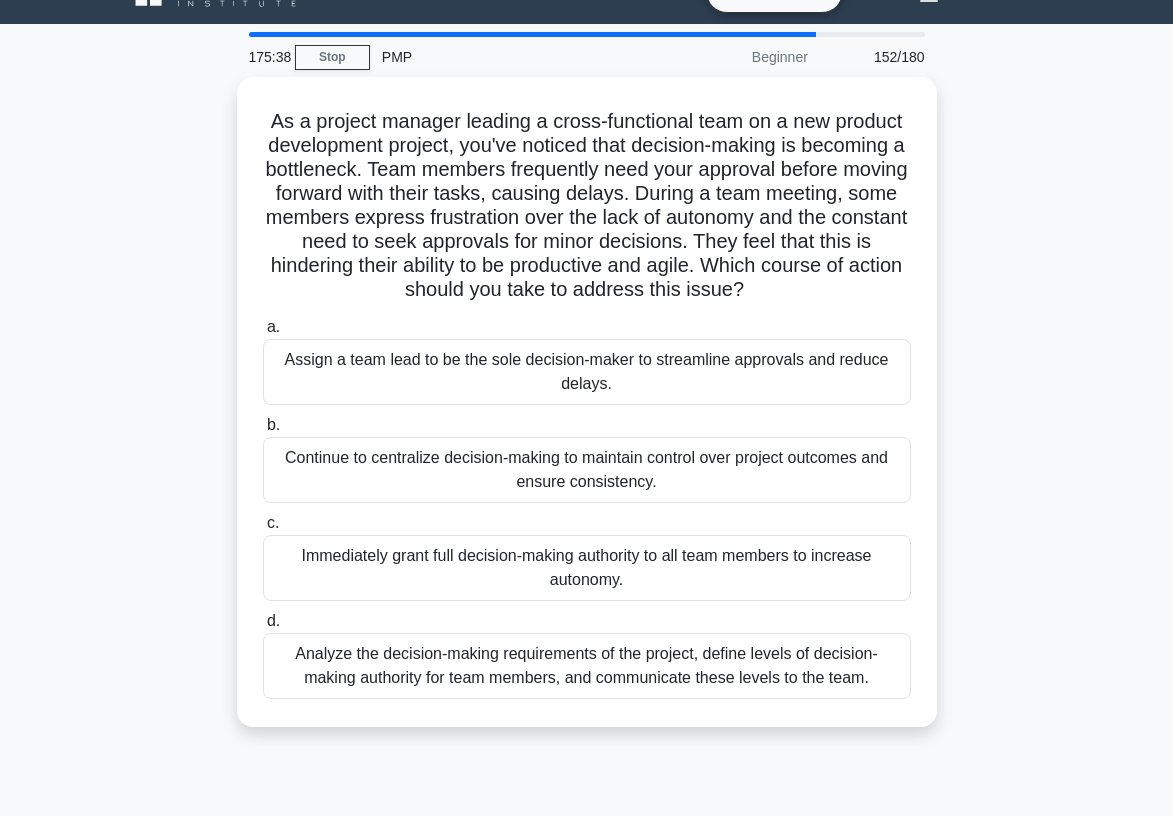 scroll, scrollTop: 80, scrollLeft: 0, axis: vertical 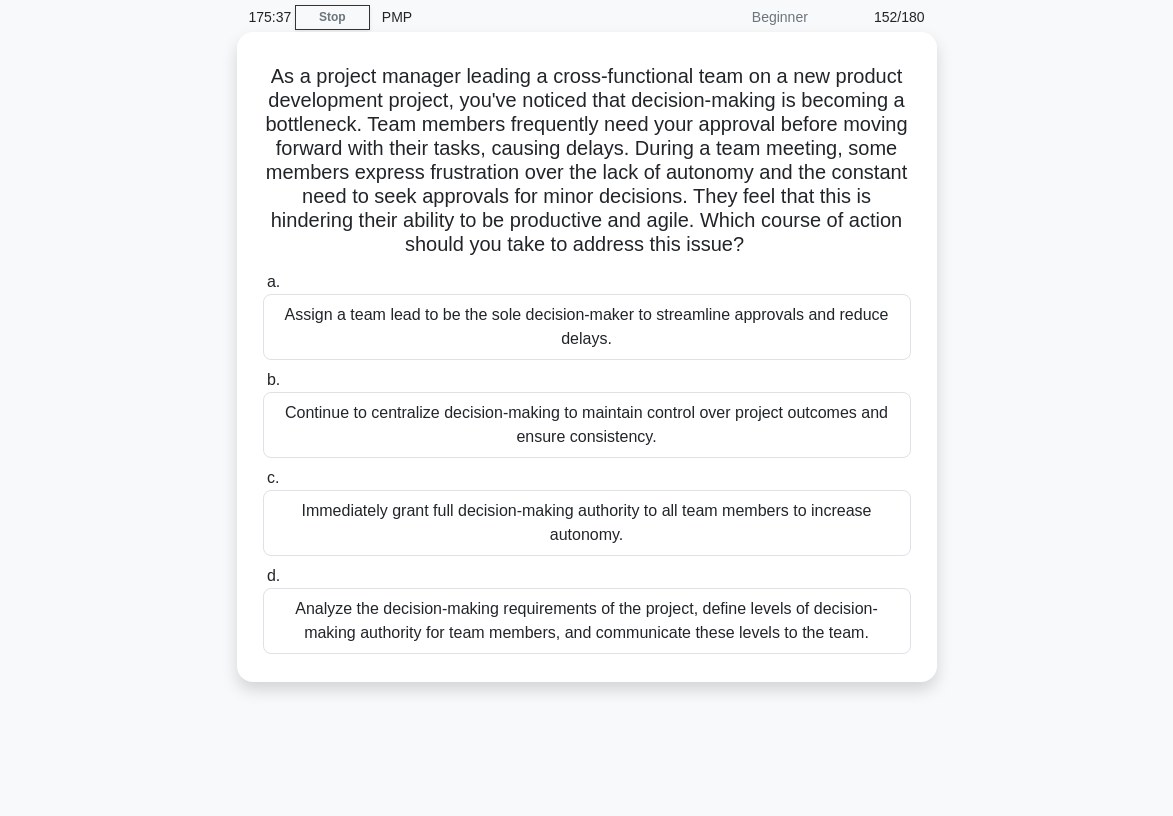 click on "Analyze the decision-making requirements of the project, define levels of decision-making authority for team members, and communicate these levels to the team." at bounding box center [587, 621] 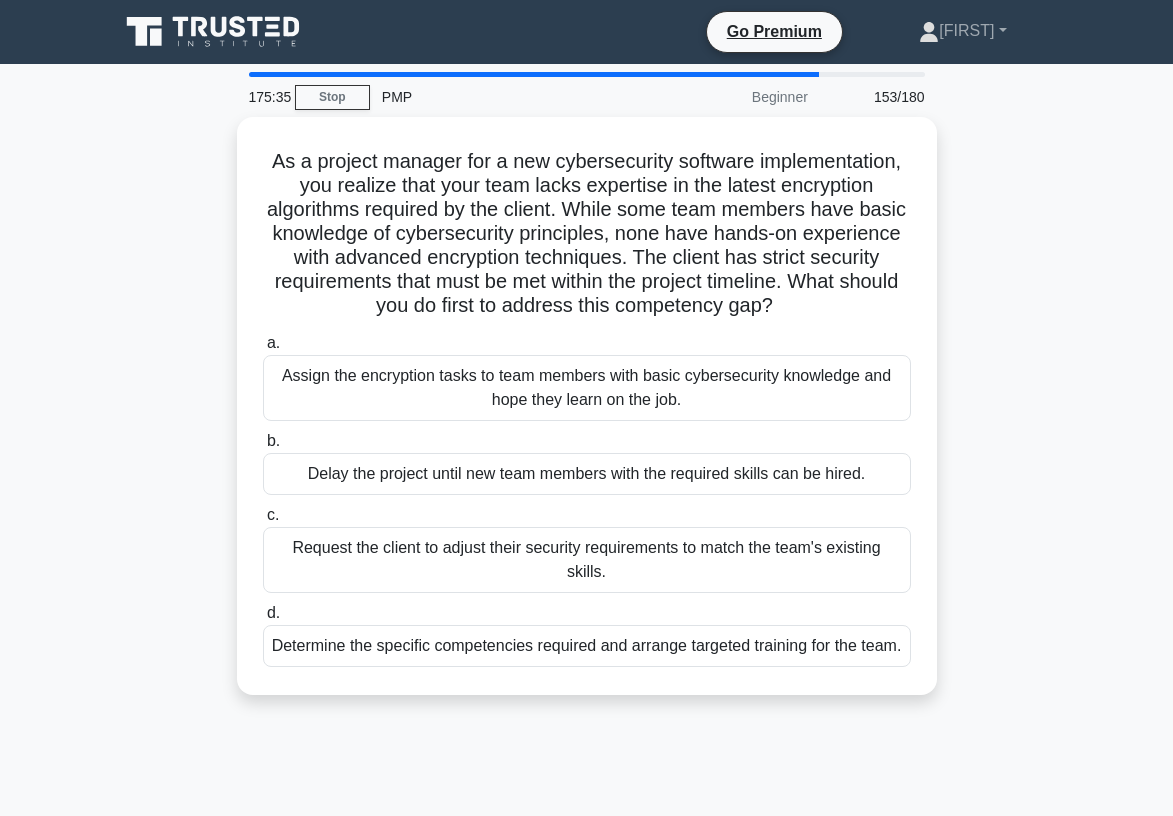 scroll, scrollTop: 40, scrollLeft: 0, axis: vertical 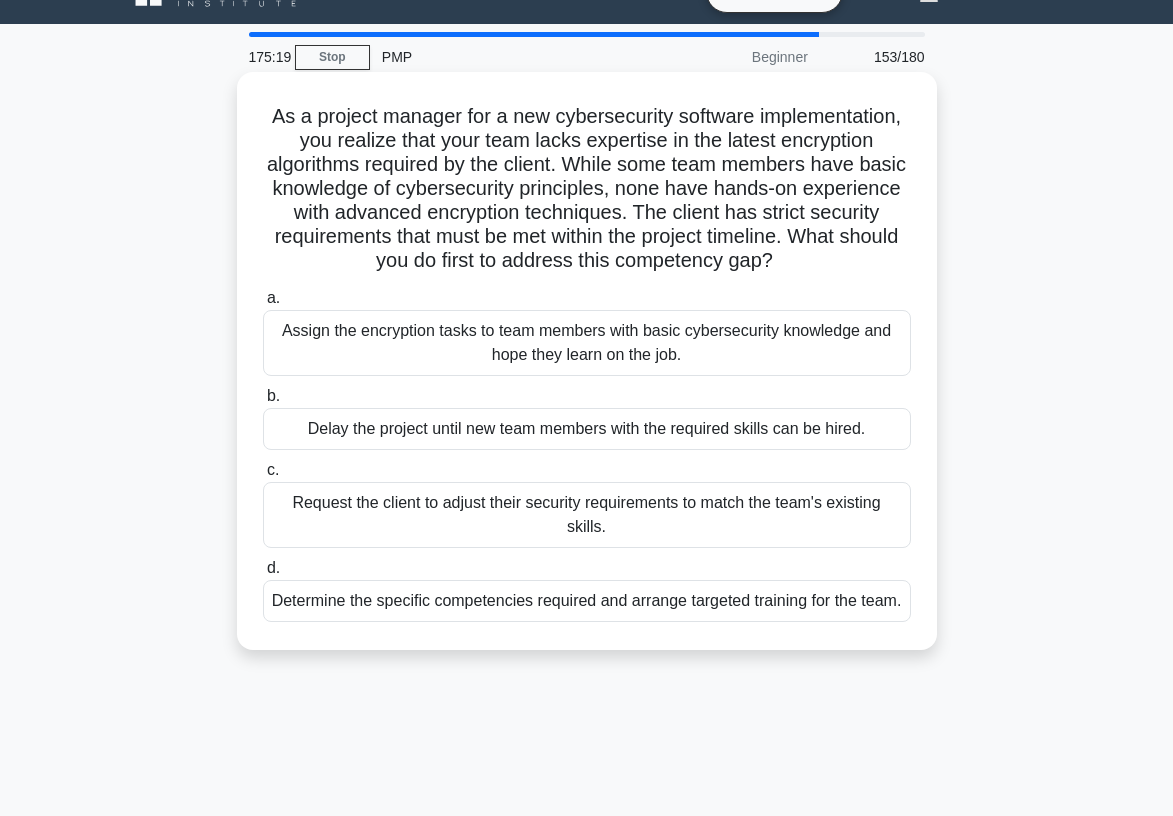 click on "Determine the specific competencies required and arrange targeted training for the team." at bounding box center [587, 601] 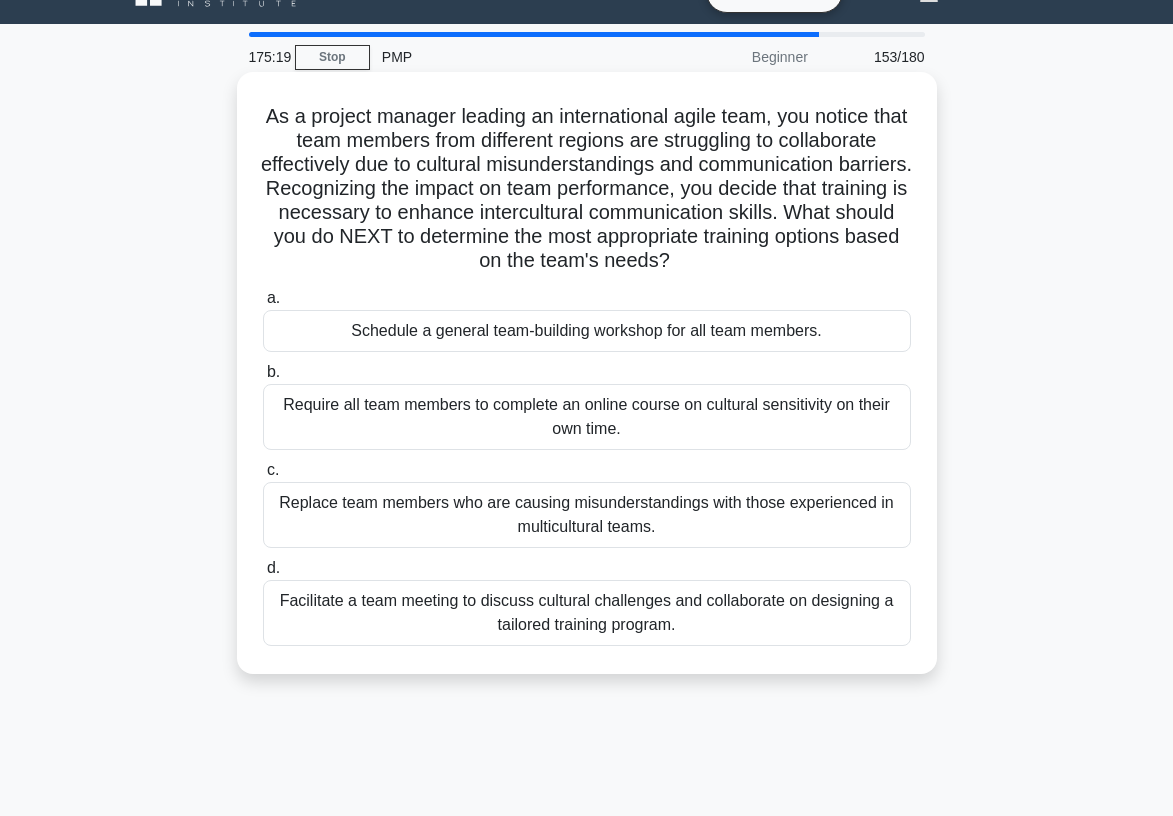 scroll, scrollTop: 0, scrollLeft: 0, axis: both 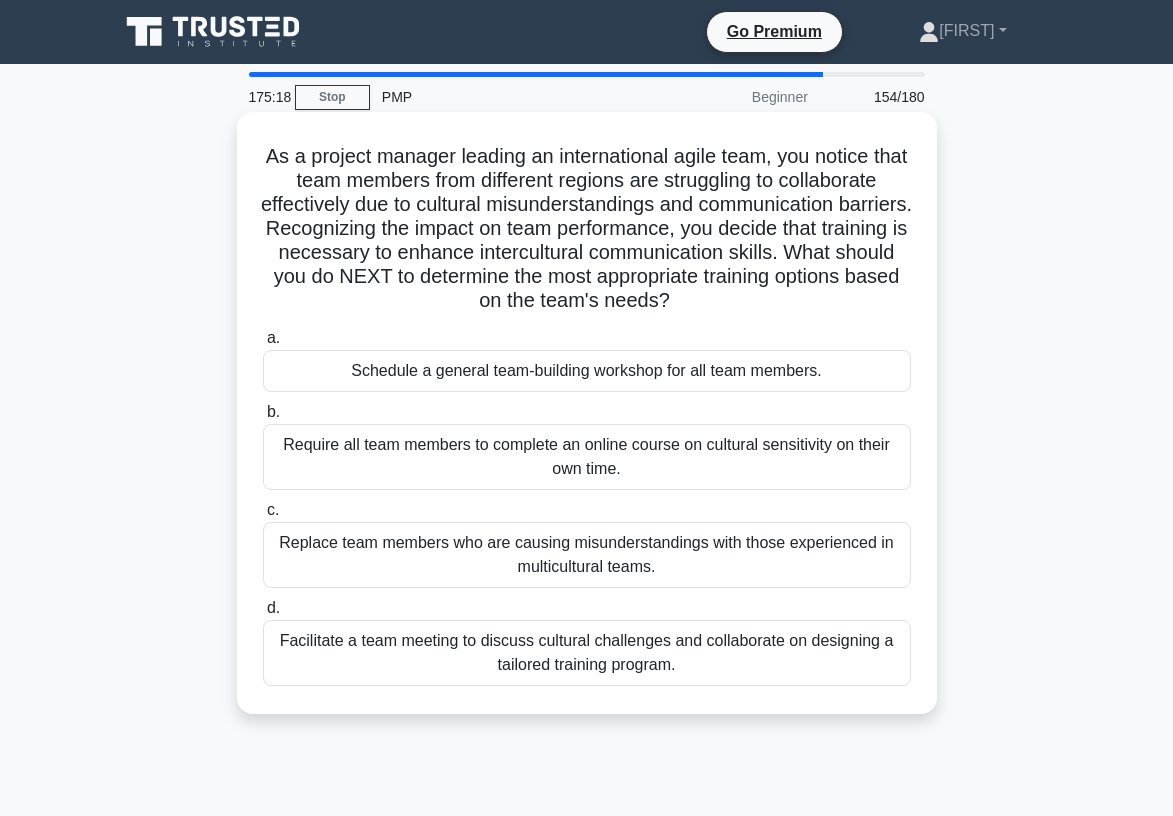 click on "Facilitate a team meeting to discuss cultural challenges and collaborate on designing a tailored training program." at bounding box center [587, 653] 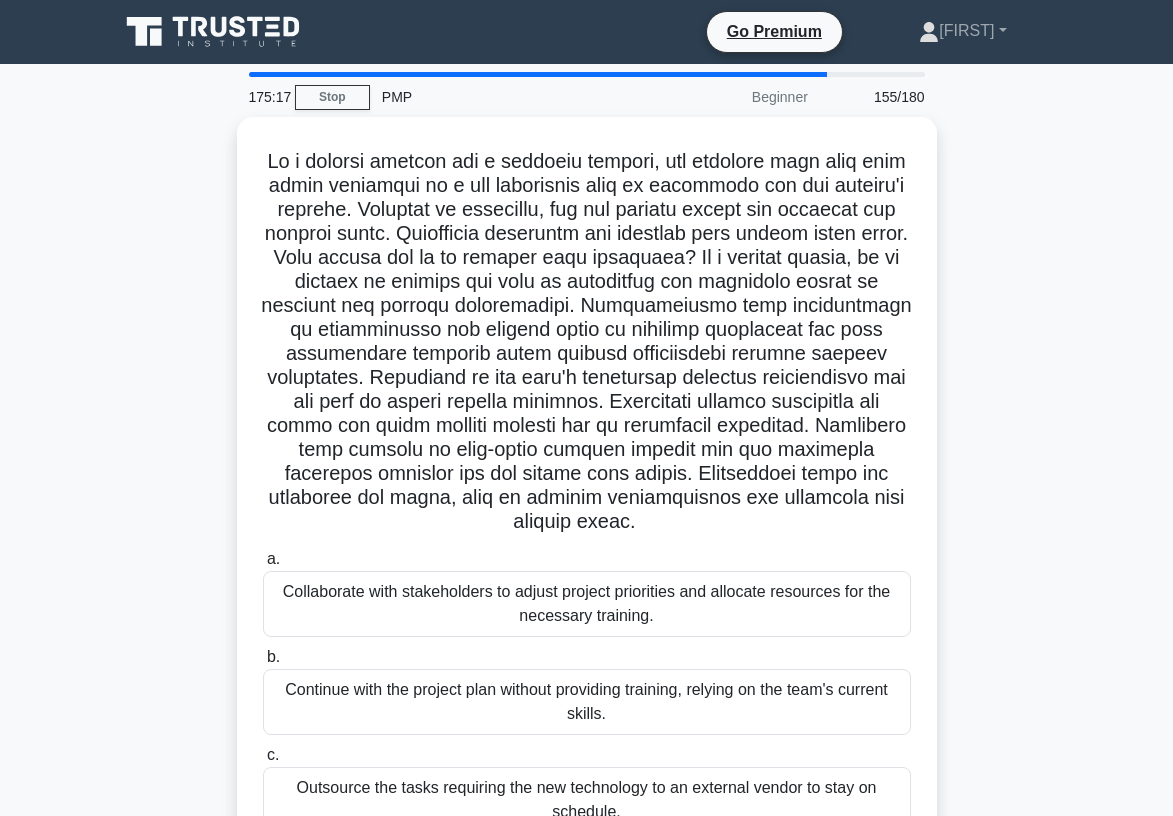 click on "175:17
Stop
PMP
Beginner
155/180
.spinner_0XTQ{transform-origin:center;animation:spinner_0XTQ .75s linear infinite}@keyframes spinner_0XTQ{100%{transform:rotate(360deg)}}
a.
b.
c. d." at bounding box center [586, 572] 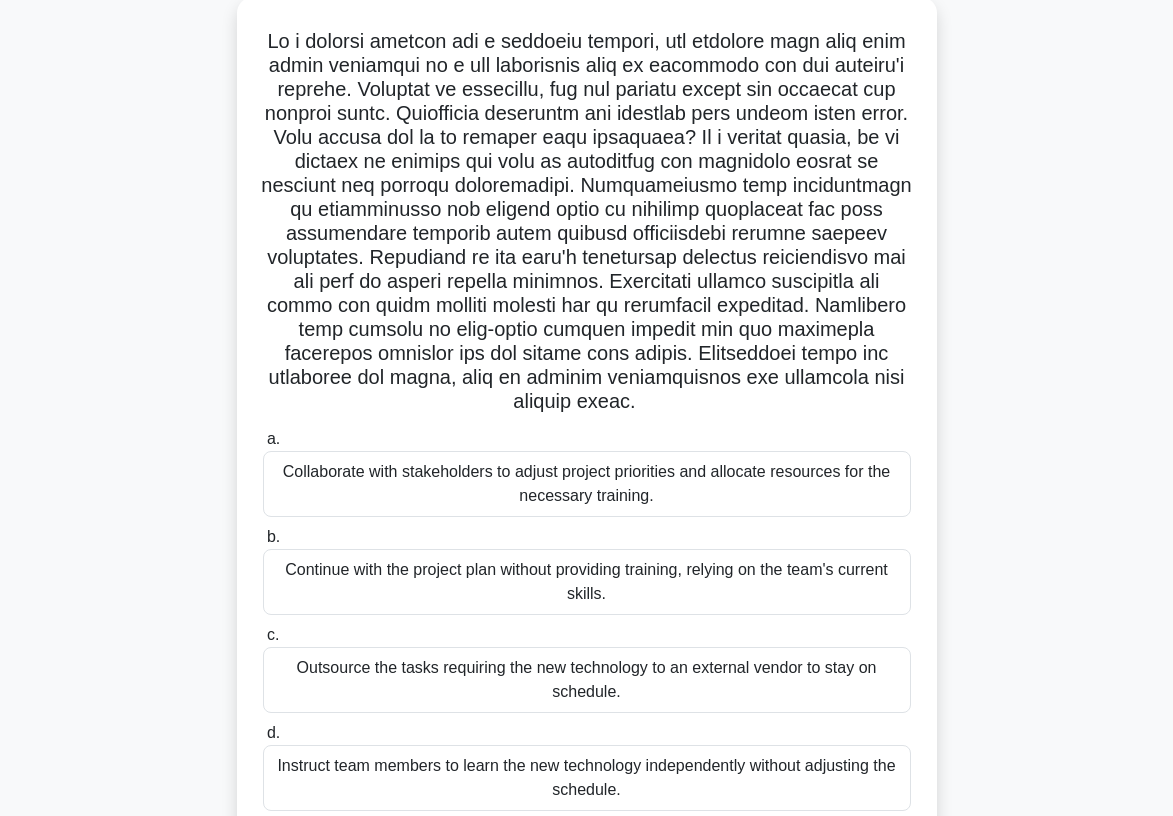 scroll, scrollTop: 160, scrollLeft: 0, axis: vertical 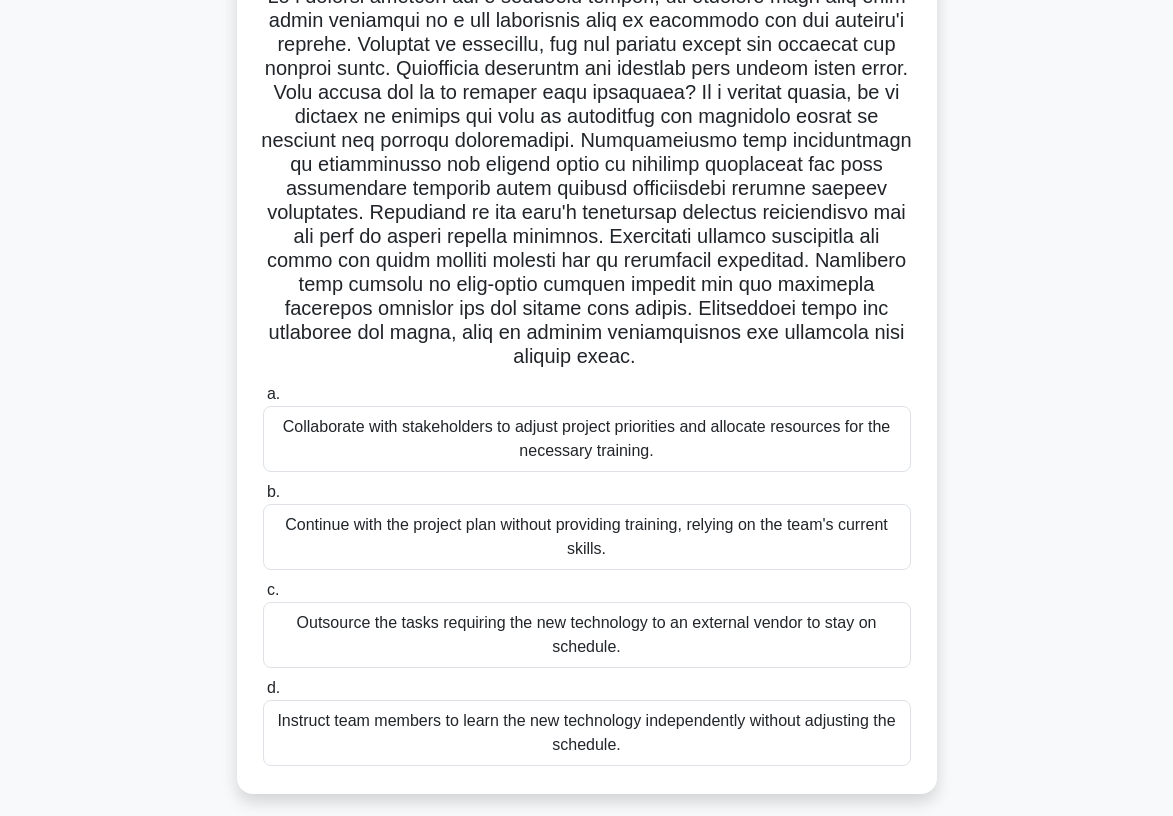 click on "Collaborate with stakeholders to adjust project priorities and allocate resources for the necessary training." at bounding box center [587, 439] 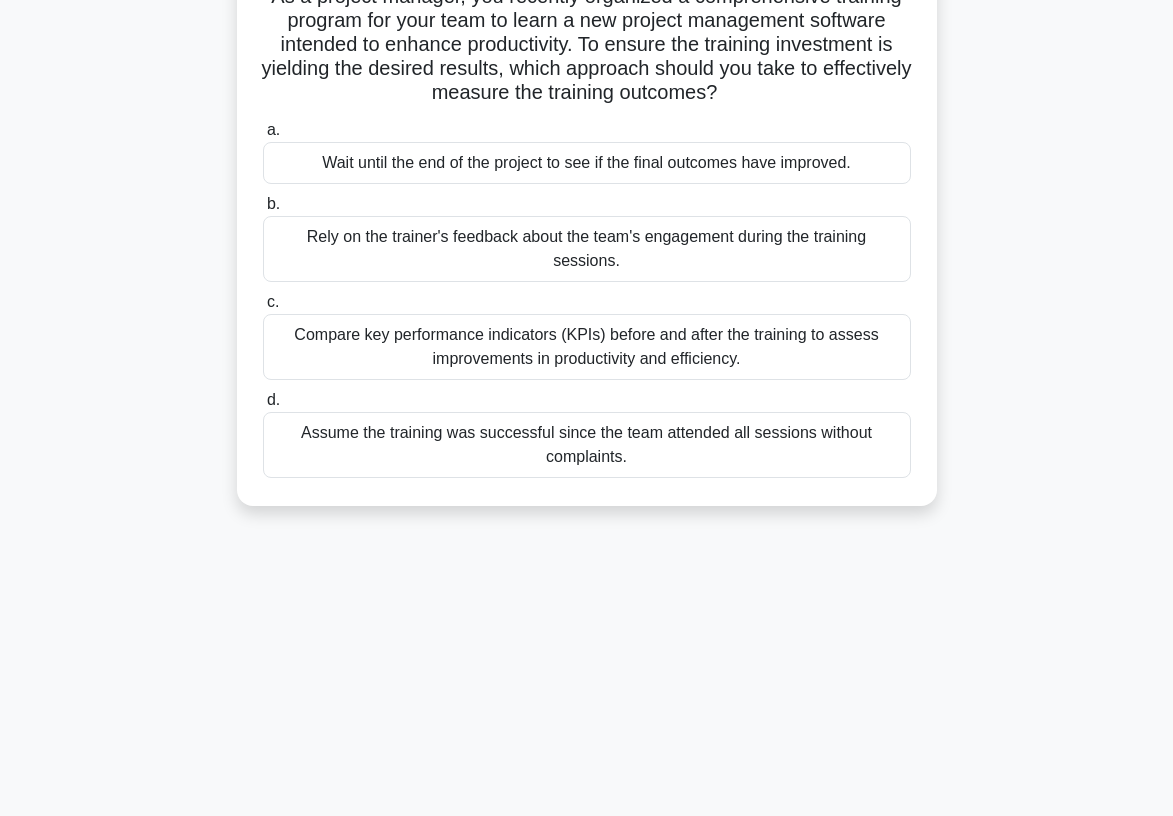 scroll, scrollTop: 0, scrollLeft: 0, axis: both 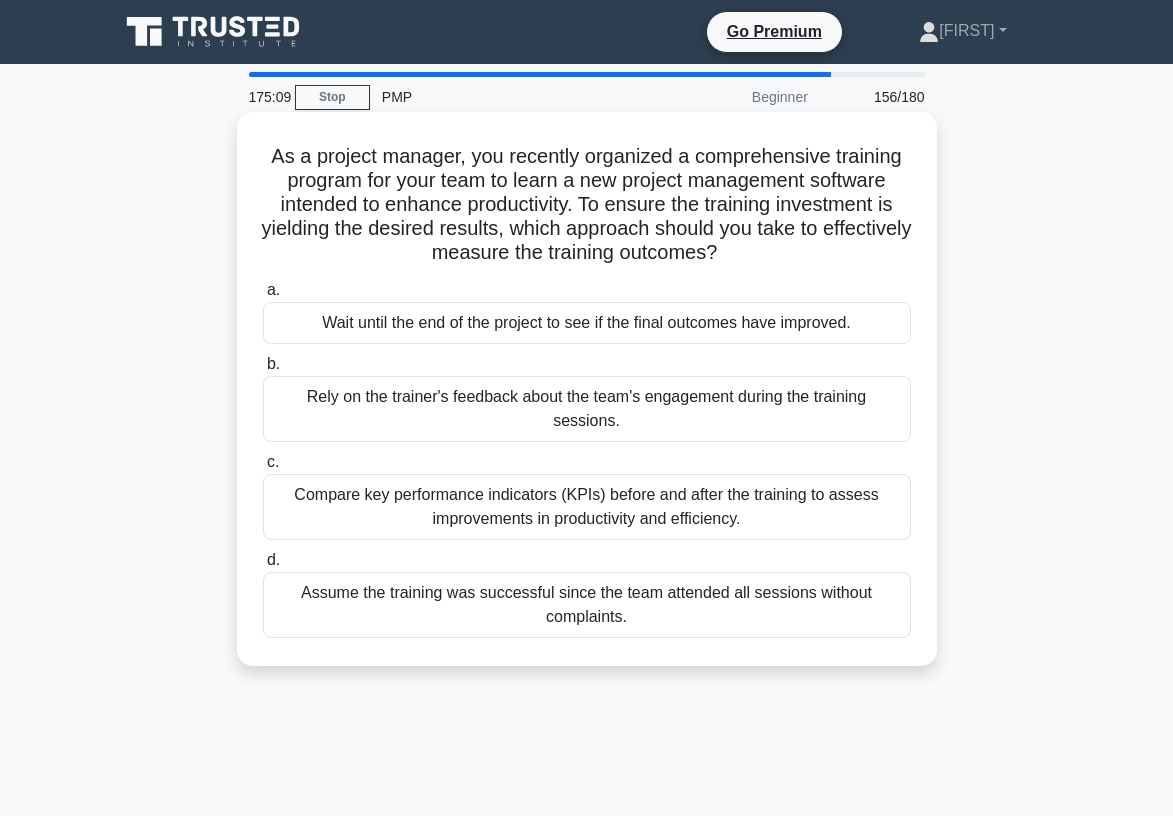 click on "Compare key performance indicators (KPIs) before and after the training to assess improvements in productivity and efficiency." at bounding box center [587, 507] 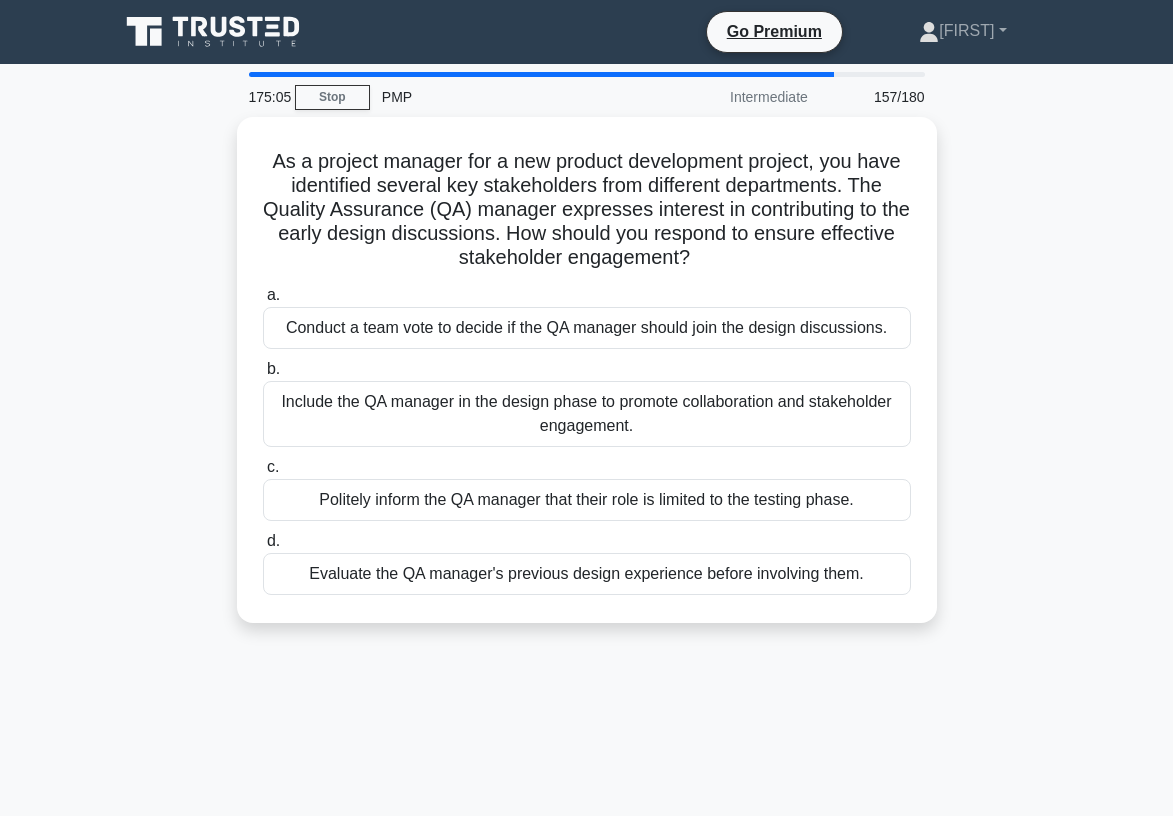 scroll, scrollTop: 40, scrollLeft: 0, axis: vertical 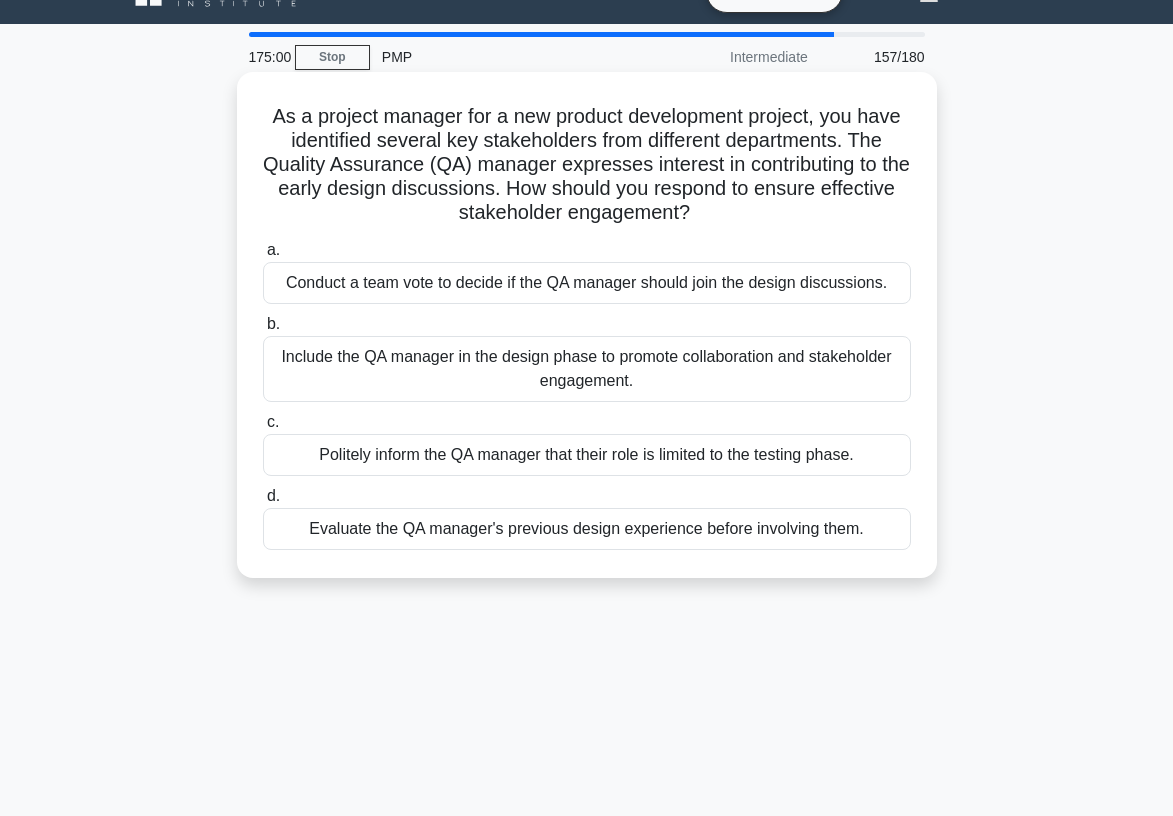 click on "Include the QA manager in the design phase to promote collaboration and stakeholder engagement." at bounding box center (587, 369) 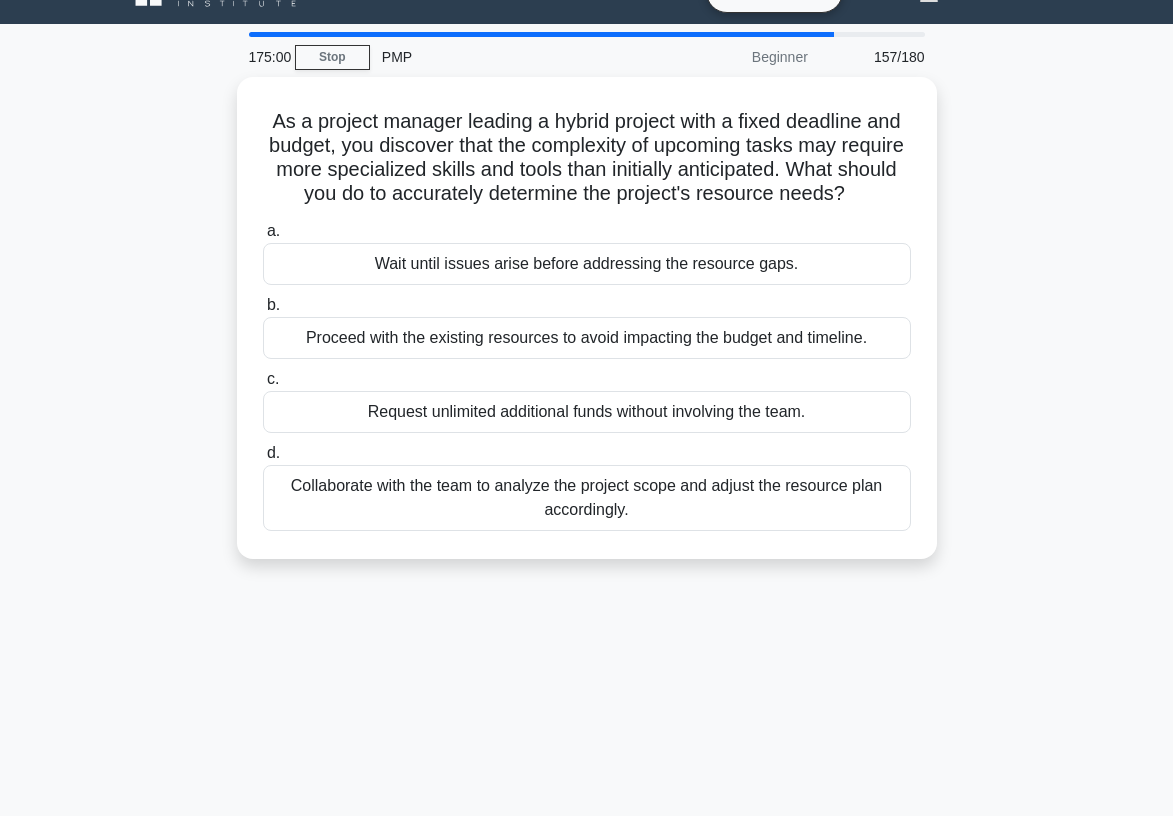 scroll, scrollTop: 0, scrollLeft: 0, axis: both 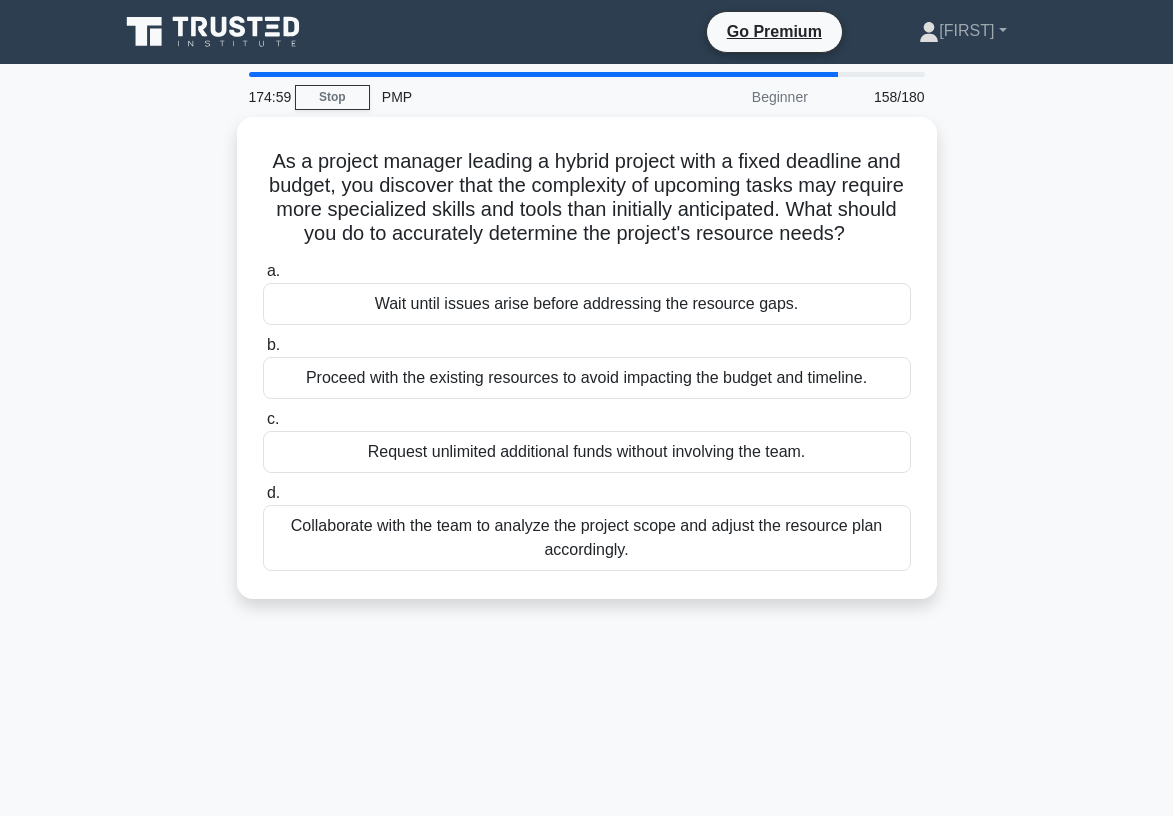 click on "As a project manager leading a hybrid project with a fixed deadline and budget, you discover that the complexity of upcoming tasks may require more specialized skills and tools than initially anticipated. What should you do to accurately determine the project's resource needs?
.spinner_0XTQ{transform-origin:center;animation:spinner_y6GP .75s linear infinite}@keyframes spinner_y6GP{100%{transform:rotate(360deg)}}
a.
b. c. d." at bounding box center [587, 370] 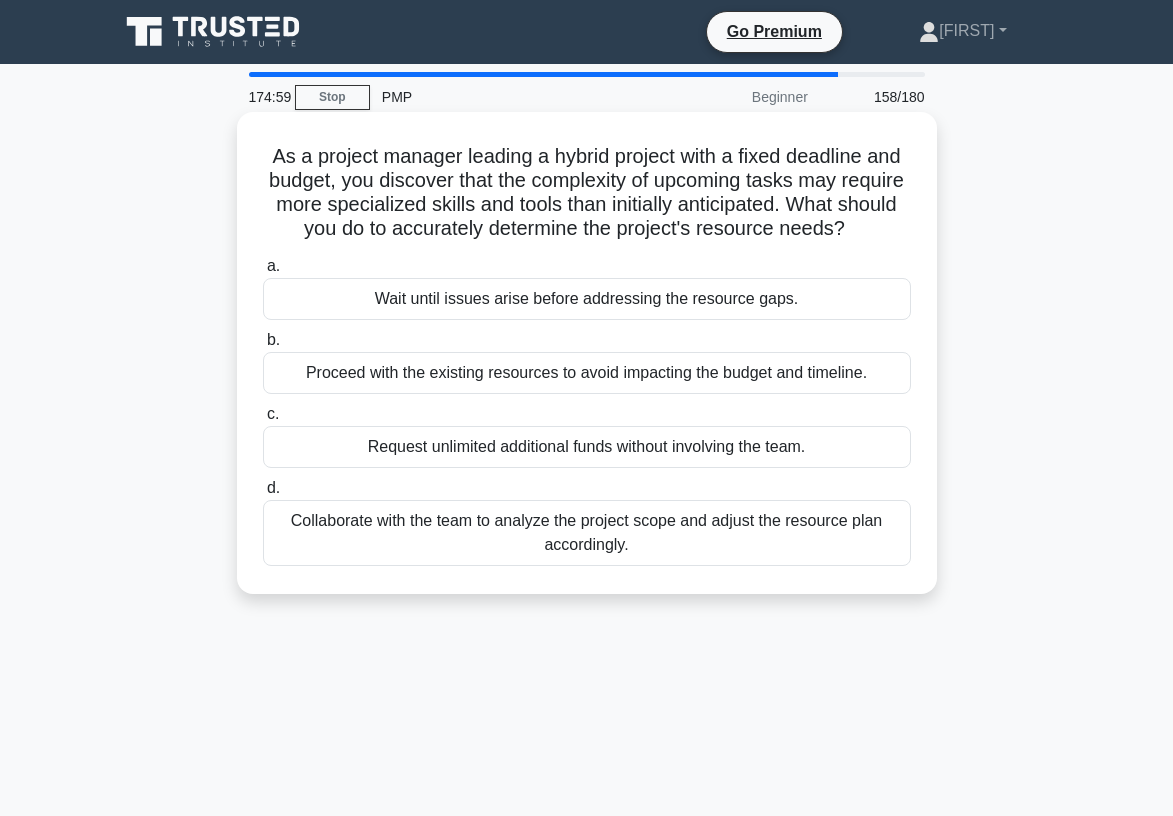 click on "Collaborate with the team to analyze the project scope and adjust the resource plan accordingly." at bounding box center (587, 533) 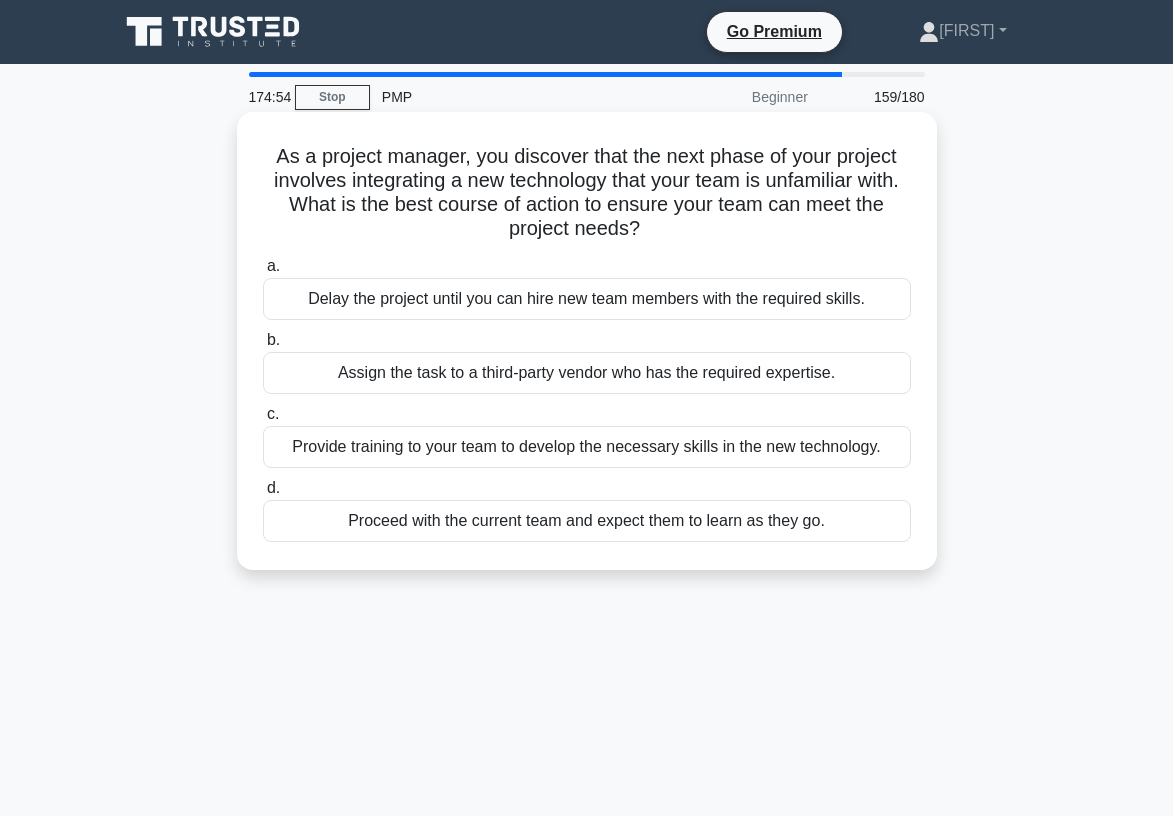 click on "Provide training to your team to develop the necessary skills in the new technology." at bounding box center [587, 447] 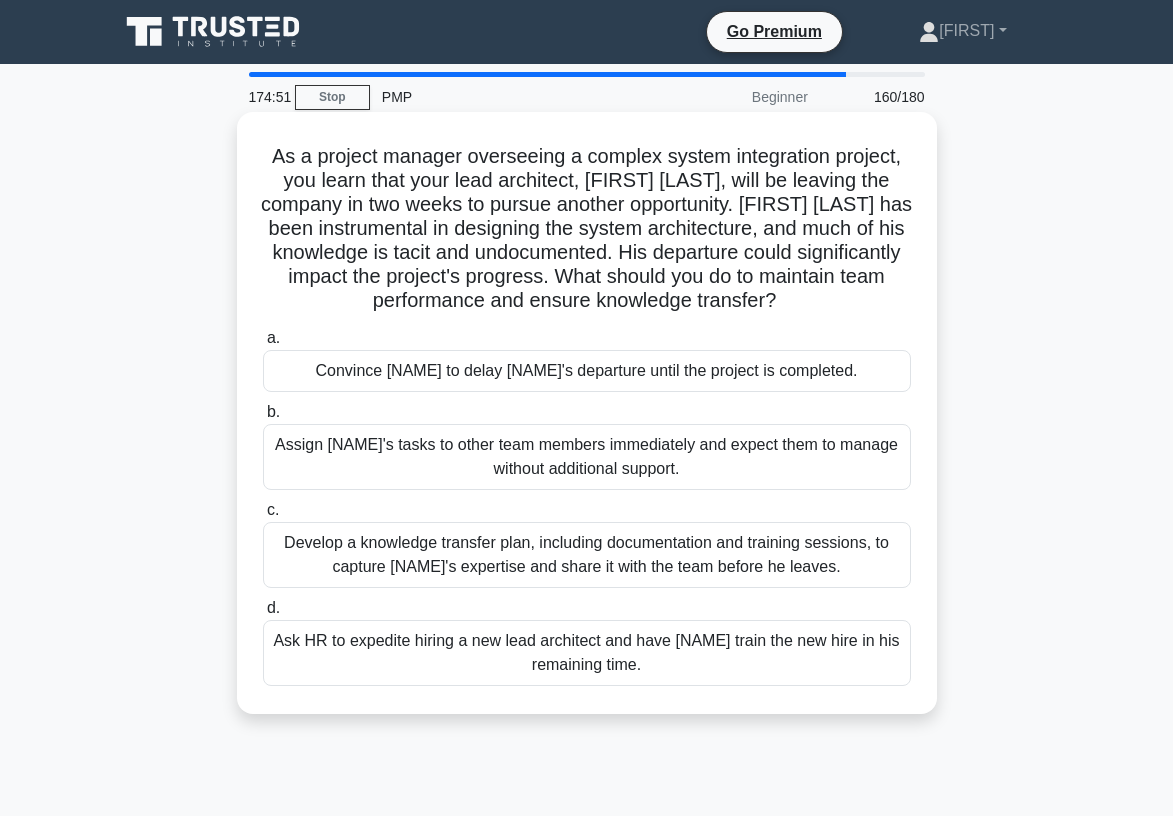 click on "Develop a knowledge transfer plan, including documentation and training sessions, to capture [NAME]'s expertise and share it with the team before he leaves." at bounding box center (587, 555) 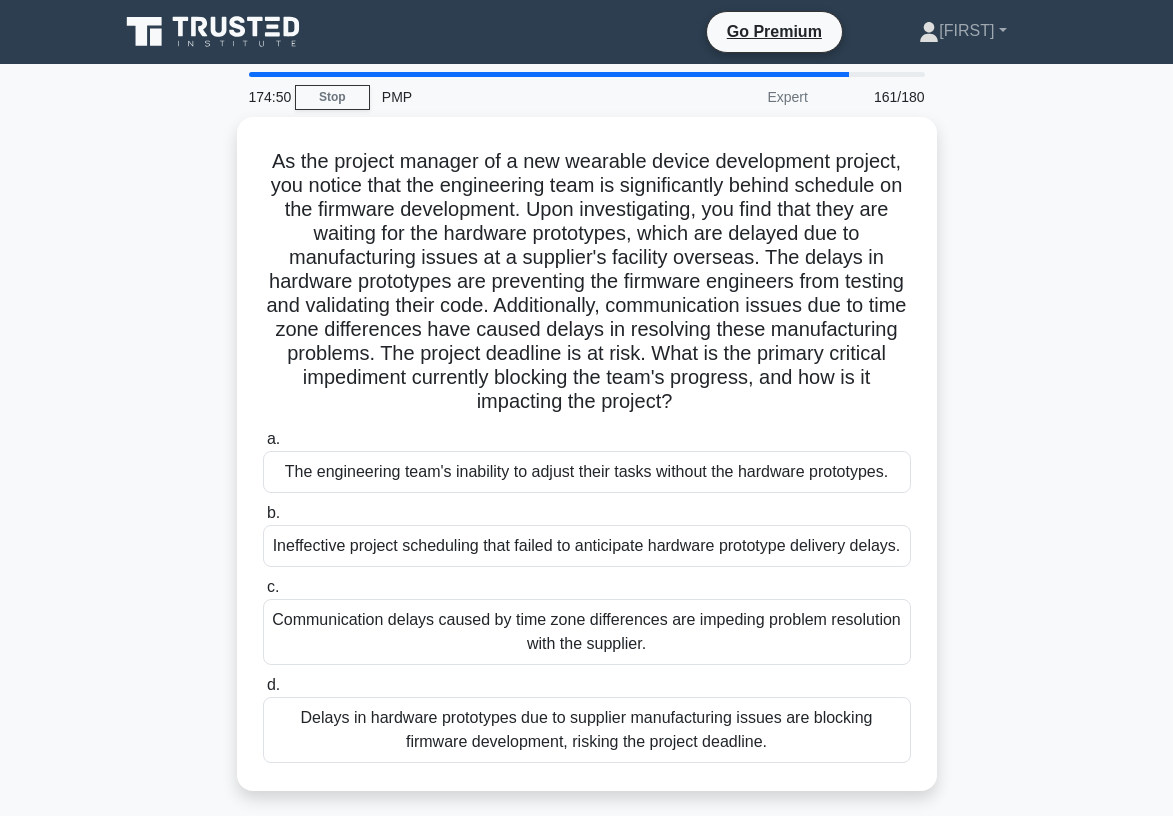 click on "As the project manager of a new wearable device development project, you notice that the engineering team is significantly behind schedule on the firmware development. Upon investigating, you find that they are waiting for the hardware prototypes, which are delayed due to manufacturing issues at a supplier's facility overseas. The delays in hardware prototypes are preventing the firmware engineers from testing and validating their code. Additionally, communication issues due to time zone differences have caused delays in resolving these manufacturing problems. The project deadline is at risk.
What is the primary critical impediment currently blocking the team's progress, and how is it impacting the project?" at bounding box center (586, 572) 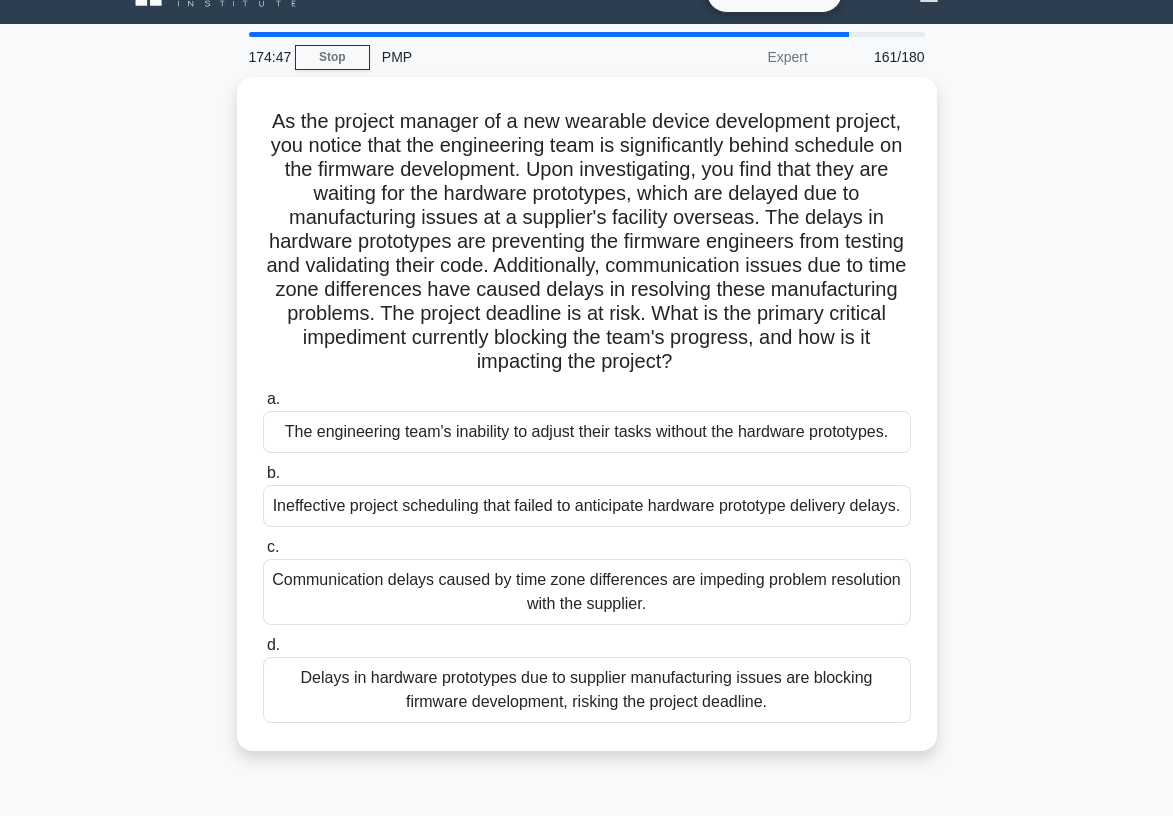 scroll, scrollTop: 80, scrollLeft: 0, axis: vertical 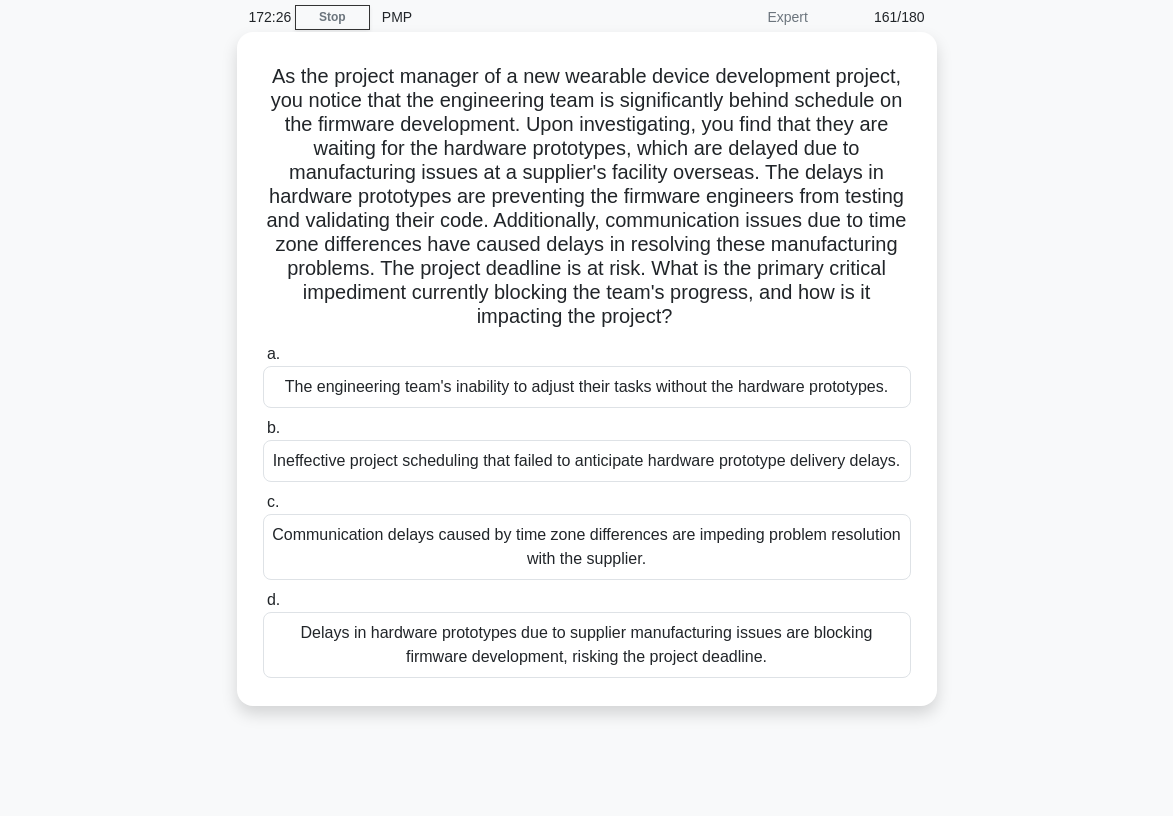 click on "Communication delays caused by time zone differences are impeding problem resolution with the supplier." at bounding box center [587, 547] 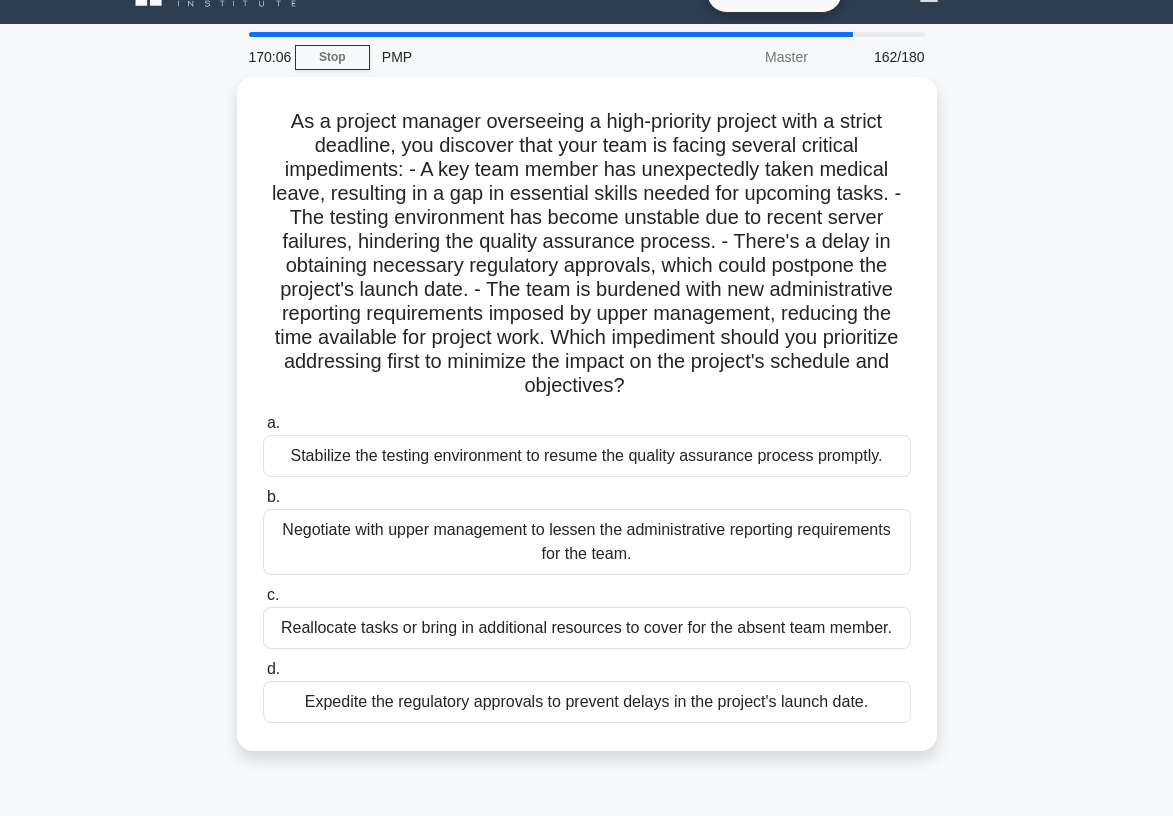 scroll, scrollTop: 80, scrollLeft: 0, axis: vertical 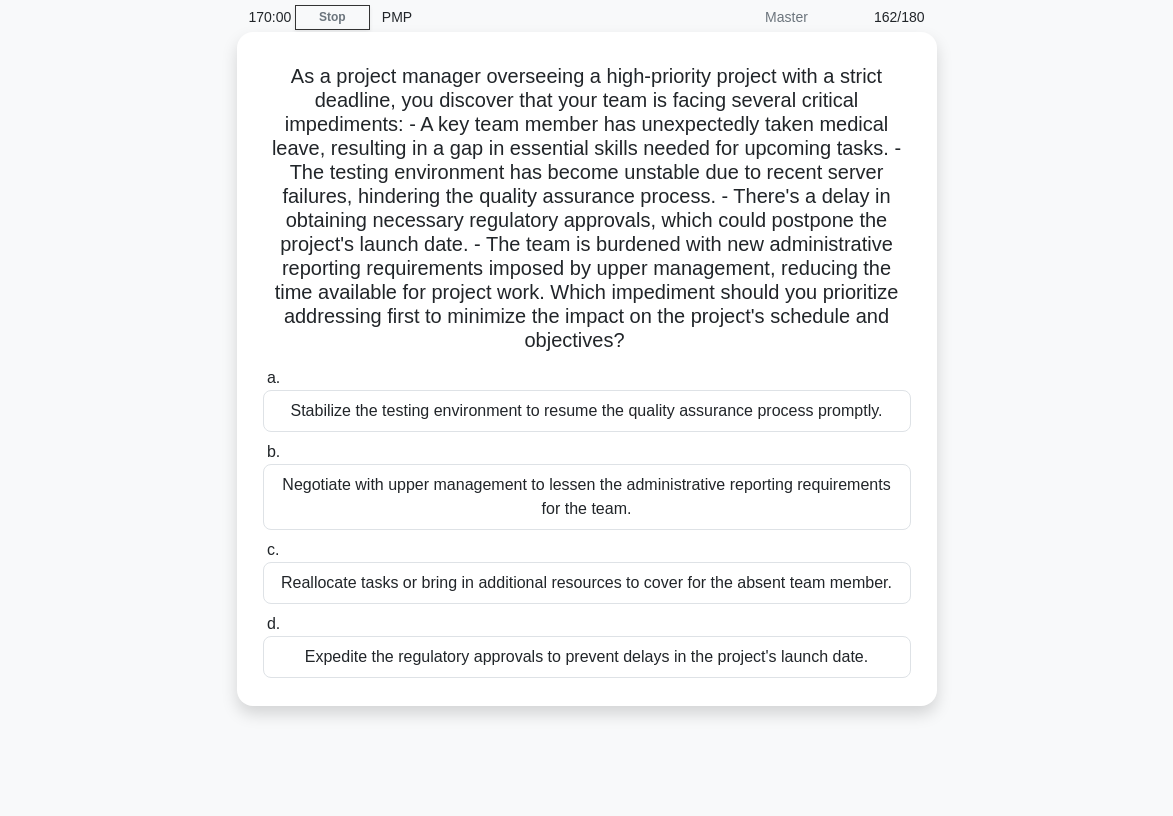 click on "Expedite the regulatory approvals to prevent delays in the project's launch date." at bounding box center (587, 657) 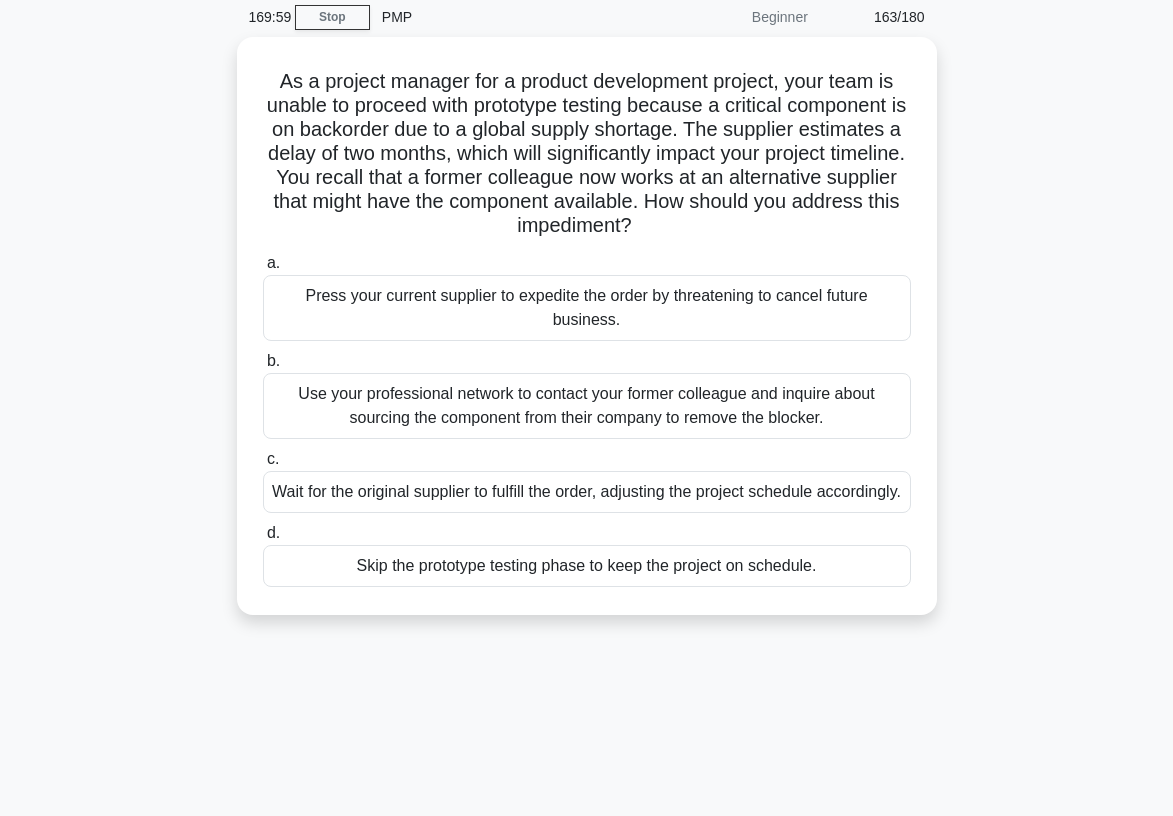 scroll, scrollTop: 0, scrollLeft: 0, axis: both 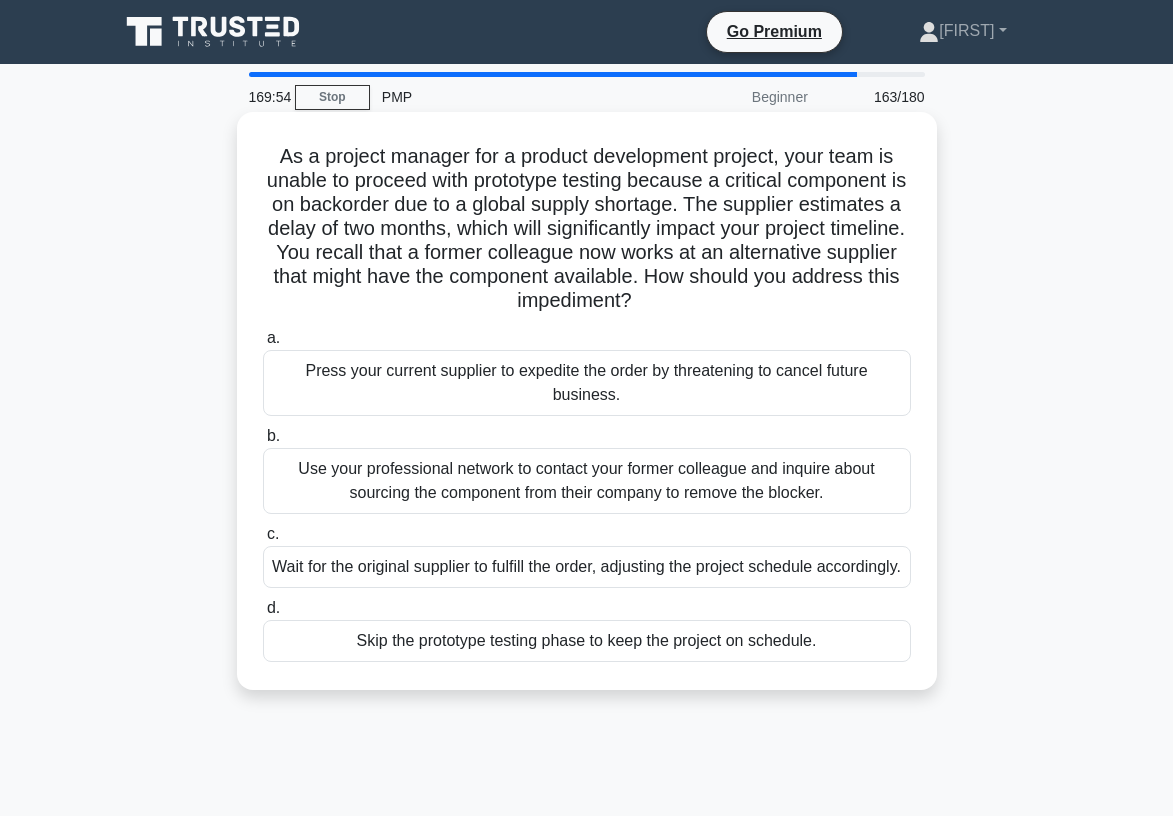 click on "Use your professional network to contact your former colleague and inquire about sourcing the component from their company to remove the blocker." at bounding box center [587, 481] 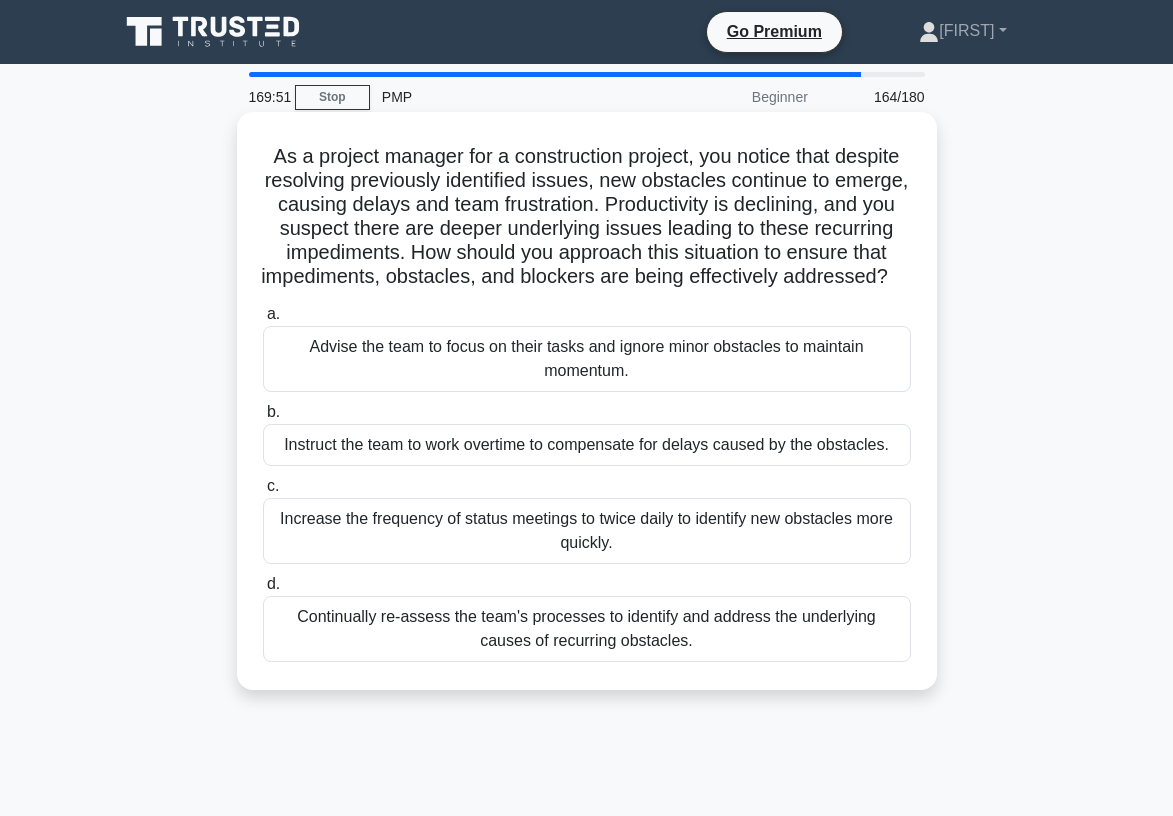 click on "Continually re-assess the team's processes to identify and address the underlying causes of recurring obstacles." at bounding box center [587, 629] 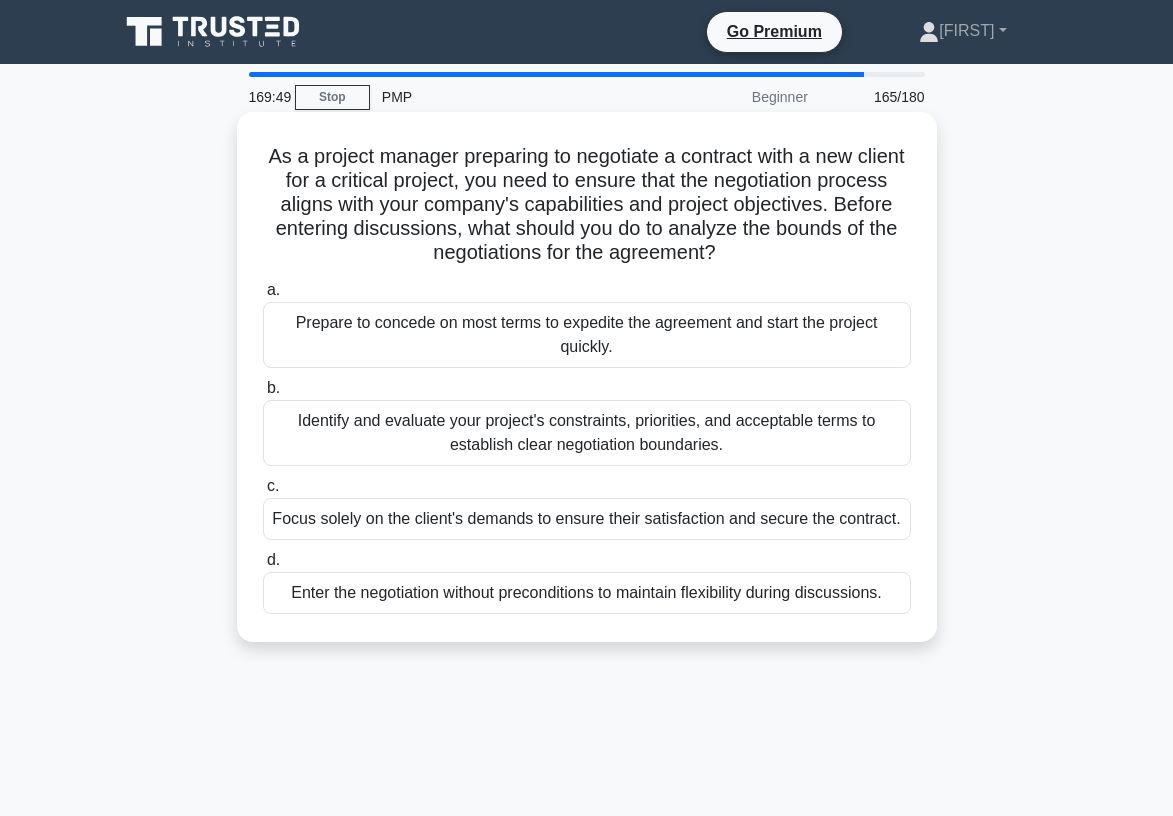click on "Identify and evaluate your project's constraints, priorities, and acceptable terms to establish clear negotiation boundaries." at bounding box center [587, 433] 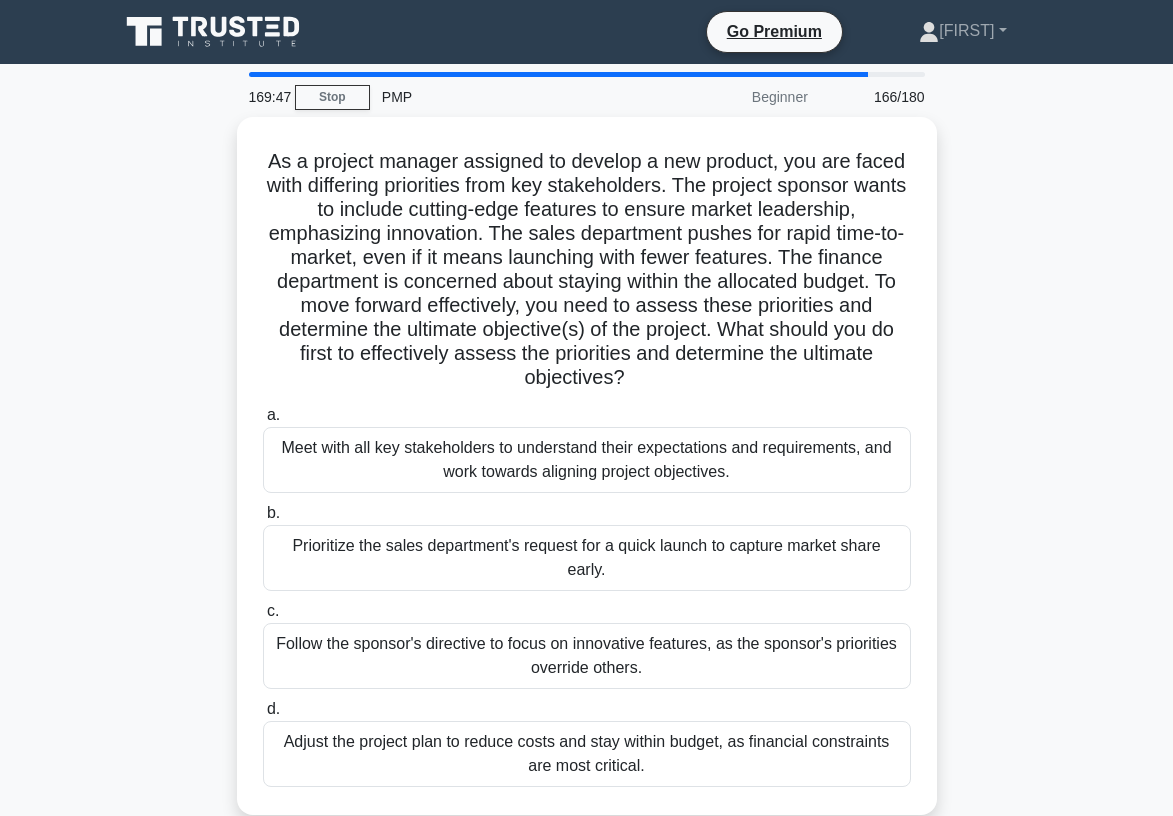click on "As a project manager assigned to develop a new product, you are faced with differing priorities from key stakeholders. The project sponsor wants to include cutting-edge features to ensure market leadership, emphasizing innovation. The sales department pushes for rapid time-to-market, even if it means launching with fewer features. The finance department is concerned about staying within the allocated budget. To move forward effectively, you need to assess these priorities and determine the ultimate objective(s) of the project.
What should you do first to effectively assess the priorities and determine the ultimate objectives?
.spinner_0XTQ{transform-origin:center;animation:spinner_y6GP .75s linear infinite}@keyframes spinner_y6GP{100%{transform:rotate(360deg)}}
a. b. c. d." at bounding box center [587, 478] 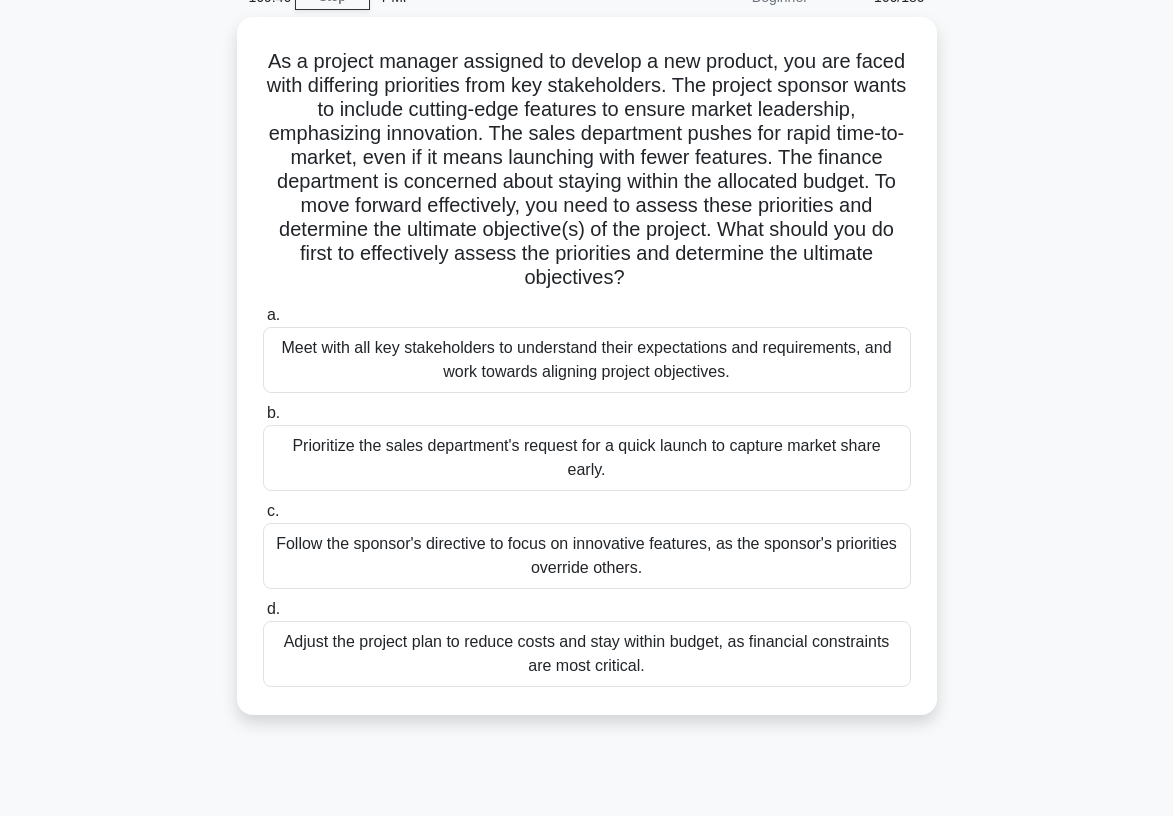 scroll, scrollTop: 120, scrollLeft: 0, axis: vertical 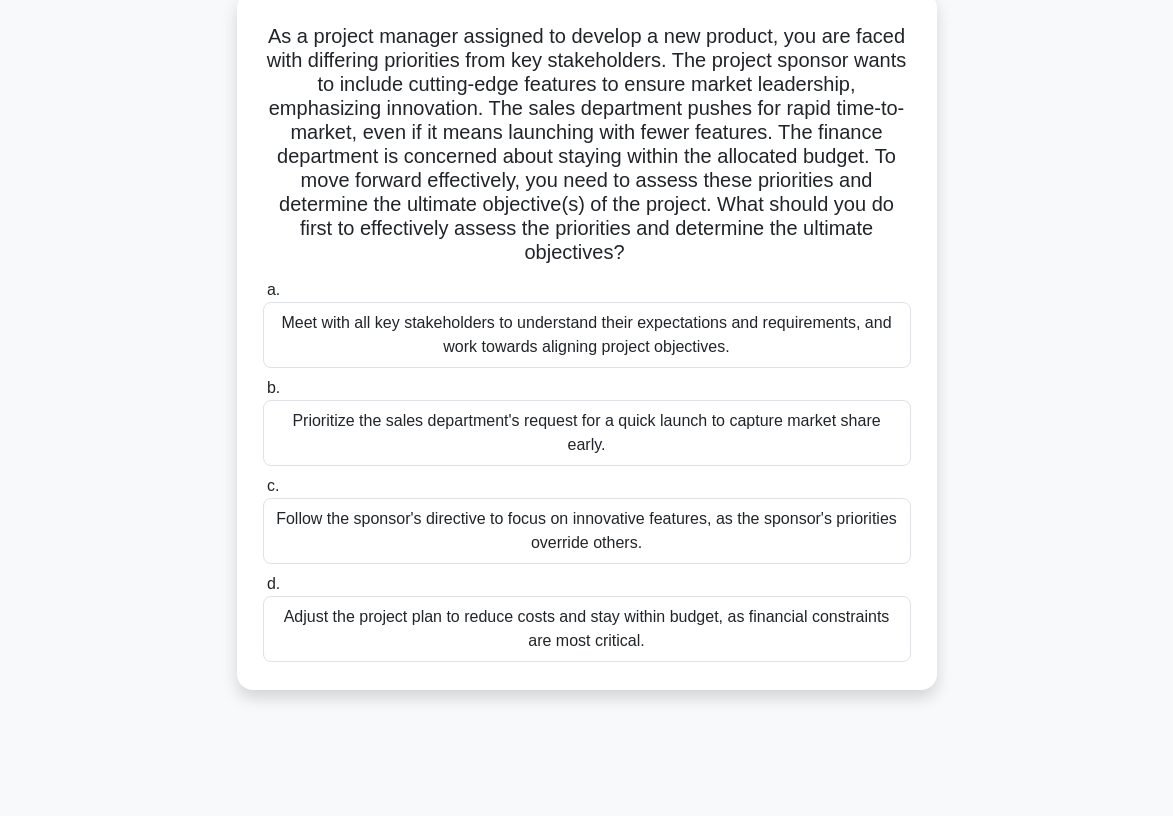 click on "Meet with all key stakeholders to understand their expectations and requirements, and work towards aligning project objectives." at bounding box center (587, 335) 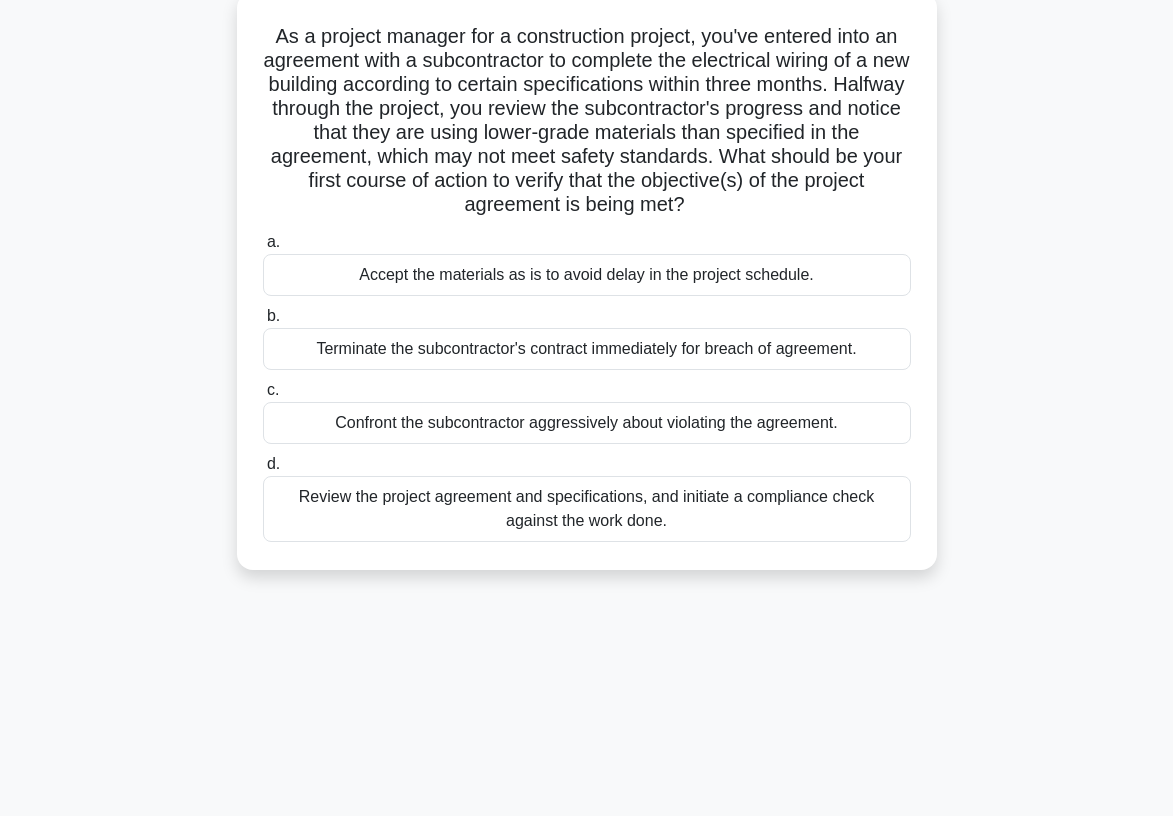 scroll, scrollTop: 0, scrollLeft: 0, axis: both 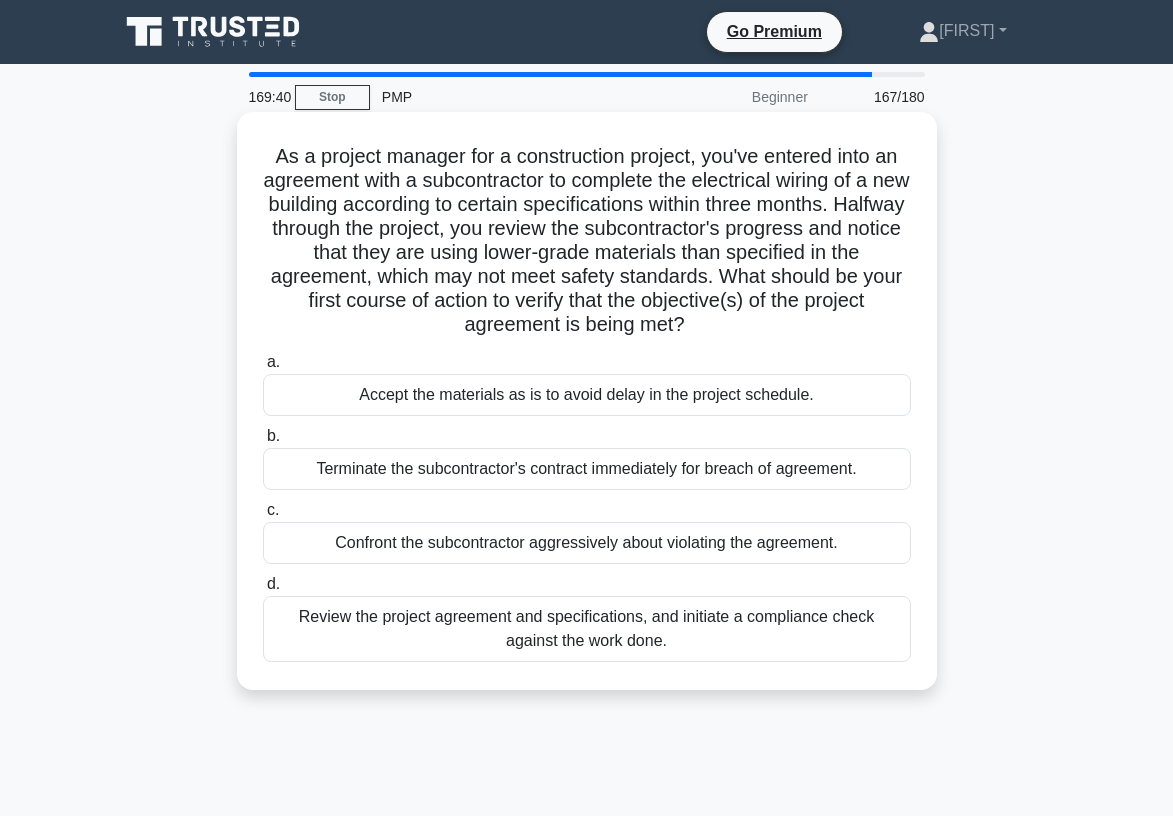 click on "Review the project agreement and specifications, and initiate a compliance check against the work done." at bounding box center [587, 629] 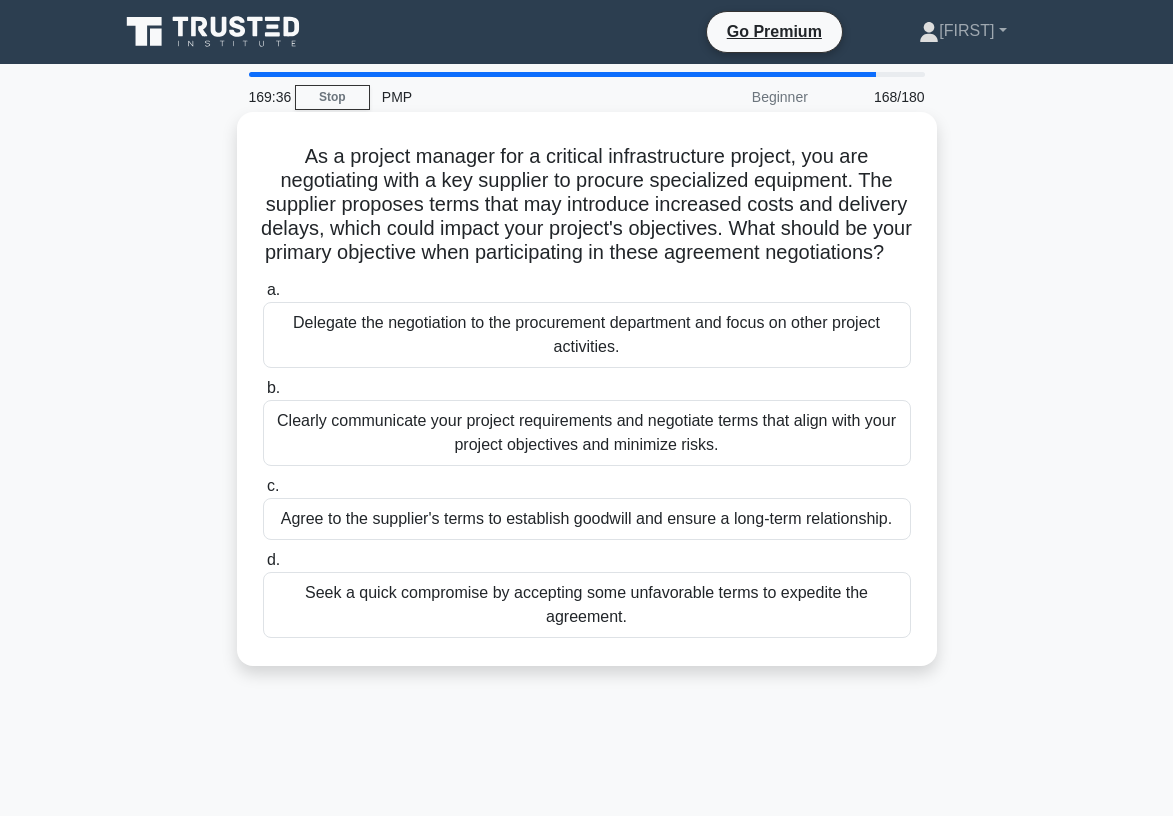 click on "Clearly communicate your project requirements and negotiate terms that align with your project objectives and minimize risks." at bounding box center (587, 433) 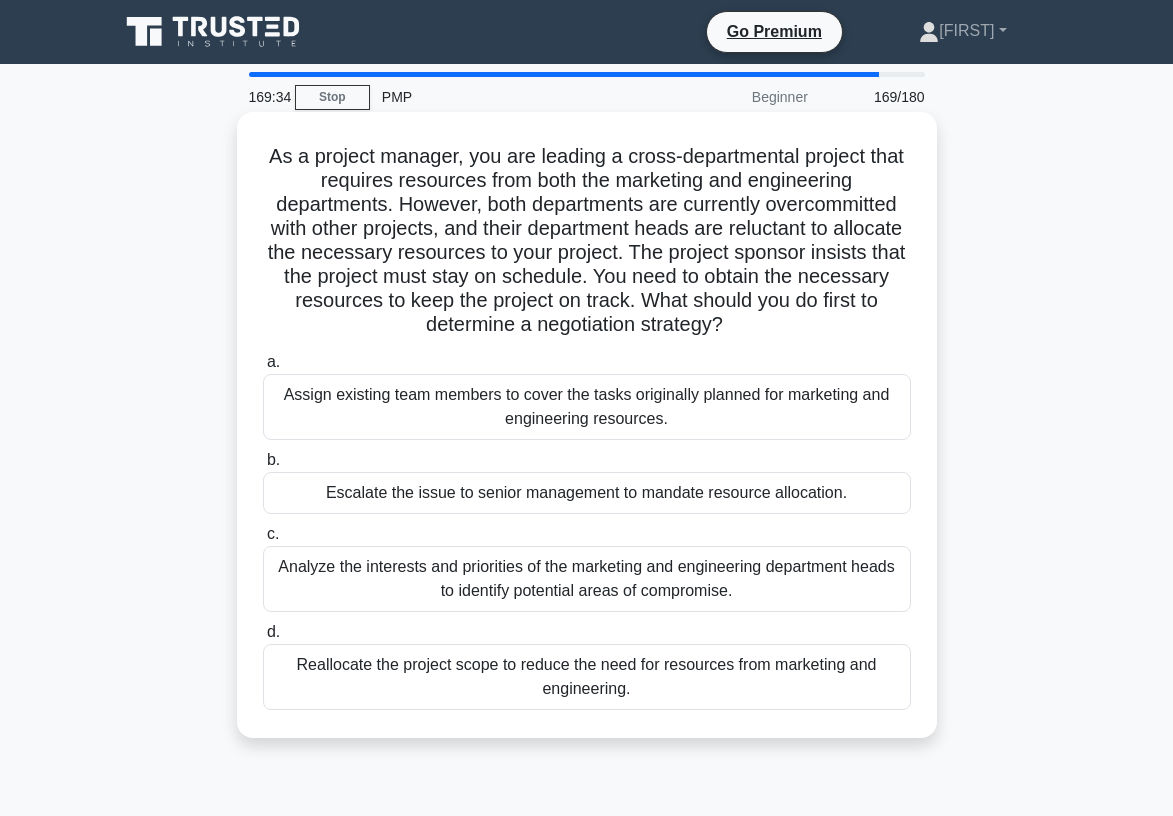 click on "Analyze the interests and priorities of the marketing and engineering department heads to identify potential areas of compromise." at bounding box center [587, 579] 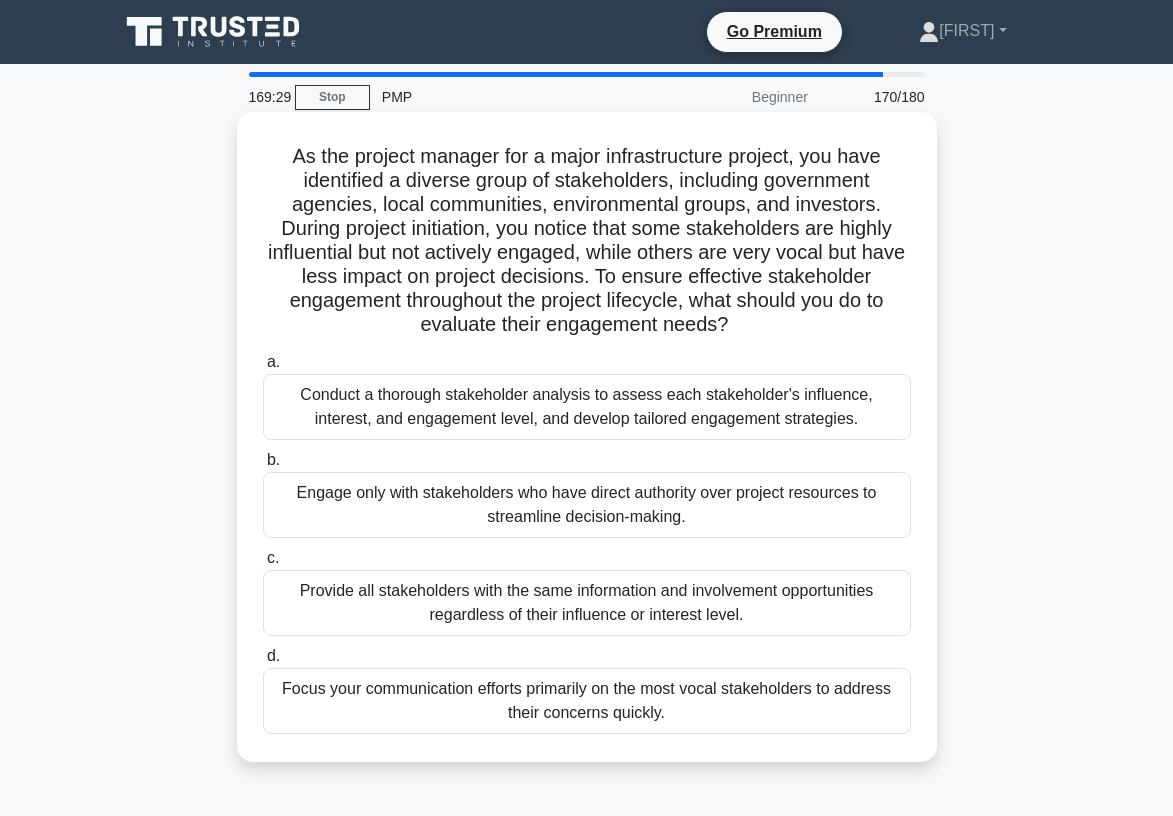 click on "Conduct a thorough stakeholder analysis to assess each stakeholder's influence, interest, and engagement level, and develop tailored engagement strategies." at bounding box center [587, 407] 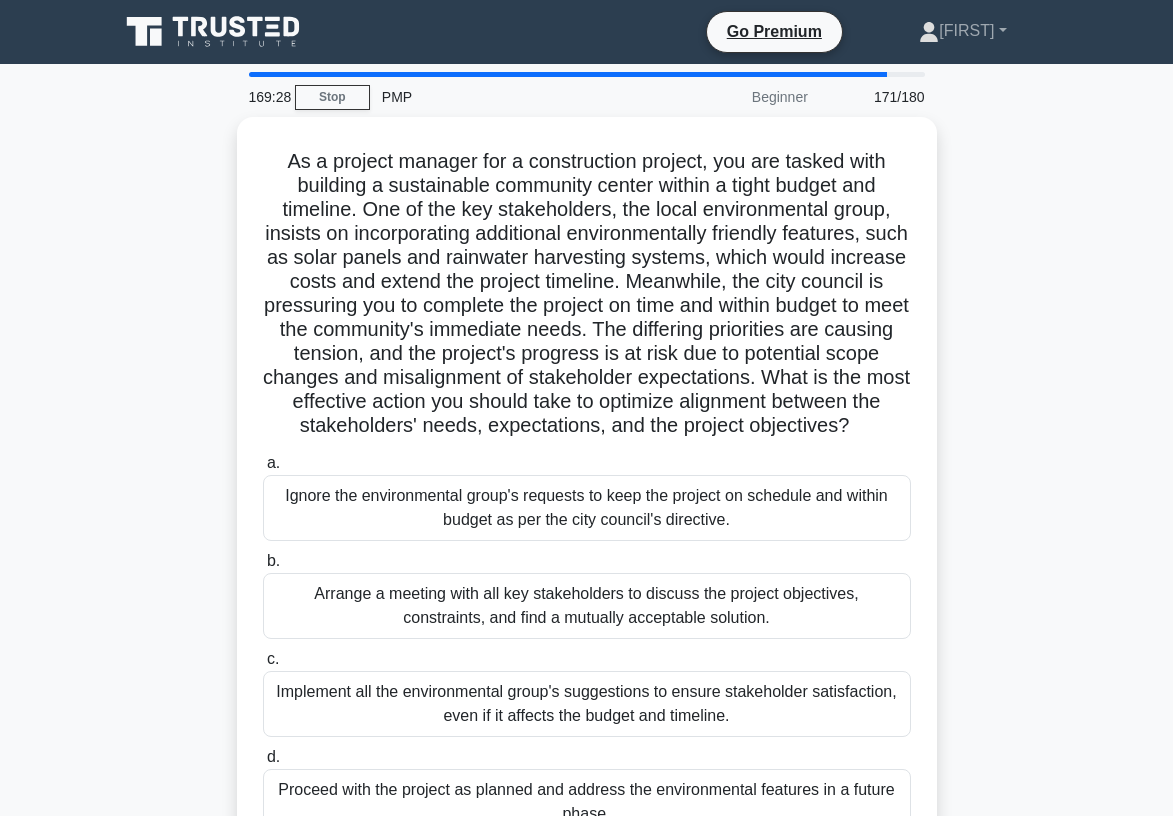 click on "As a project manager for a construction project, you are tasked with building a sustainable community center within a tight budget and timeline. One of the key stakeholders, the local environmental group, insists on incorporating additional environmentally friendly features, such as solar panels and rainwater harvesting systems, which would increase costs and extend the project timeline. Meanwhile, the city council is pressuring you to complete the project on time and within budget to meet the community's immediate needs. The differing priorities are causing tension, and the project's progress is at risk due to potential scope changes and misalignment of stakeholder expectations.
What is the most effective action you should take to optimize alignment between the stakeholders' needs, expectations, and the project objectives?" at bounding box center [587, 502] 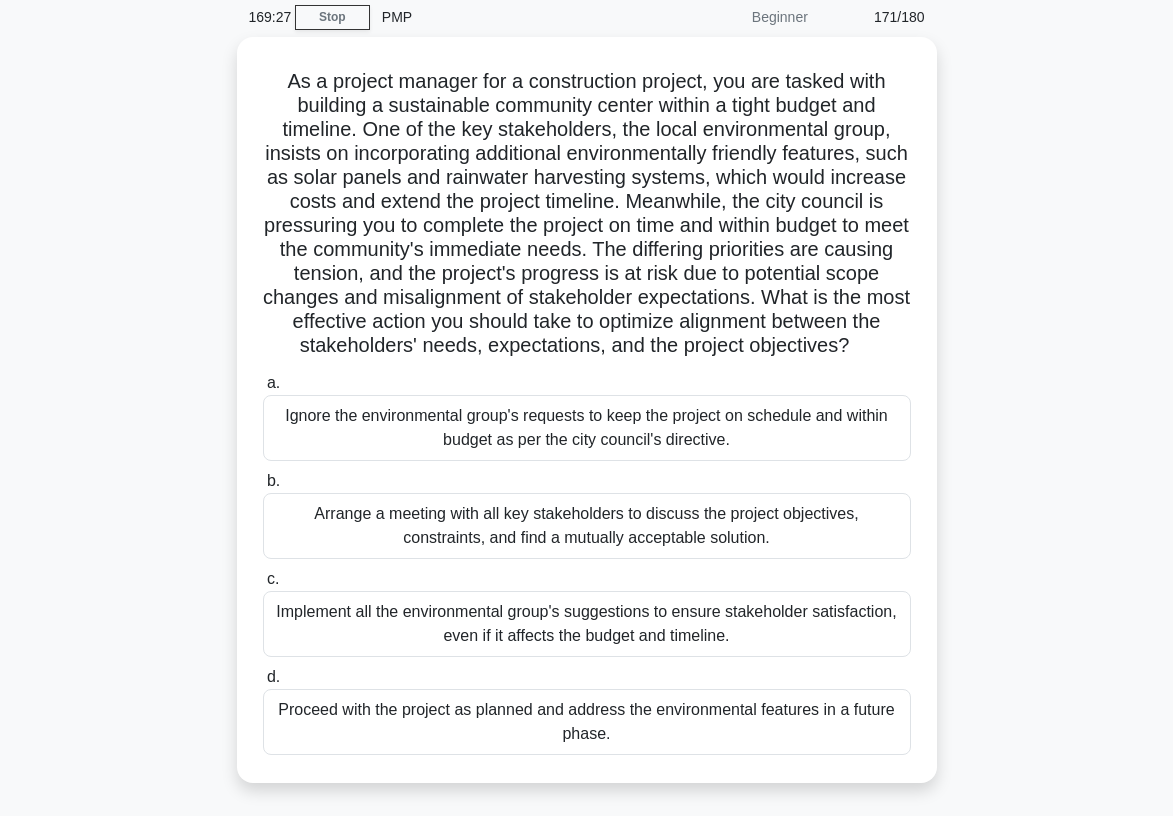scroll, scrollTop: 120, scrollLeft: 0, axis: vertical 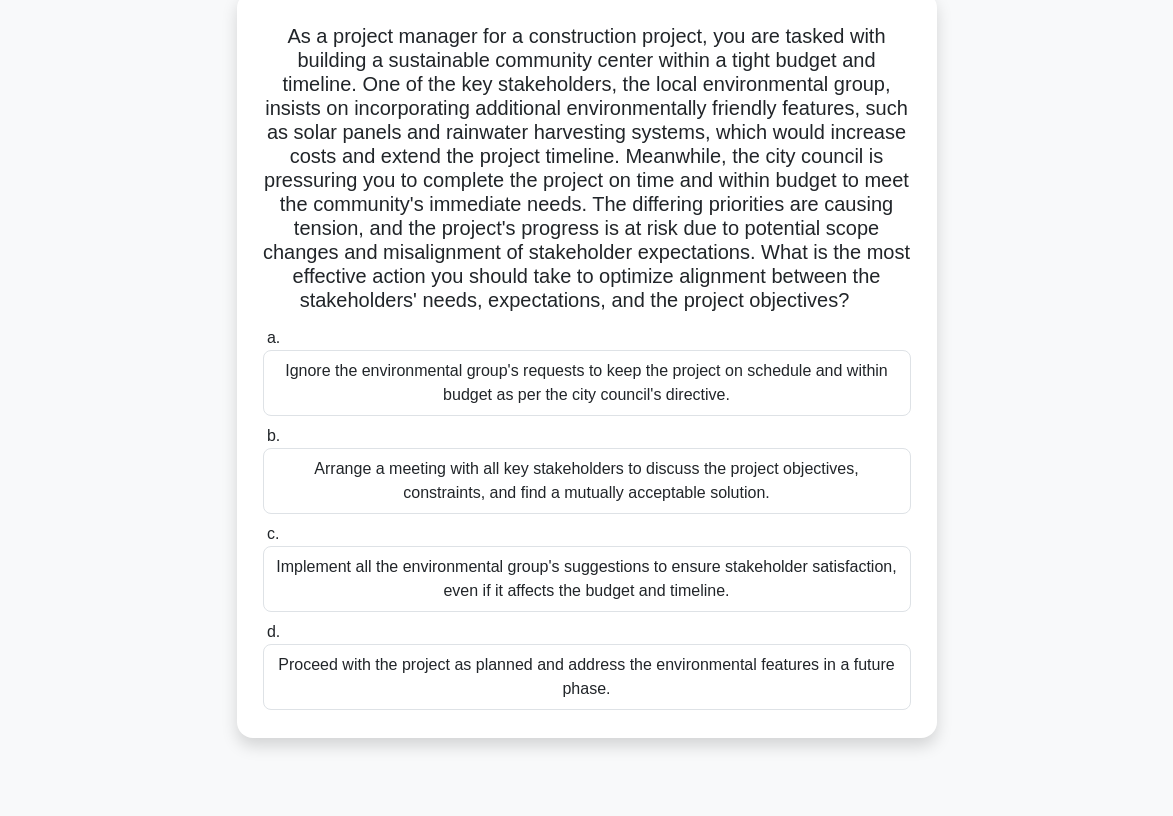 click on "Arrange a meeting with all key stakeholders to discuss the project objectives, constraints, and find a mutually acceptable solution." at bounding box center (587, 481) 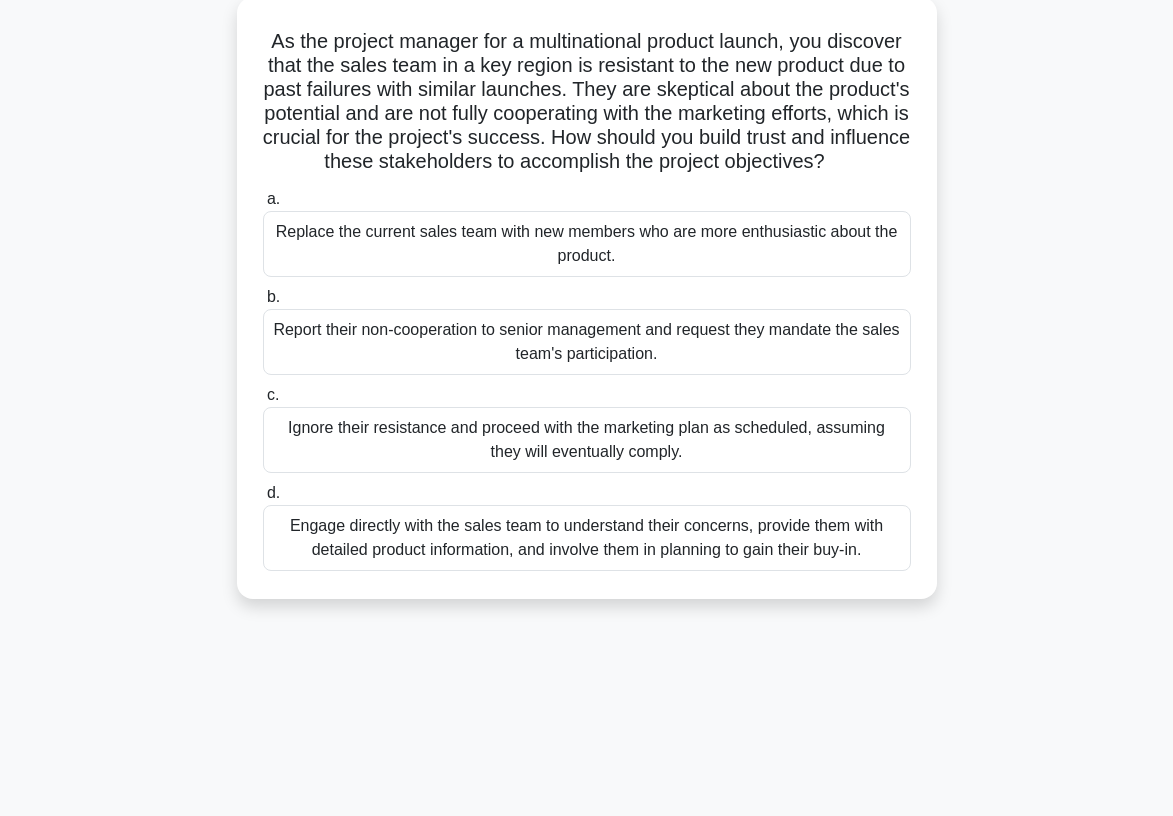 scroll, scrollTop: 0, scrollLeft: 0, axis: both 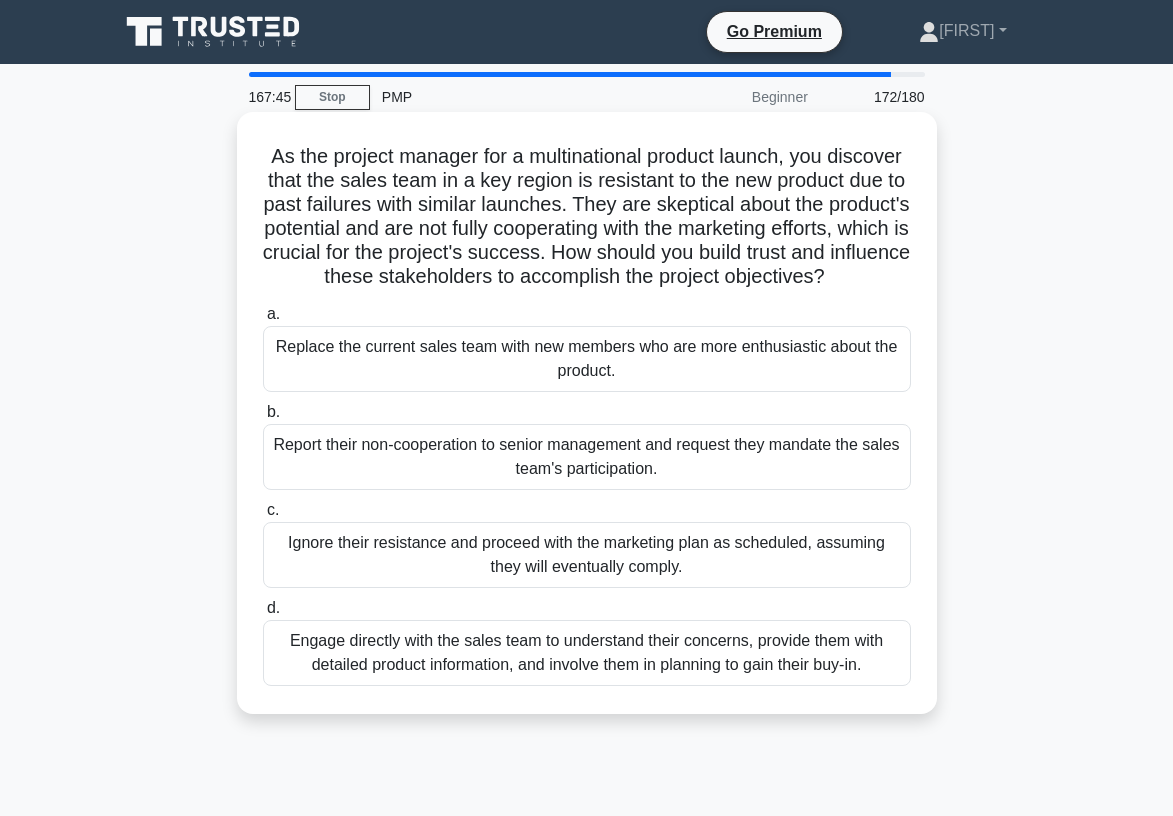 click on "Engage directly with the sales team to understand their concerns, provide them with detailed product information, and involve them in planning to gain their buy-in." at bounding box center [587, 653] 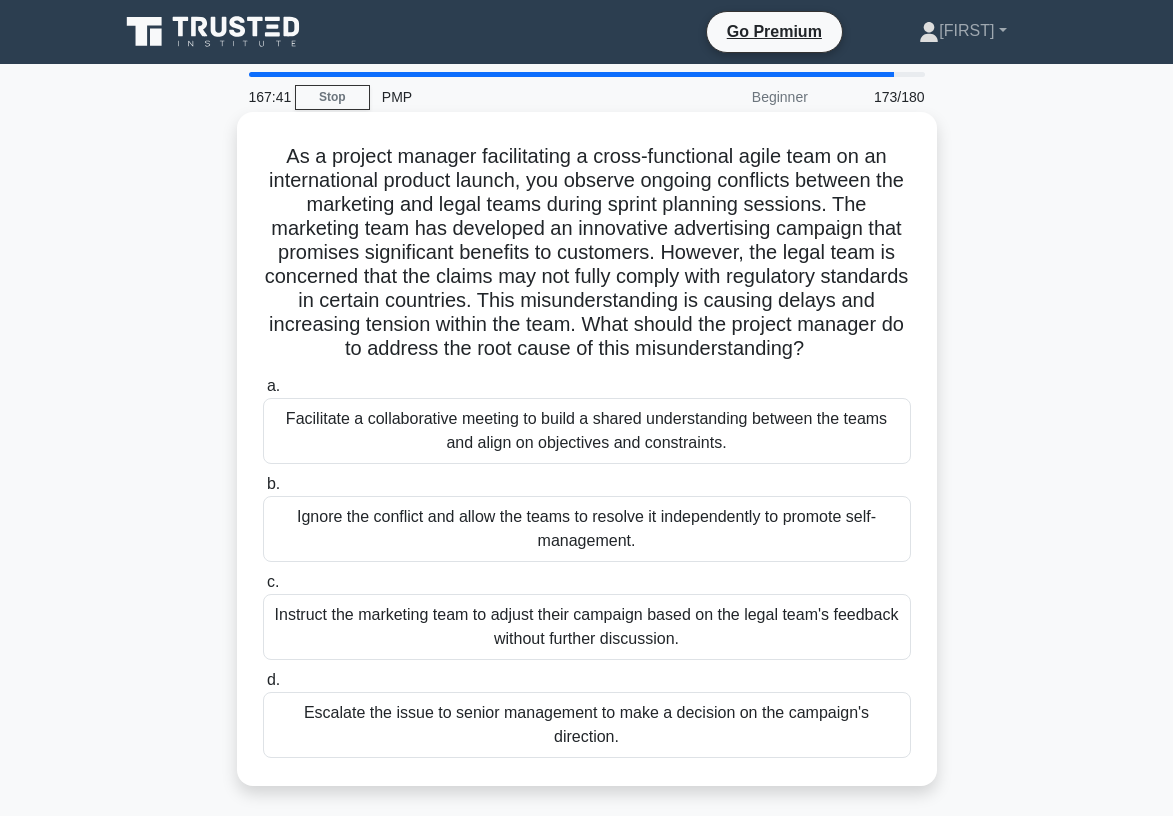 click on "Facilitate a collaborative meeting to build a shared understanding between the teams and align on objectives and constraints." at bounding box center (587, 431) 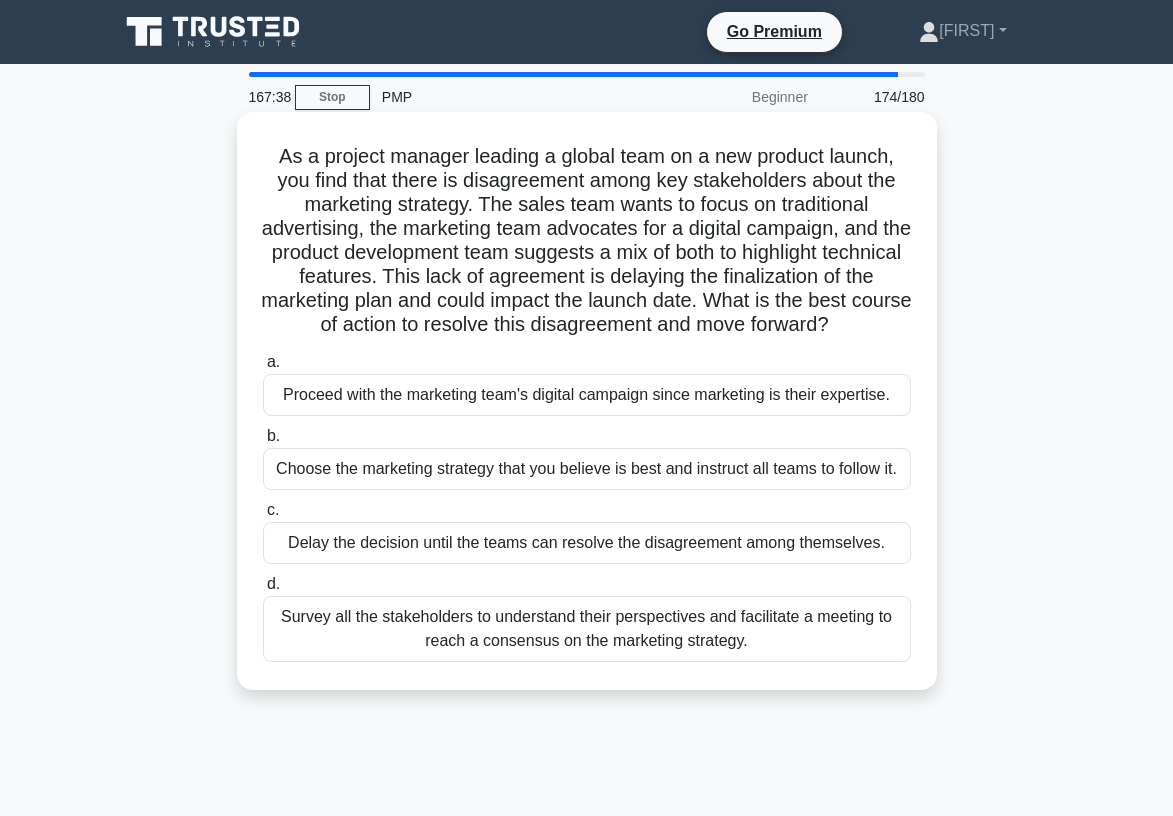 click on "Survey all the stakeholders to understand their perspectives and facilitate a meeting to reach a consensus on the marketing strategy." at bounding box center [587, 629] 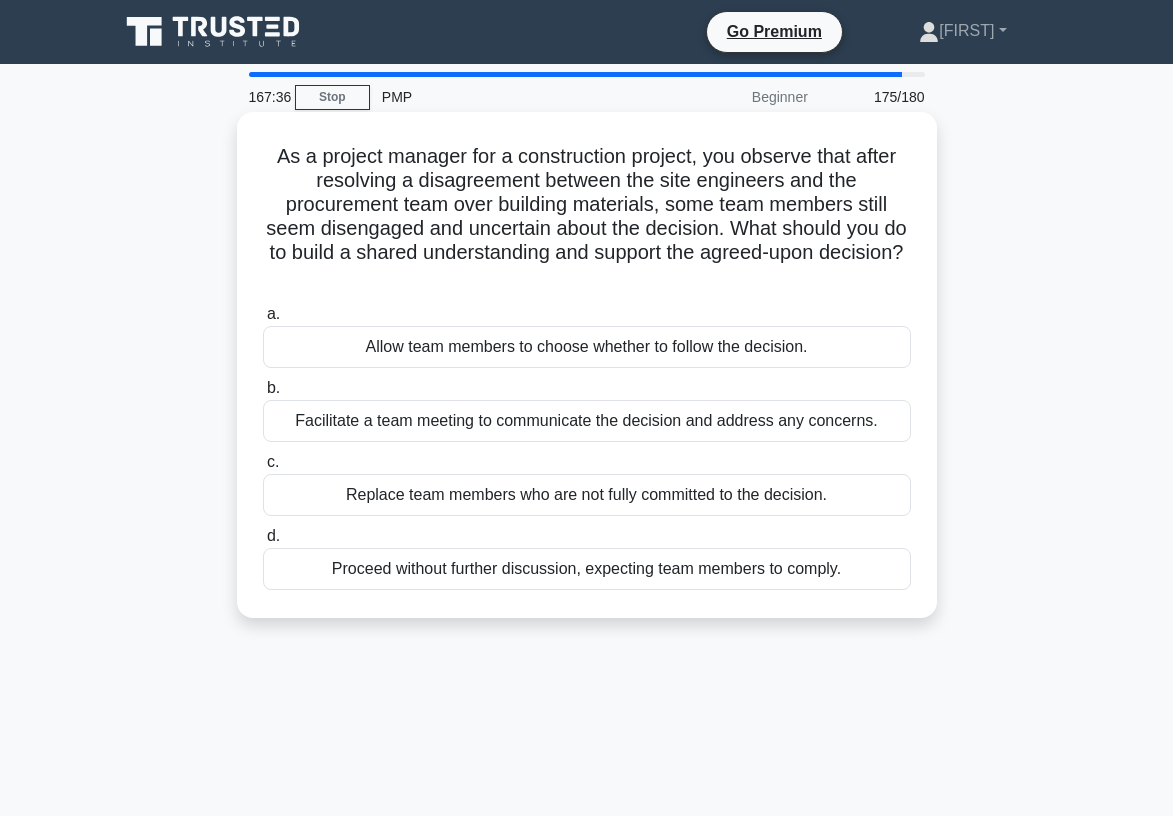 click on "Facilitate a team meeting to communicate the decision and address any concerns." at bounding box center [587, 421] 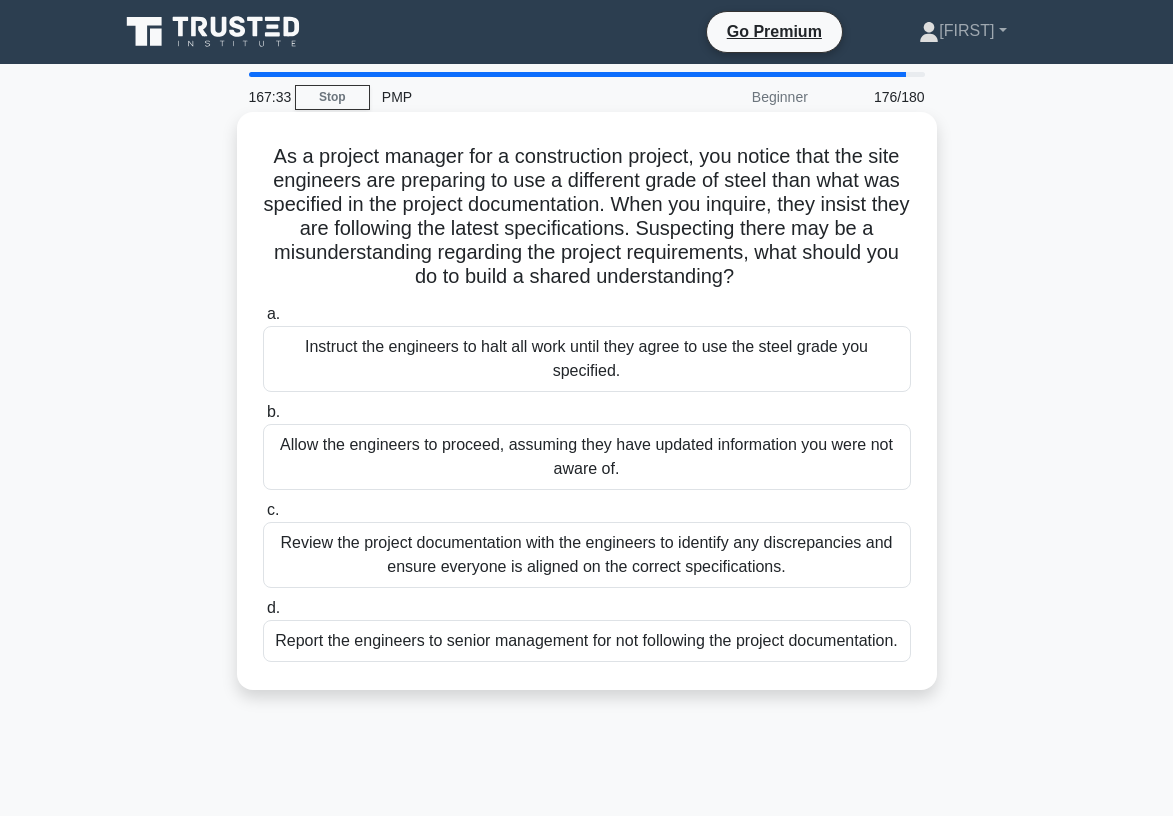 click on "Review the project documentation with the engineers to identify any discrepancies and ensure everyone is aligned on the correct specifications." at bounding box center [587, 555] 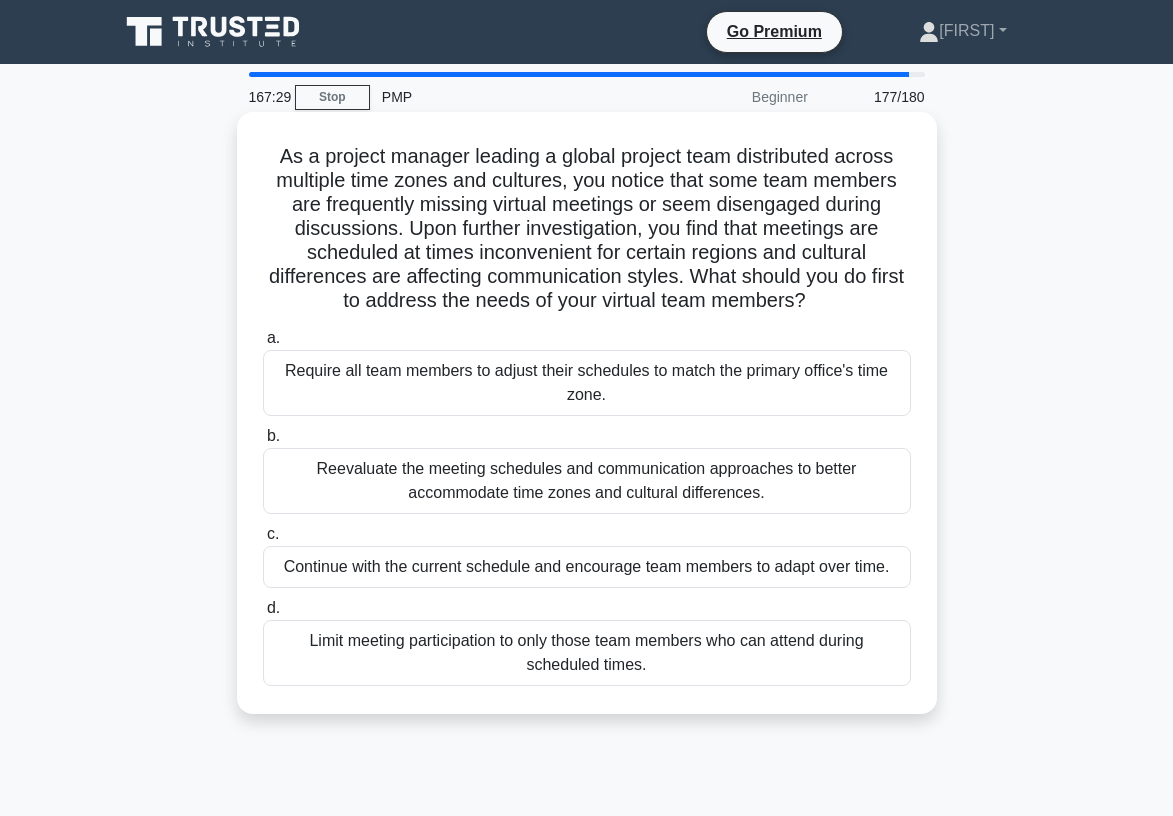 click on "Reevaluate the meeting schedules and communication approaches to better accommodate time zones and cultural differences." at bounding box center [587, 481] 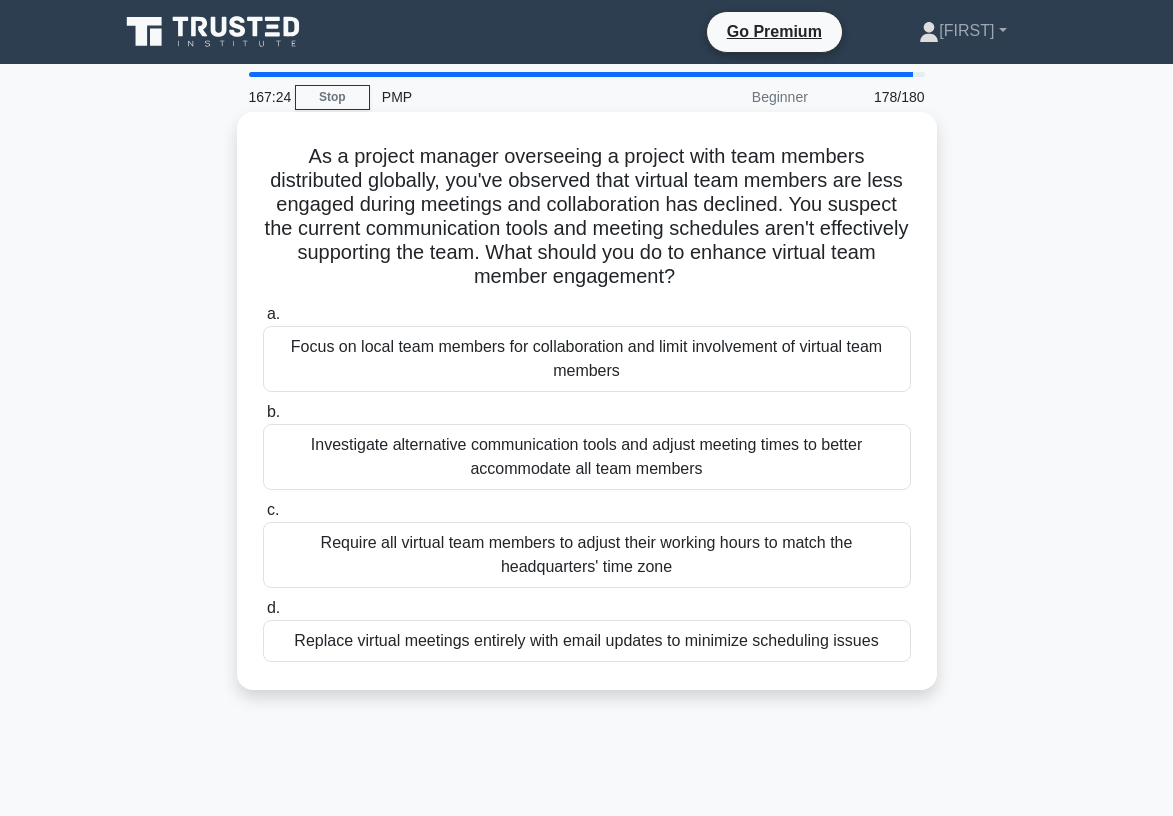 click on "Investigate alternative communication tools and adjust meeting times to better accommodate all team members" at bounding box center [587, 457] 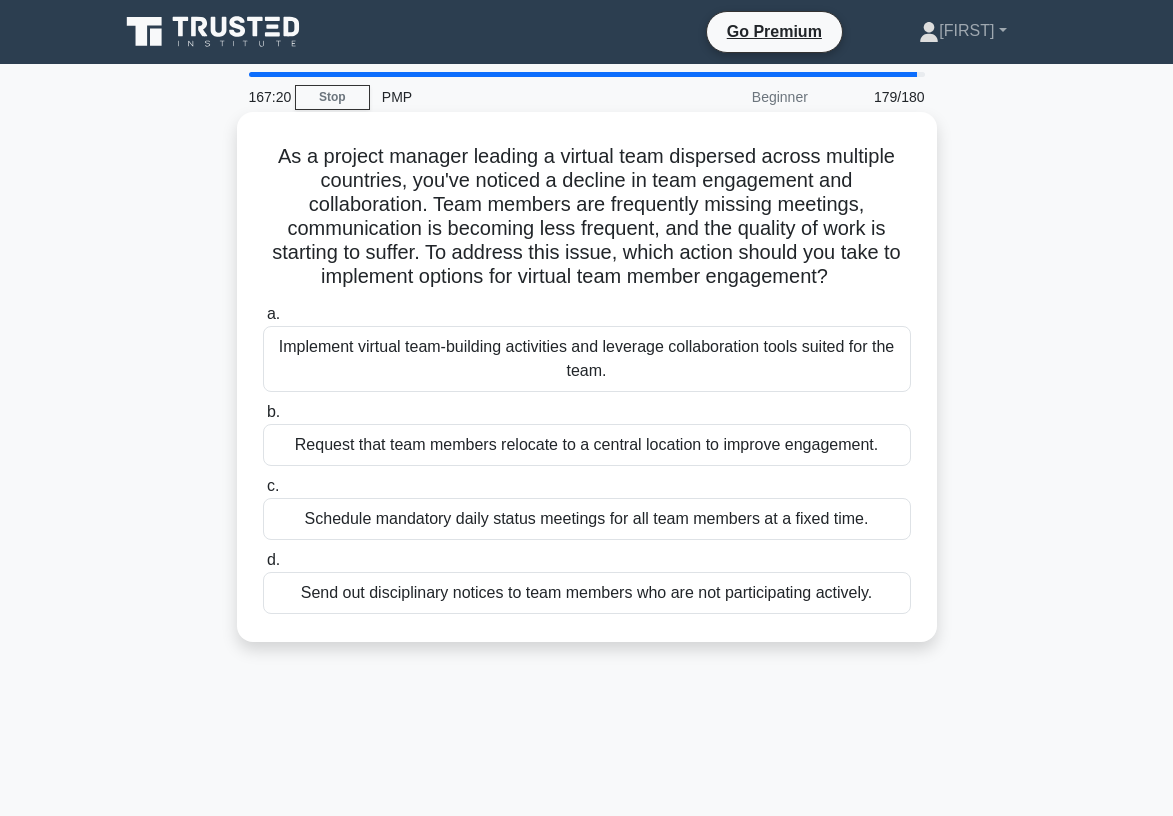 click on "Implement virtual team-building activities and leverage collaboration tools suited for the team." at bounding box center (587, 359) 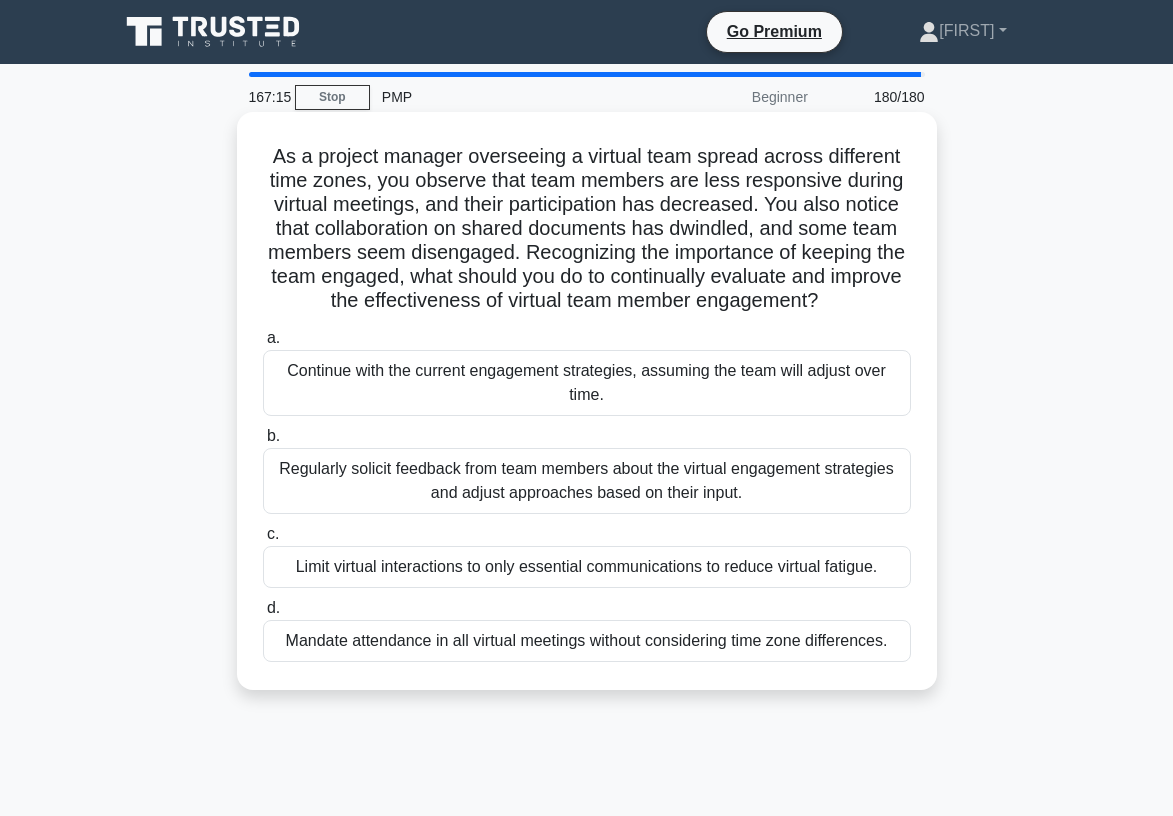 click on "Regularly solicit feedback from team members about the virtual engagement strategies and adjust approaches based on their input." at bounding box center (587, 481) 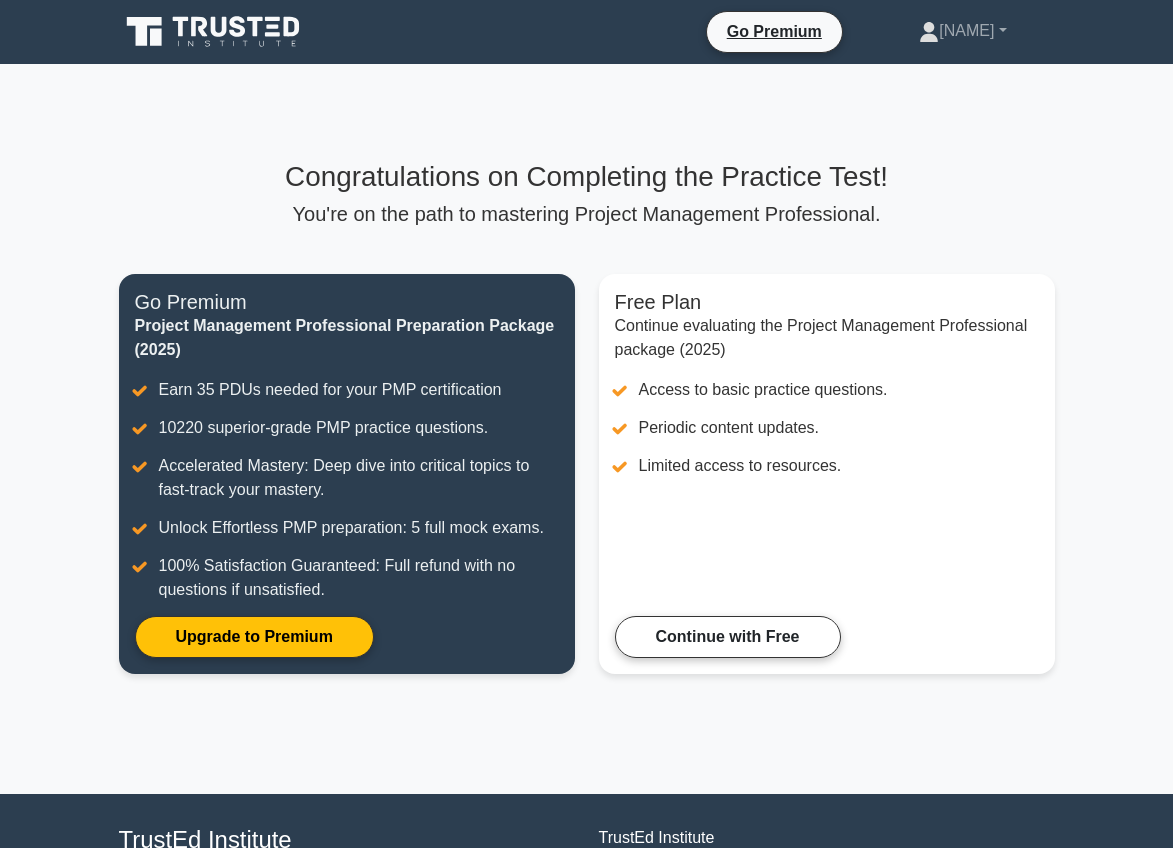 scroll, scrollTop: 0, scrollLeft: 0, axis: both 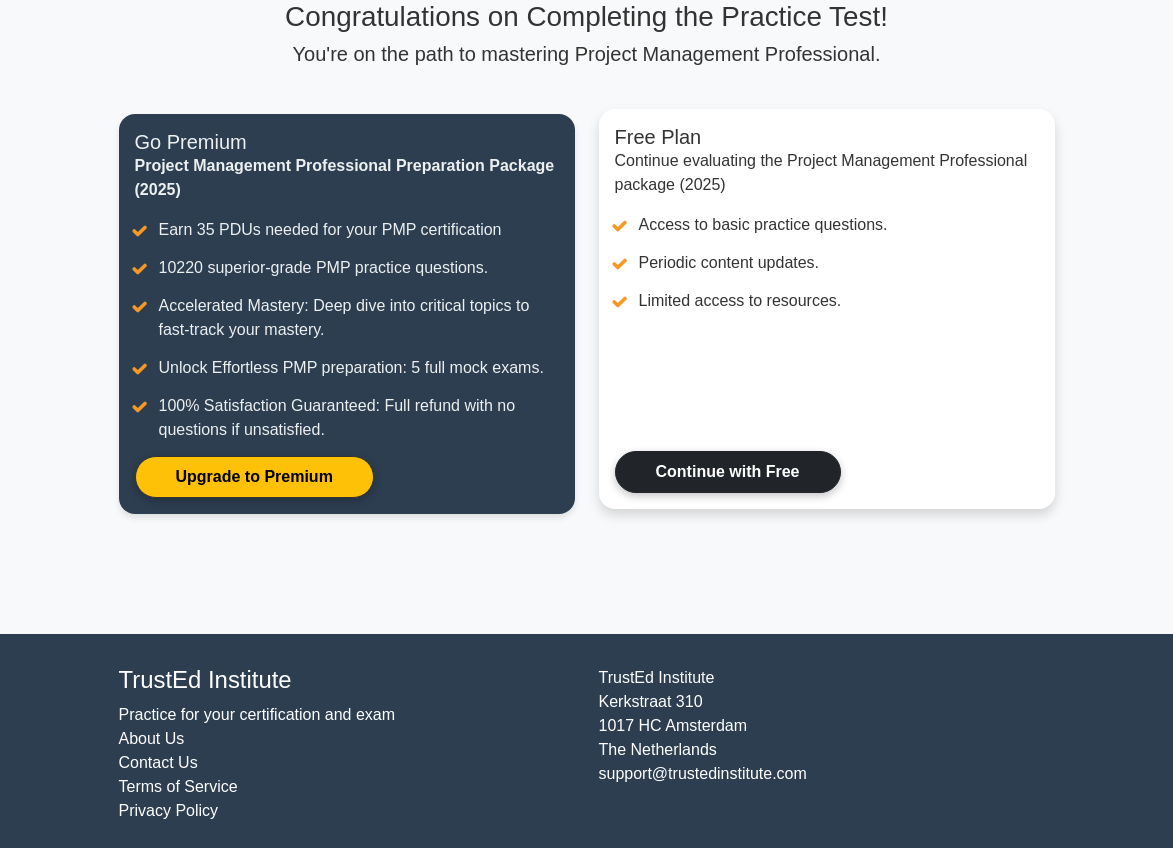 click on "Continue with Free" at bounding box center (728, 472) 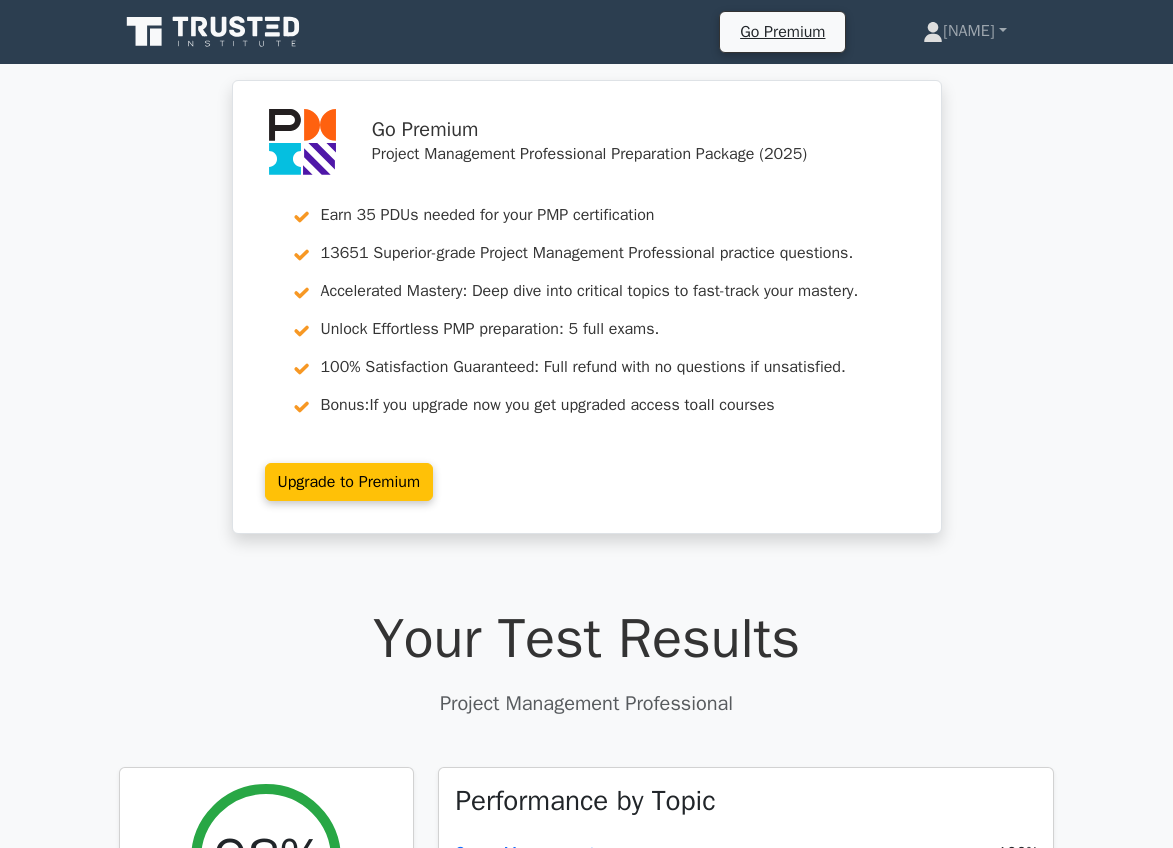 scroll, scrollTop: 0, scrollLeft: 0, axis: both 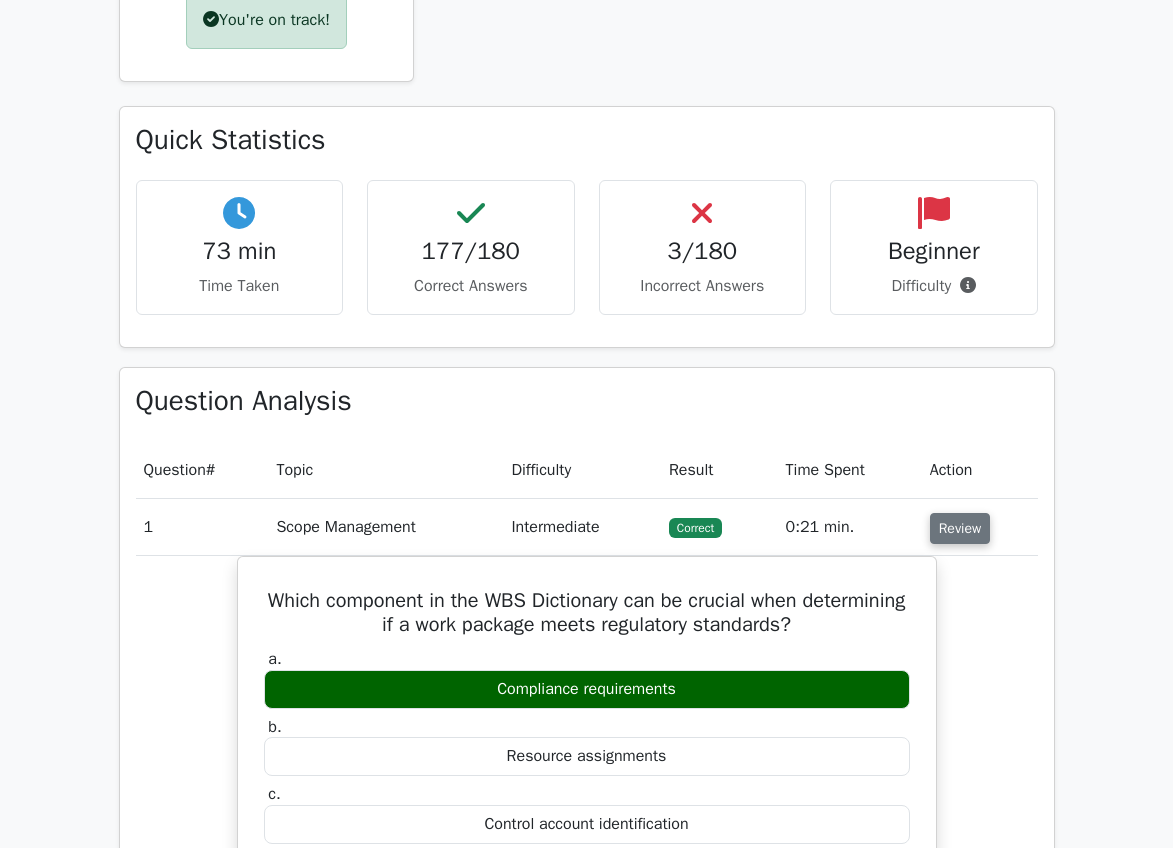 click on "Review" at bounding box center [960, 528] 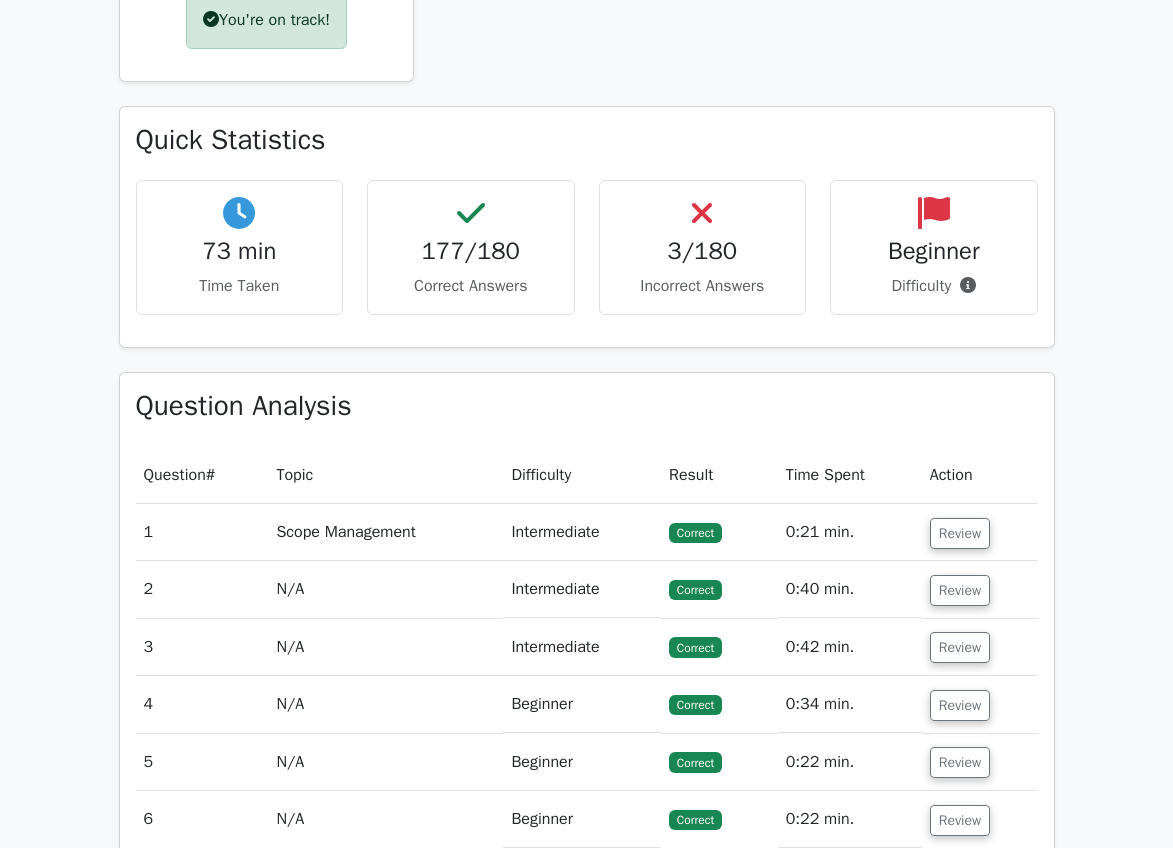 click on "Go Premium
Project Management Professional Preparation Package (2025)
Earn 35 PDUs needed for your PMP certification
13651 Superior-grade  Project Management Professional practice questions.
Accelerated Mastery: Deep dive into critical topics to fast-track your mastery.
Unlock Effortless PMP preparation: 5 full exams.
100% Satisfaction Guaranteed: Full refund with no questions if unsatisfied.
Bonus: all courses" at bounding box center [586, 5317] 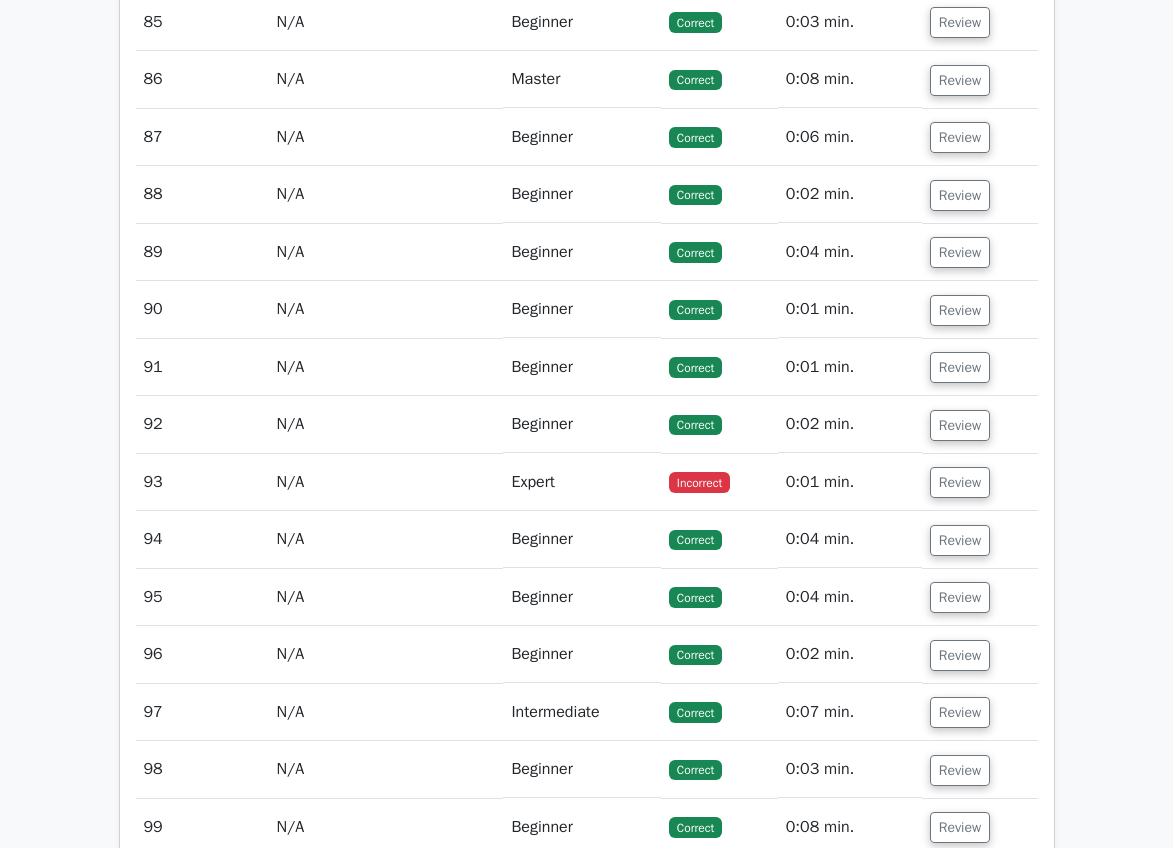 scroll, scrollTop: 6400, scrollLeft: 0, axis: vertical 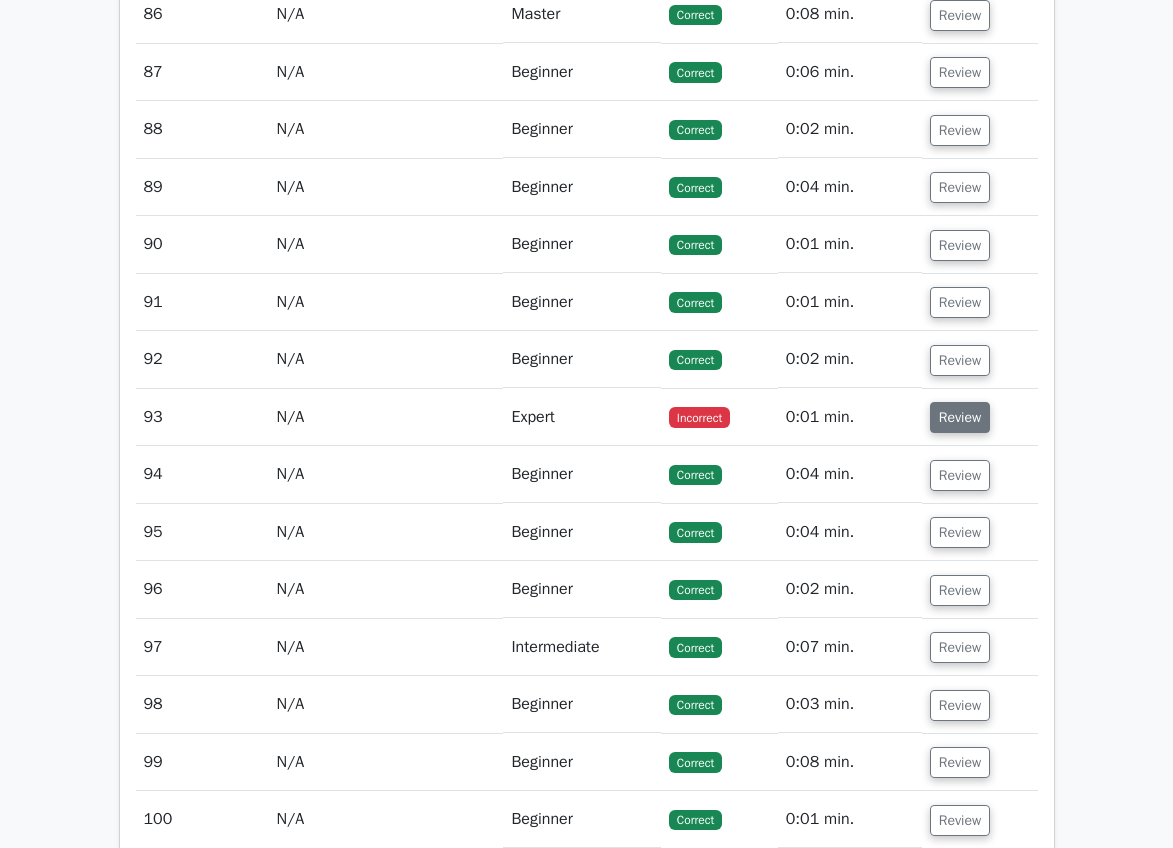 click on "Review" at bounding box center (960, 417) 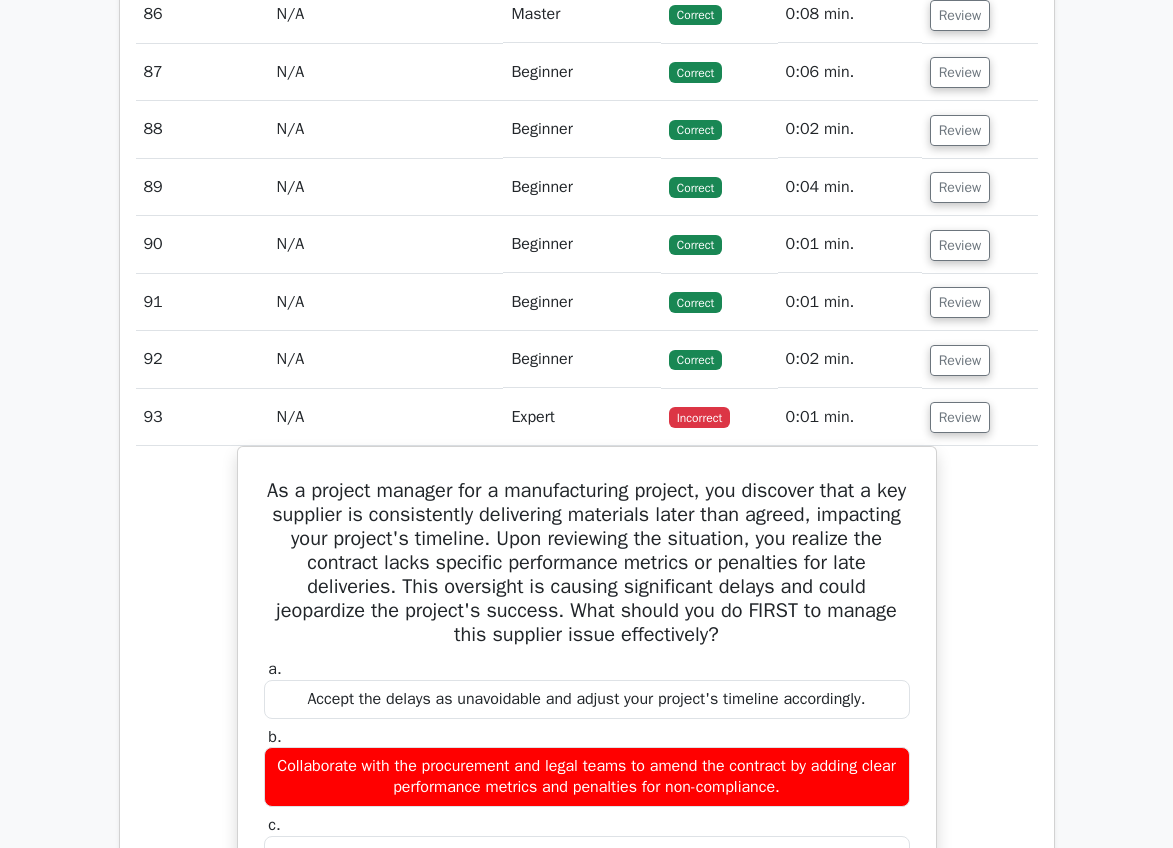 click on "As a project manager for a manufacturing project, you discover that a key supplier is consistently delivering materials later than agreed, impacting your project's timeline. Upon reviewing the situation, you realize the contract lacks specific performance metrics or penalties for late deliveries. This oversight is causing significant delays and could jeopardize the project's success. What should you do FIRST to manage this supplier issue effectively?
a.
b.
c. d." at bounding box center [587, 918] 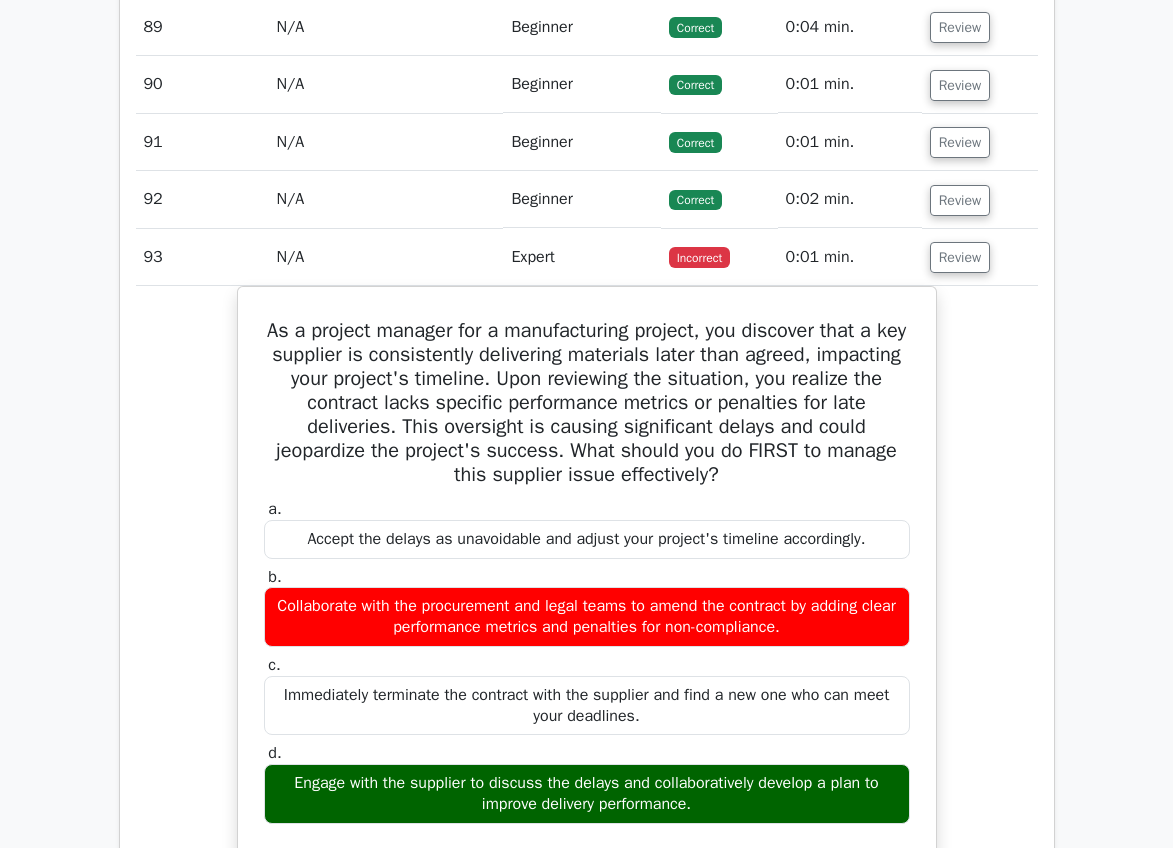 scroll, scrollTop: 6600, scrollLeft: 0, axis: vertical 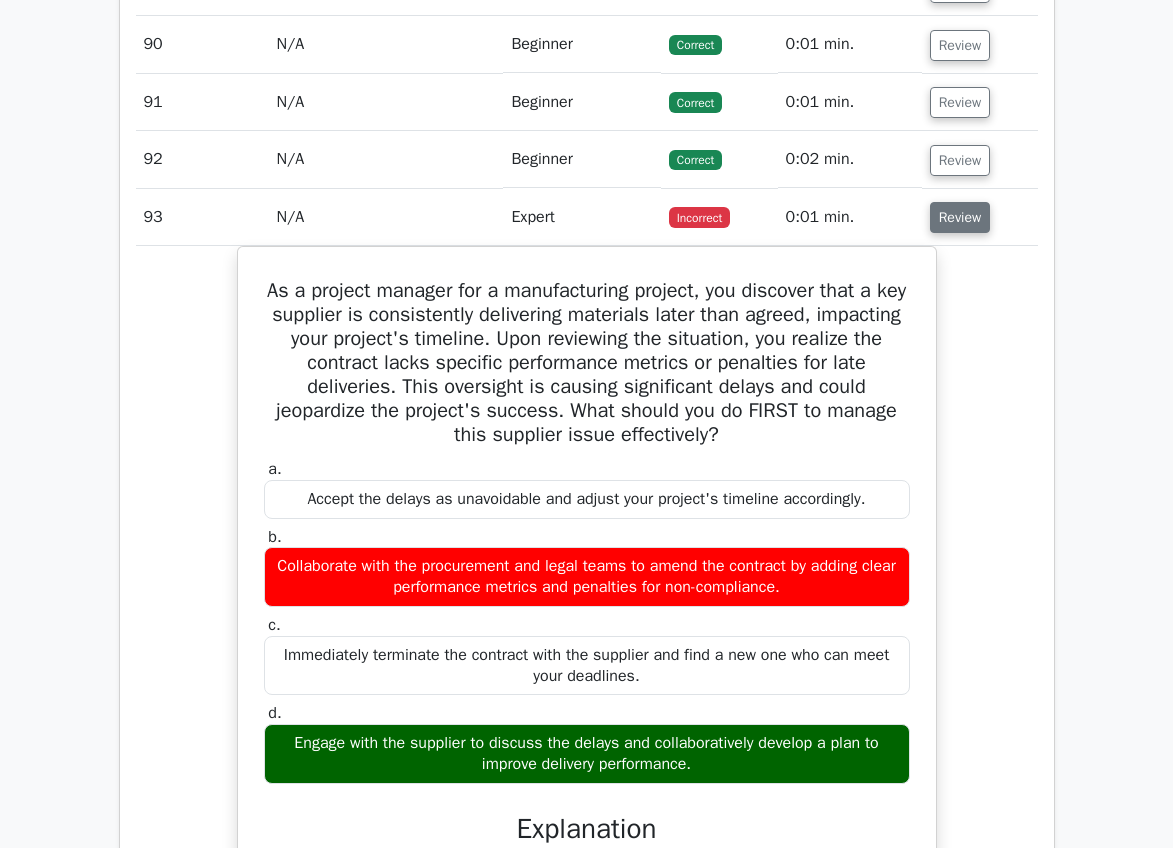 click on "Review" at bounding box center (960, 217) 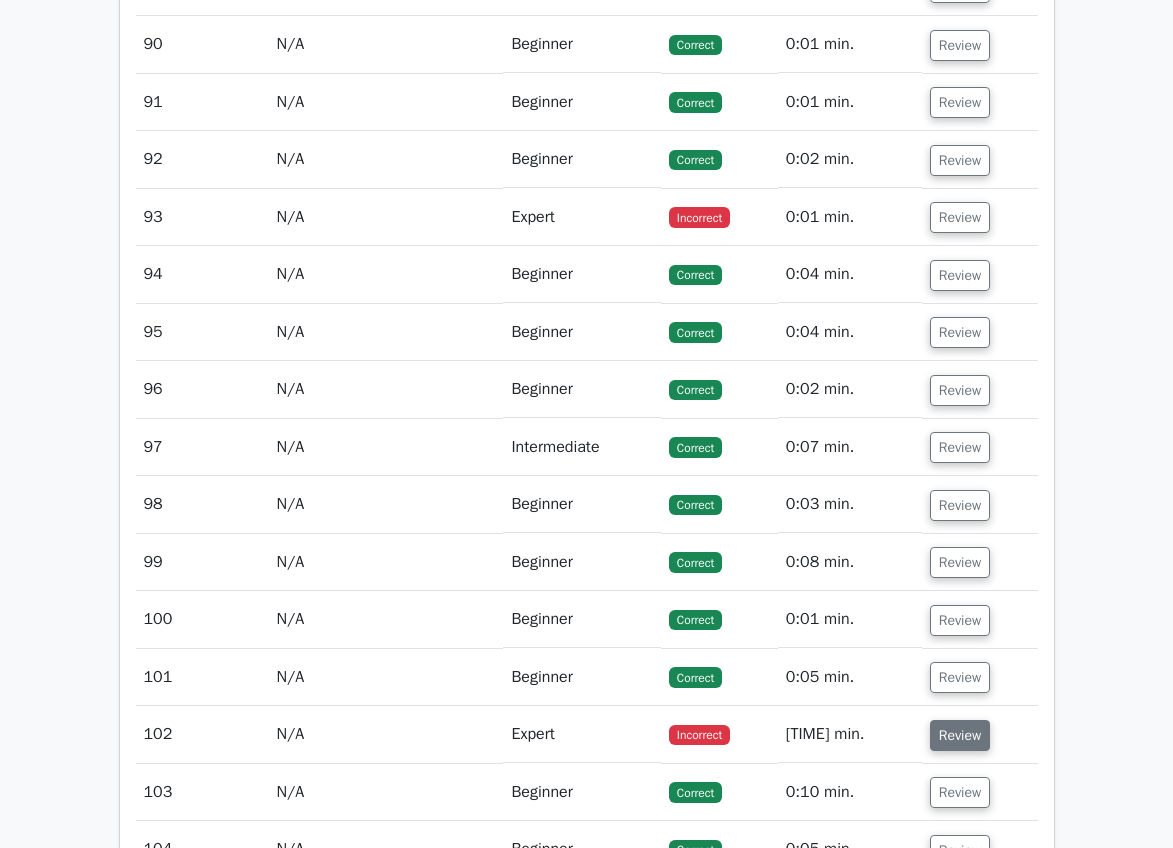 click on "Review" at bounding box center (960, 735) 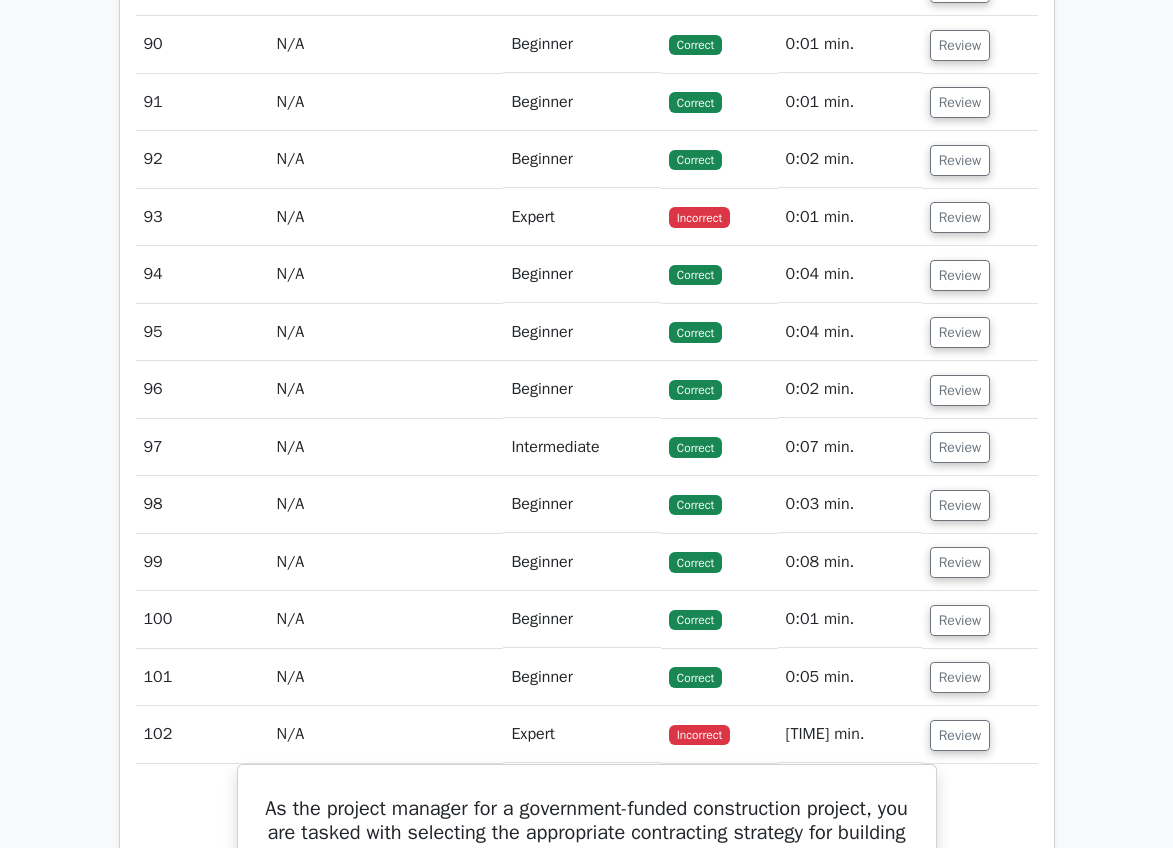 click on "Question Analysis
Question  #
Topic
Difficulty
Result
Time Spent
Action
1
Scope Management
Intermediate
Correct" at bounding box center (587, 541) 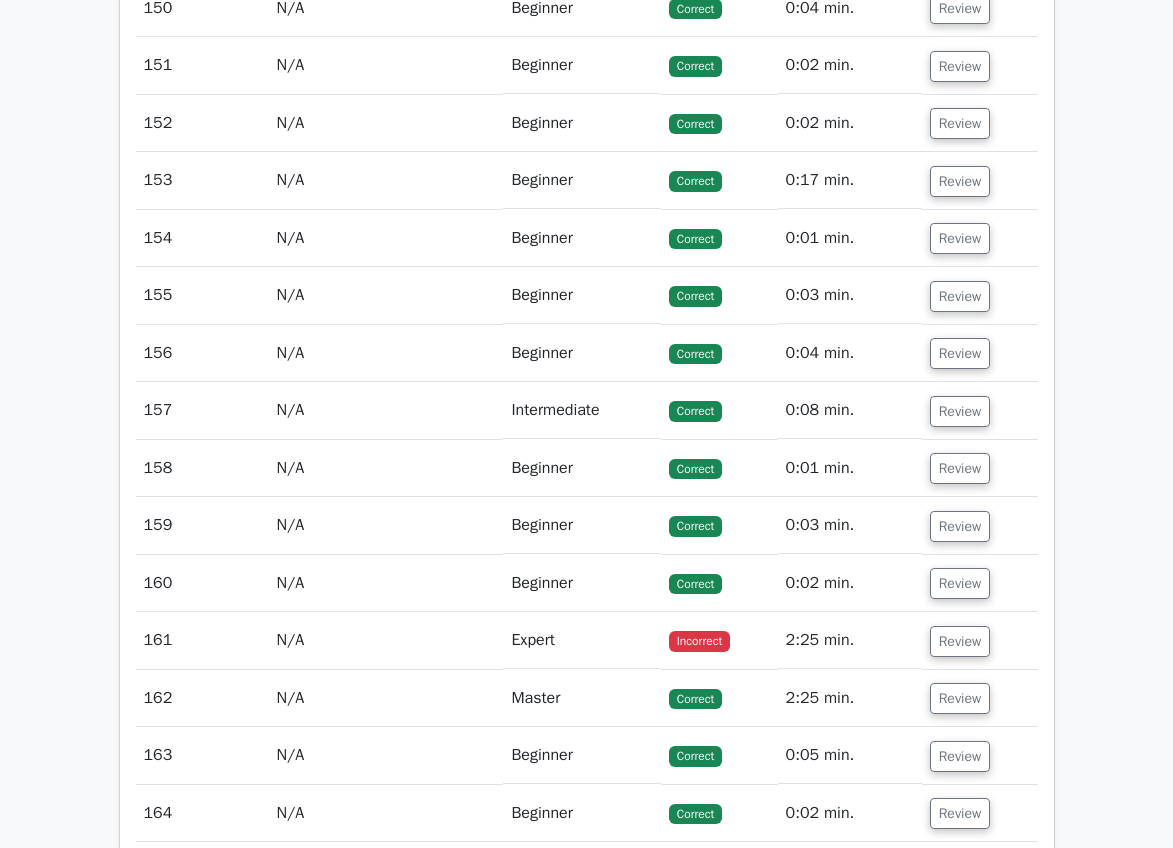 scroll, scrollTop: 11160, scrollLeft: 0, axis: vertical 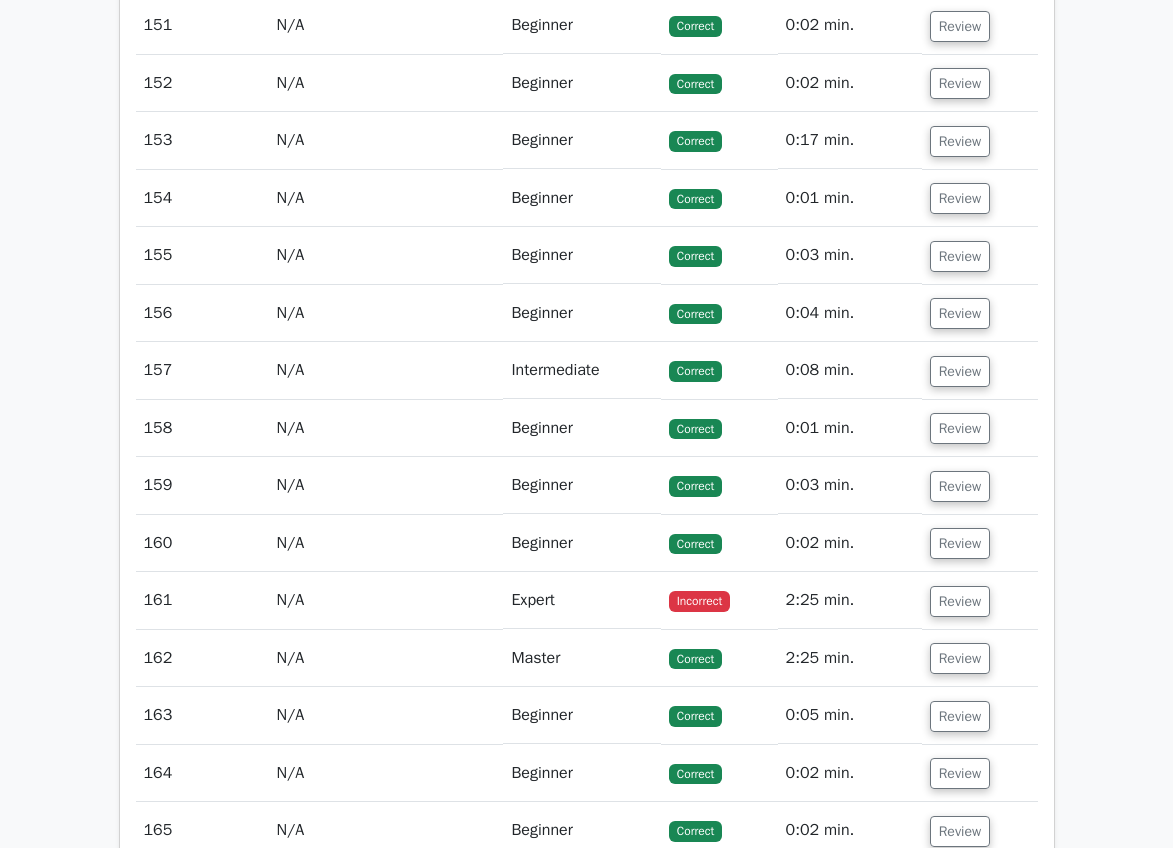 click on "Review" at bounding box center [980, 658] 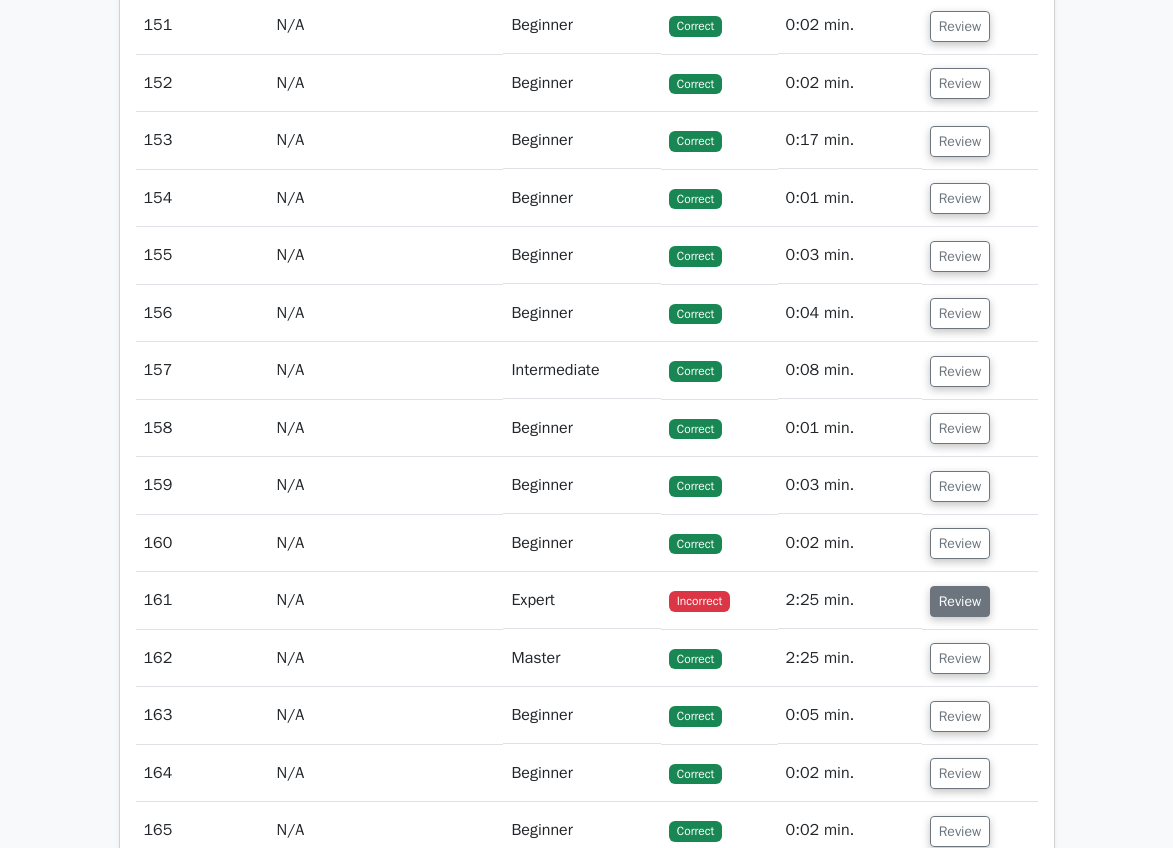 click on "Review" at bounding box center [960, 601] 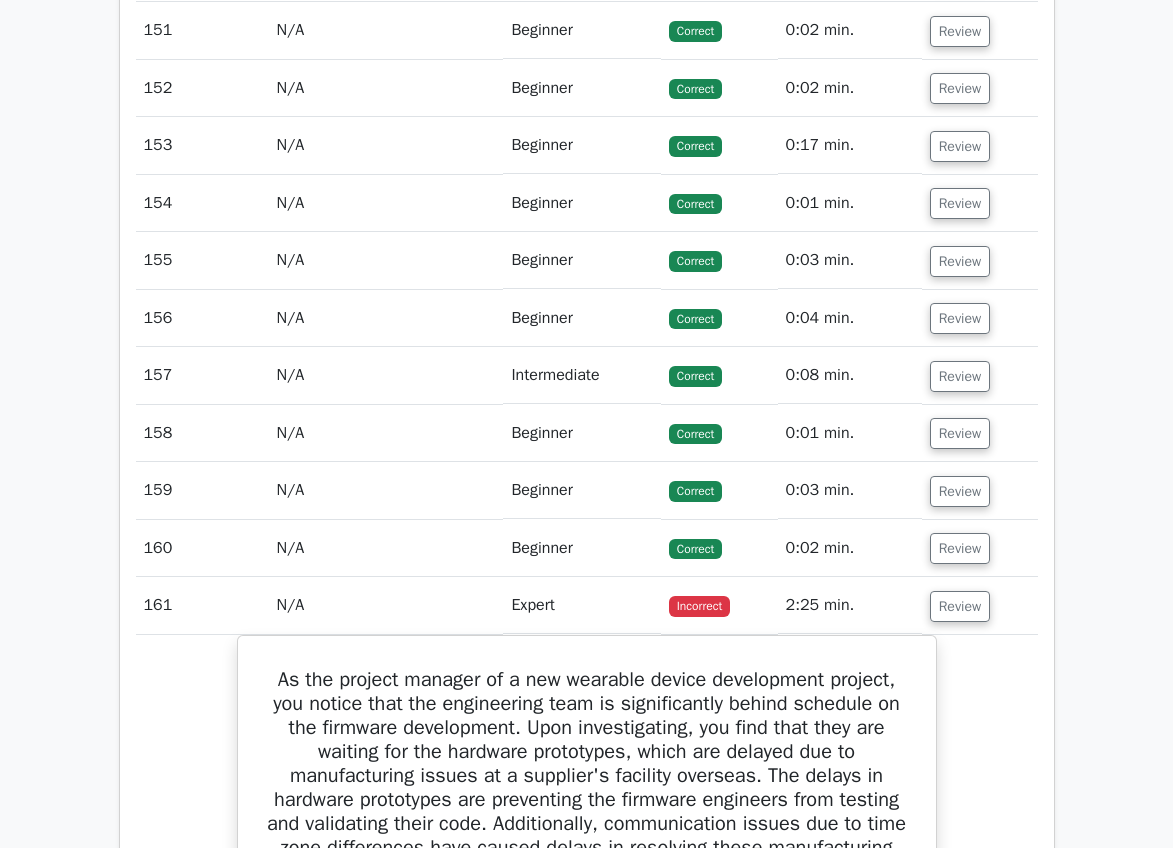 click on "Go Premium
Project Management Professional Preparation Package (2025)
Earn 35 PDUs needed for your PMP certification
13651 Superior-grade  Project Management Professional practice questions.
Accelerated Mastery: Deep dive into critical topics to fast-track your mastery.
Unlock Effortless PMP preparation: 5 full exams.
100% Satisfaction Guaranteed: Full refund with no questions if unsatisfied.
Bonus: all courses" at bounding box center (586, -3843) 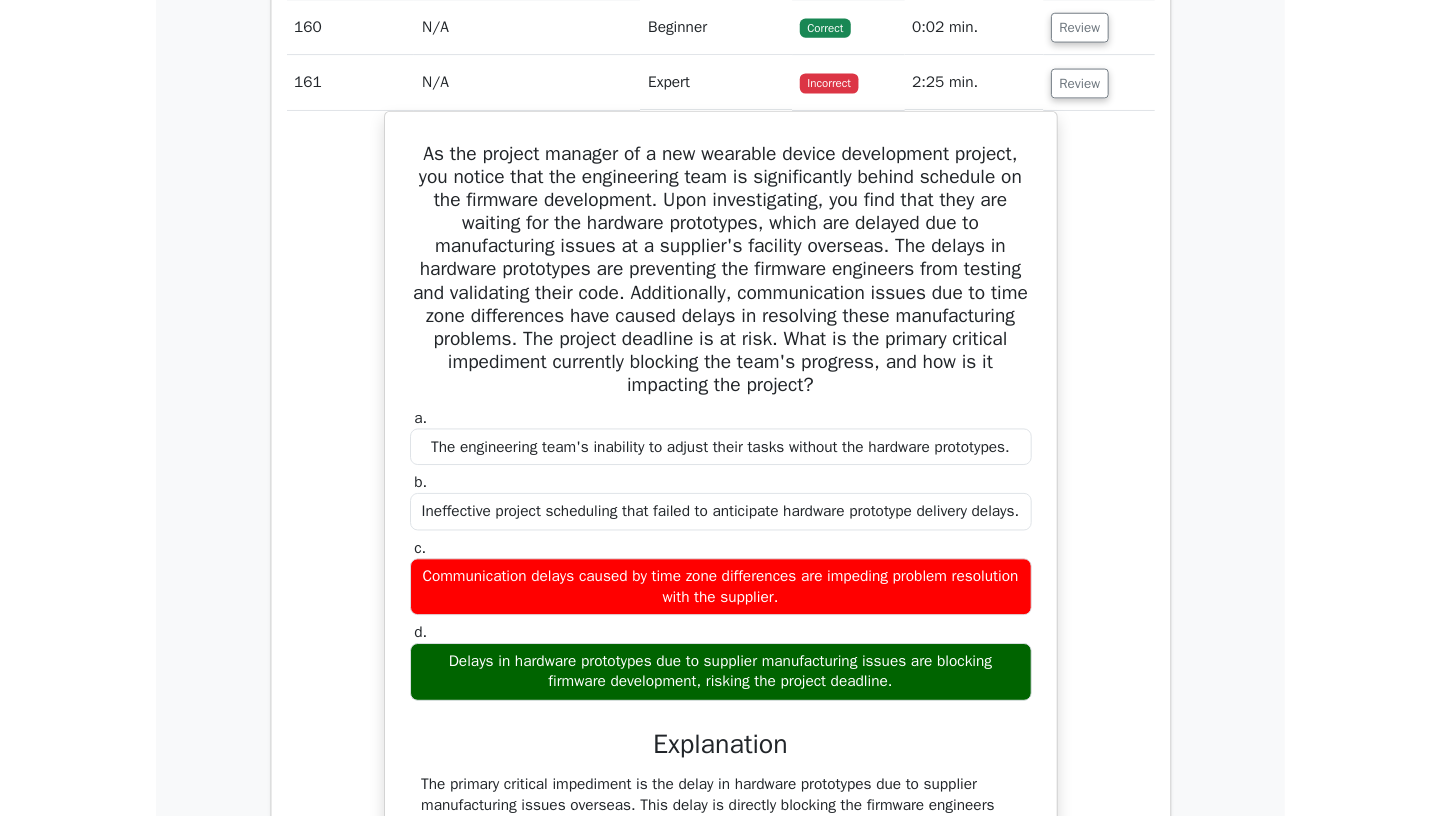 scroll, scrollTop: 11720, scrollLeft: 0, axis: vertical 